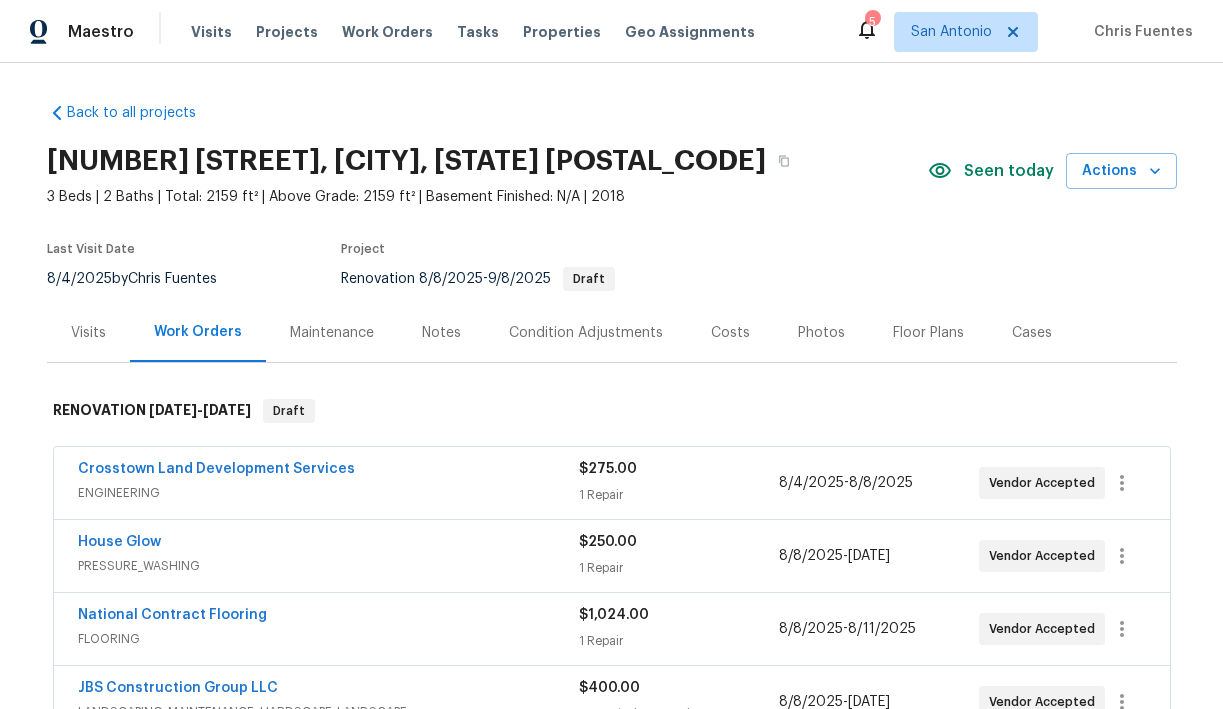 scroll, scrollTop: 0, scrollLeft: 0, axis: both 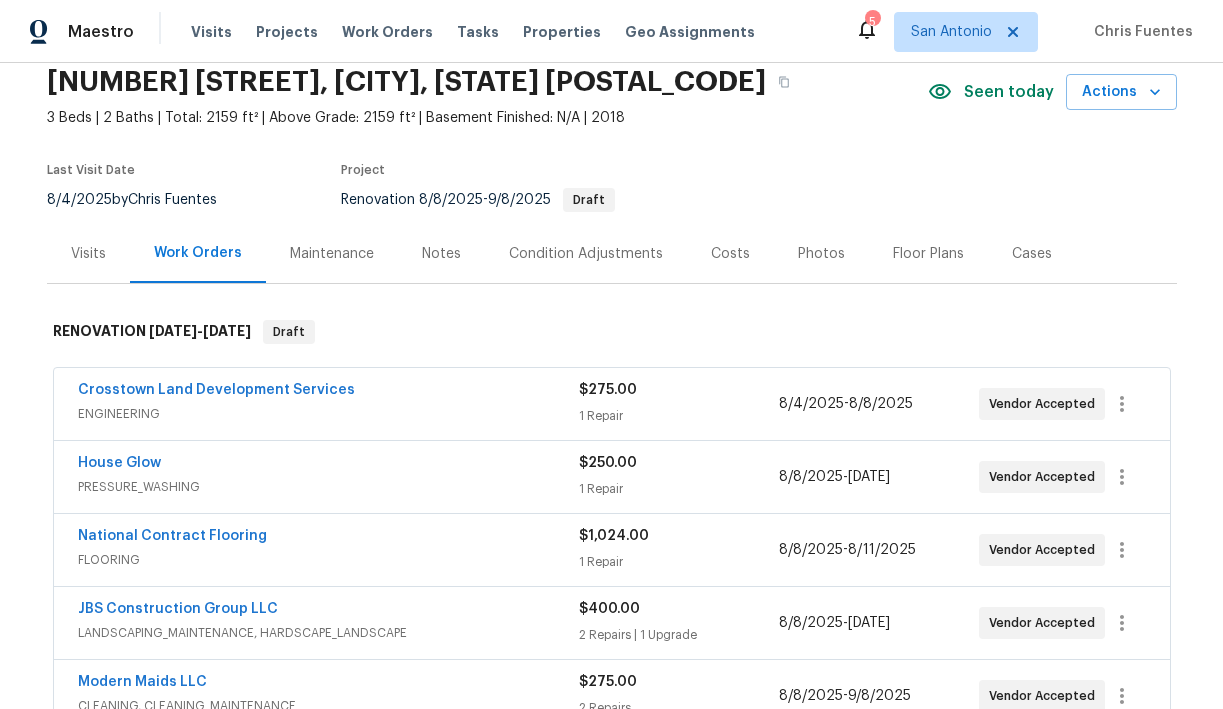 click on "Notes" at bounding box center (441, 254) 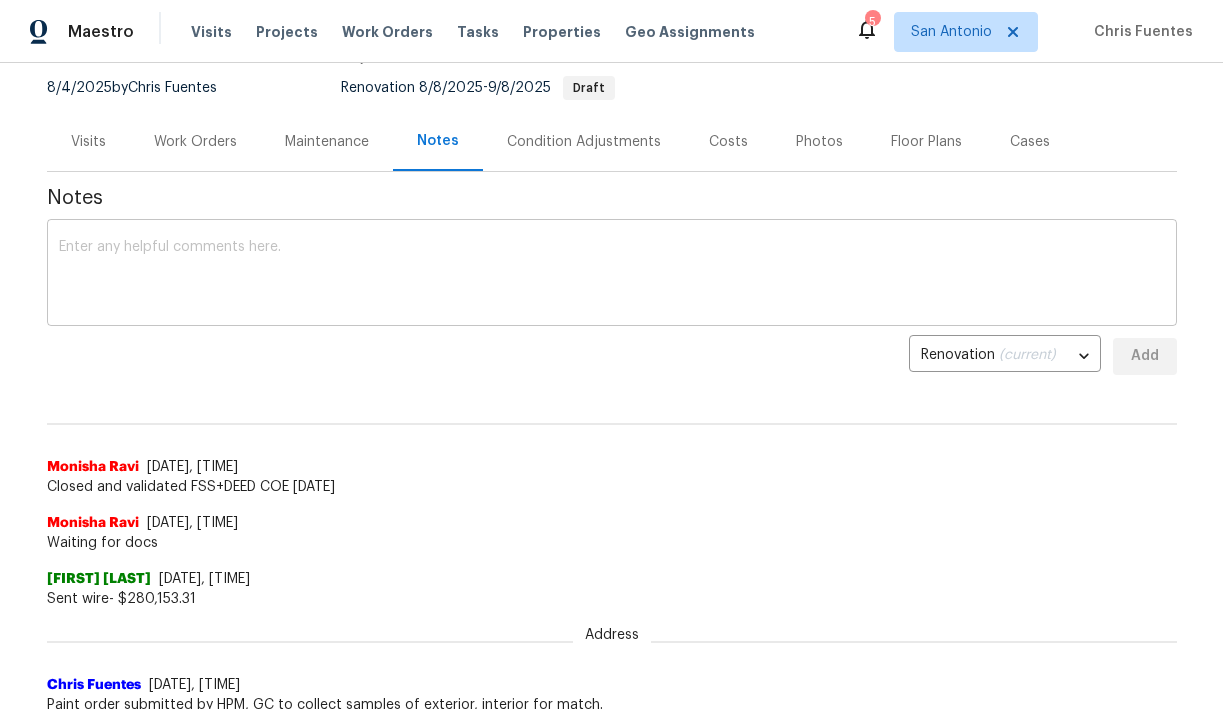 scroll, scrollTop: 208, scrollLeft: 0, axis: vertical 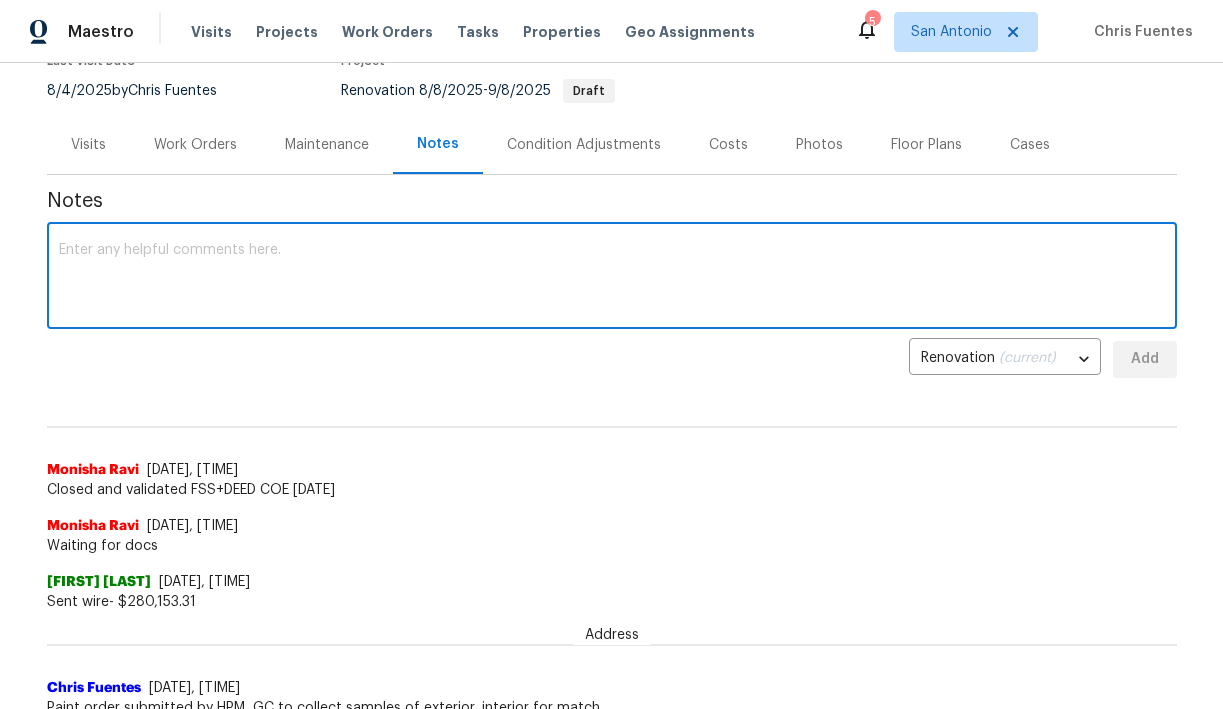 click at bounding box center [612, 278] 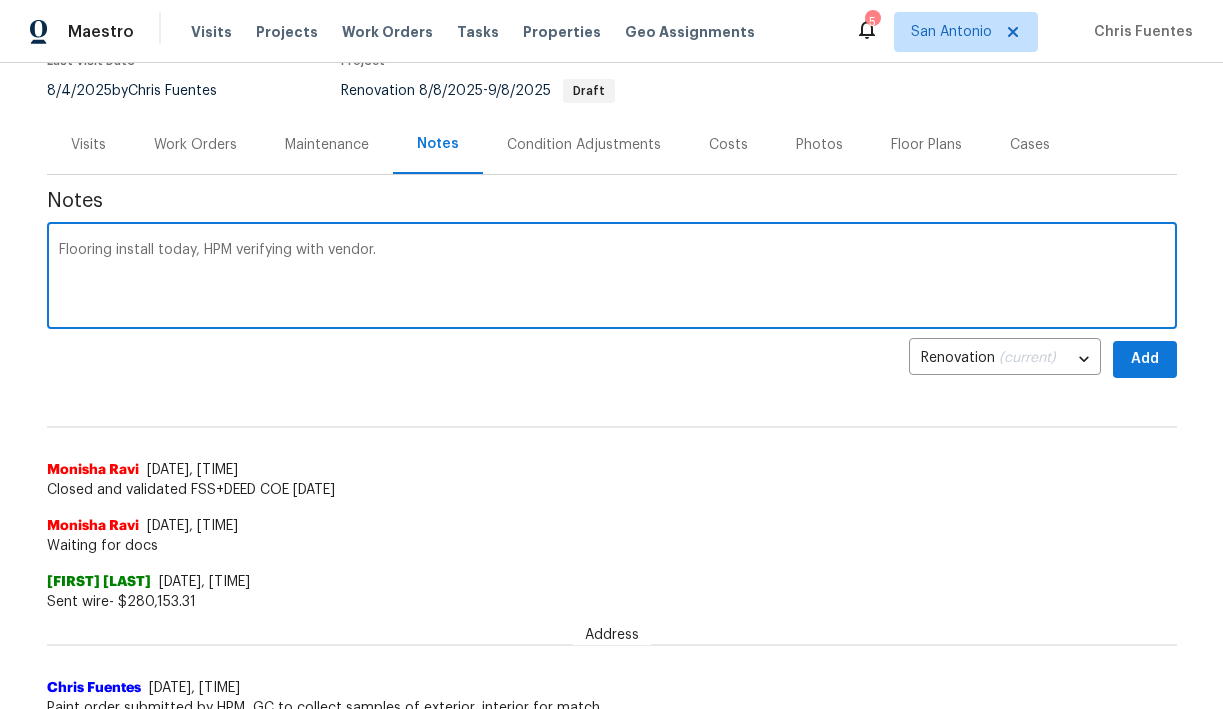 type on "Flooring install today, HPM verifying with vendor." 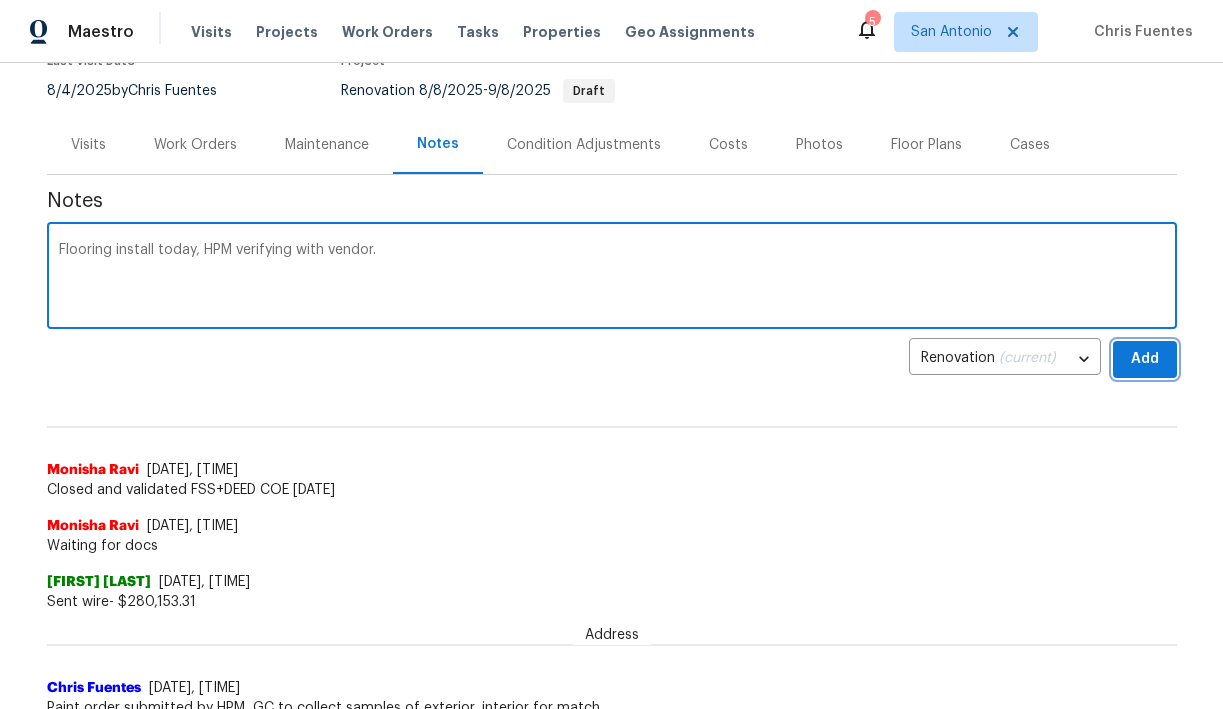 click on "Add" at bounding box center [1145, 359] 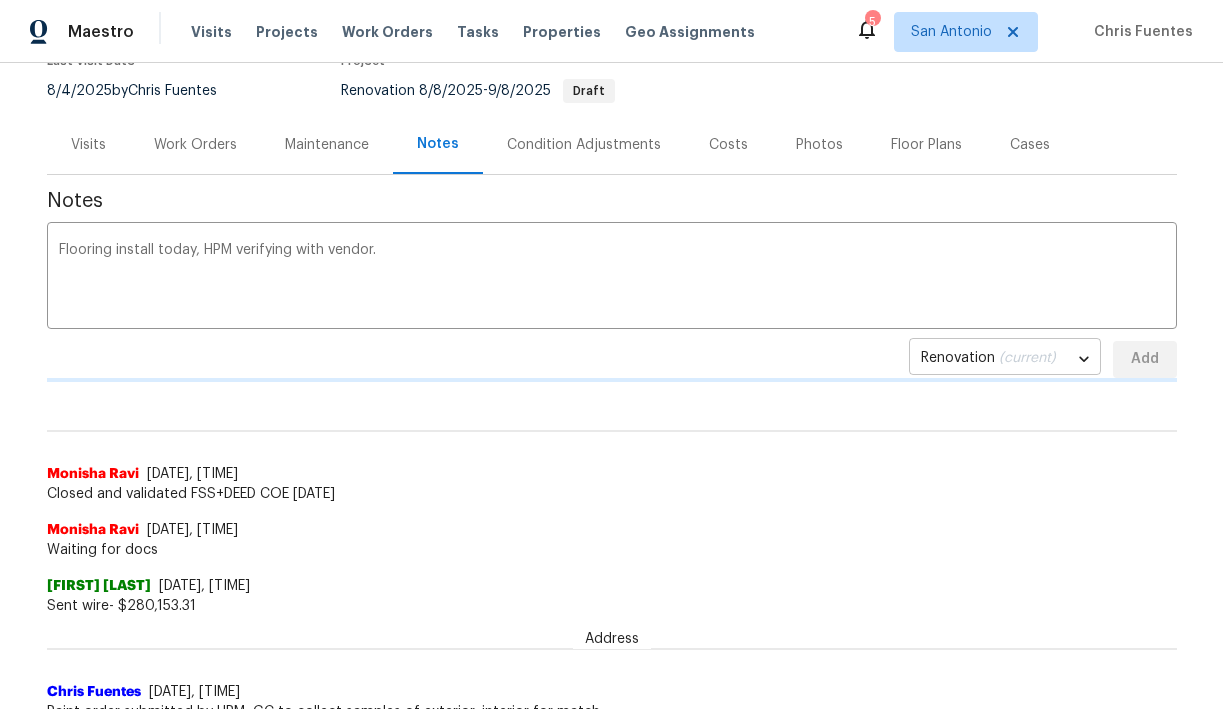 type 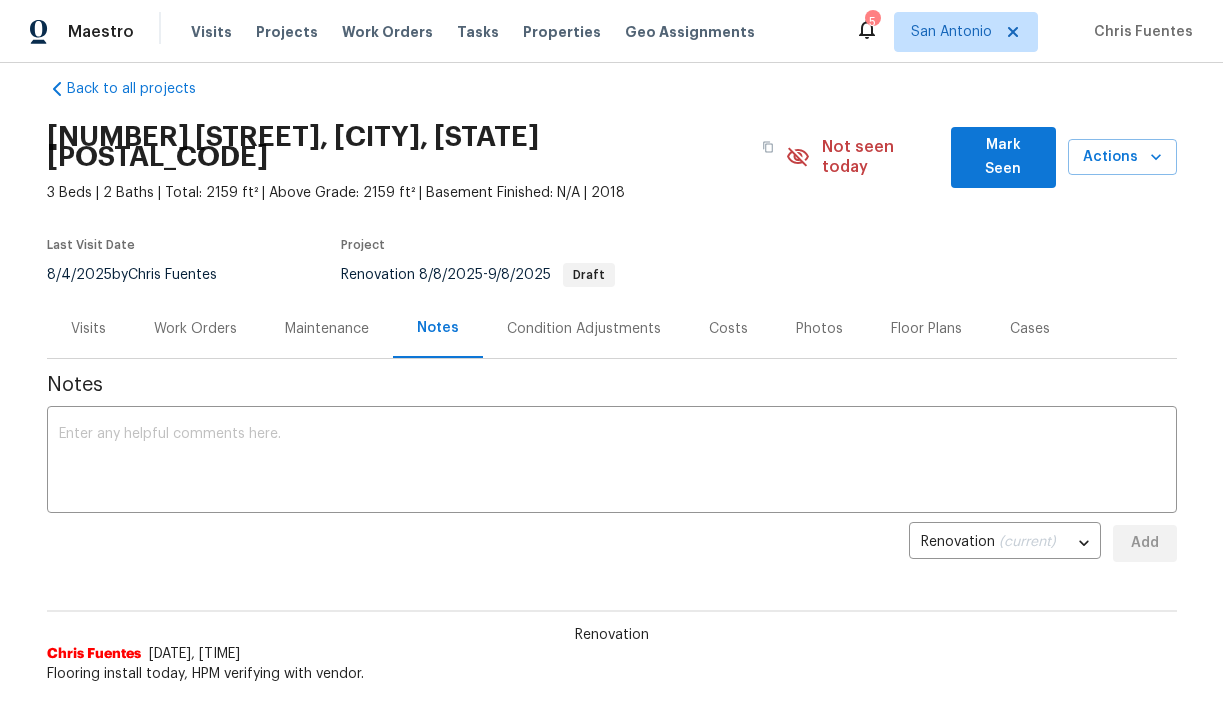 scroll, scrollTop: 0, scrollLeft: 0, axis: both 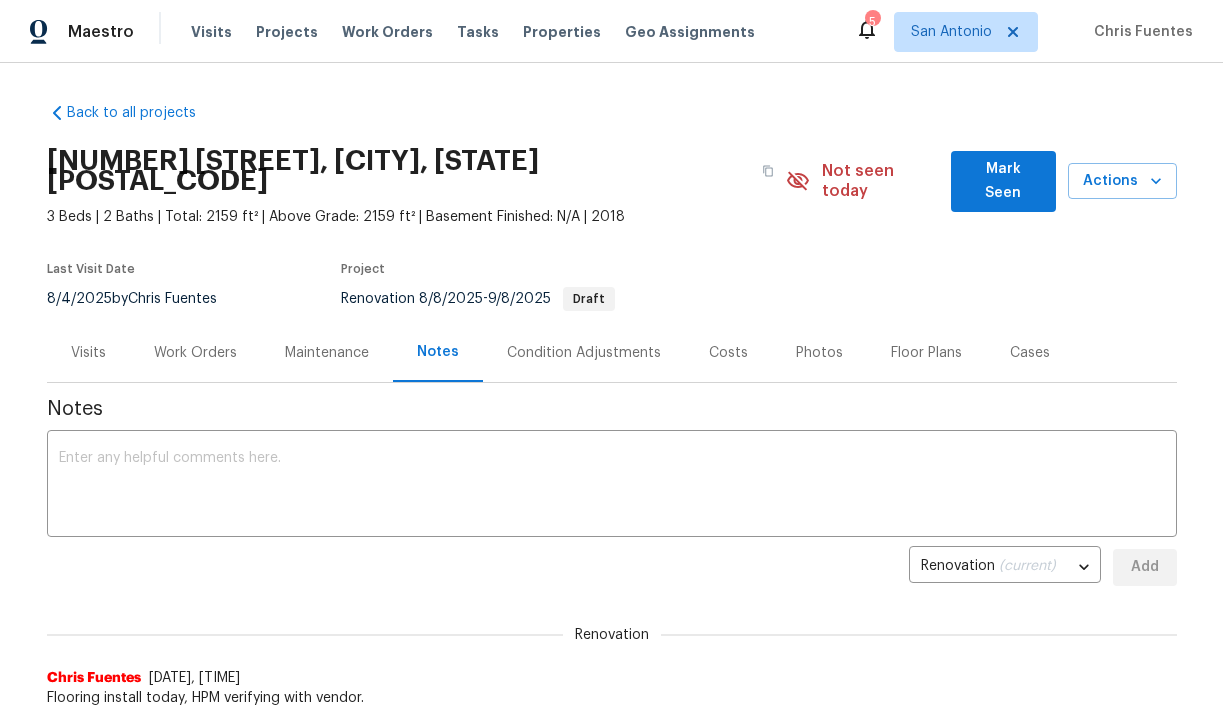 click on "Mark Seen" at bounding box center (1003, 181) 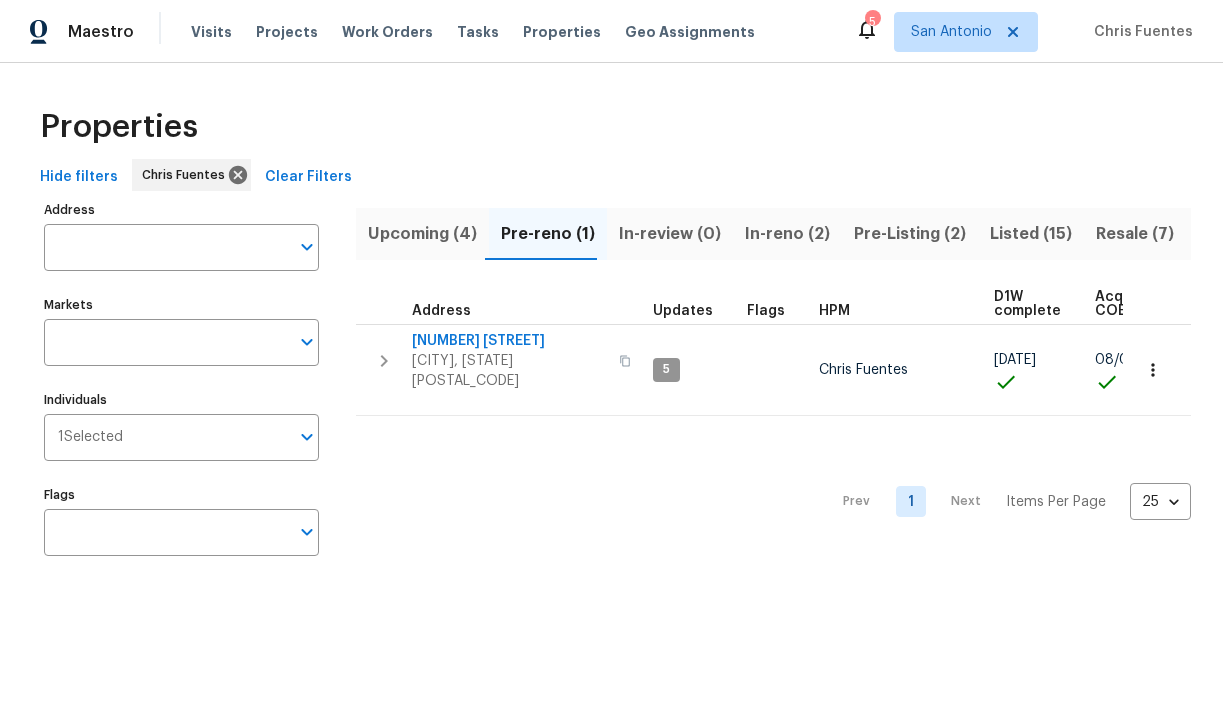 scroll, scrollTop: 0, scrollLeft: 0, axis: both 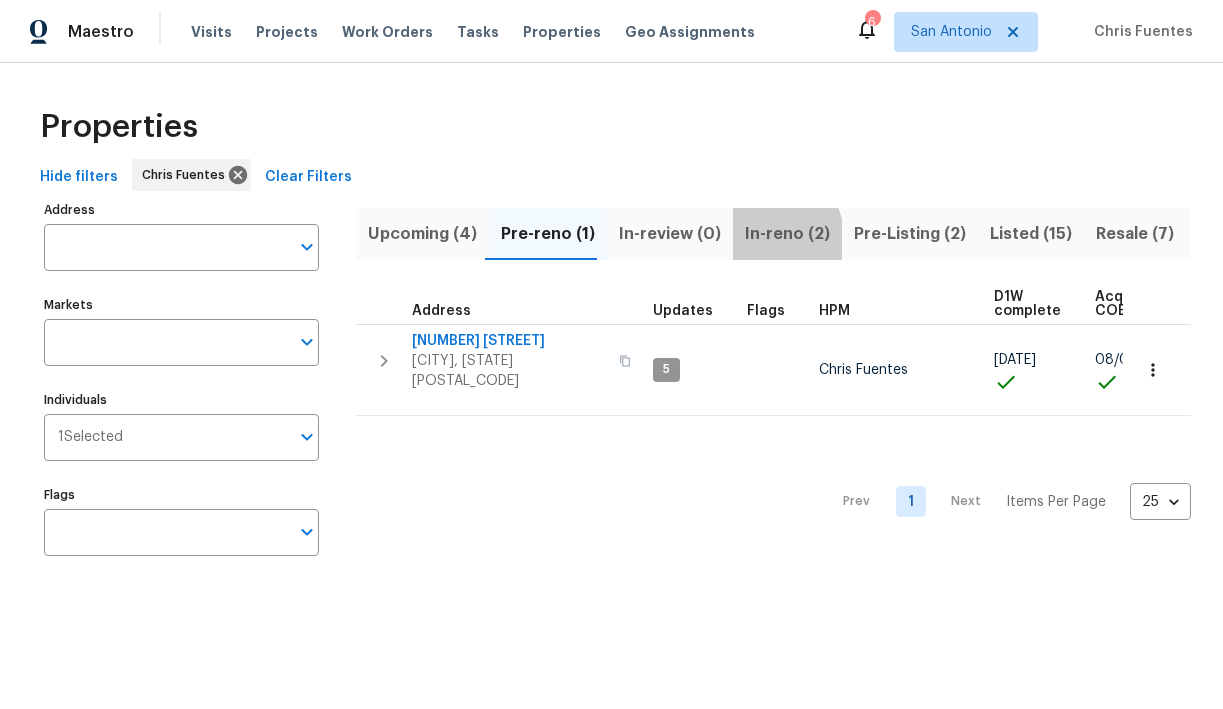 click on "In-reno (2)" at bounding box center (787, 234) 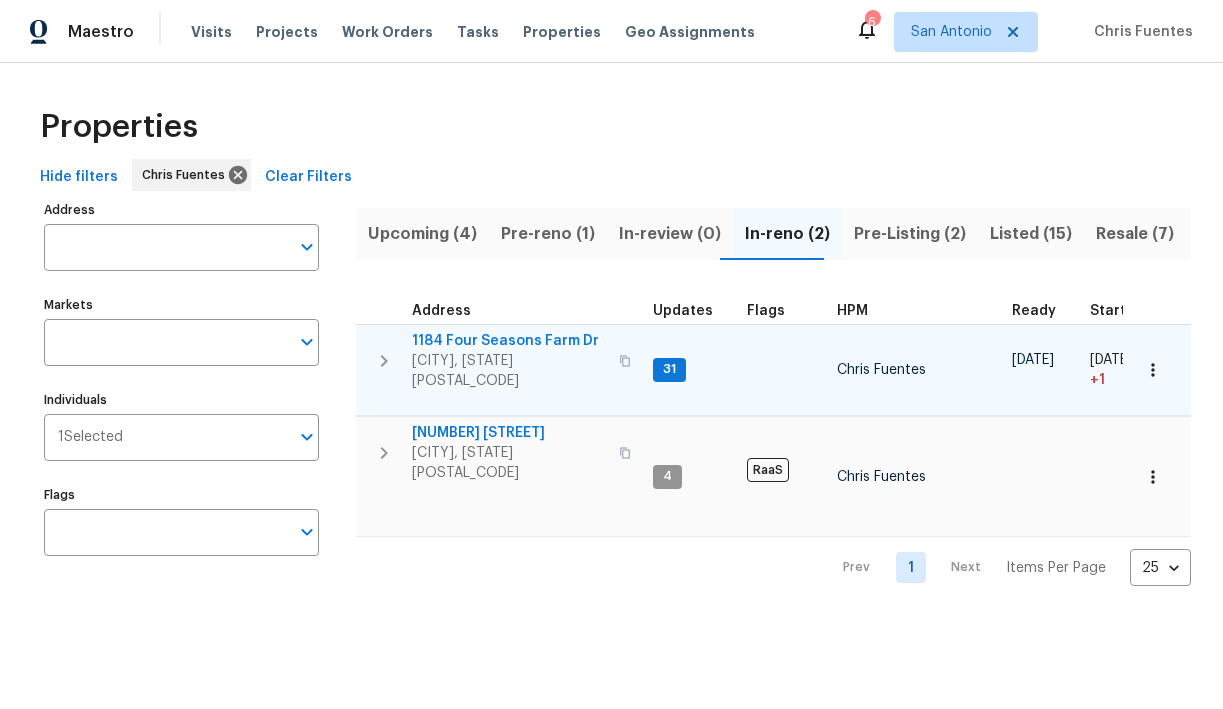 click on "1184 Four Seasons Farm Dr" at bounding box center [509, 341] 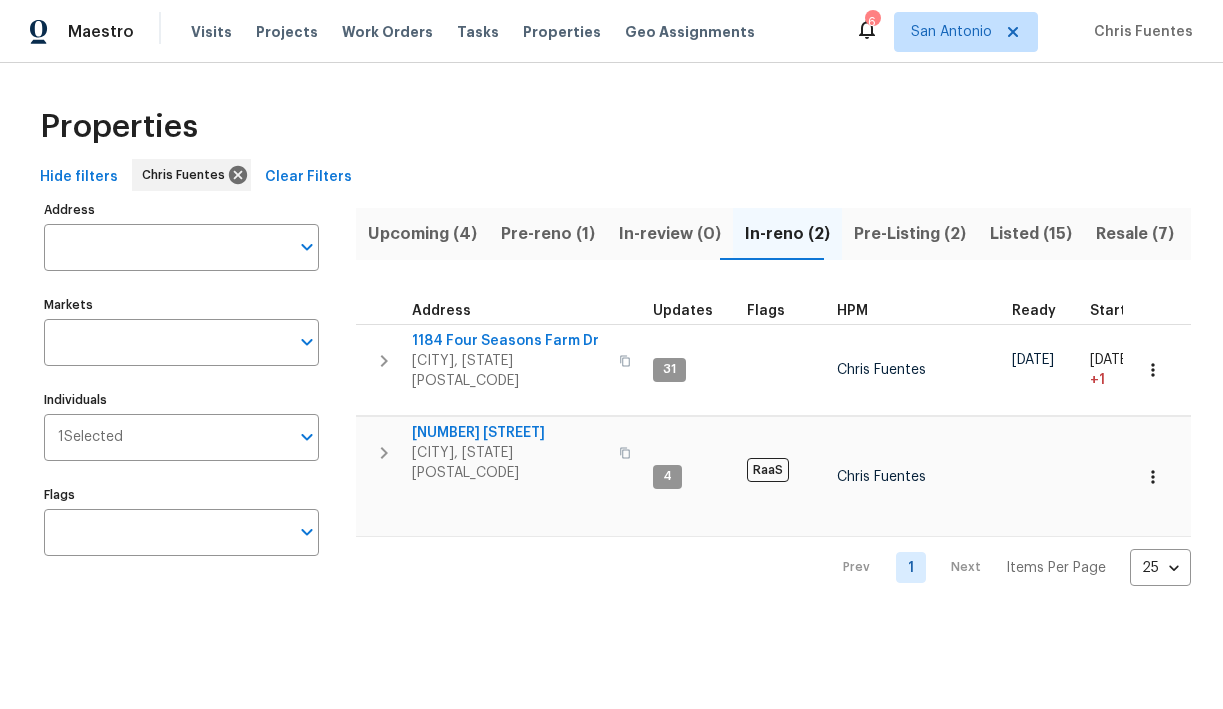 click on "Pre-reno (1)" at bounding box center [548, 234] 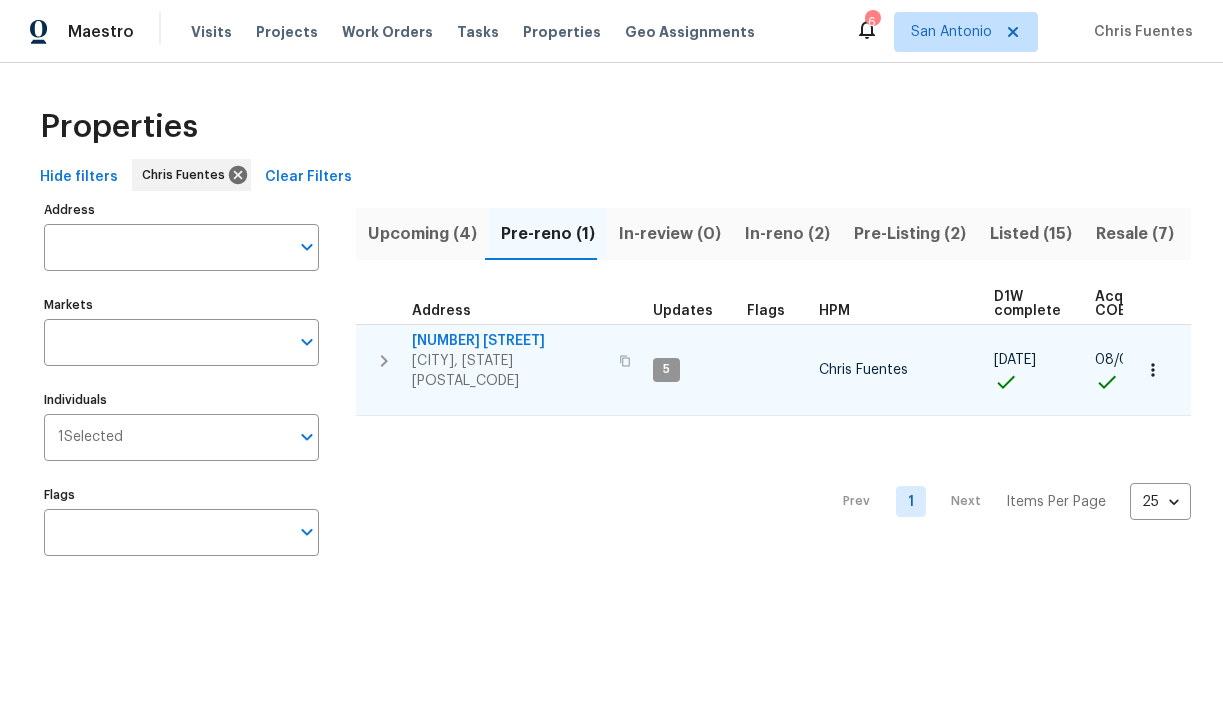 click on "[NUMBER] [STREET]" at bounding box center (509, 341) 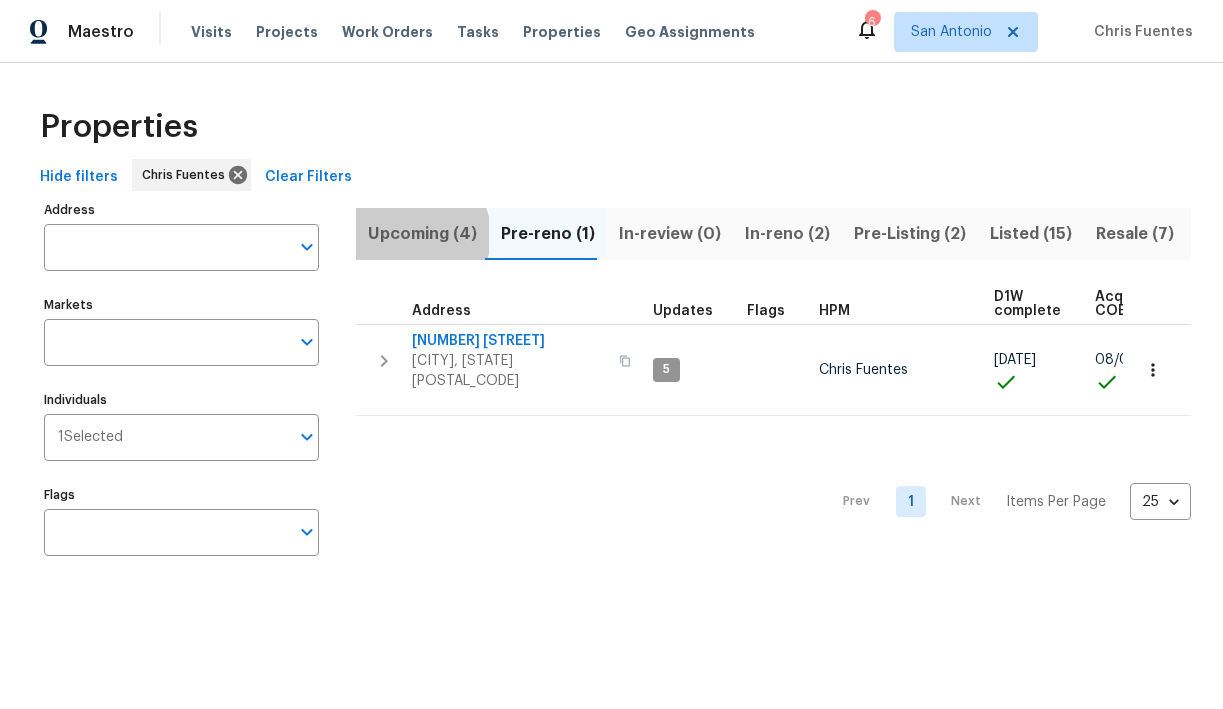 click on "Upcoming (4)" at bounding box center (422, 234) 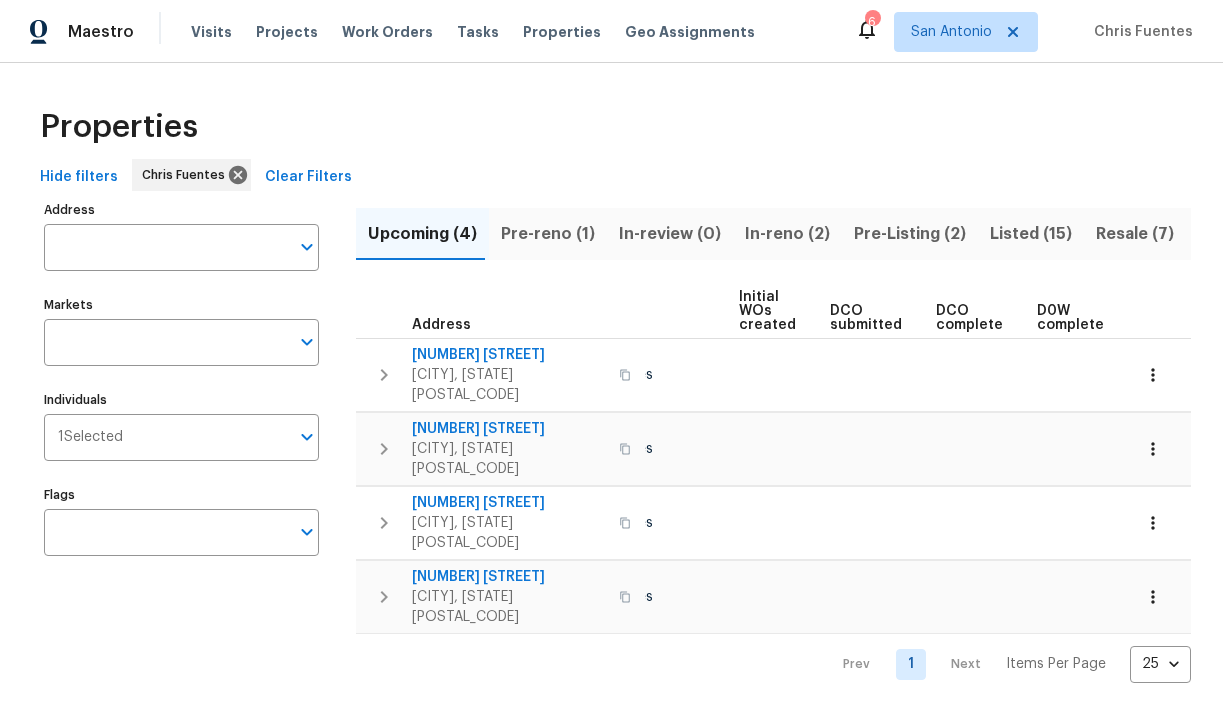 scroll, scrollTop: 0, scrollLeft: 437, axis: horizontal 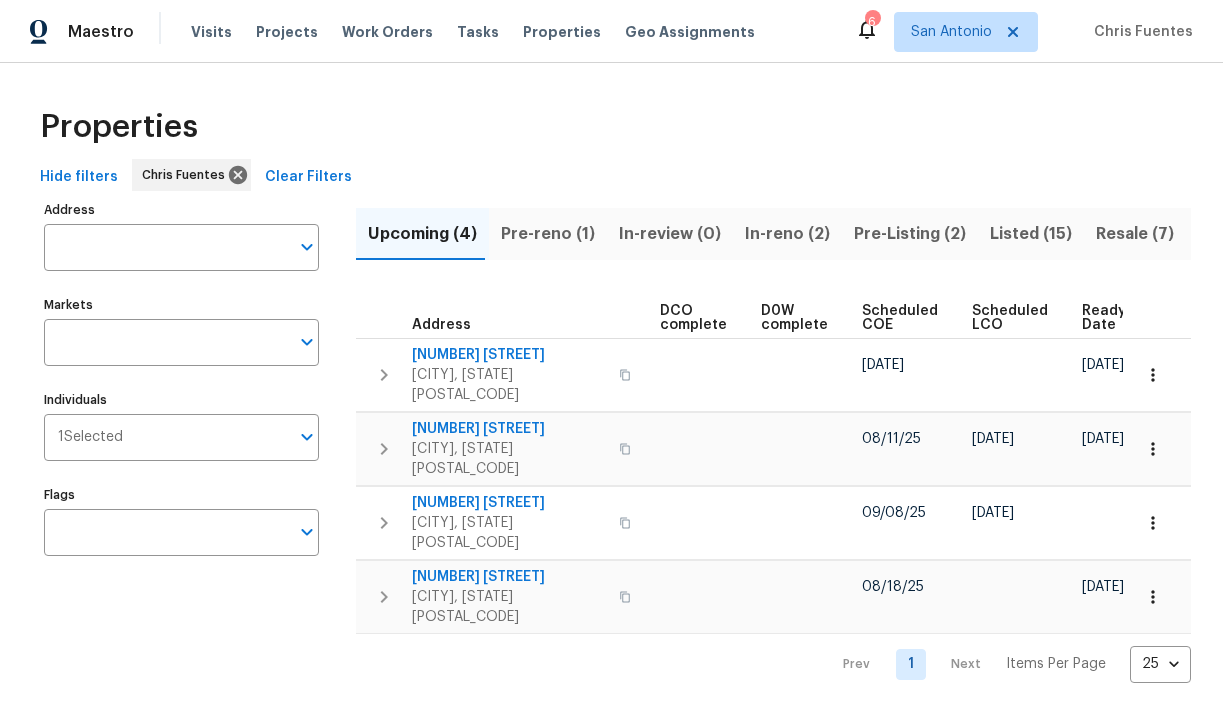 click on "Ready Date" at bounding box center (1104, 318) 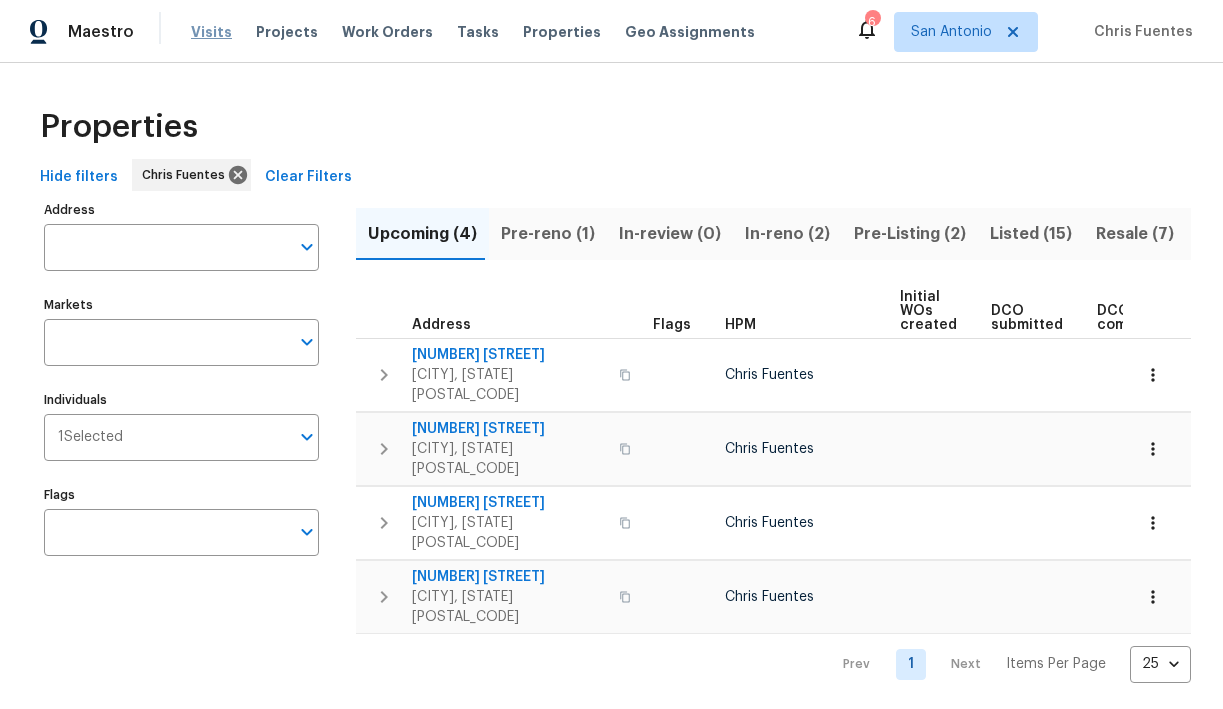 click on "Visits" at bounding box center [211, 32] 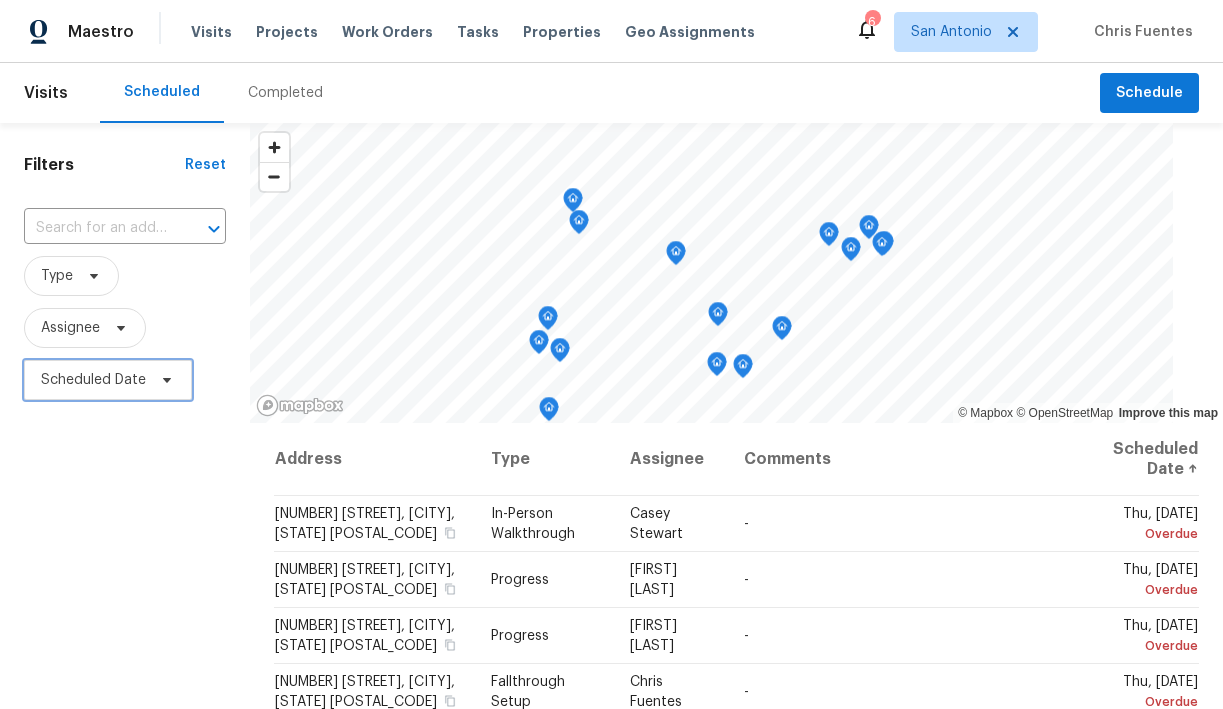 click on "Scheduled Date" at bounding box center [108, 380] 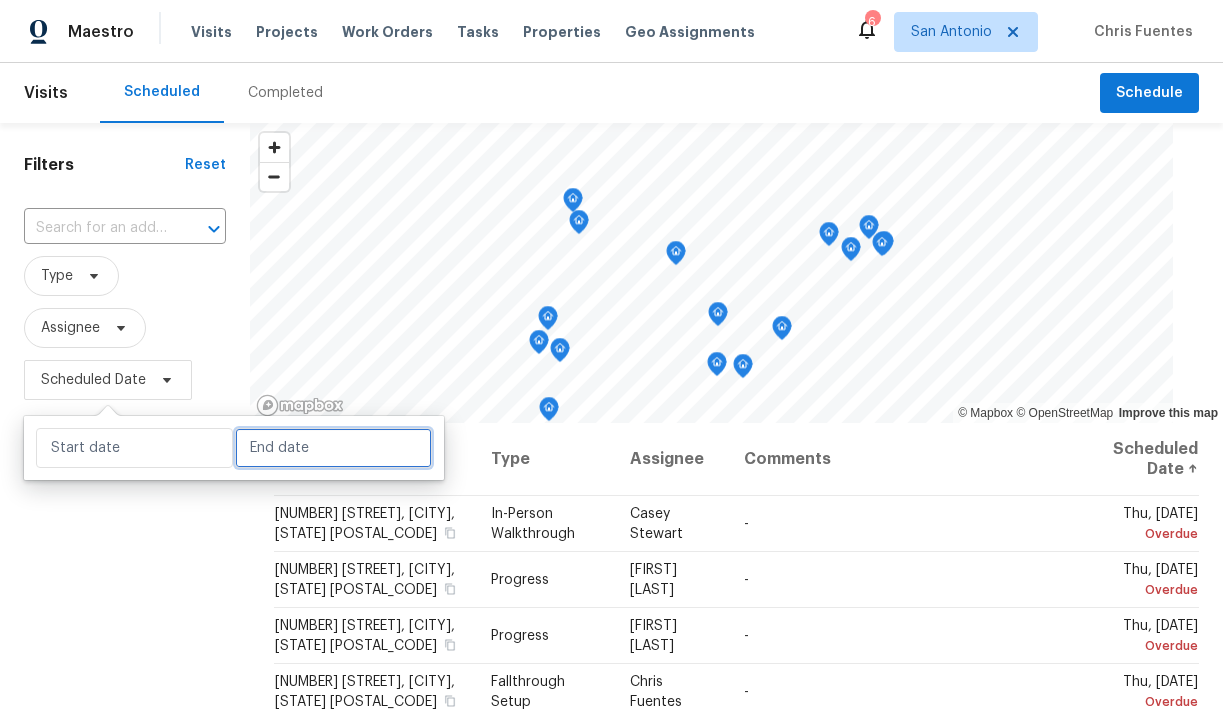 select on "7" 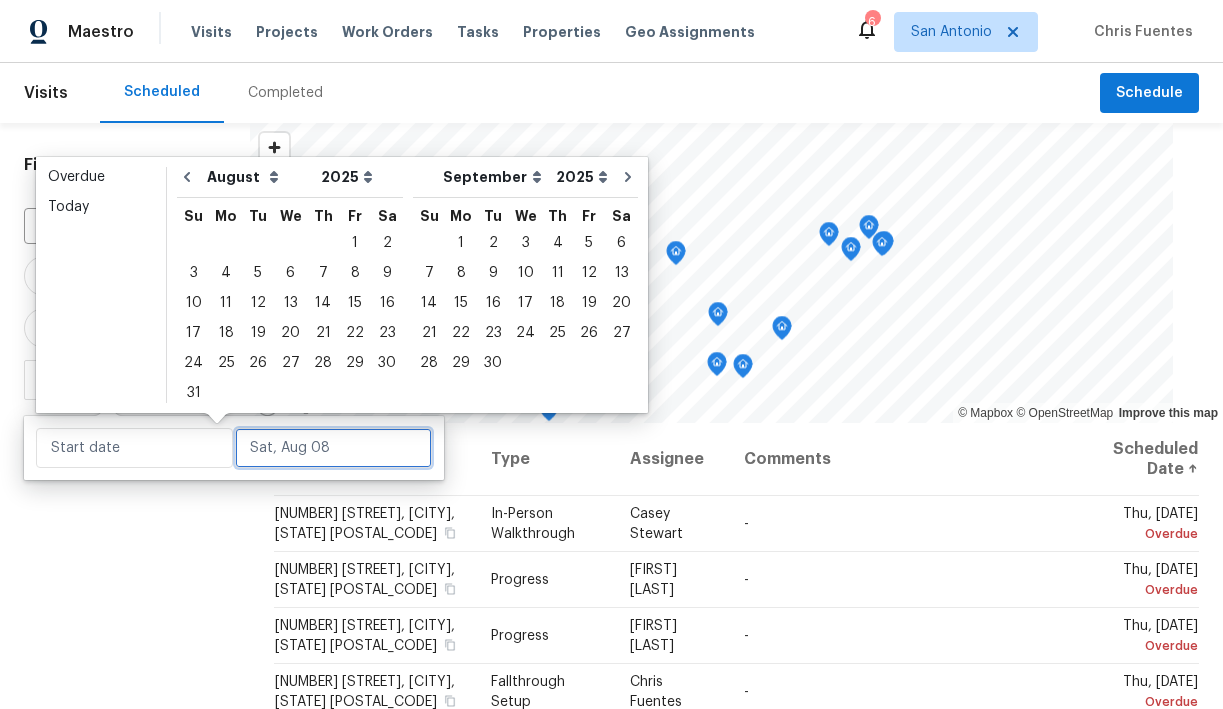 click at bounding box center (333, 448) 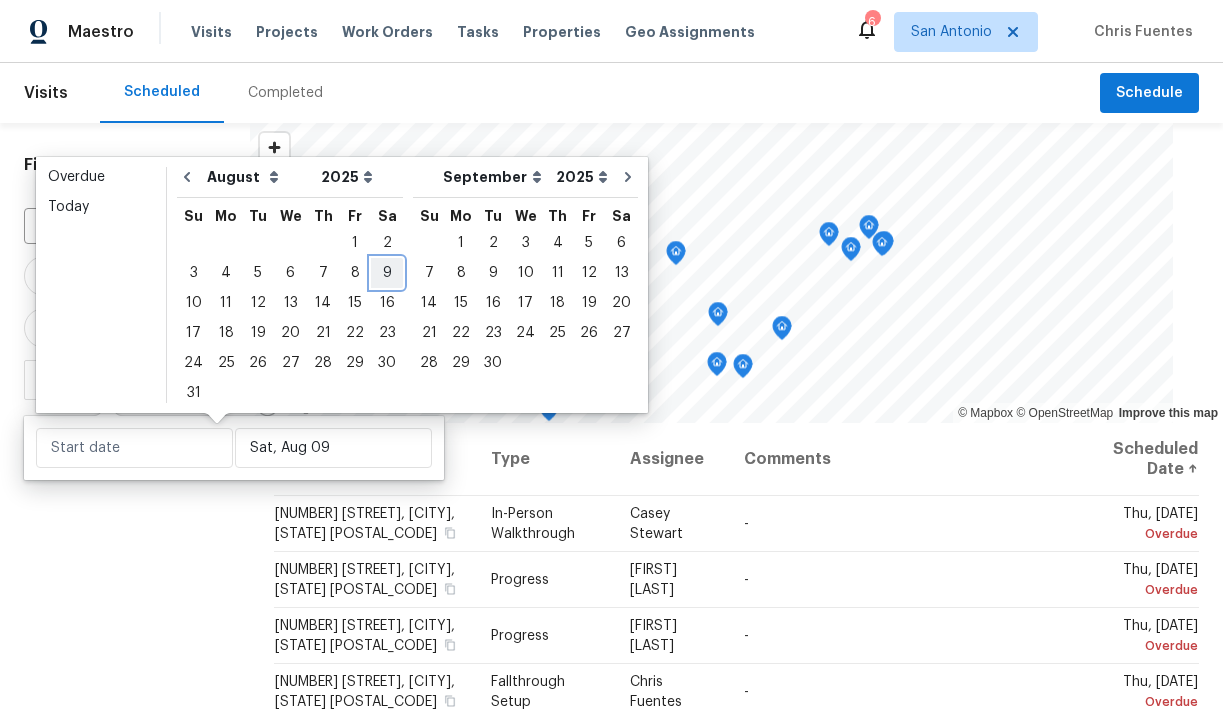 click on "9" at bounding box center [387, 273] 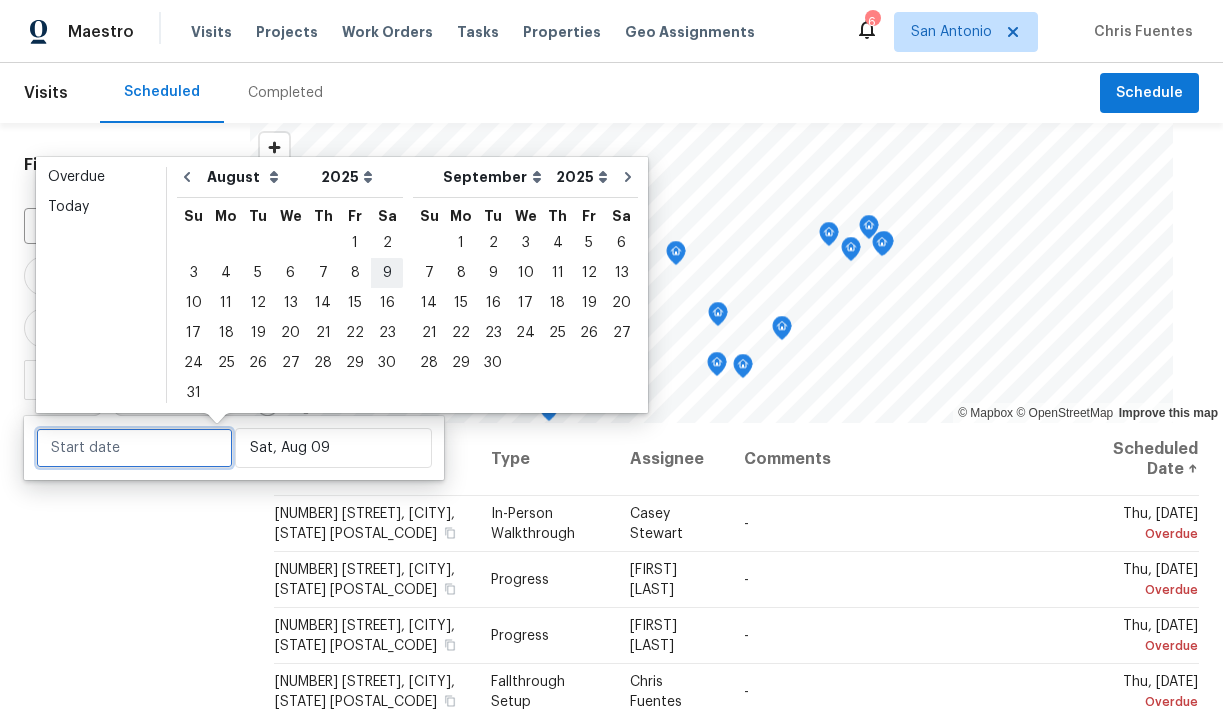 type on "Sat, Aug 09" 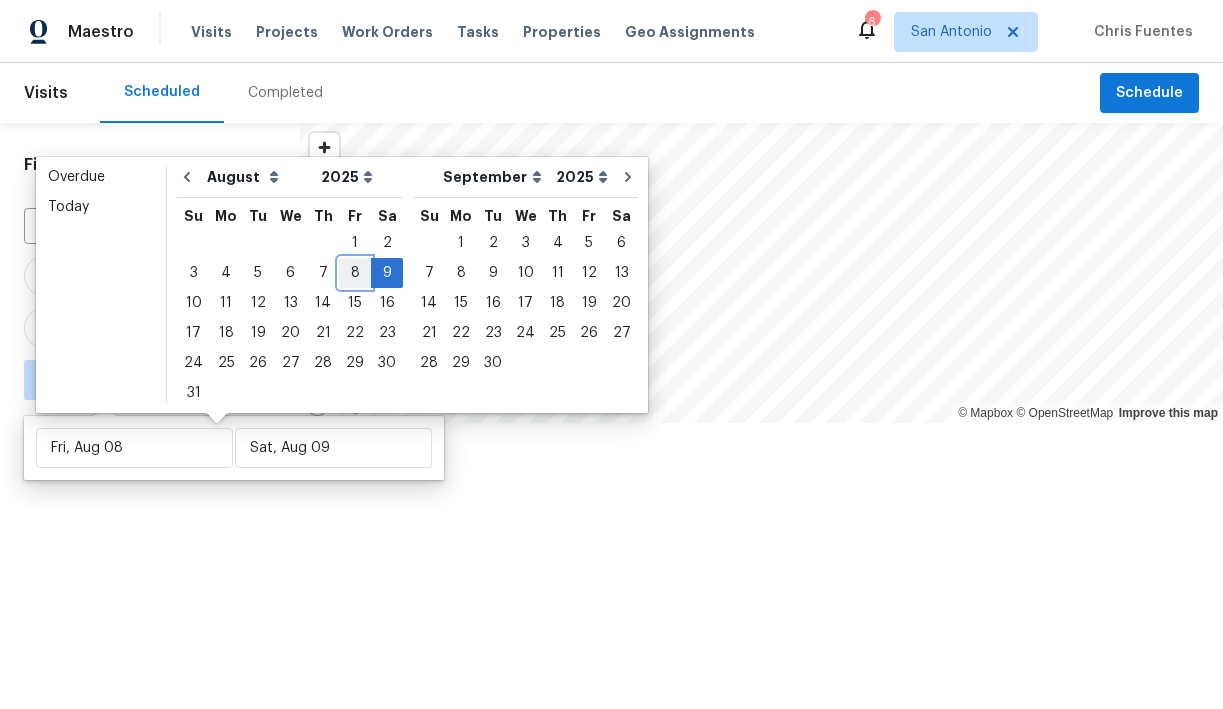 click on "8" at bounding box center [355, 273] 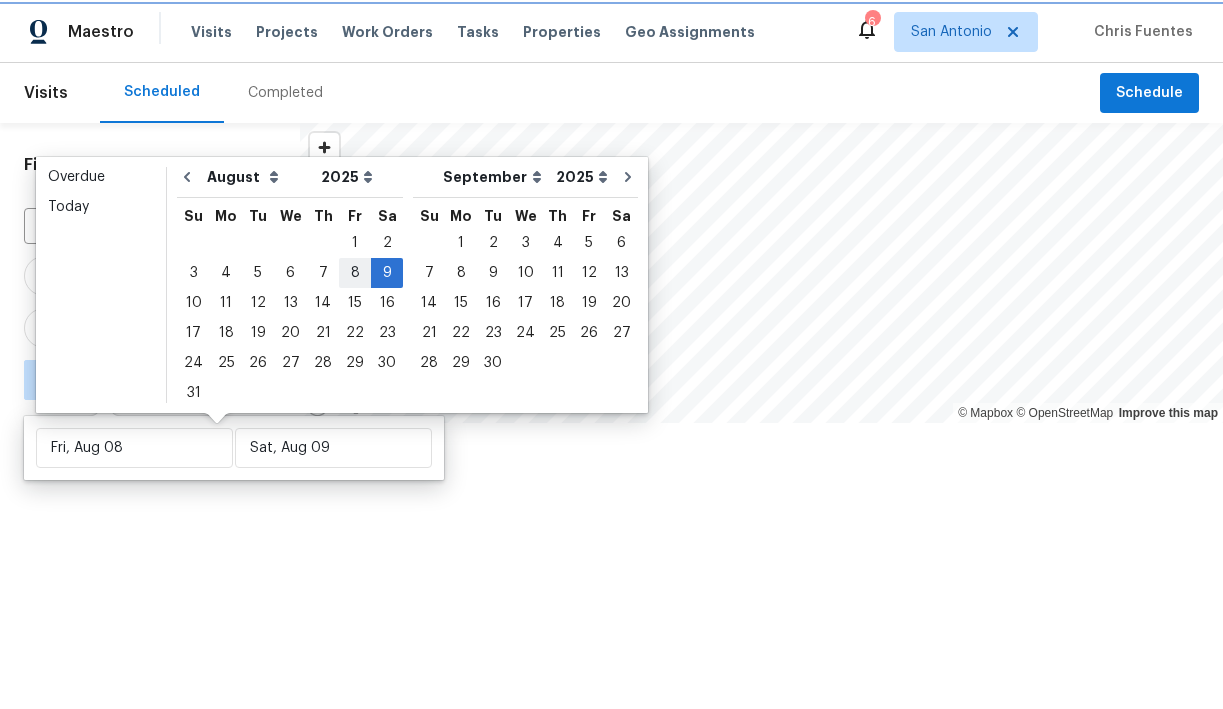 type on "Fri, Aug 08" 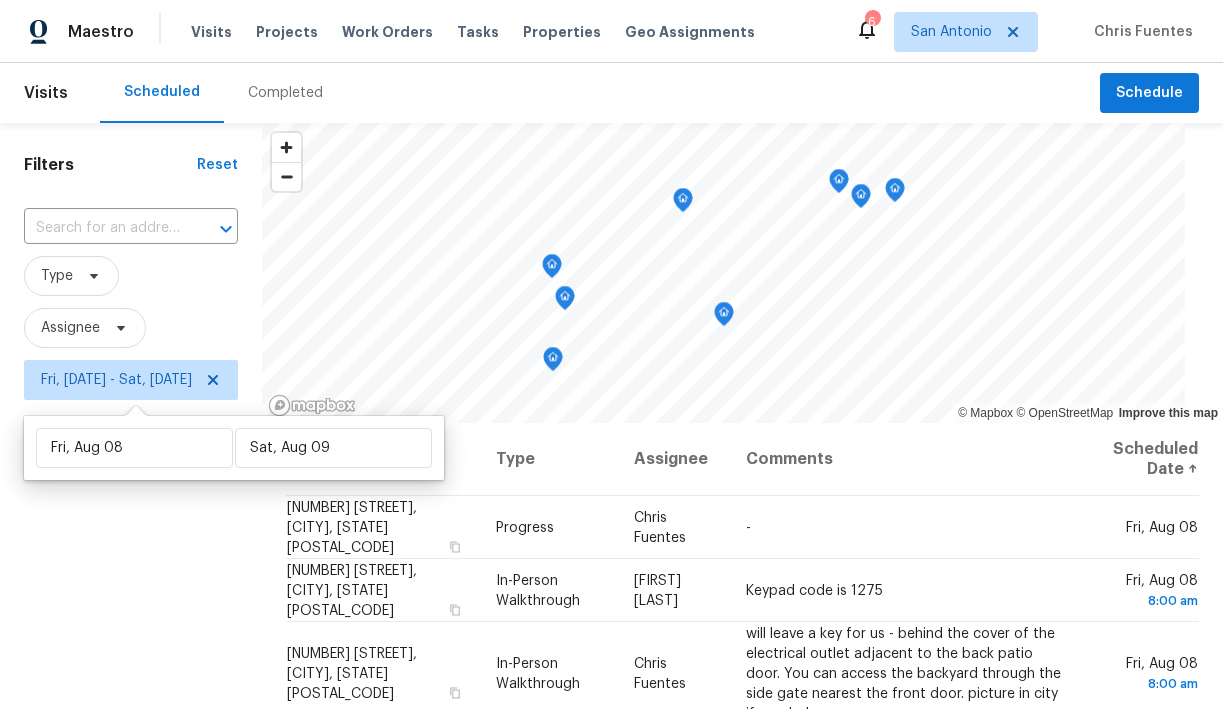 click on "Filters Reset ​ Type Assignee Fri, Aug 08 - Sat, Aug 09" at bounding box center [131, 556] 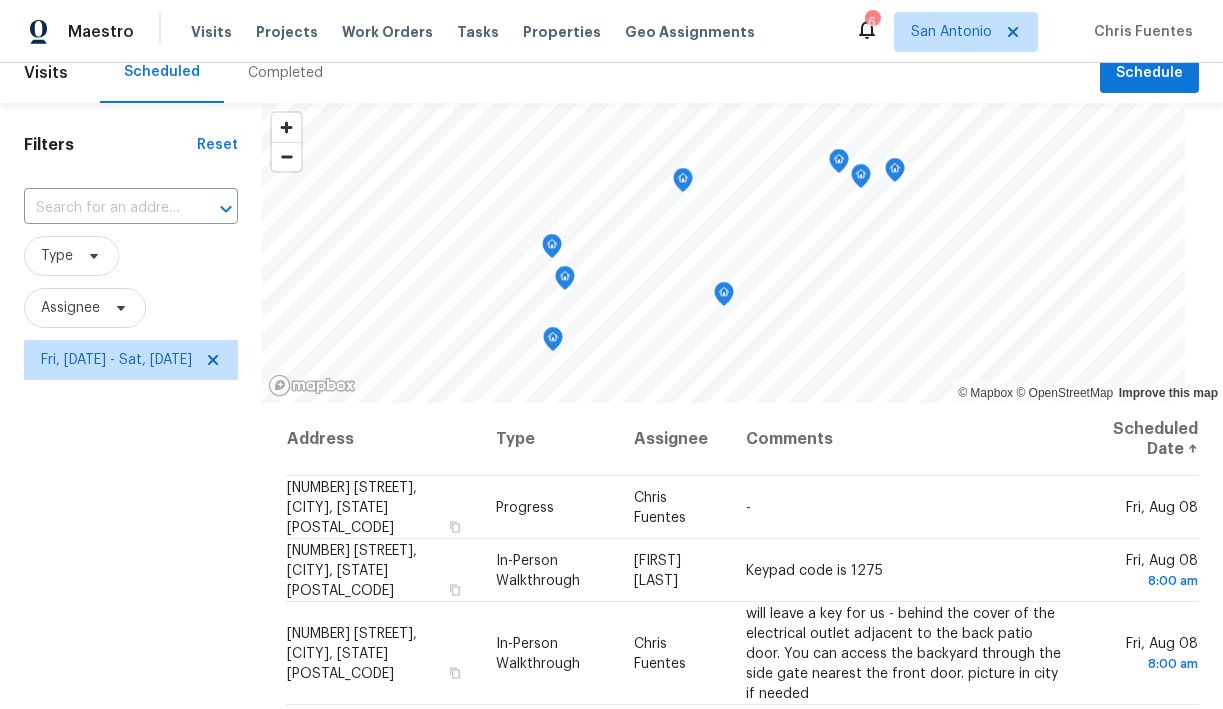 scroll, scrollTop: 0, scrollLeft: 0, axis: both 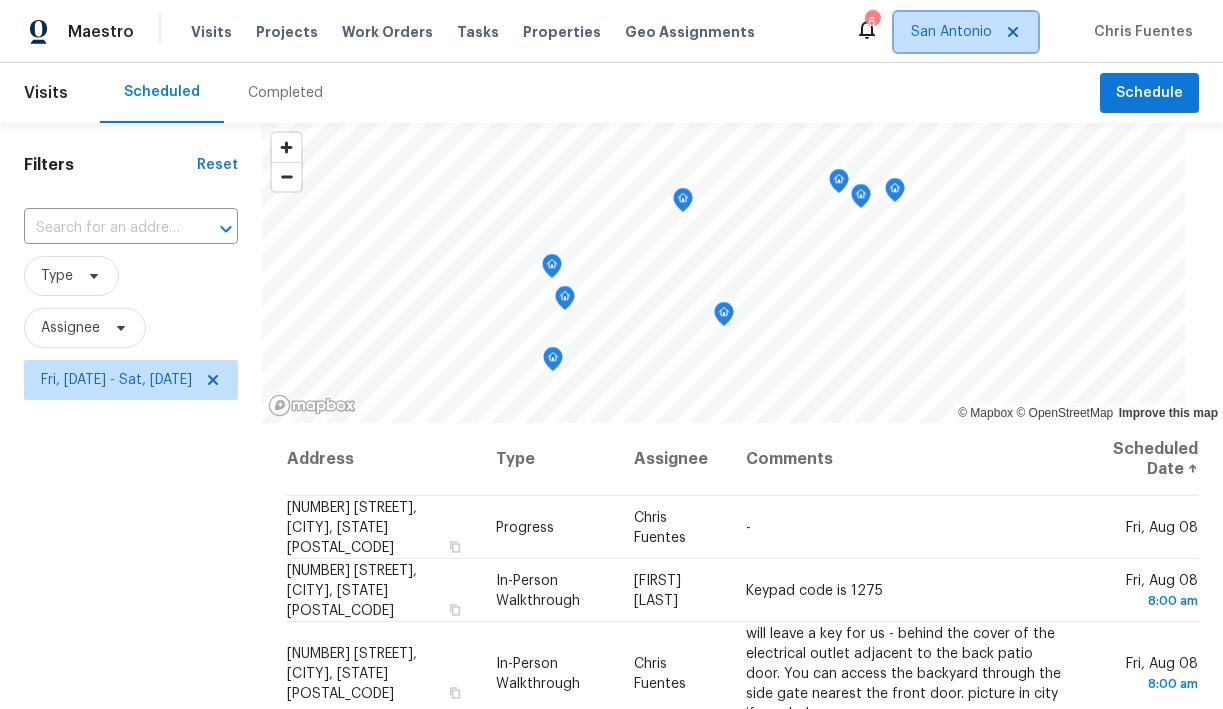 click on "San Antonio" at bounding box center (951, 32) 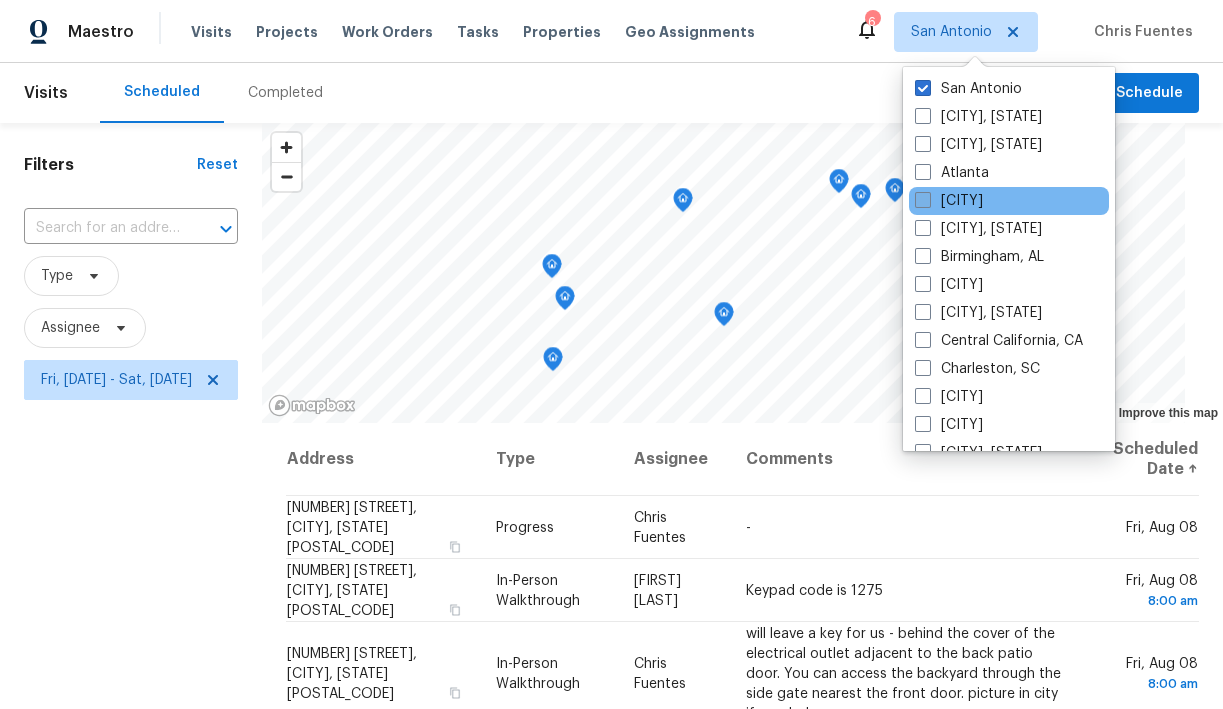 click at bounding box center [923, 200] 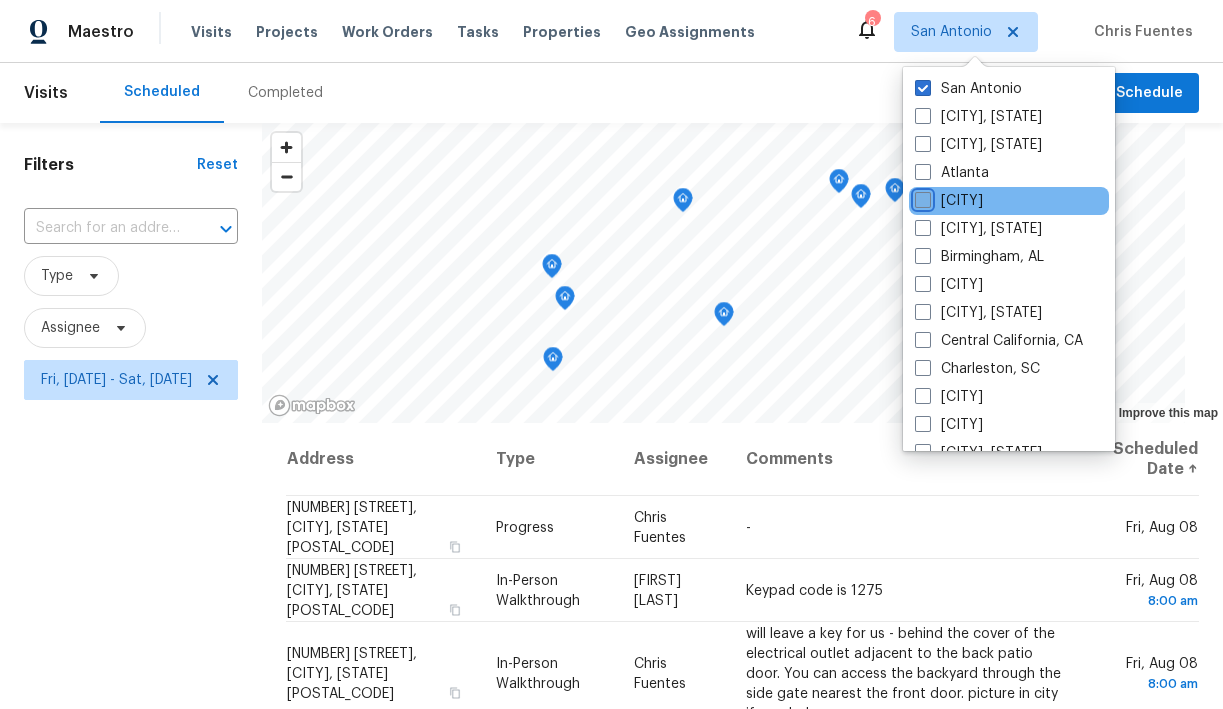 click on "Austin" at bounding box center [921, 197] 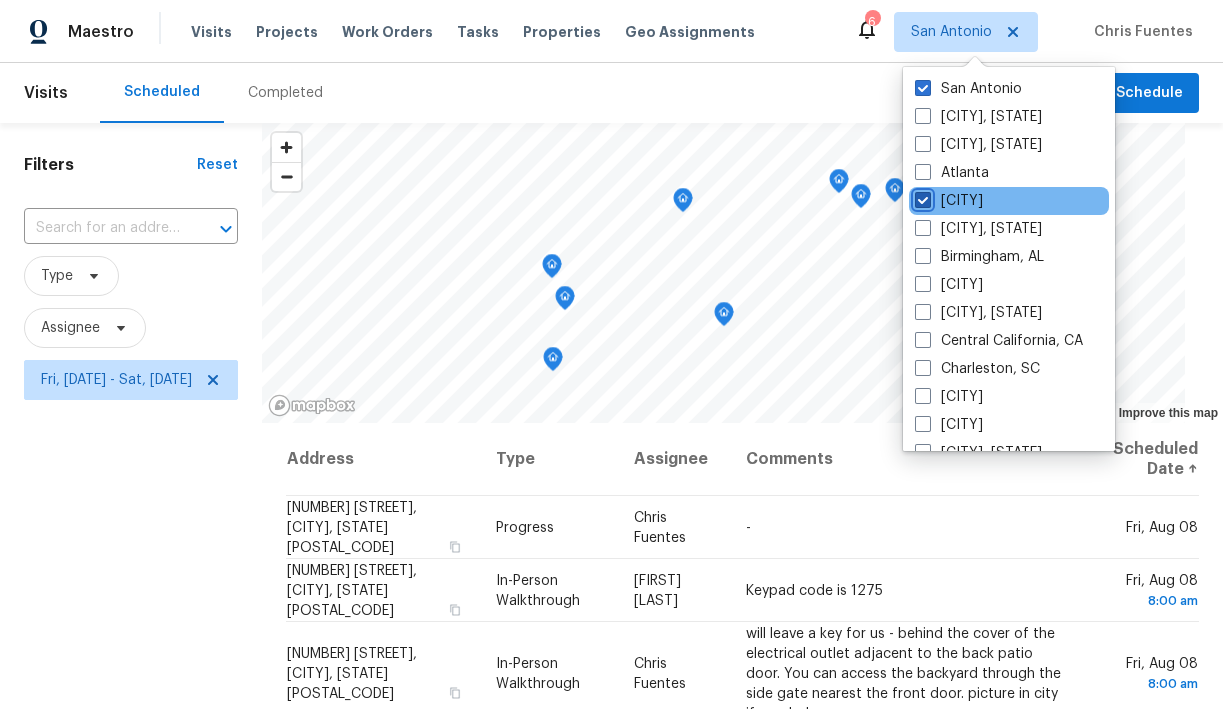 checkbox on "true" 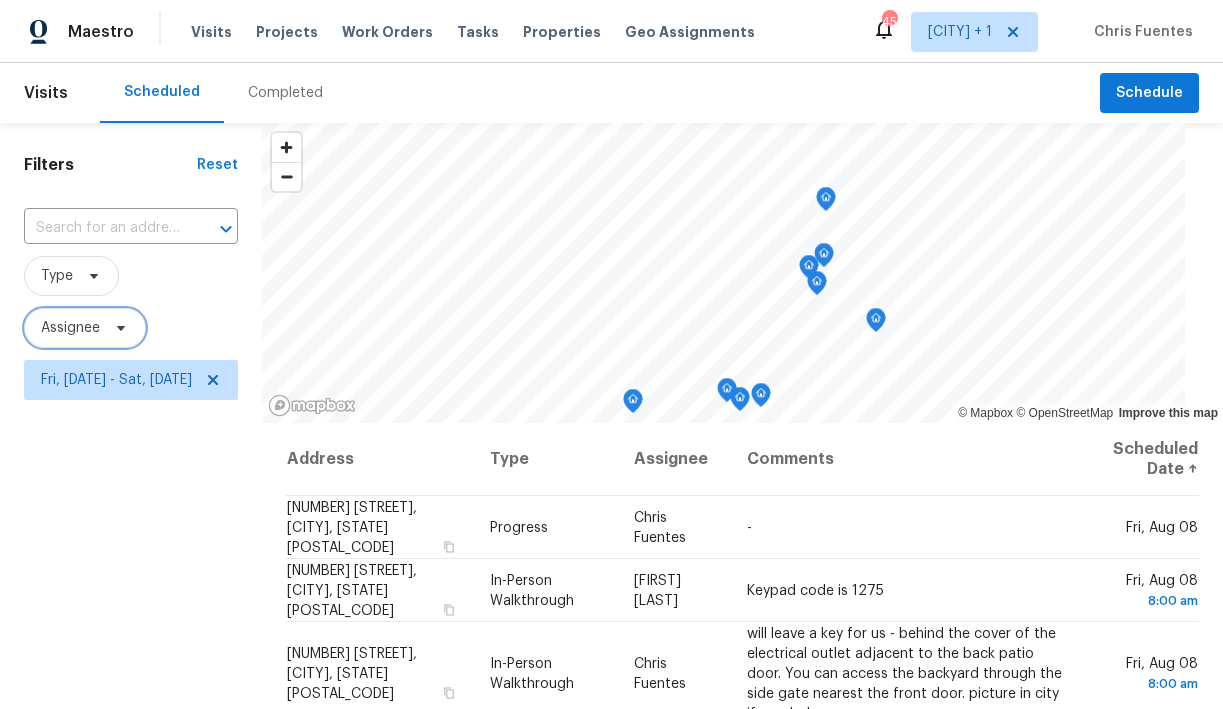 click 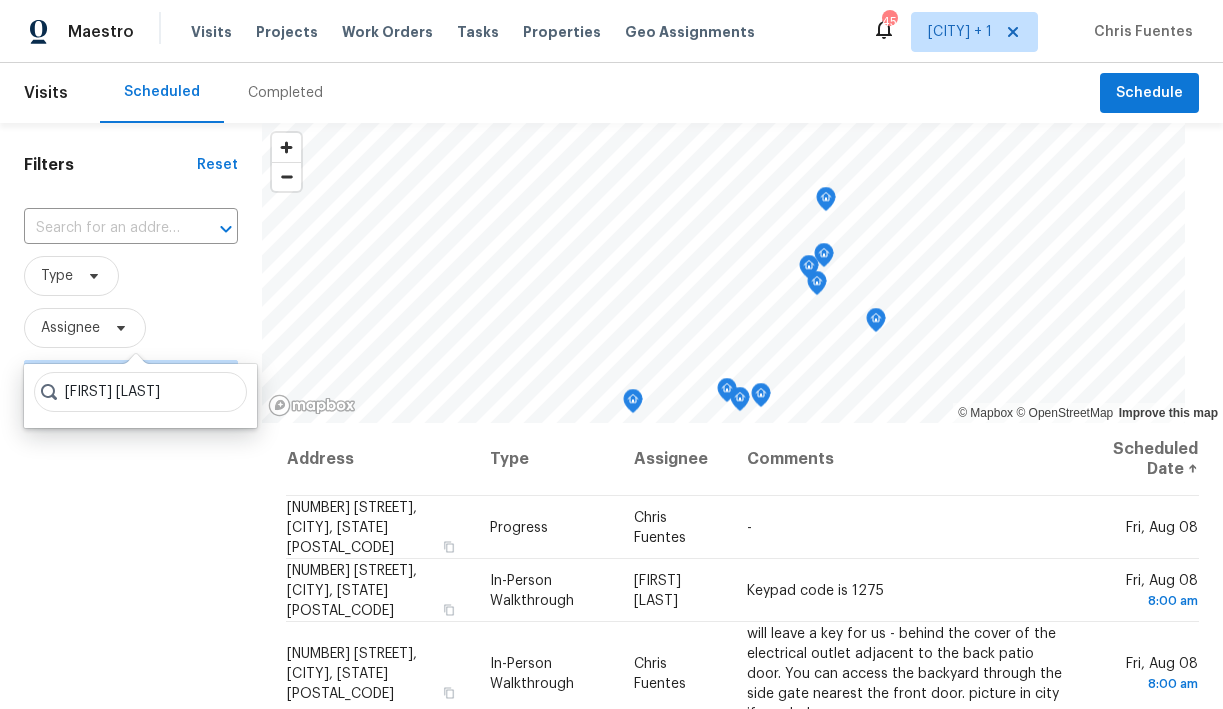 type on "chris fuentes" 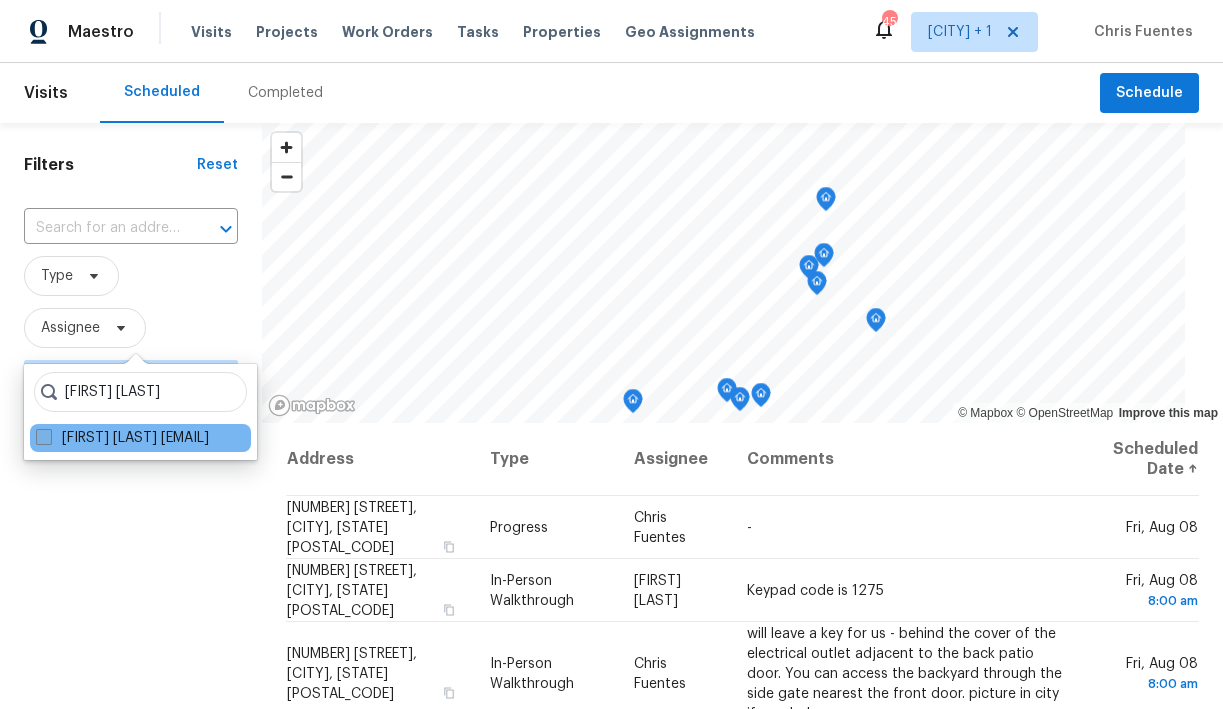 click on "Chris Fuentes
chris.fuentes@opendoor.com" at bounding box center (122, 438) 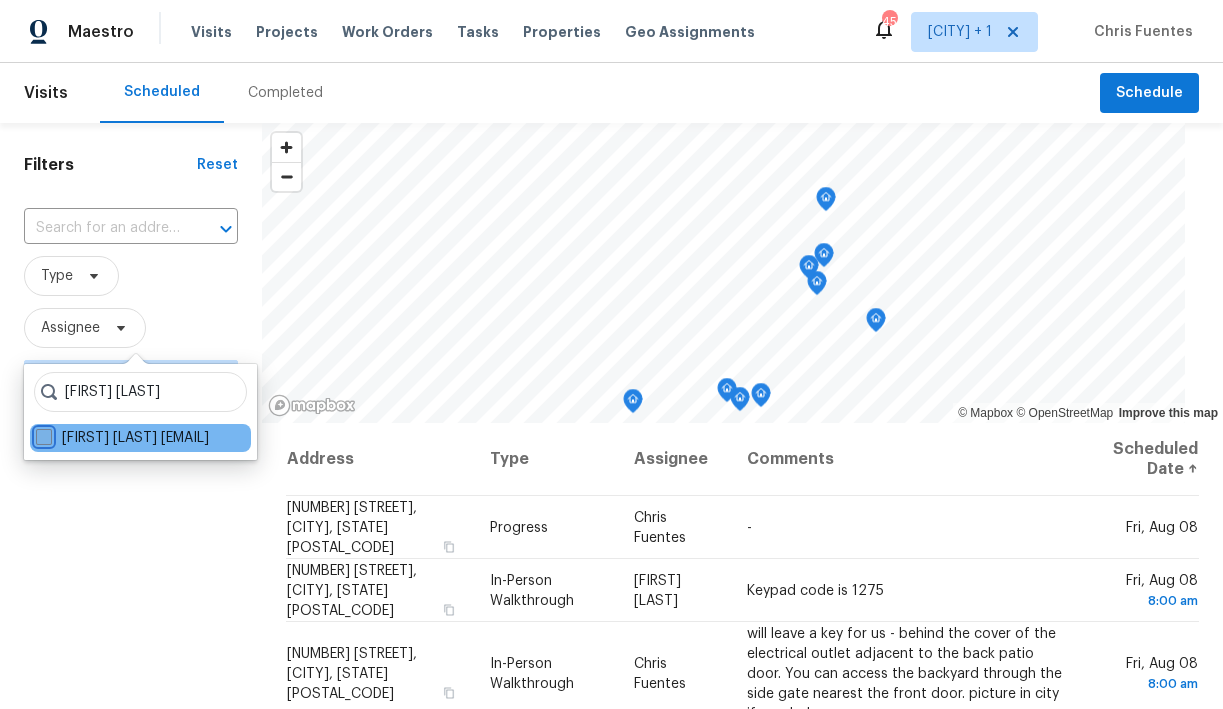click on "Chris Fuentes
chris.fuentes@opendoor.com" at bounding box center (42, 434) 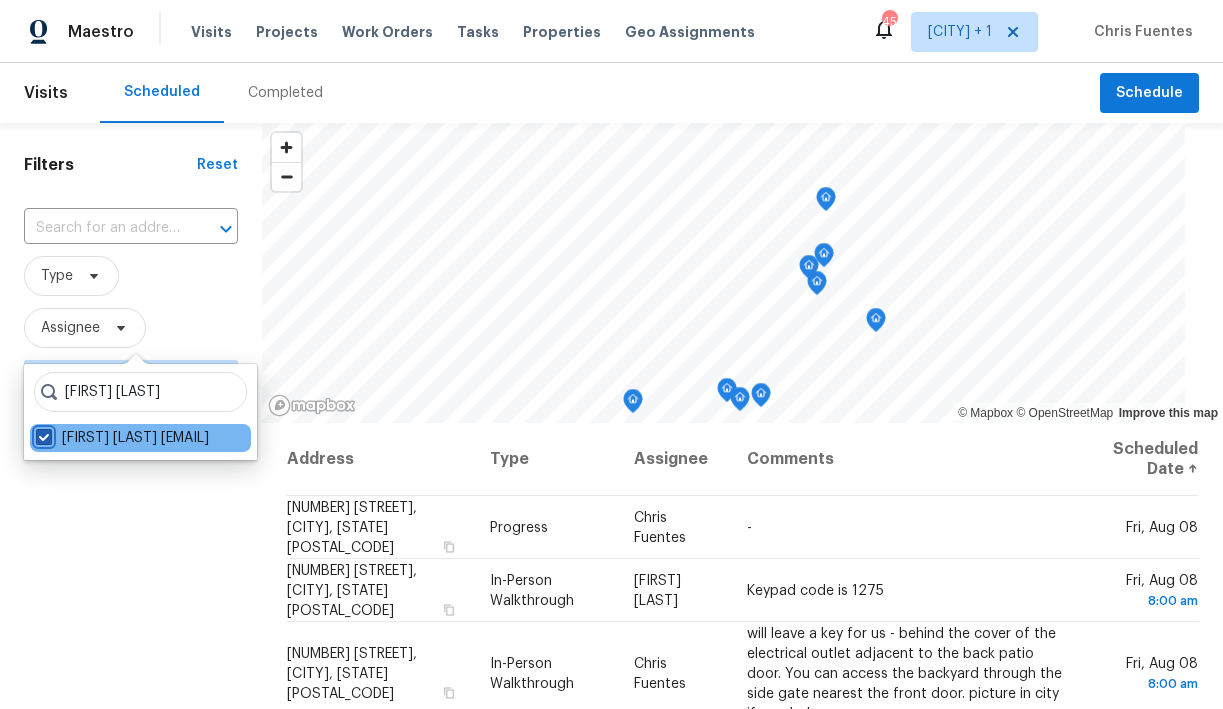 checkbox on "true" 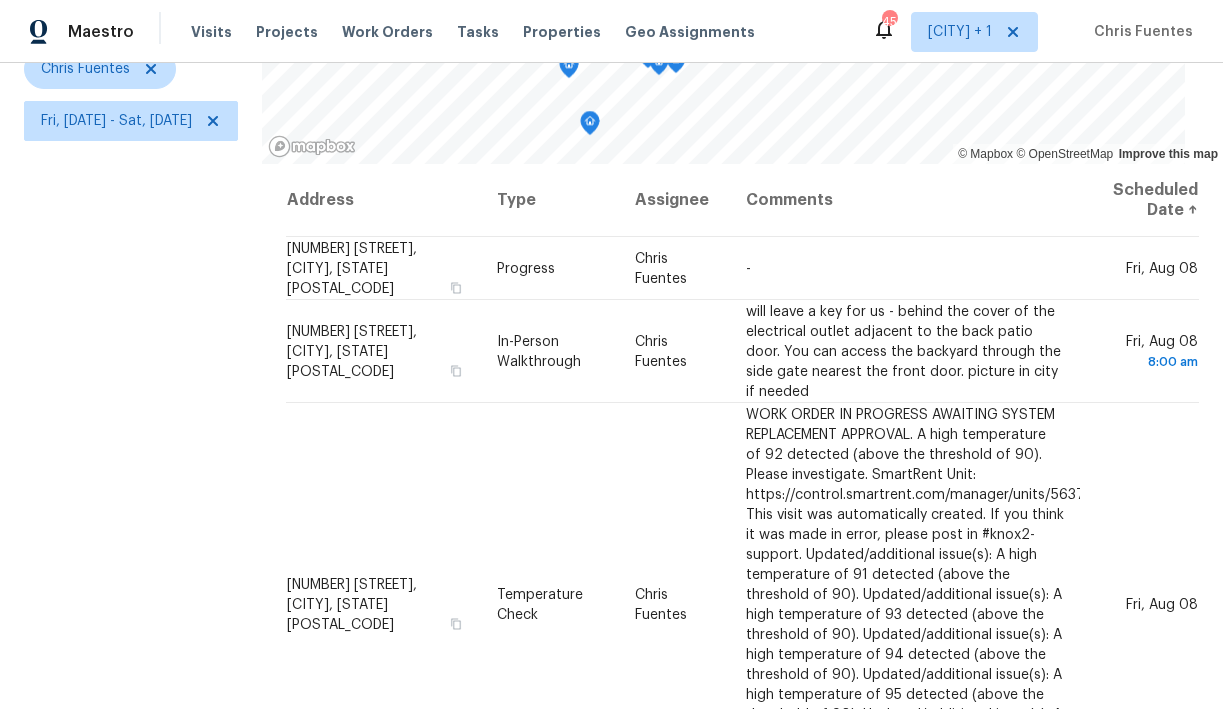 scroll, scrollTop: 281, scrollLeft: 0, axis: vertical 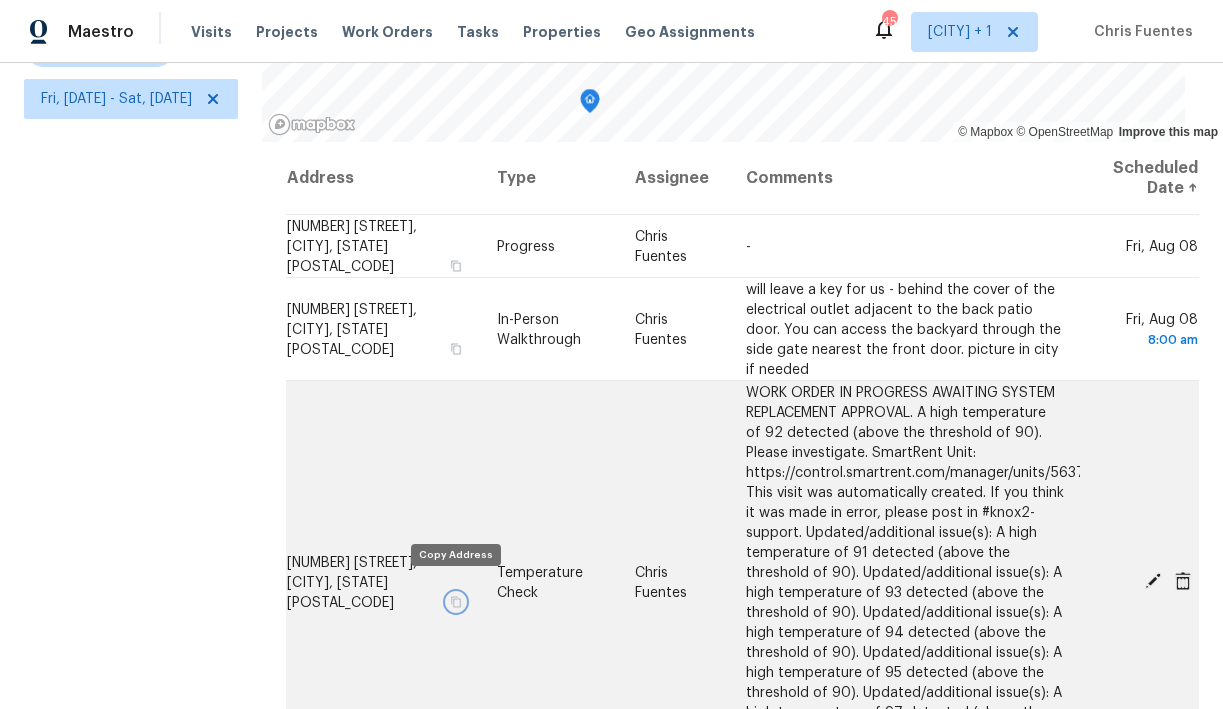 click 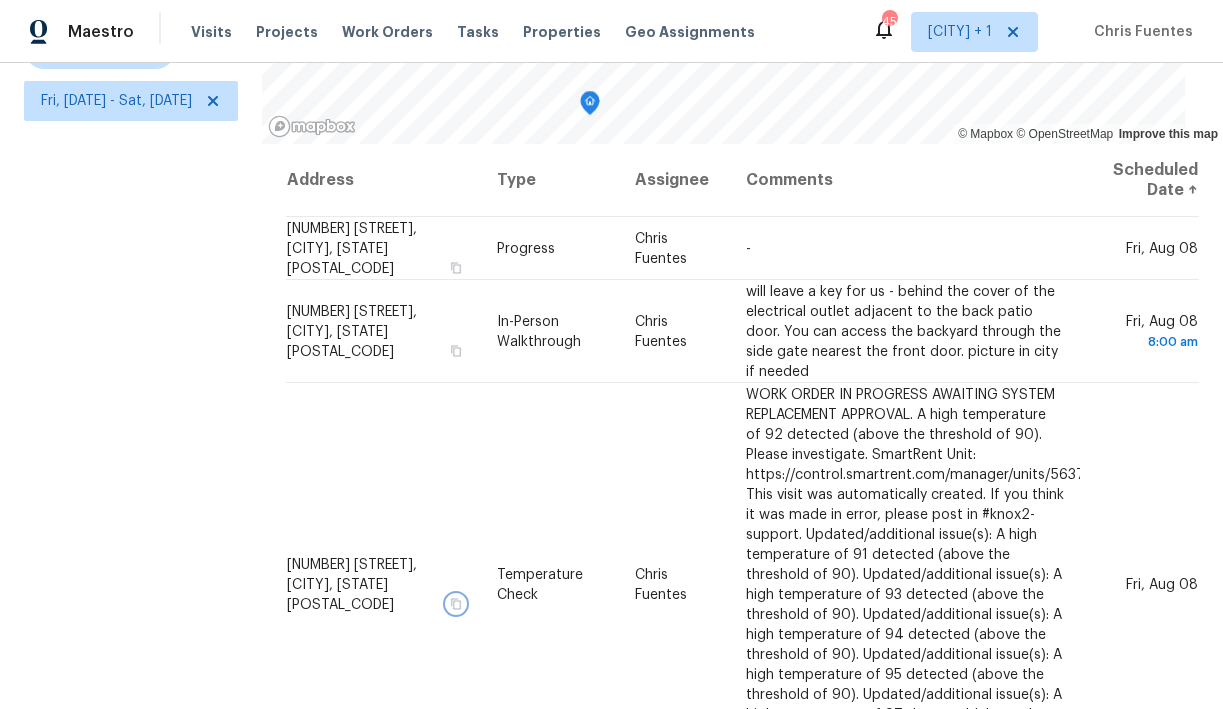 scroll, scrollTop: 281, scrollLeft: 0, axis: vertical 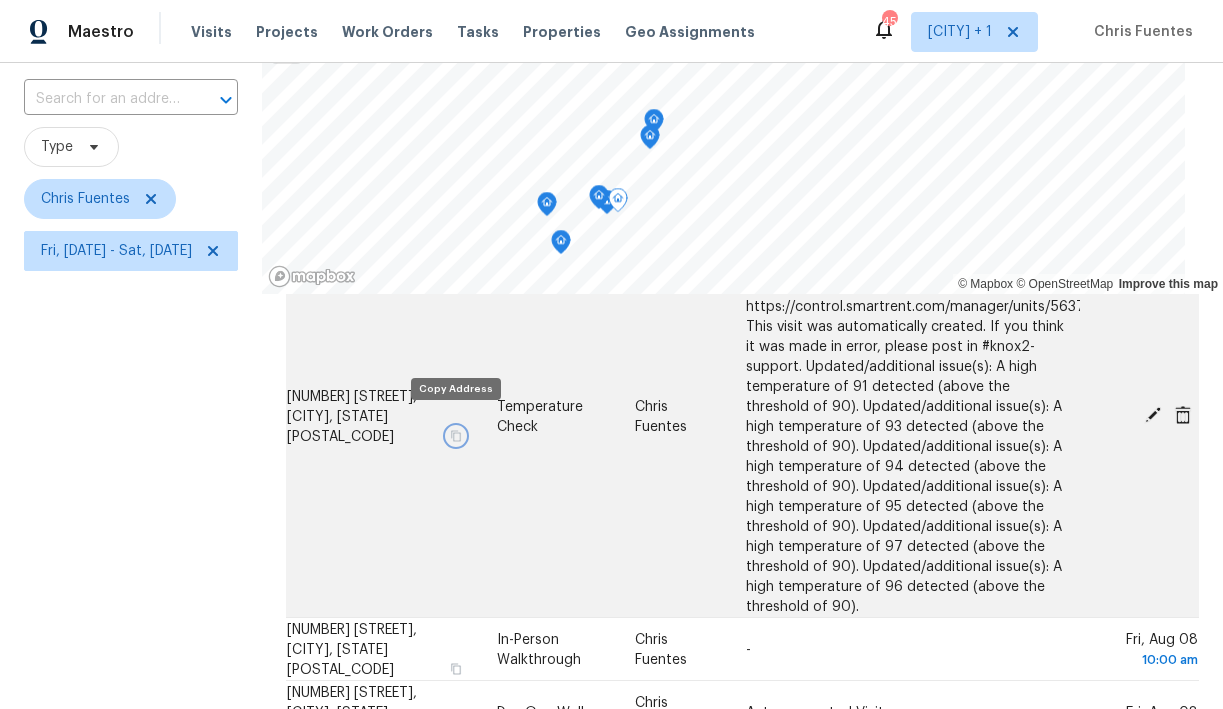 click 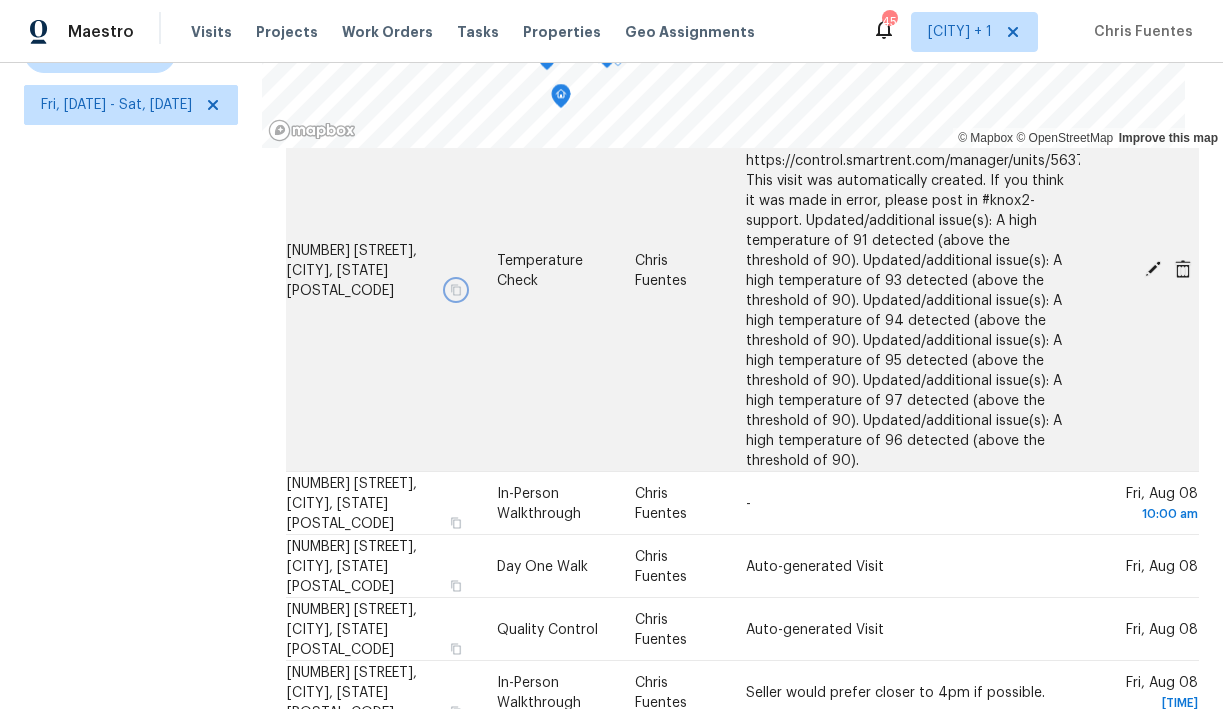 scroll, scrollTop: 281, scrollLeft: 0, axis: vertical 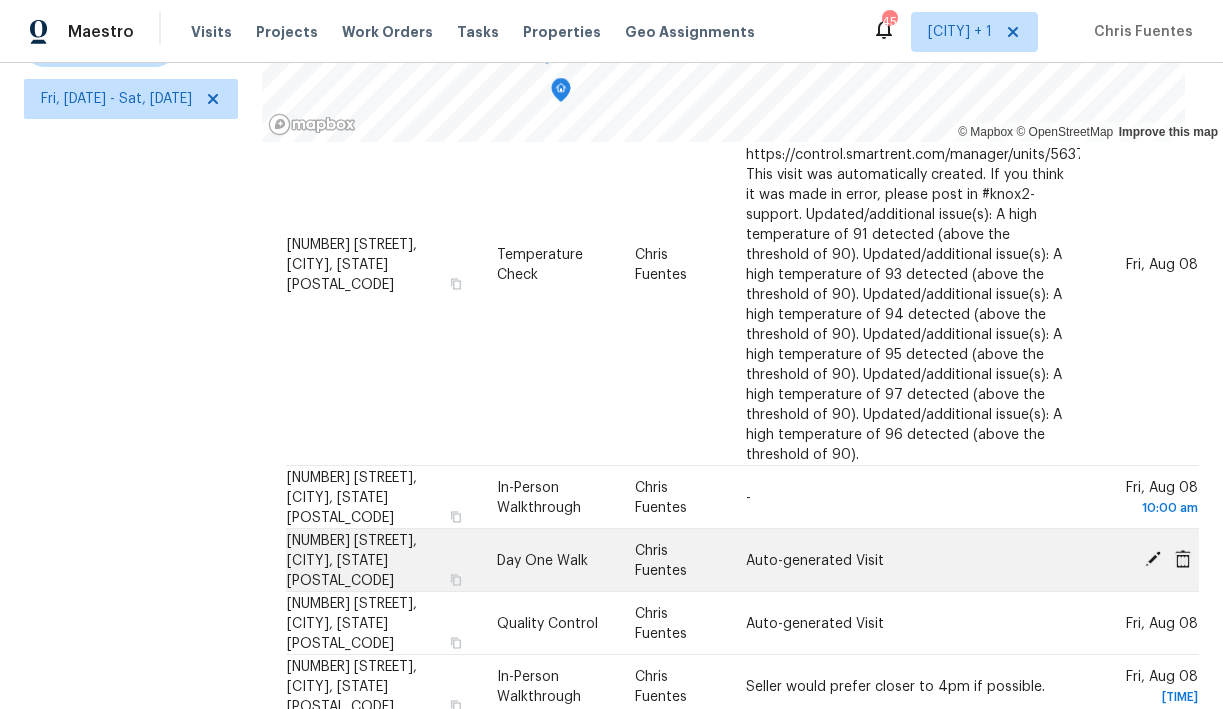 click 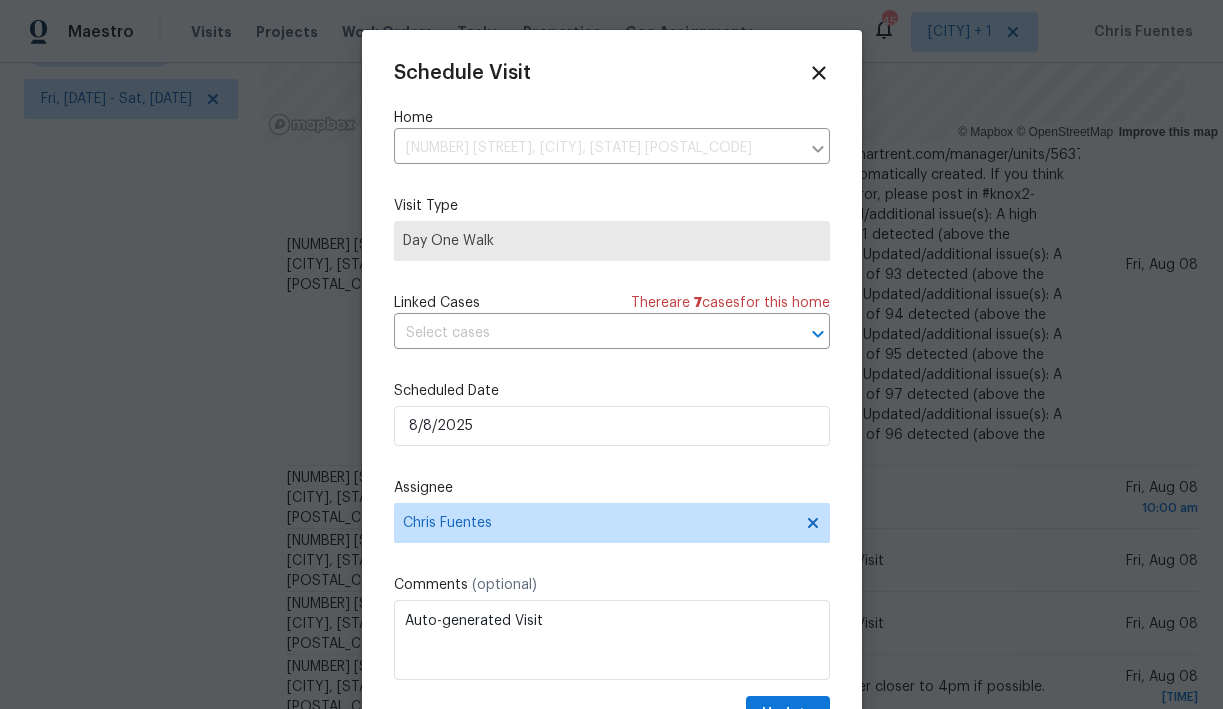 scroll, scrollTop: 36, scrollLeft: 0, axis: vertical 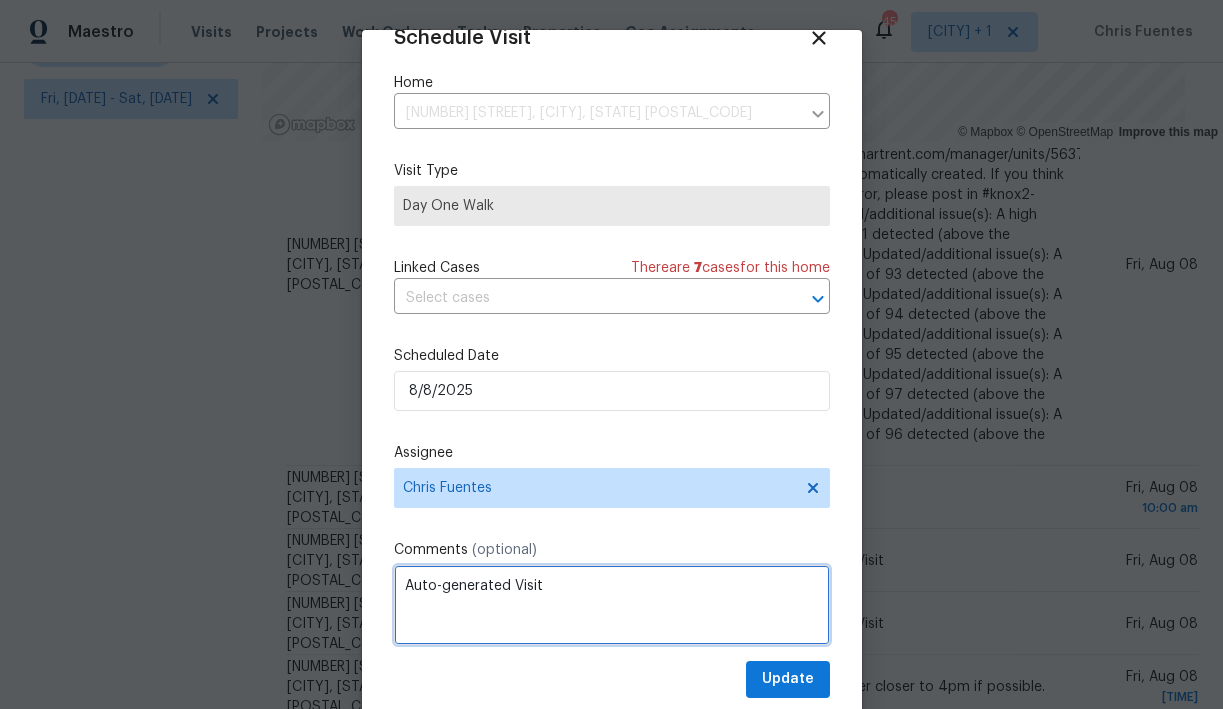 click on "Auto-generated Visit" at bounding box center [612, 605] 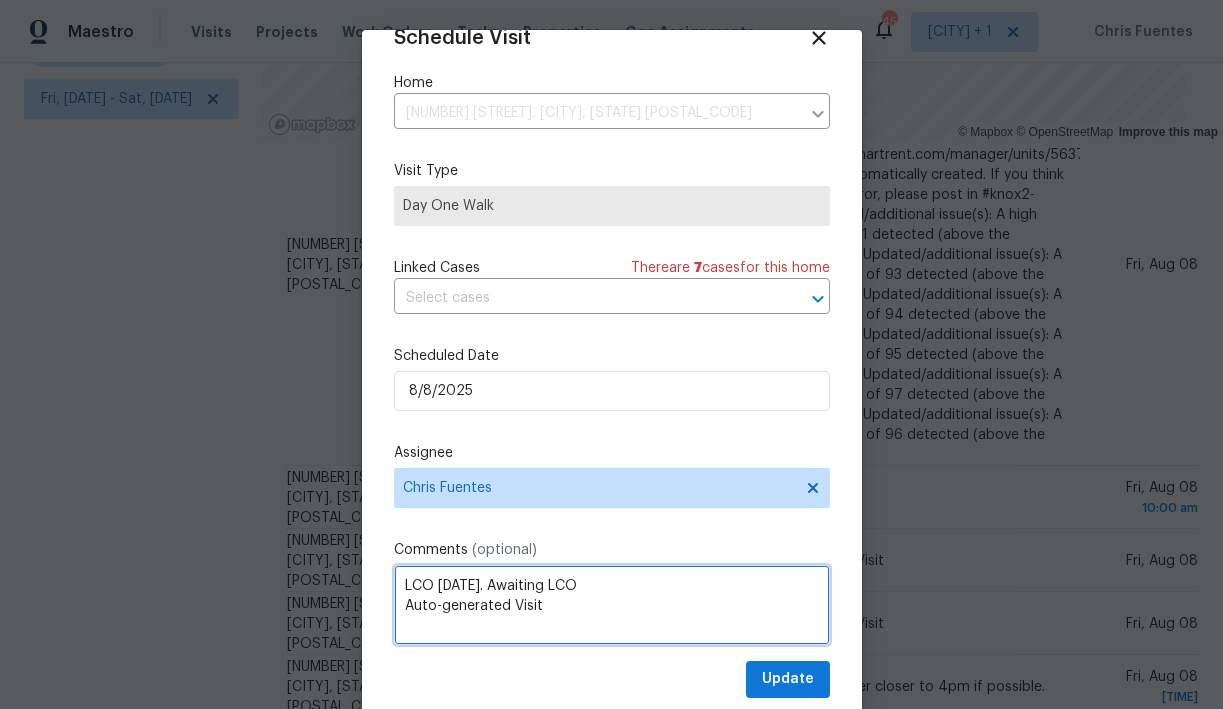 type on "LCO 8/12/25. Awaiting LCO
Auto-generated Visit" 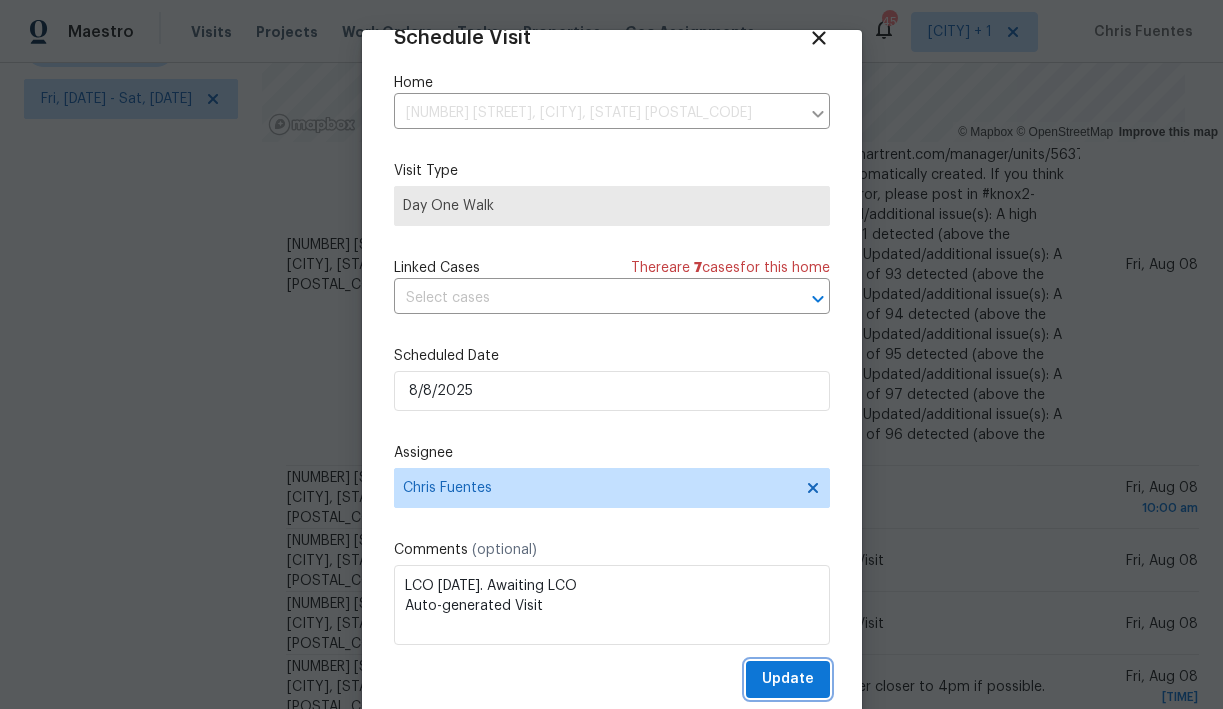click on "Update" at bounding box center [788, 679] 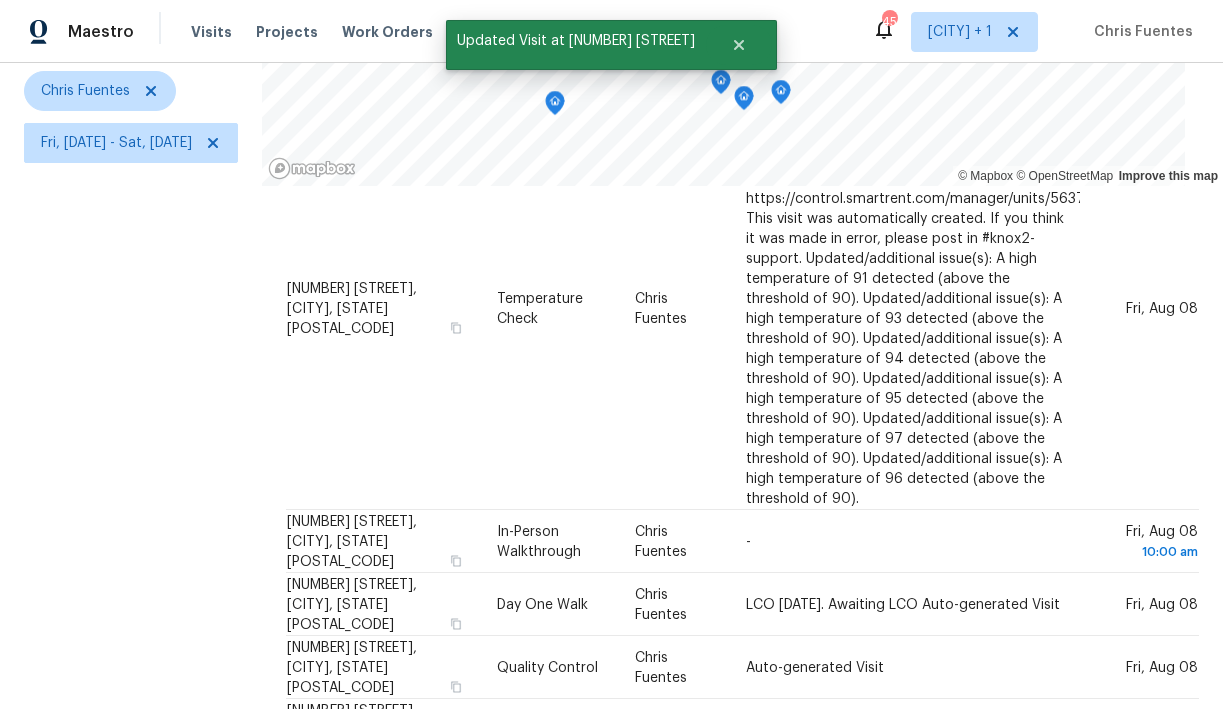 scroll, scrollTop: 281, scrollLeft: 0, axis: vertical 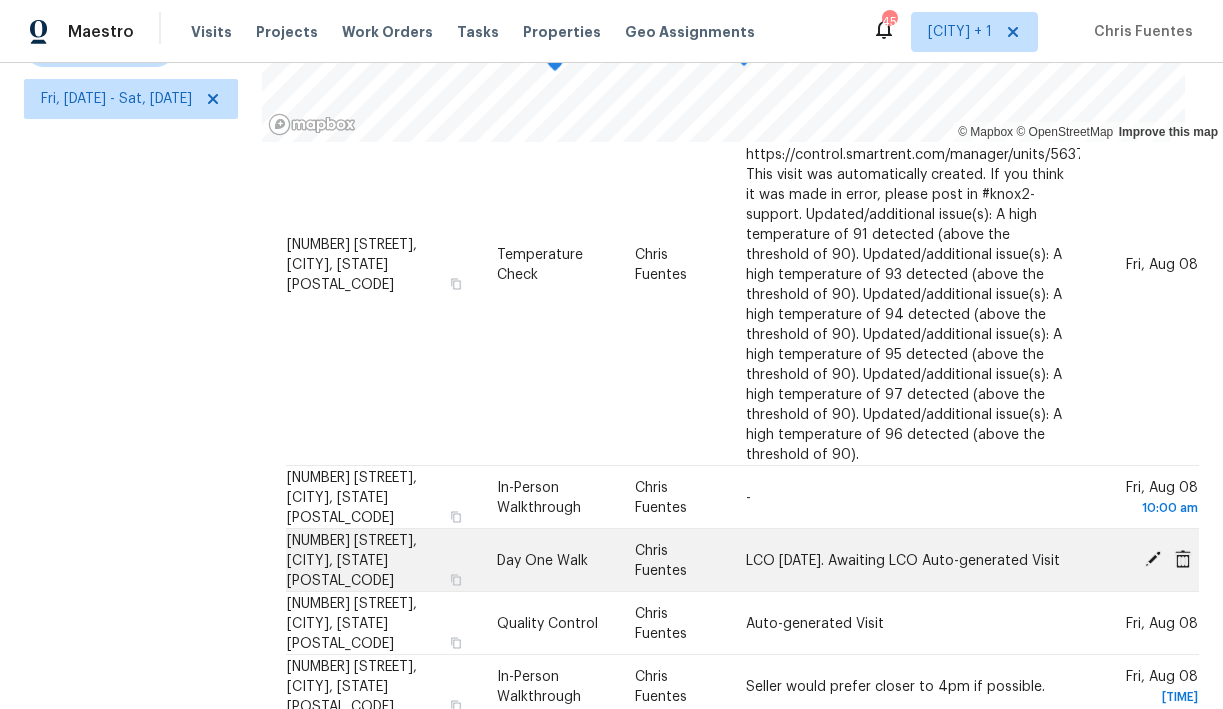 click 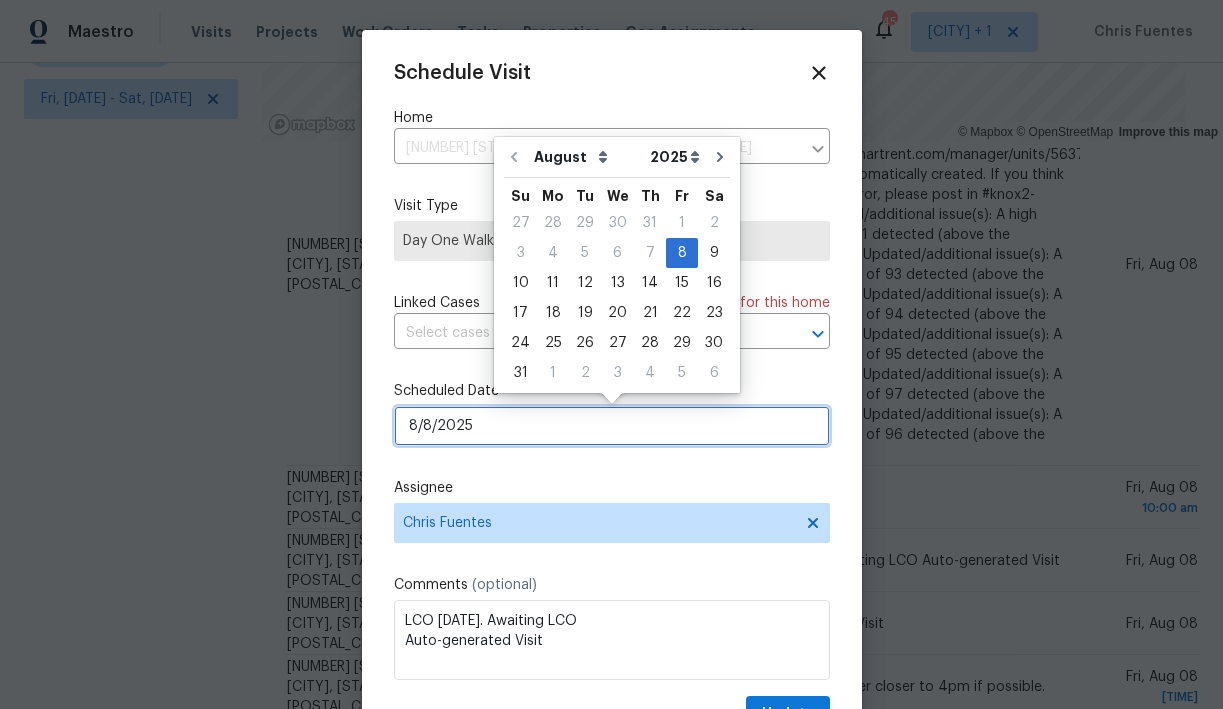 click on "8/8/2025" at bounding box center (612, 426) 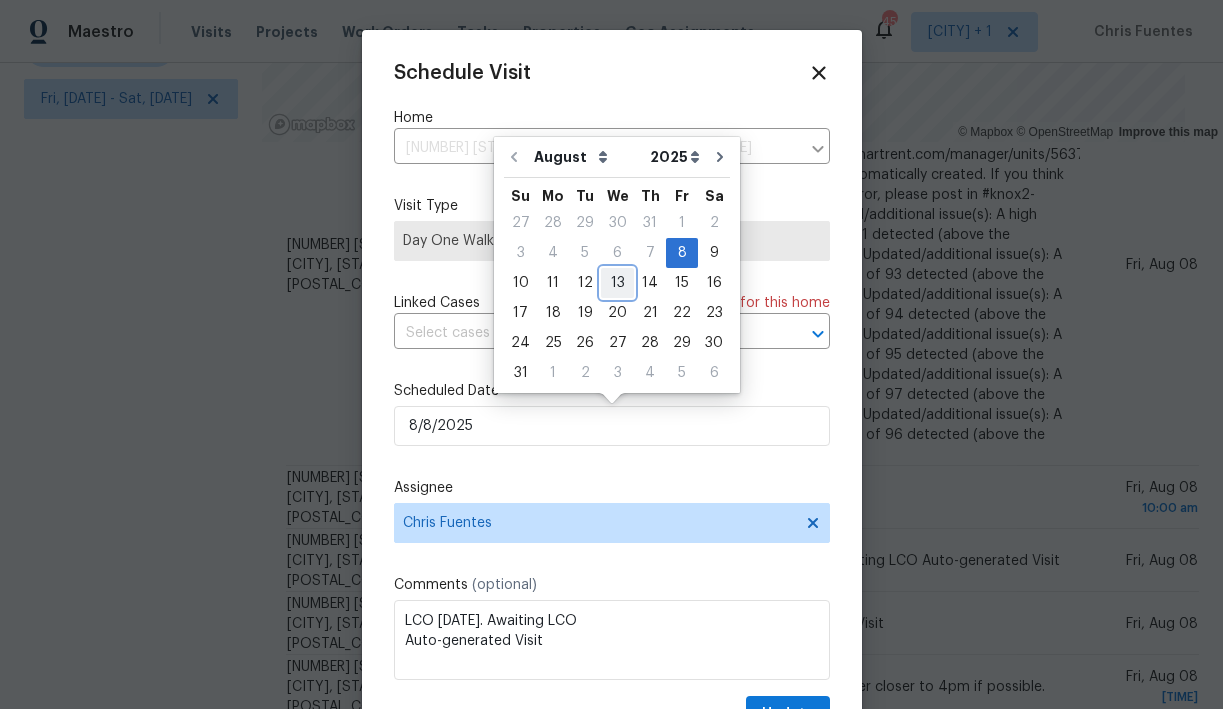 click on "13" at bounding box center (617, 283) 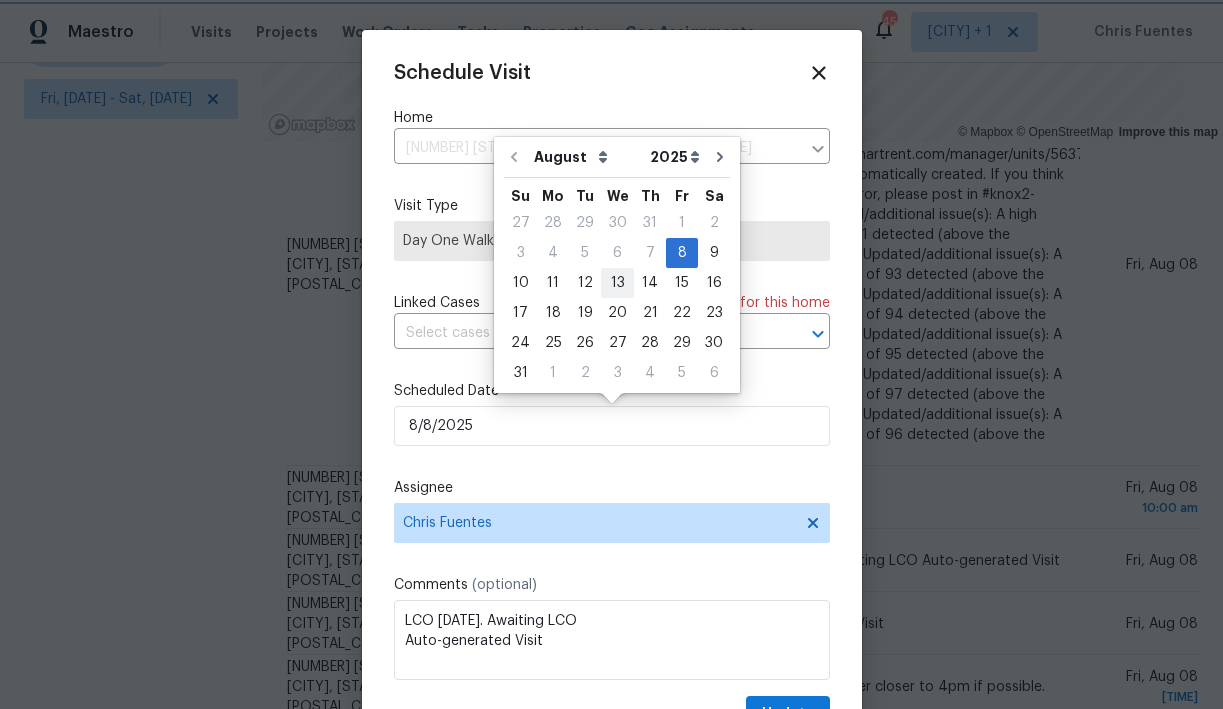 type on "8/13/2025" 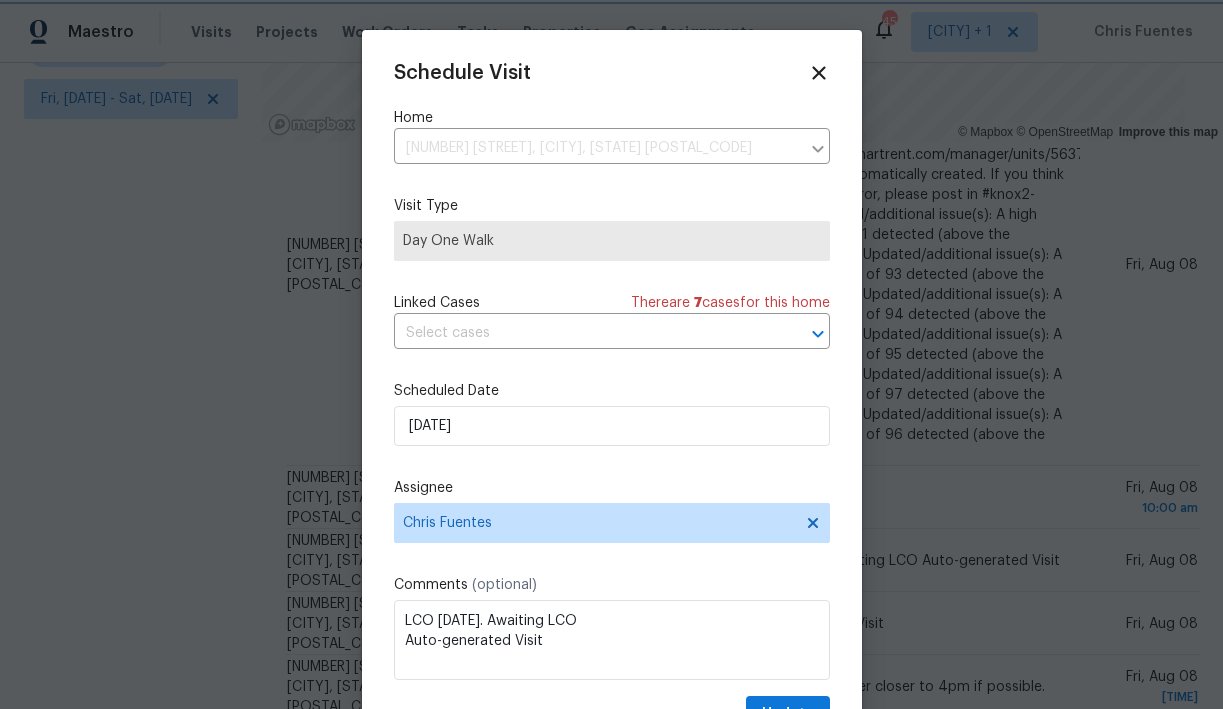 scroll, scrollTop: 36, scrollLeft: 0, axis: vertical 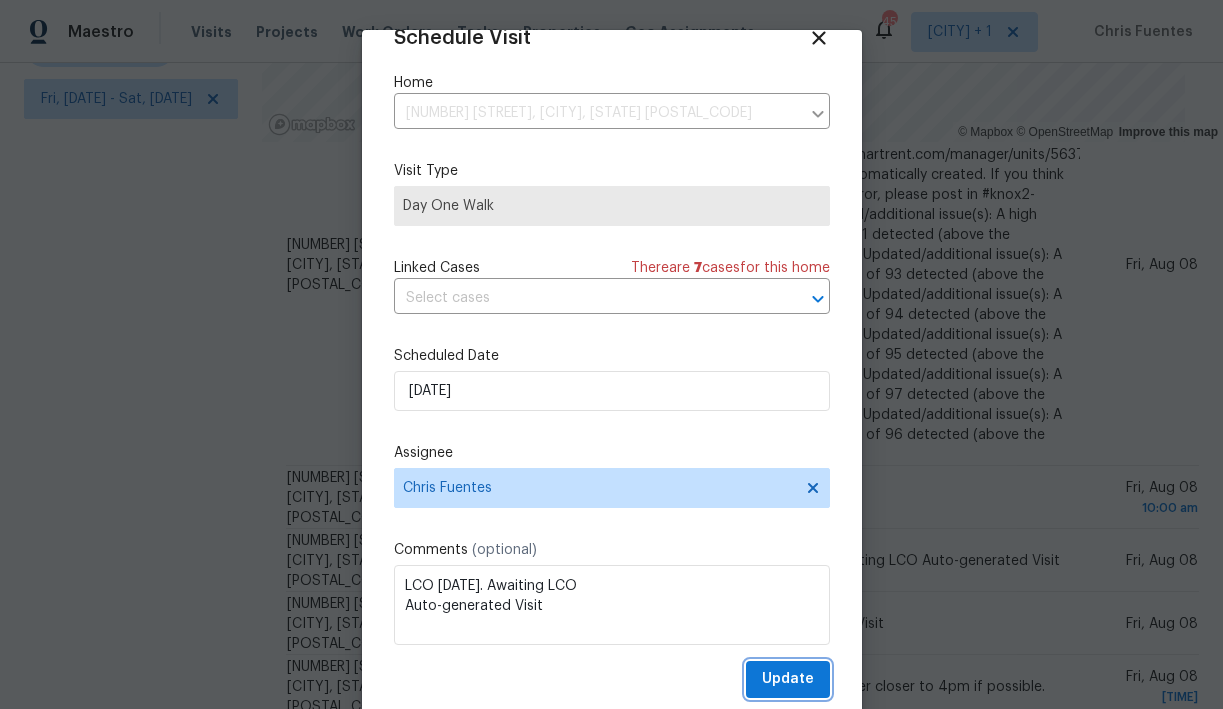click on "Update" at bounding box center [788, 679] 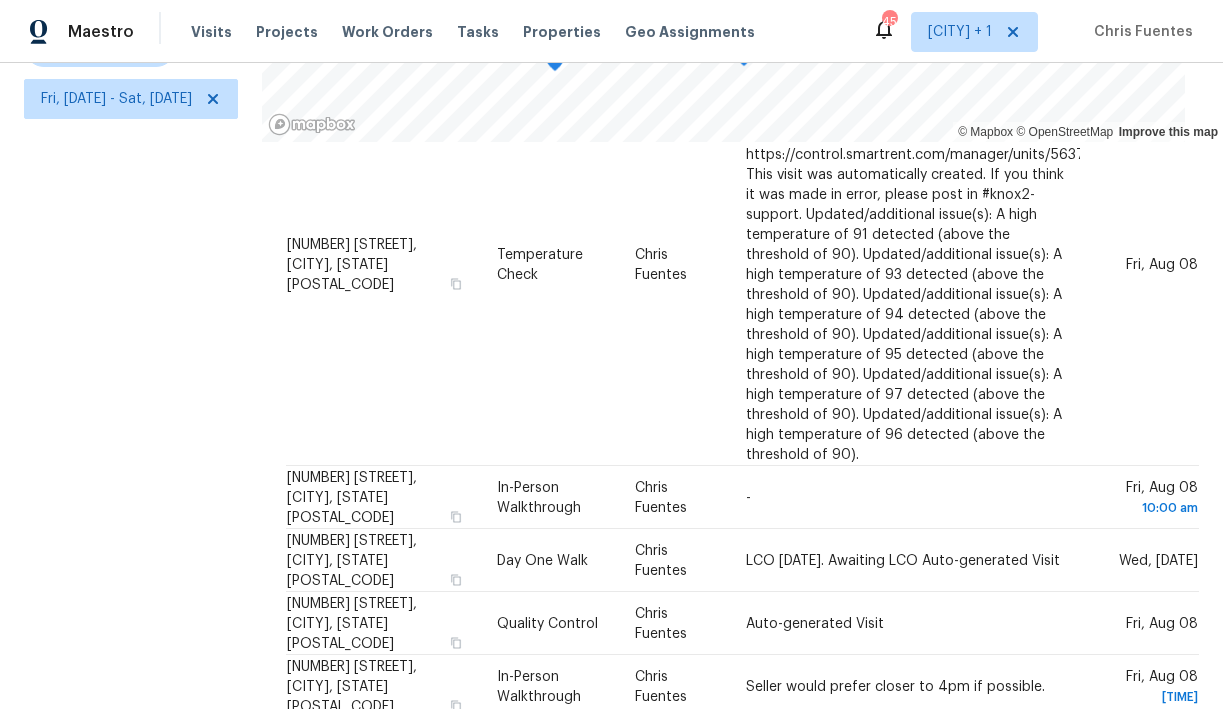 scroll, scrollTop: 262, scrollLeft: 0, axis: vertical 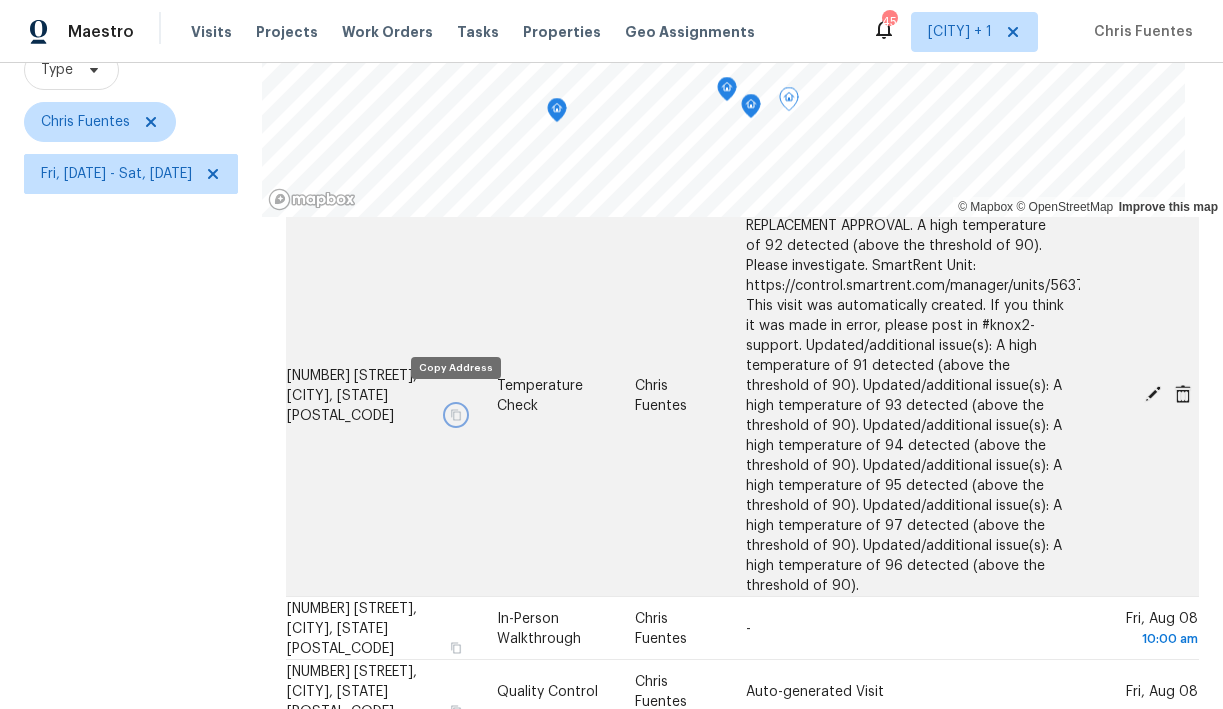 click 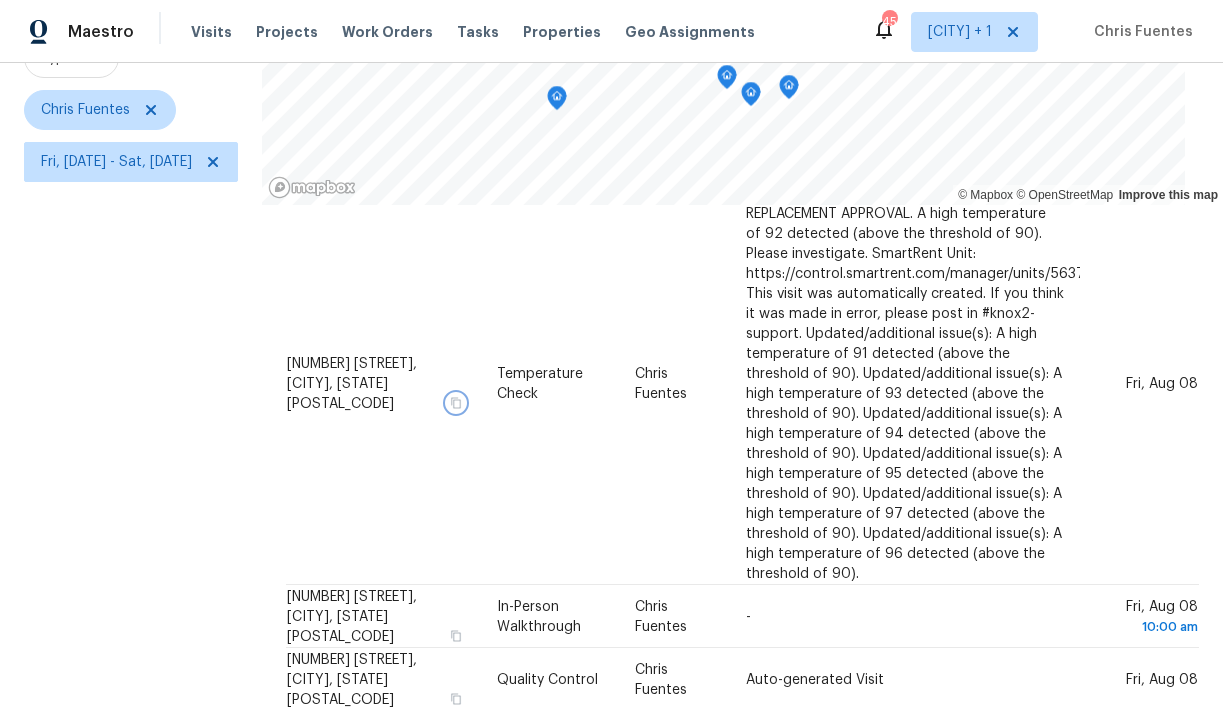 scroll, scrollTop: 203, scrollLeft: 0, axis: vertical 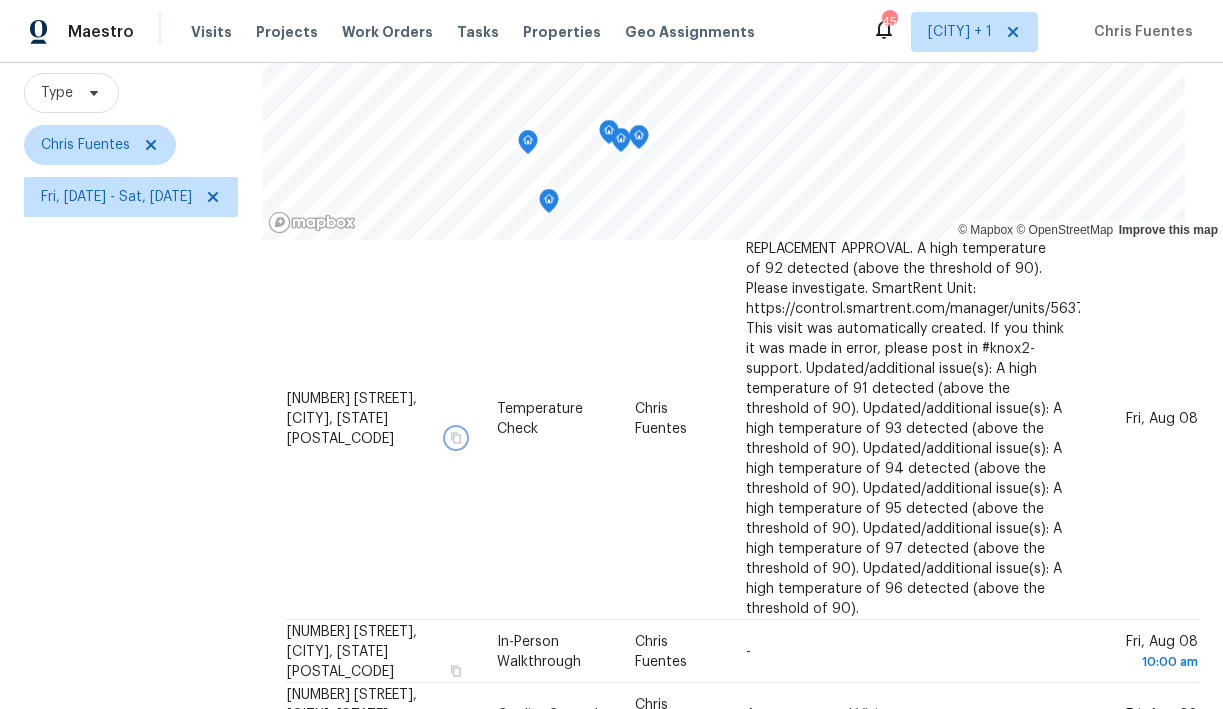 drag, startPoint x: 558, startPoint y: 212, endPoint x: 558, endPoint y: 191, distance: 21 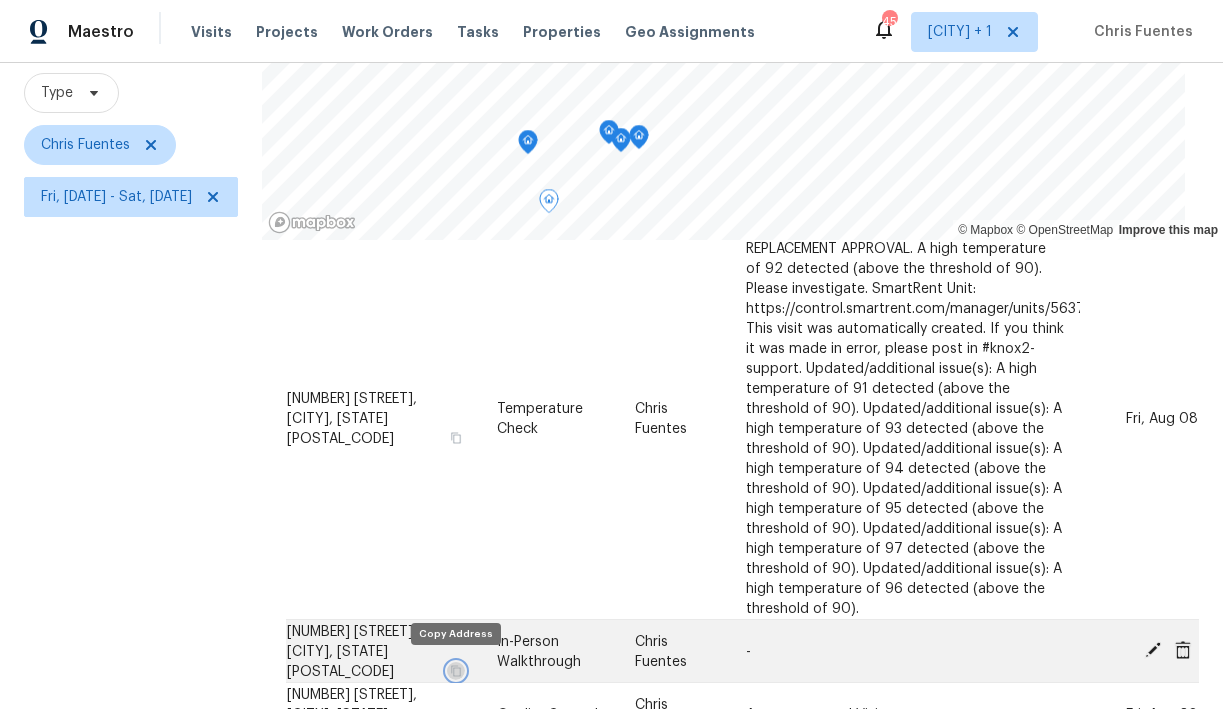click 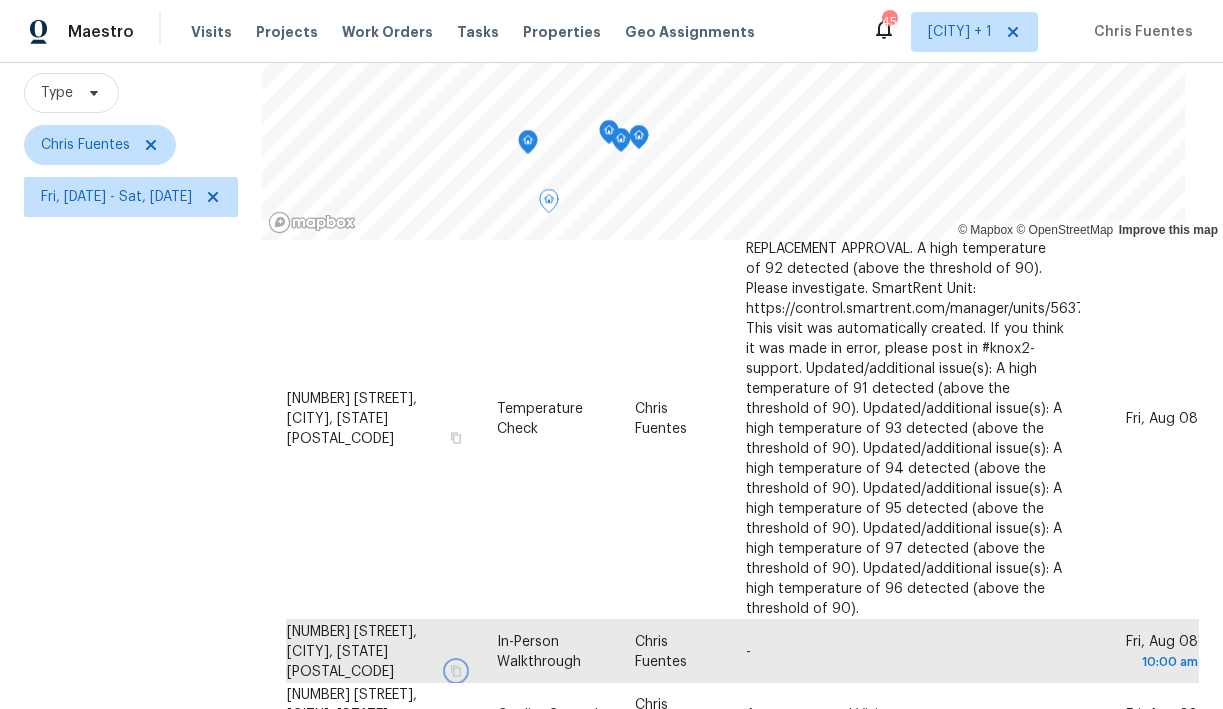 click 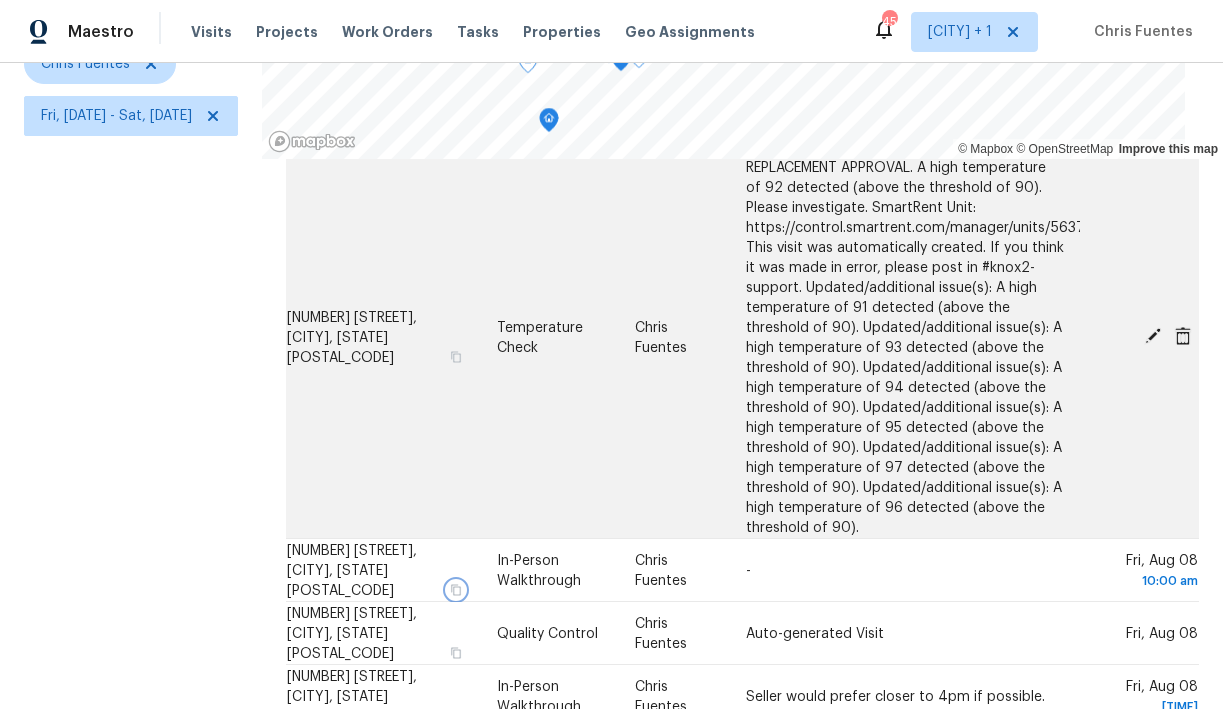 scroll, scrollTop: 281, scrollLeft: 0, axis: vertical 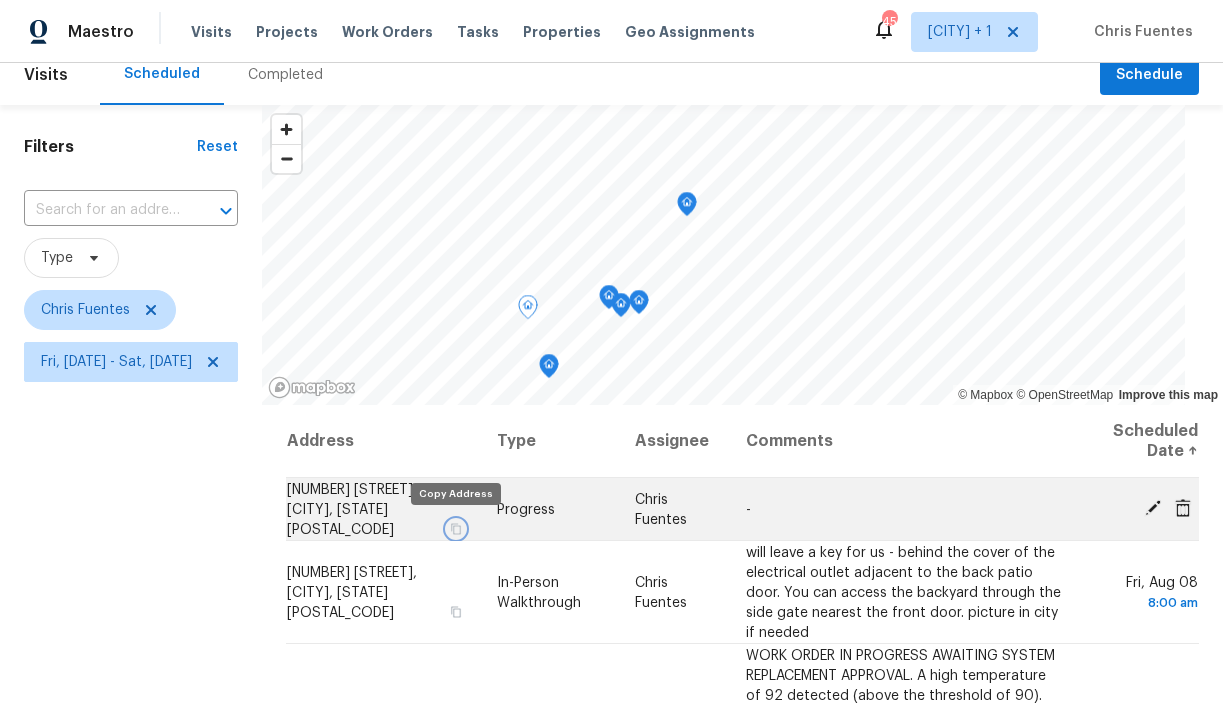 click 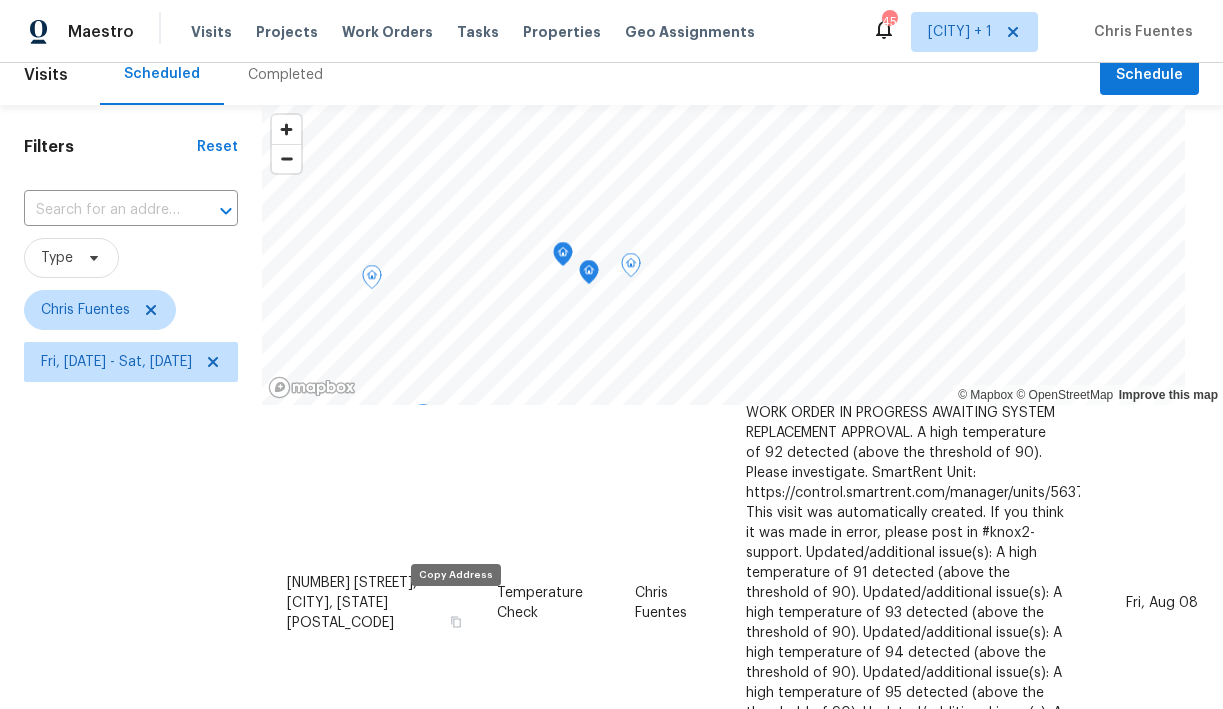 scroll, scrollTop: 262, scrollLeft: 0, axis: vertical 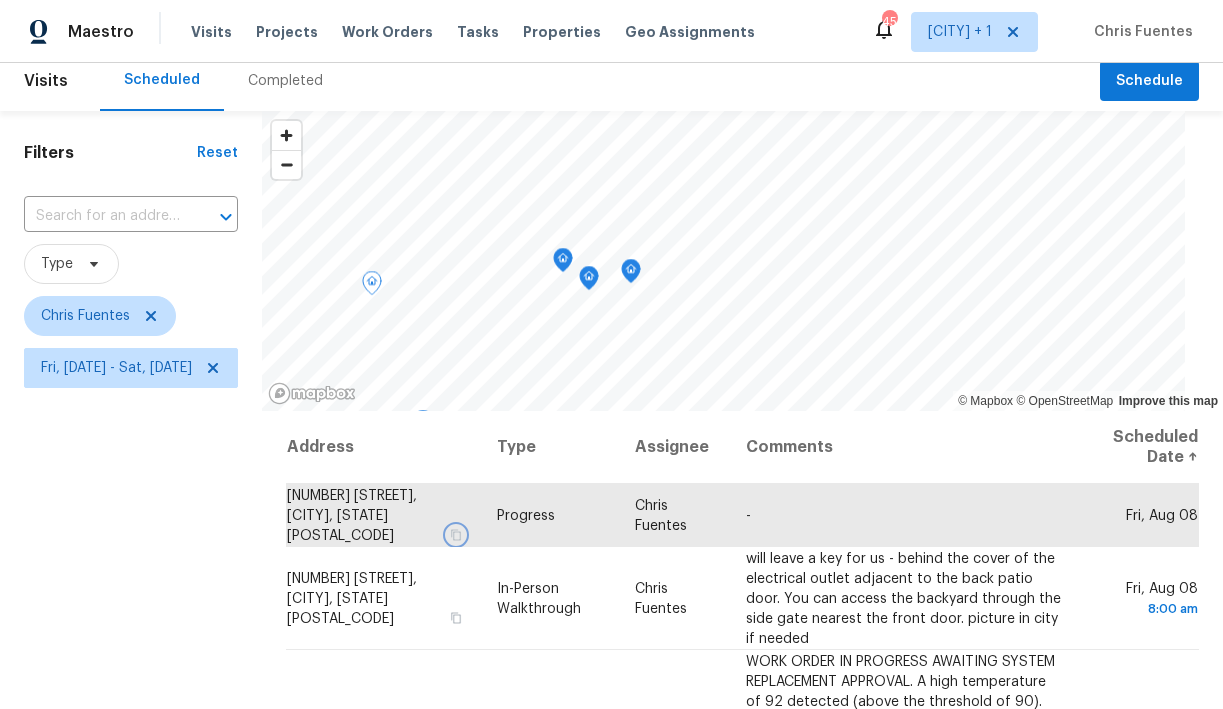 click 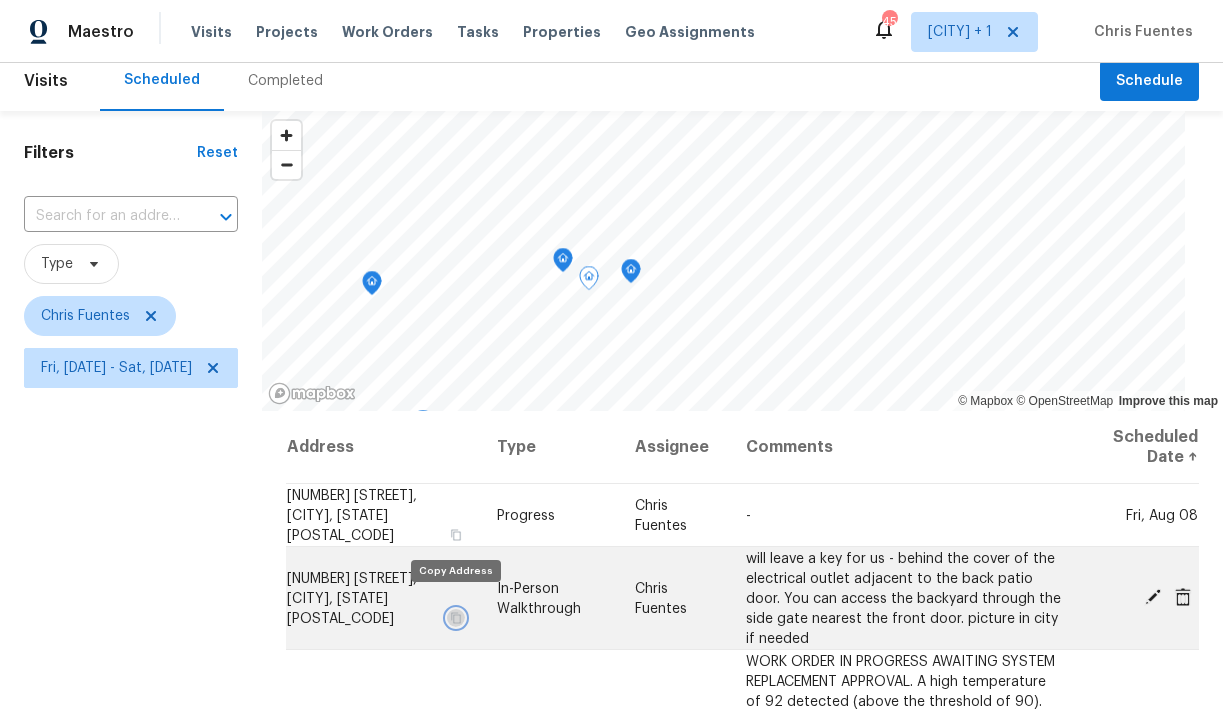 click 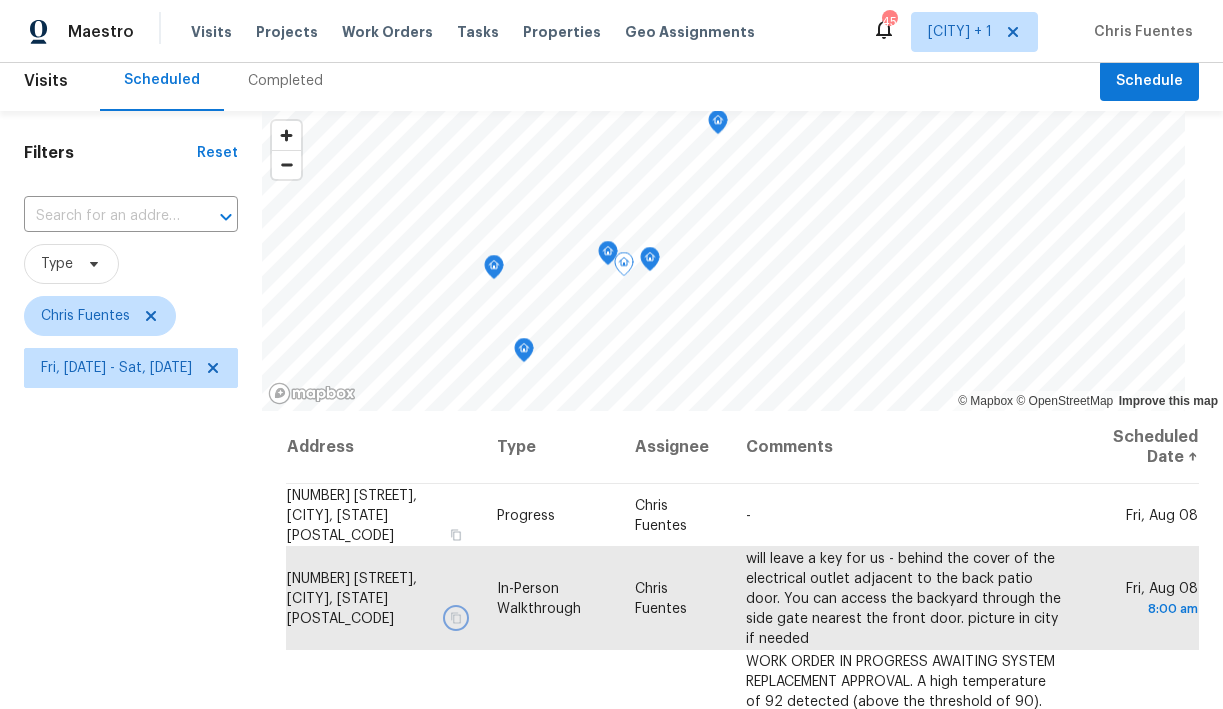 click 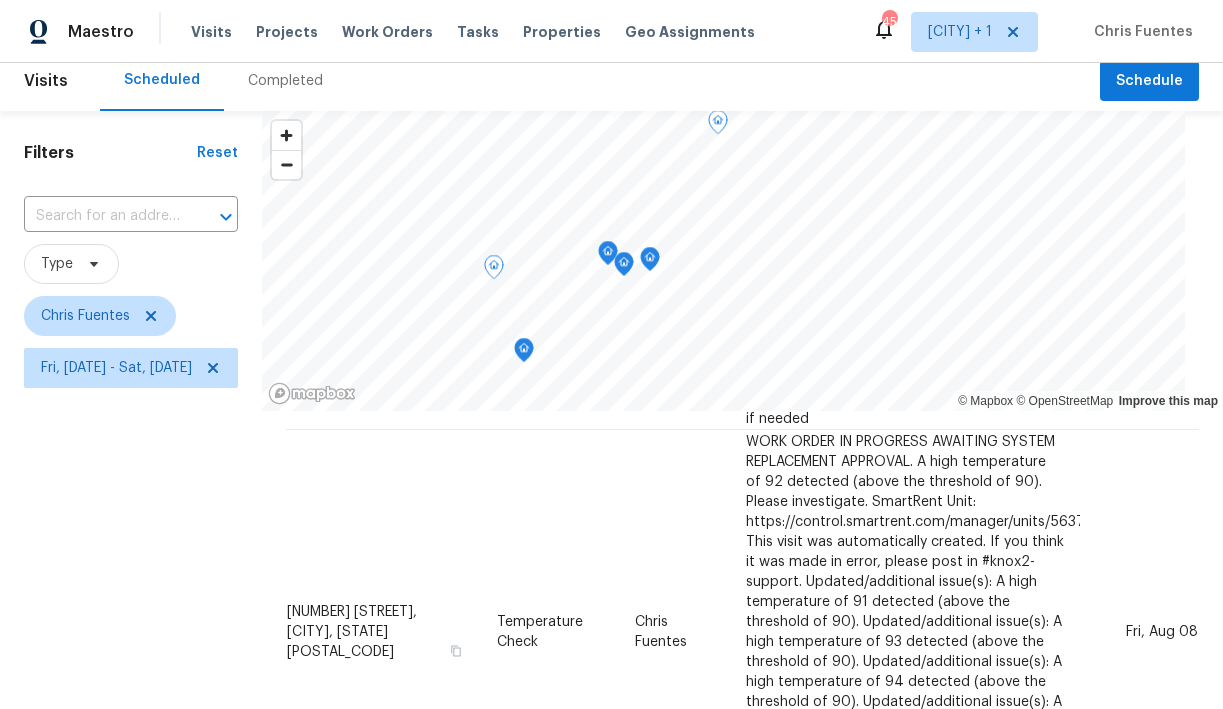scroll, scrollTop: 262, scrollLeft: 0, axis: vertical 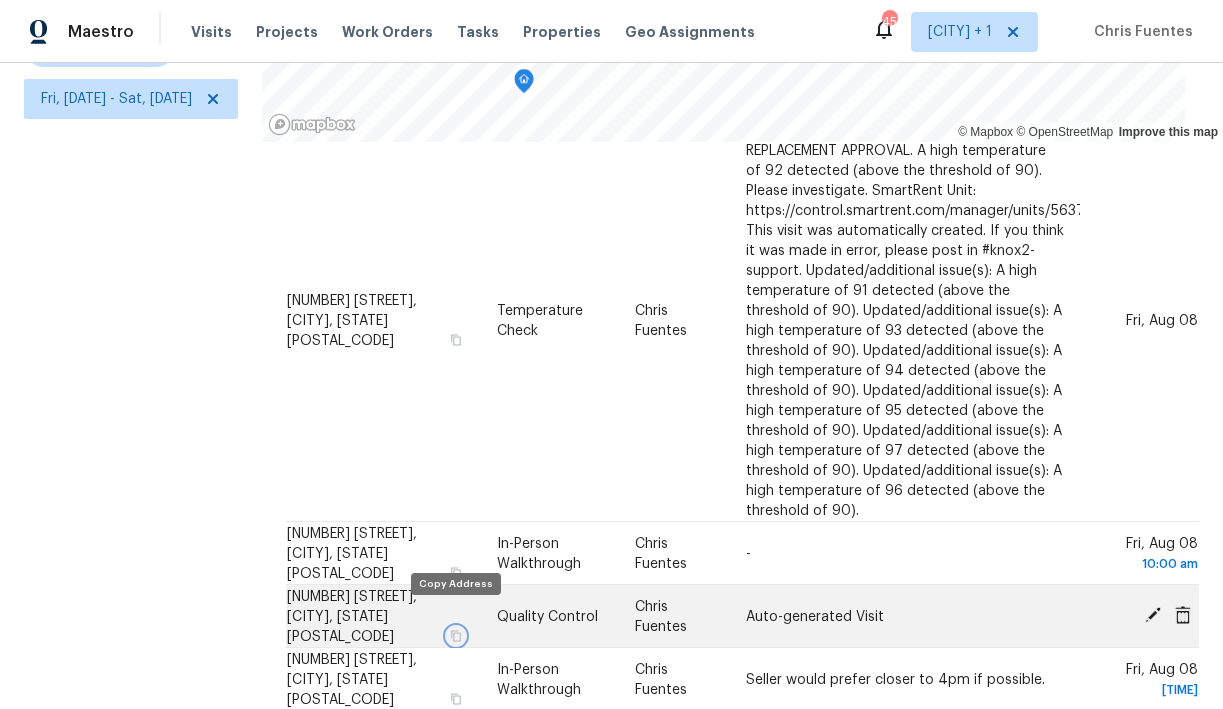 click 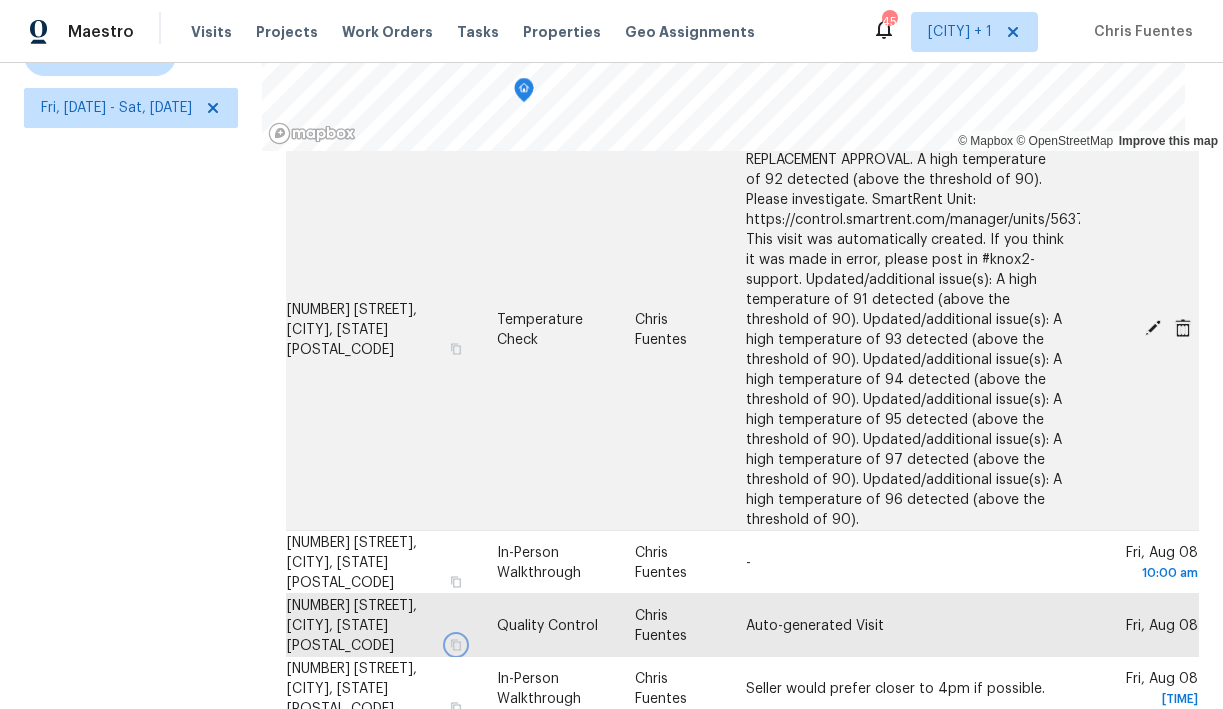 scroll, scrollTop: 281, scrollLeft: 0, axis: vertical 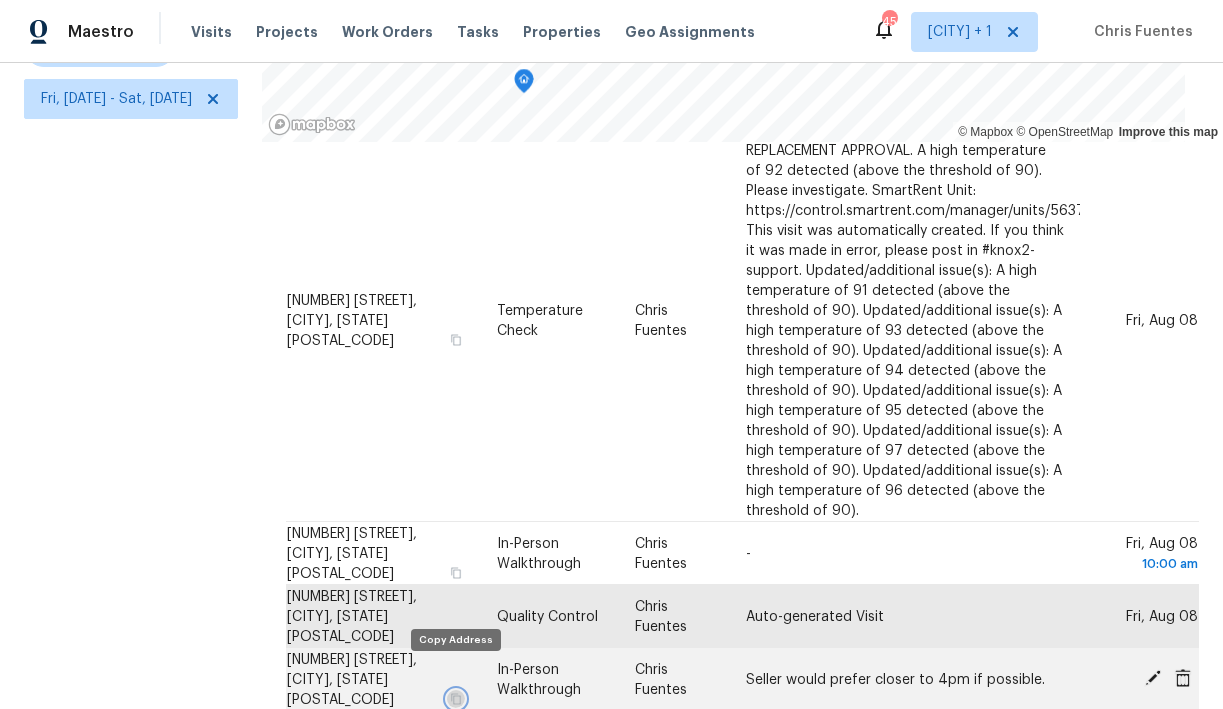 click 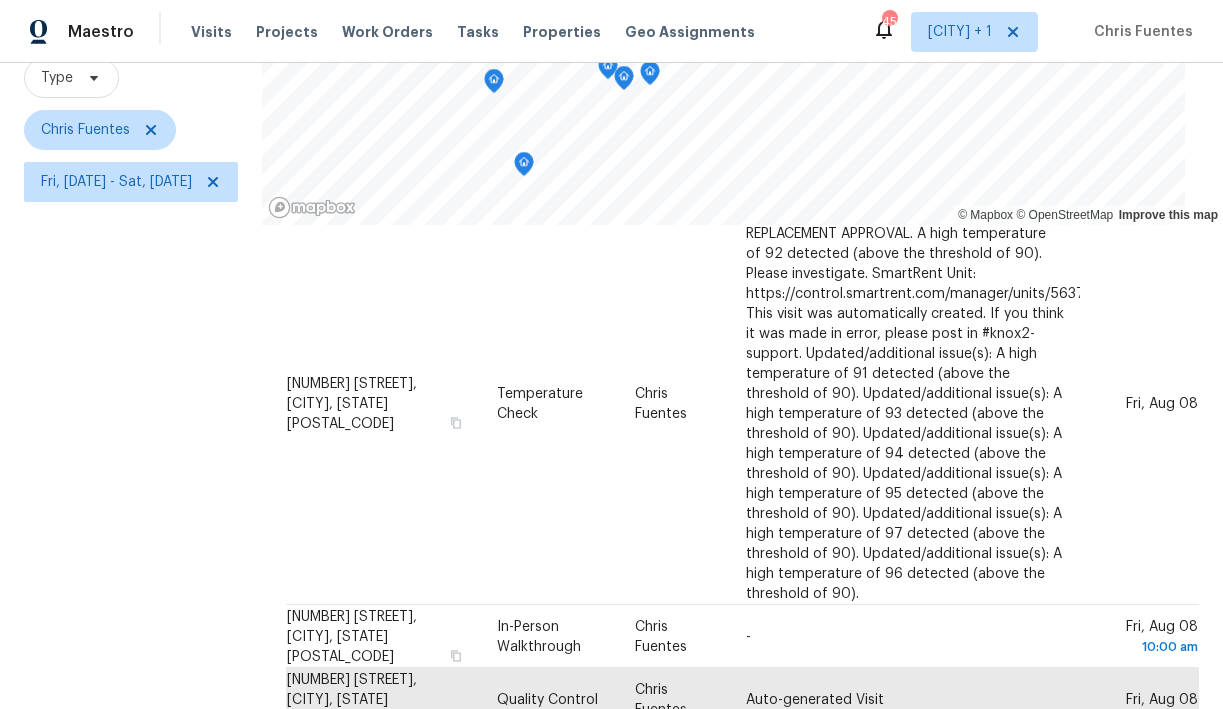 scroll, scrollTop: 281, scrollLeft: 0, axis: vertical 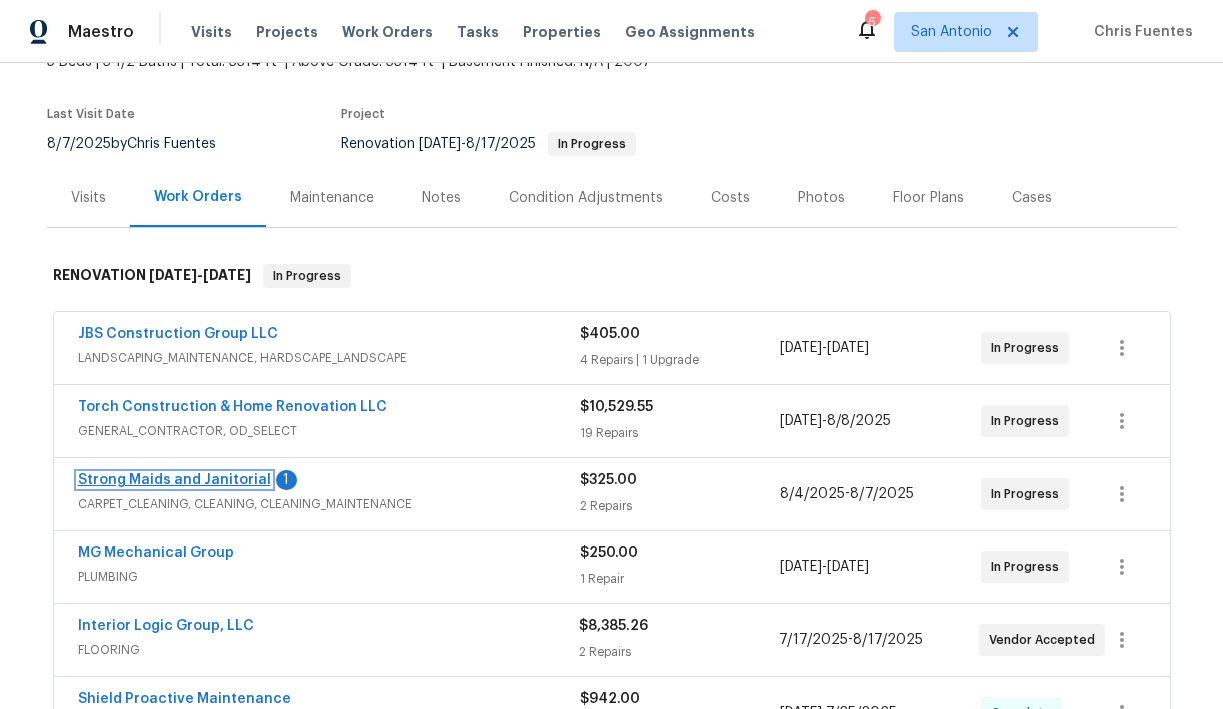 click on "Strong Maids and Janitorial" at bounding box center (174, 480) 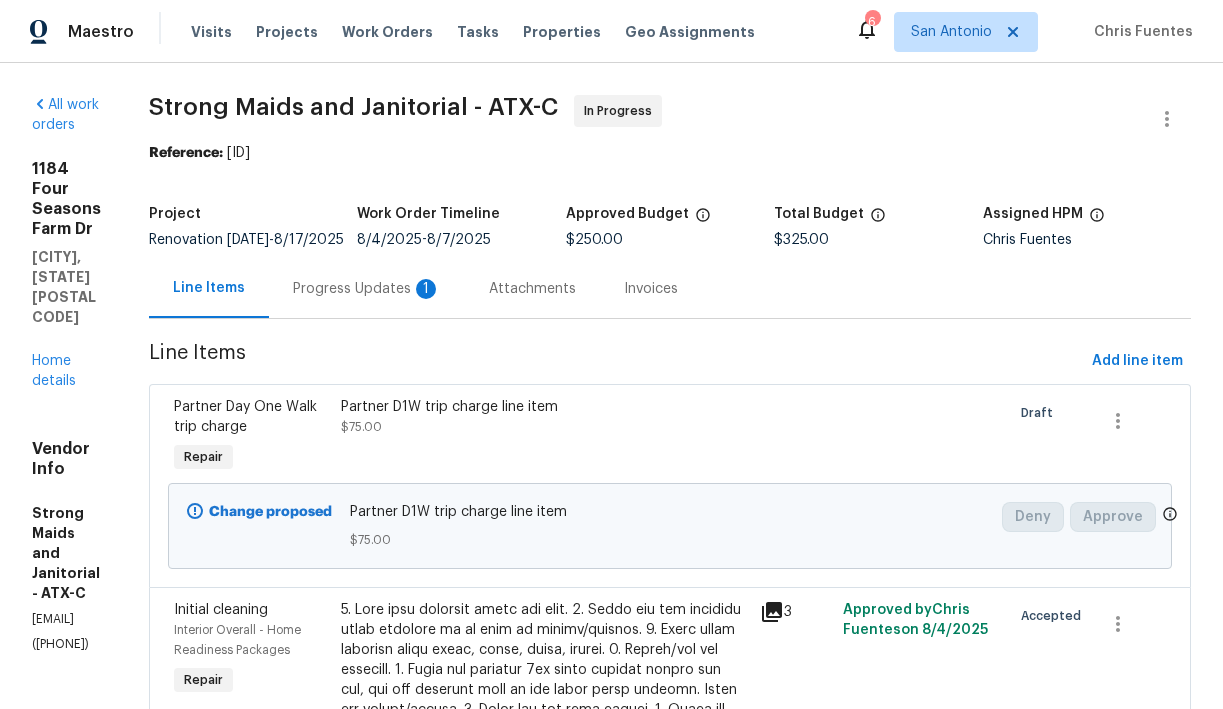 click on "Progress Updates 1" at bounding box center [367, 289] 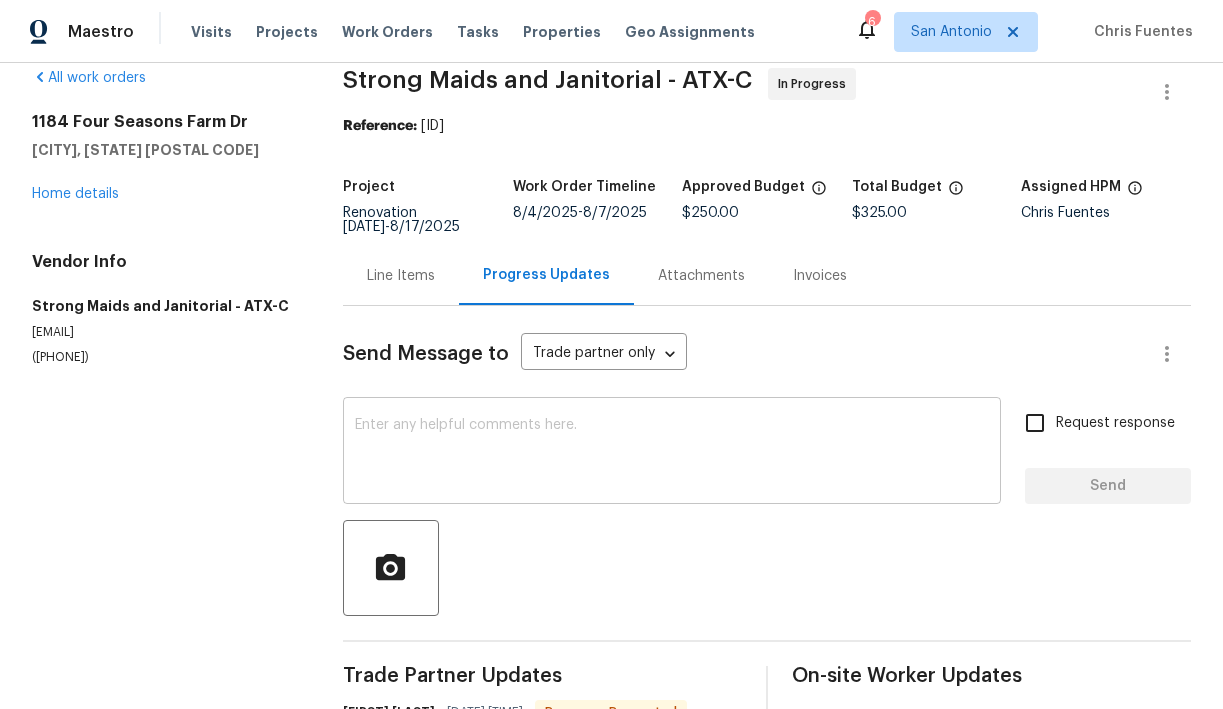 scroll, scrollTop: 10, scrollLeft: 0, axis: vertical 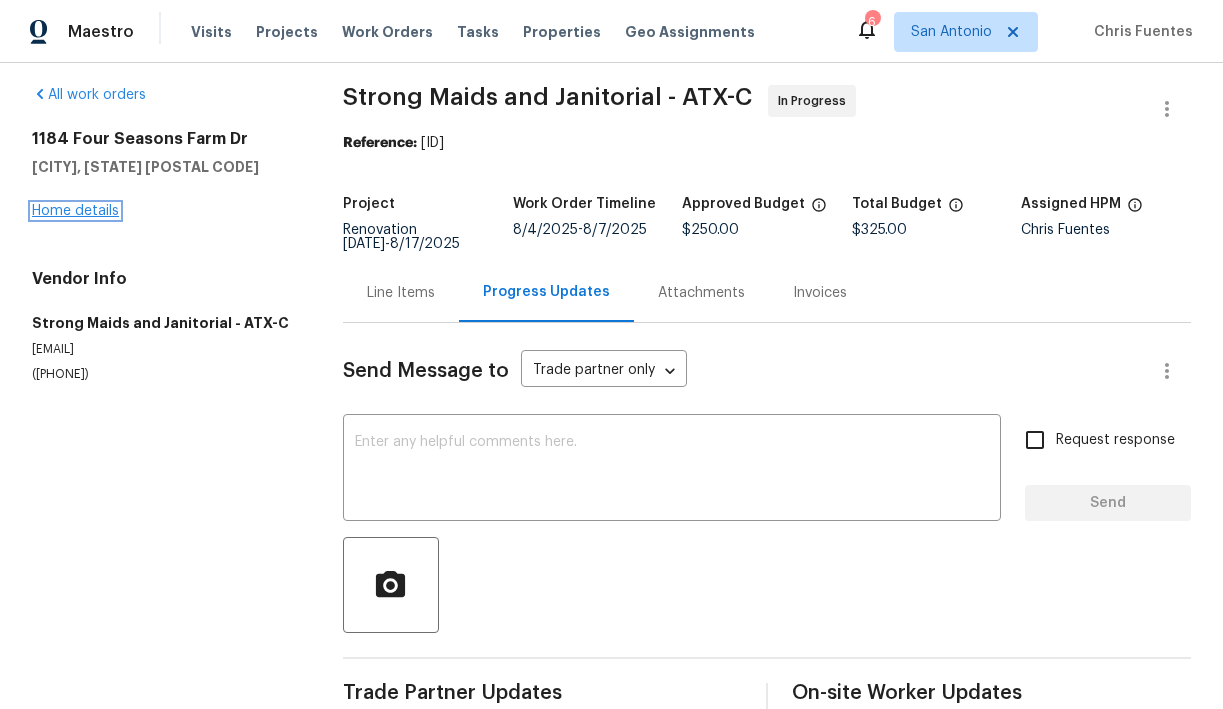 click on "Home details" at bounding box center (75, 211) 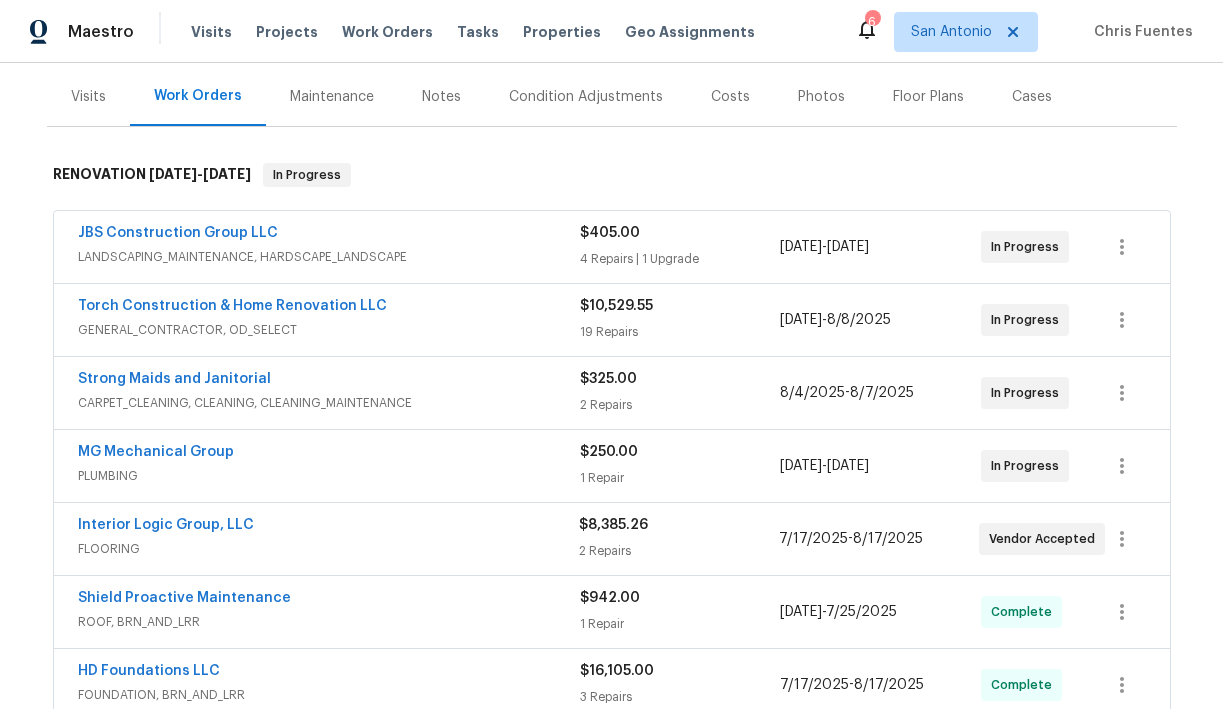 scroll, scrollTop: 264, scrollLeft: 0, axis: vertical 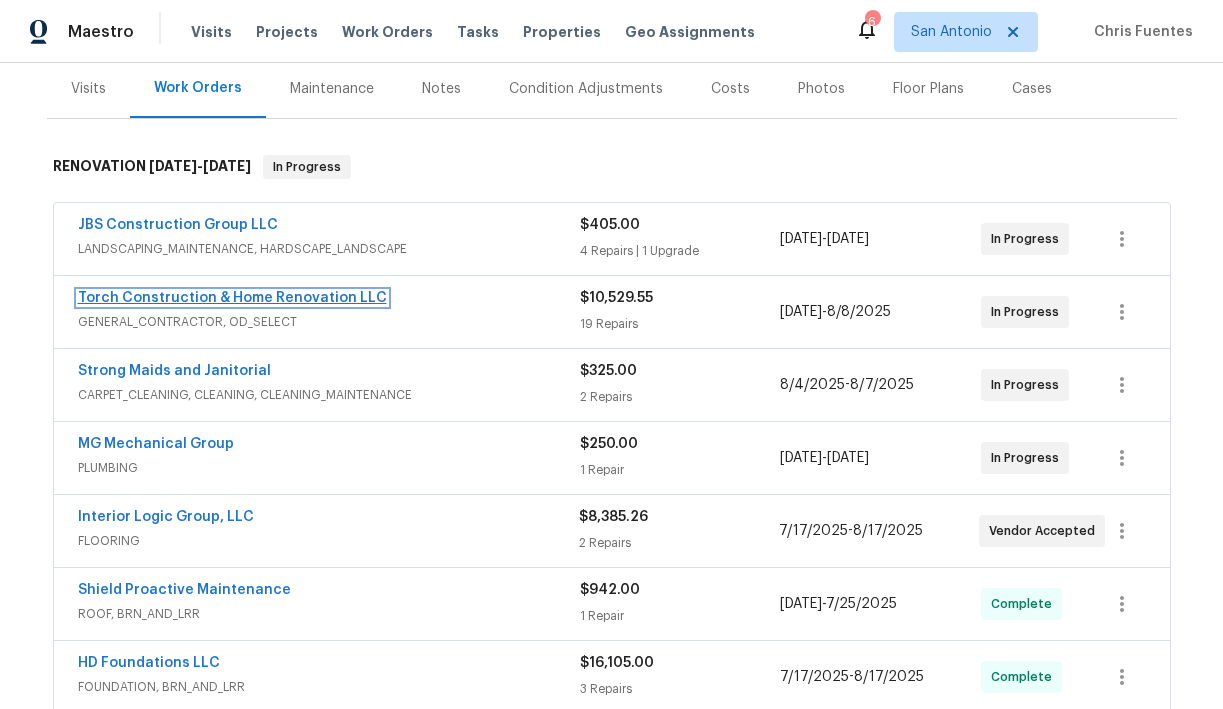 click on "Torch Construction & Home Renovation LLC" at bounding box center (232, 298) 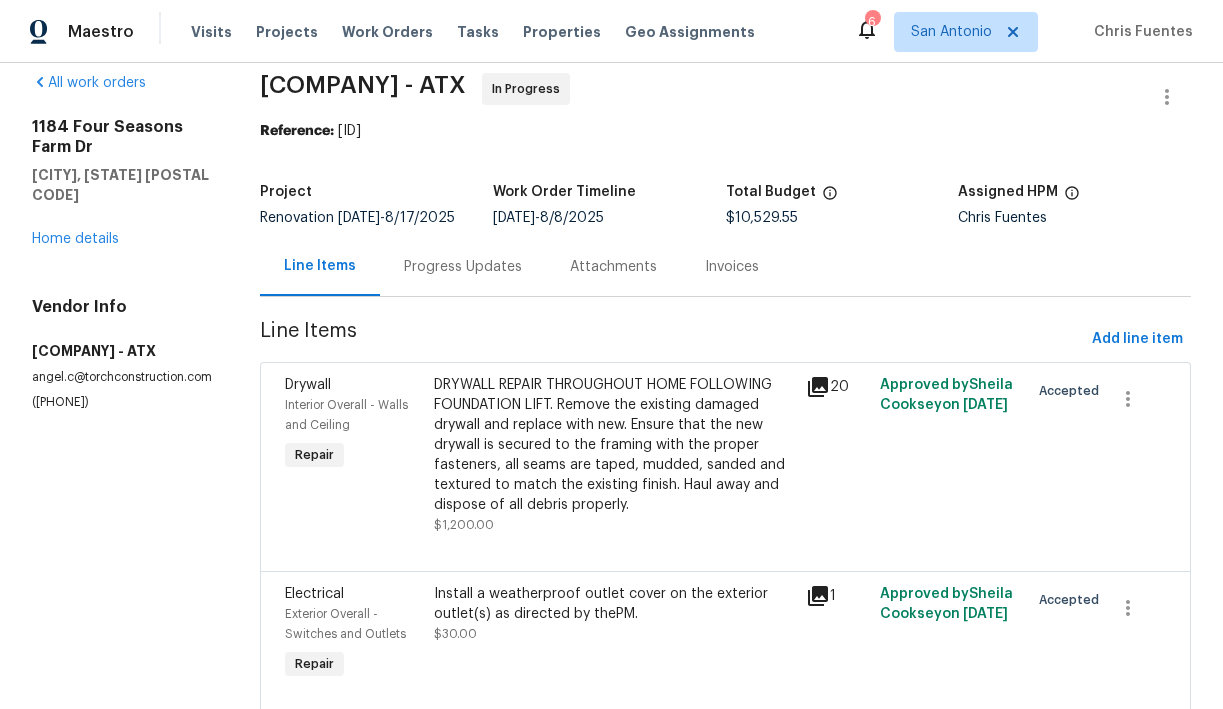 scroll, scrollTop: 0, scrollLeft: 0, axis: both 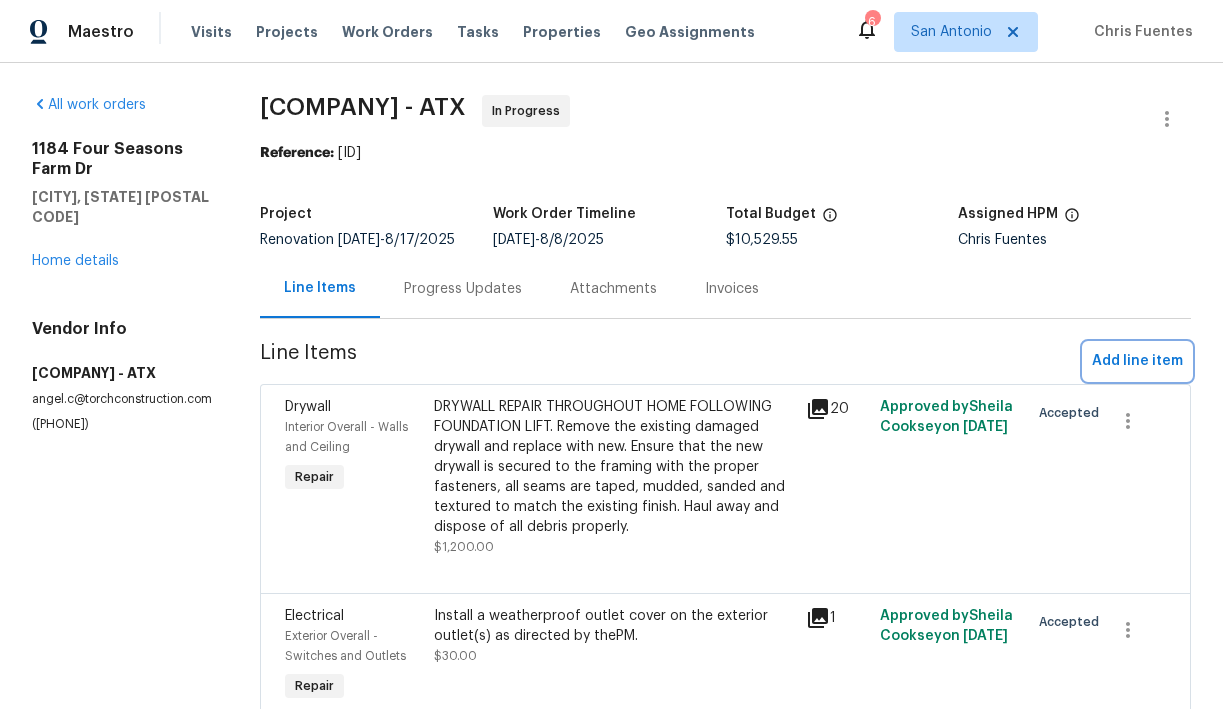 click on "Add line item" at bounding box center [1137, 361] 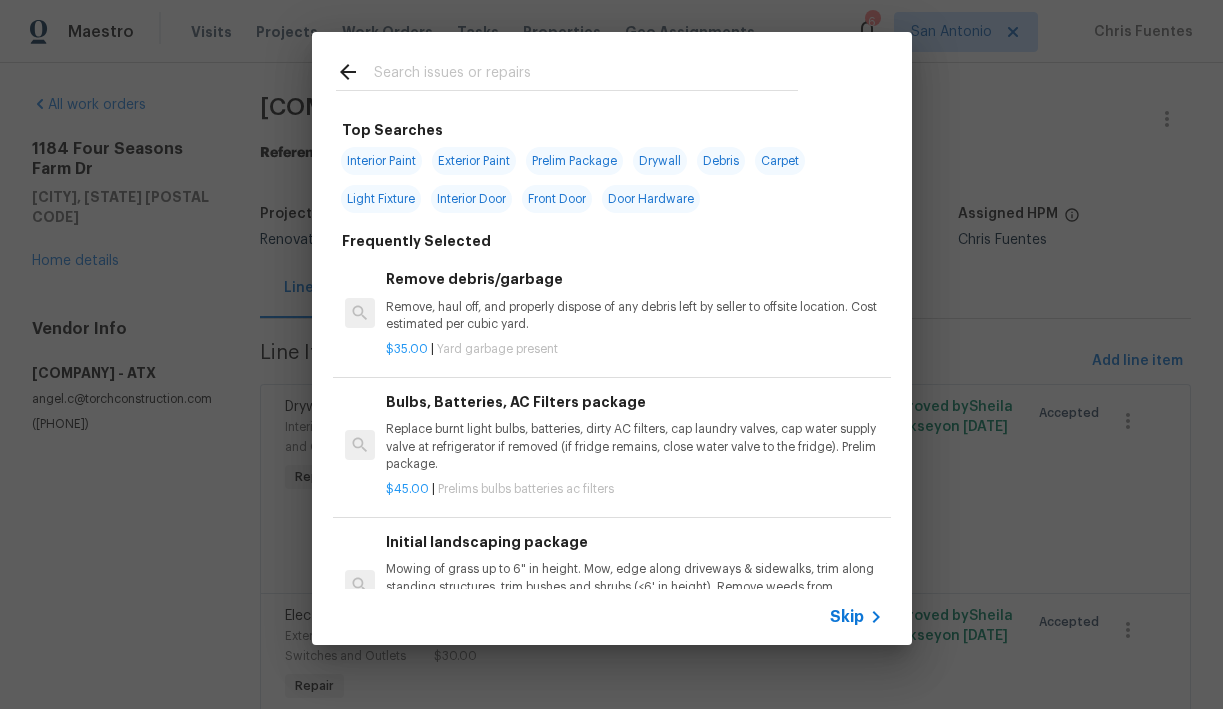 click at bounding box center (586, 75) 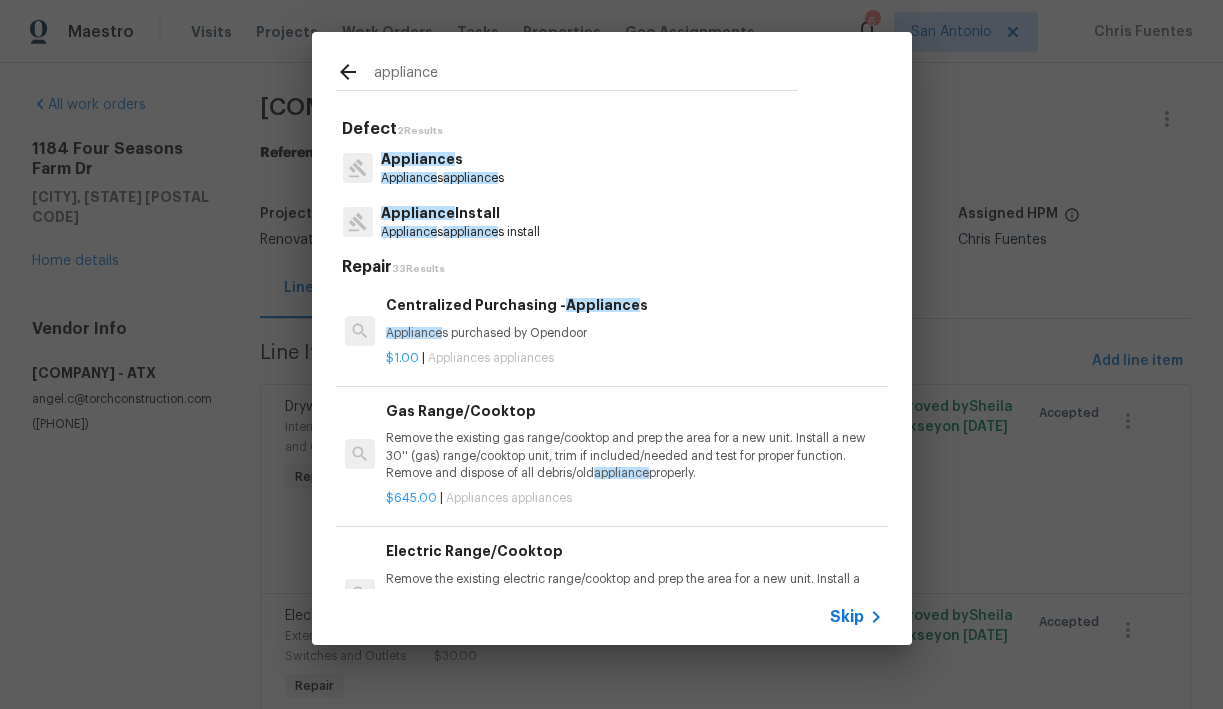 type on "appliance" 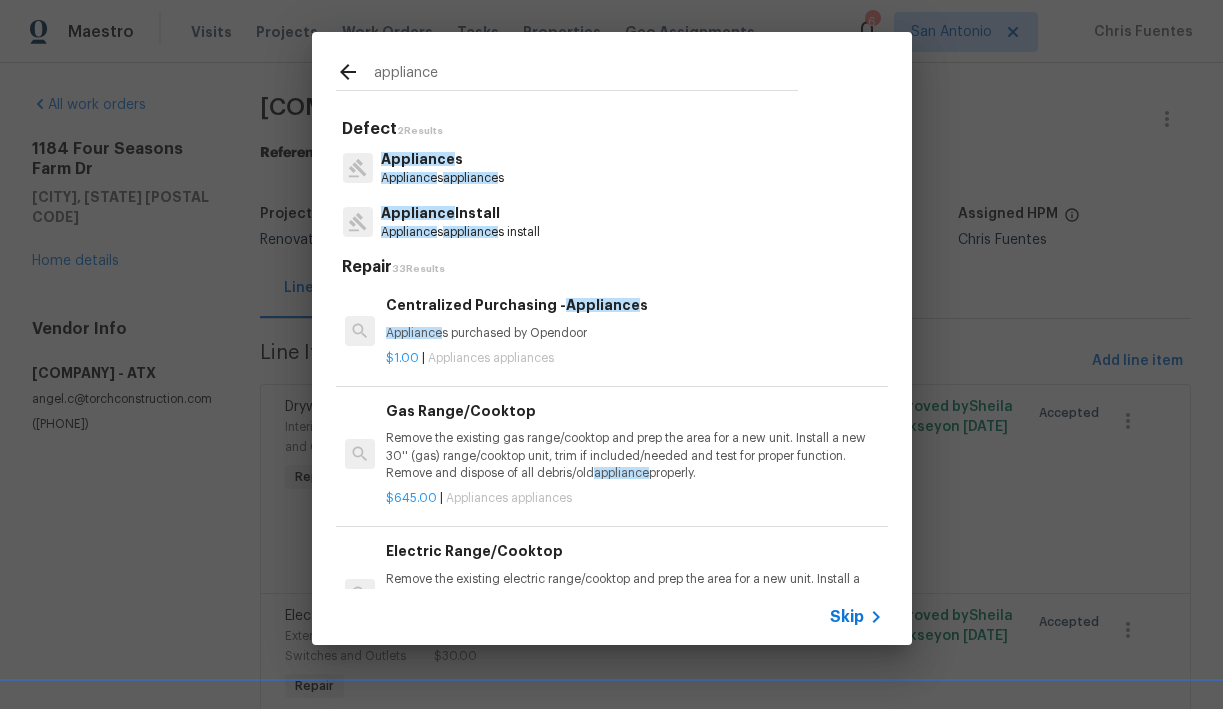 click on "Appliance  Install" at bounding box center [460, 213] 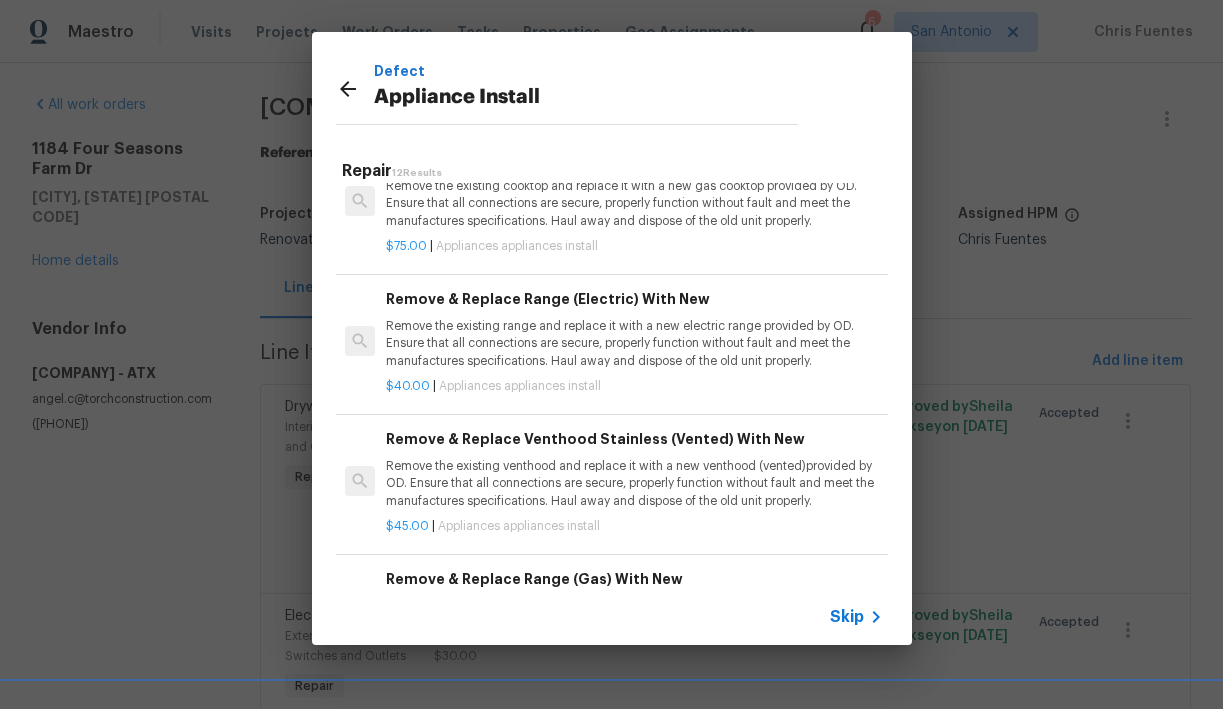 scroll, scrollTop: 749, scrollLeft: 0, axis: vertical 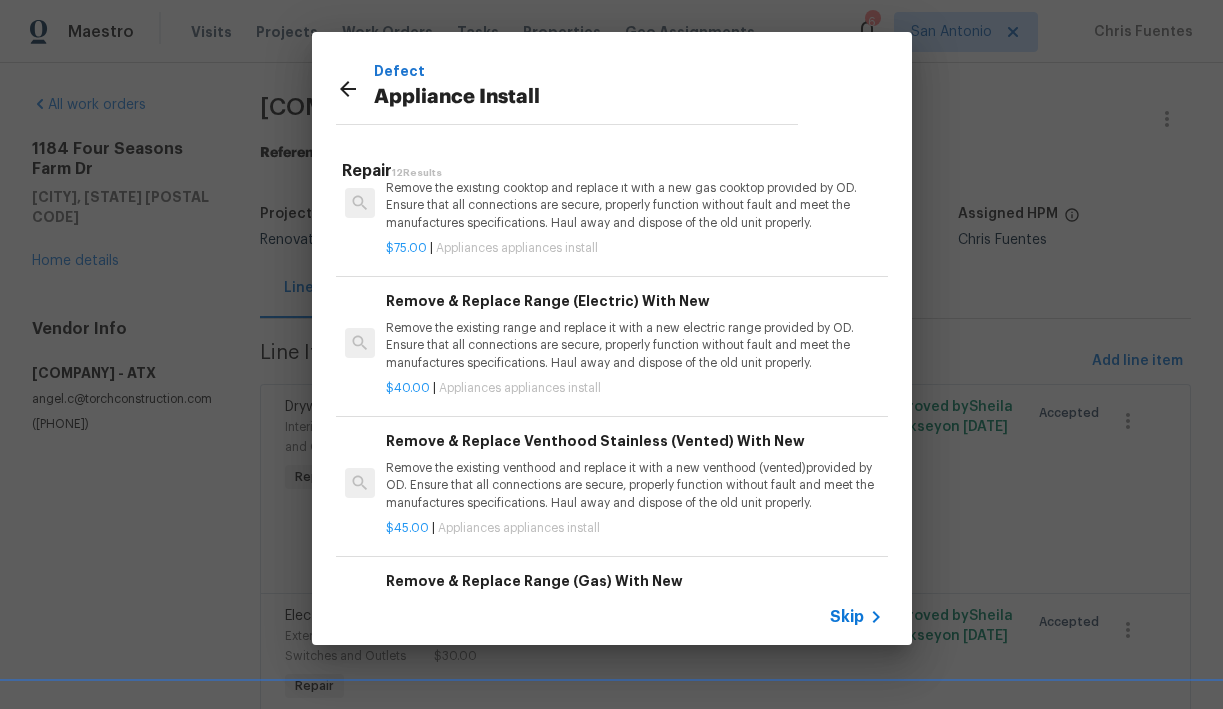 click on "Remove the existing range and replace it with a new electric range provided by OD. Ensure that all  connections are secure, properly function without fault and meet the manufactures specifications. Haul away and dispose of the old unit properly." at bounding box center (634, 345) 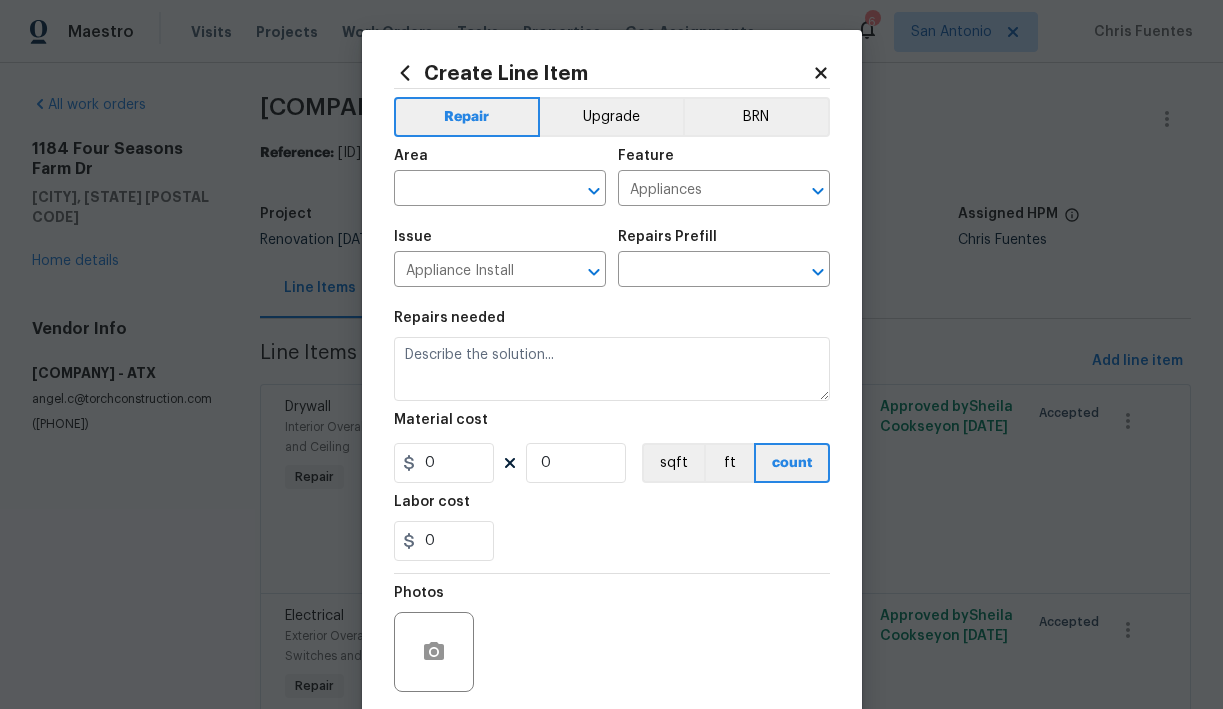 type on "Remove the existing range and replace it with a new electric range provided by OD. Ensure that all  connections are secure, properly function without fault and meet the manufactures specifications. Haul away and dispose of the old unit properly." 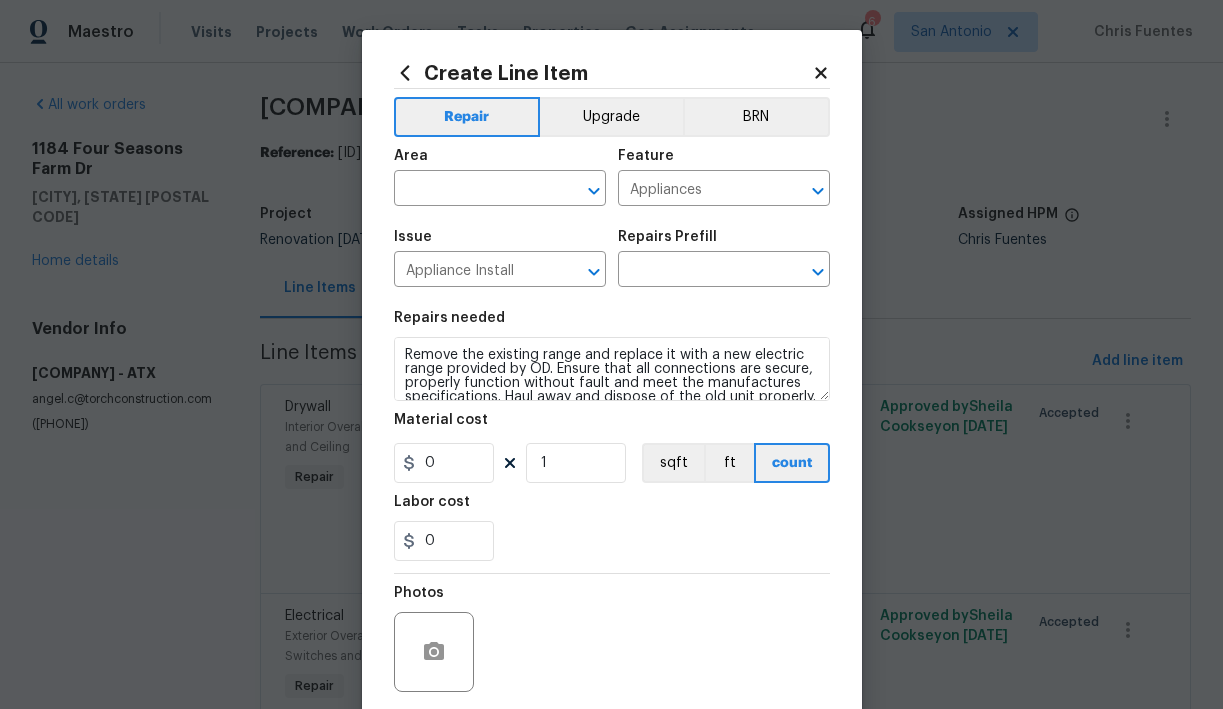 type on "Remove & Replace Range (Electric) With New $40.00" 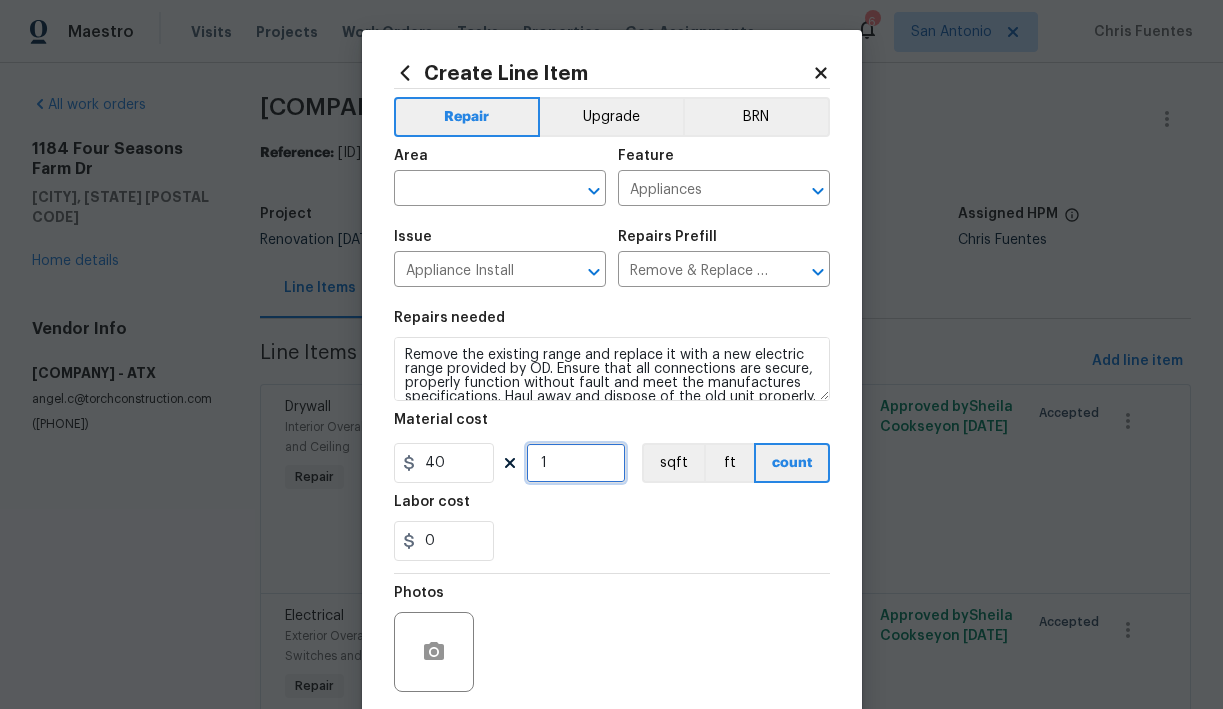 click on "1" at bounding box center (576, 463) 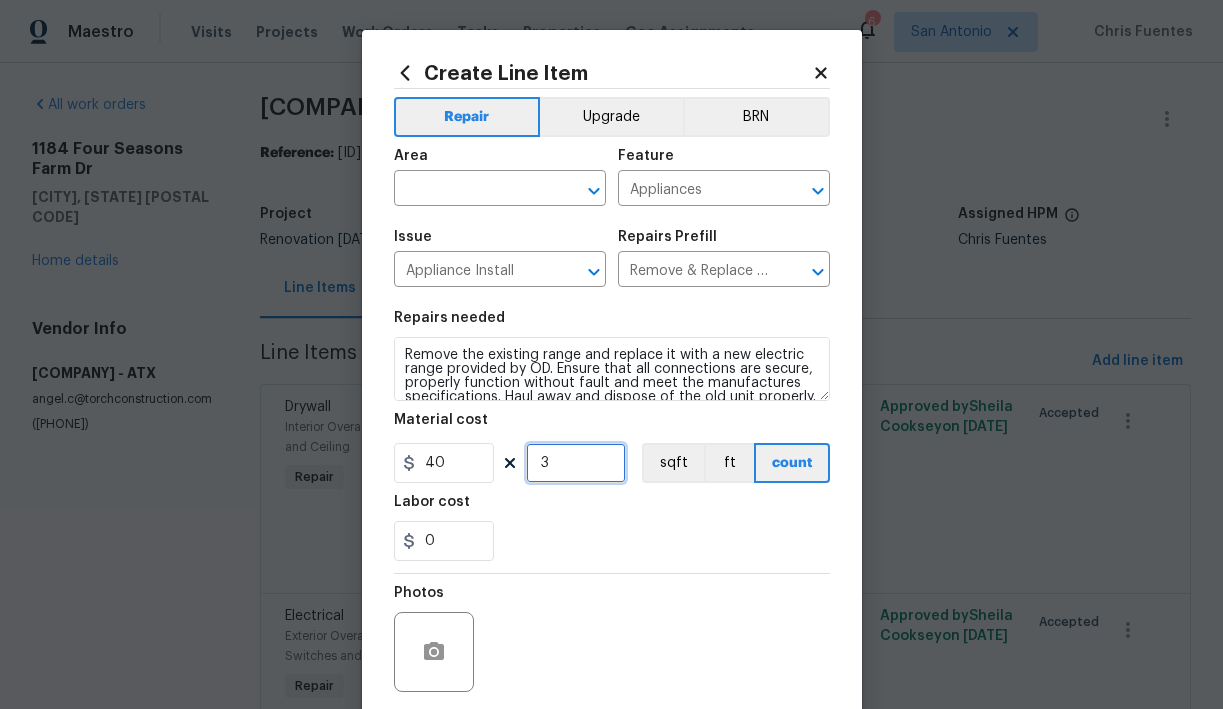 type on "3" 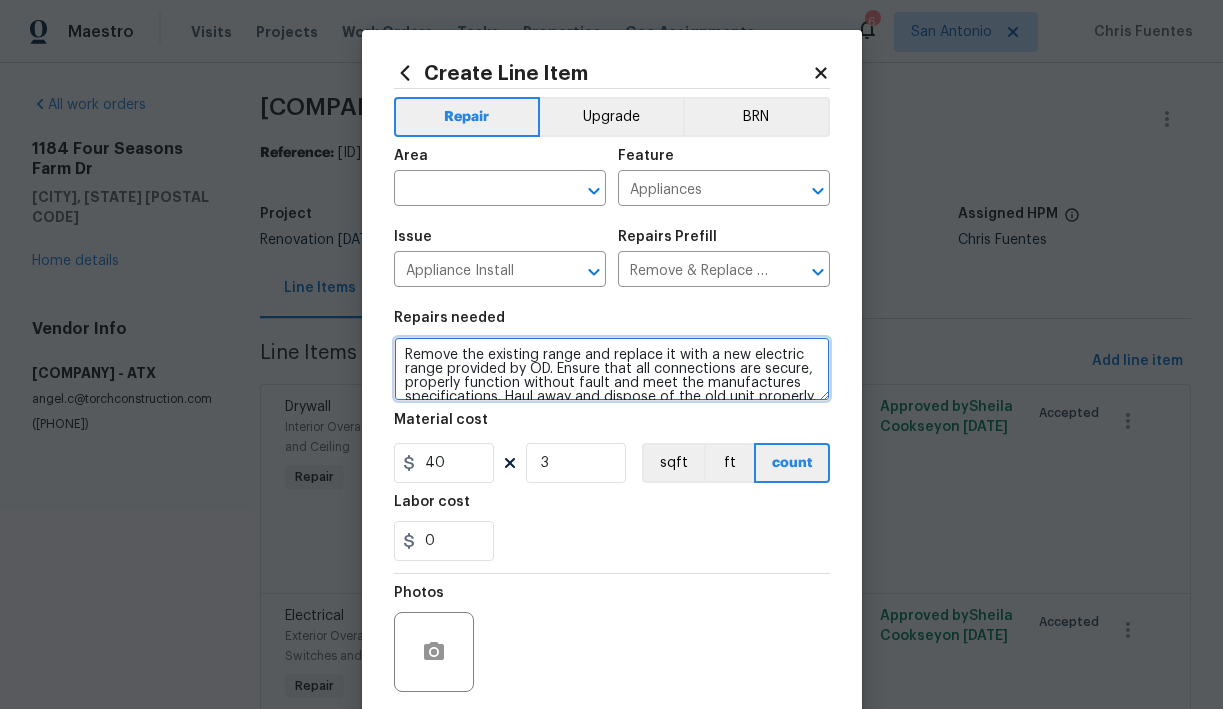 click on "Remove the existing range and replace it with a new electric range provided by OD. Ensure that all  connections are secure, properly function without fault and meet the manufactures specifications. Haul away and dispose of the old unit properly." at bounding box center [612, 369] 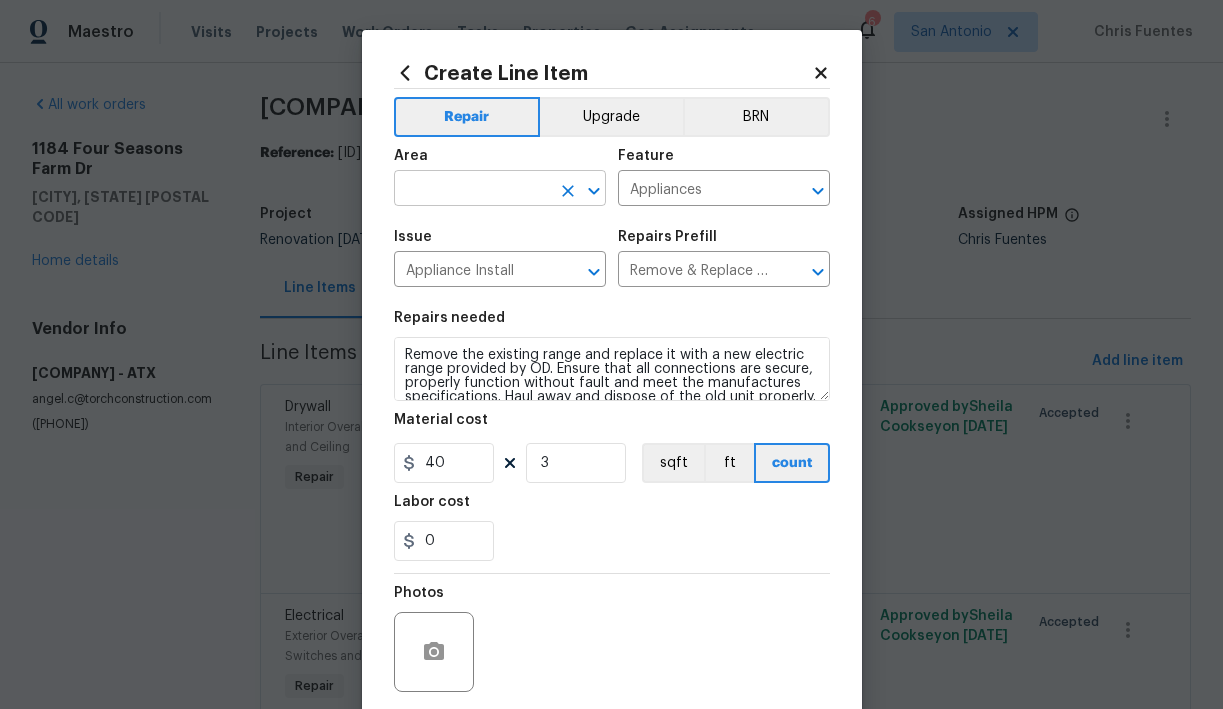 click at bounding box center (472, 190) 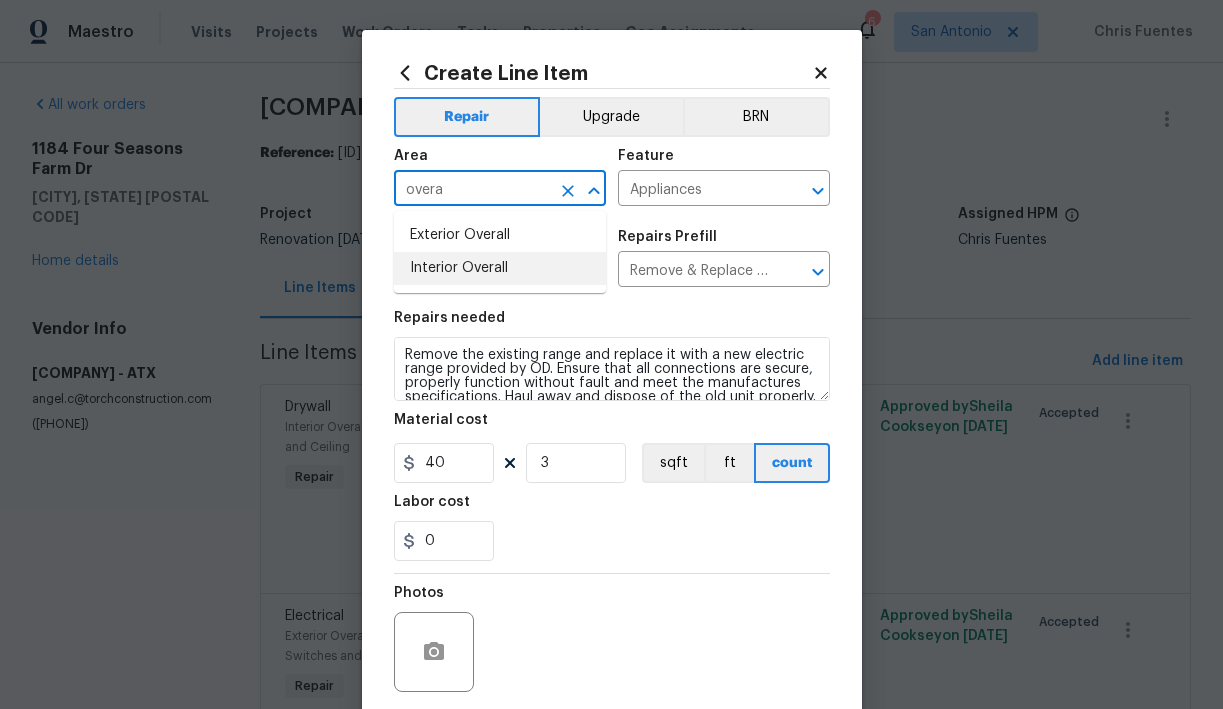 click on "Interior Overall" at bounding box center [500, 268] 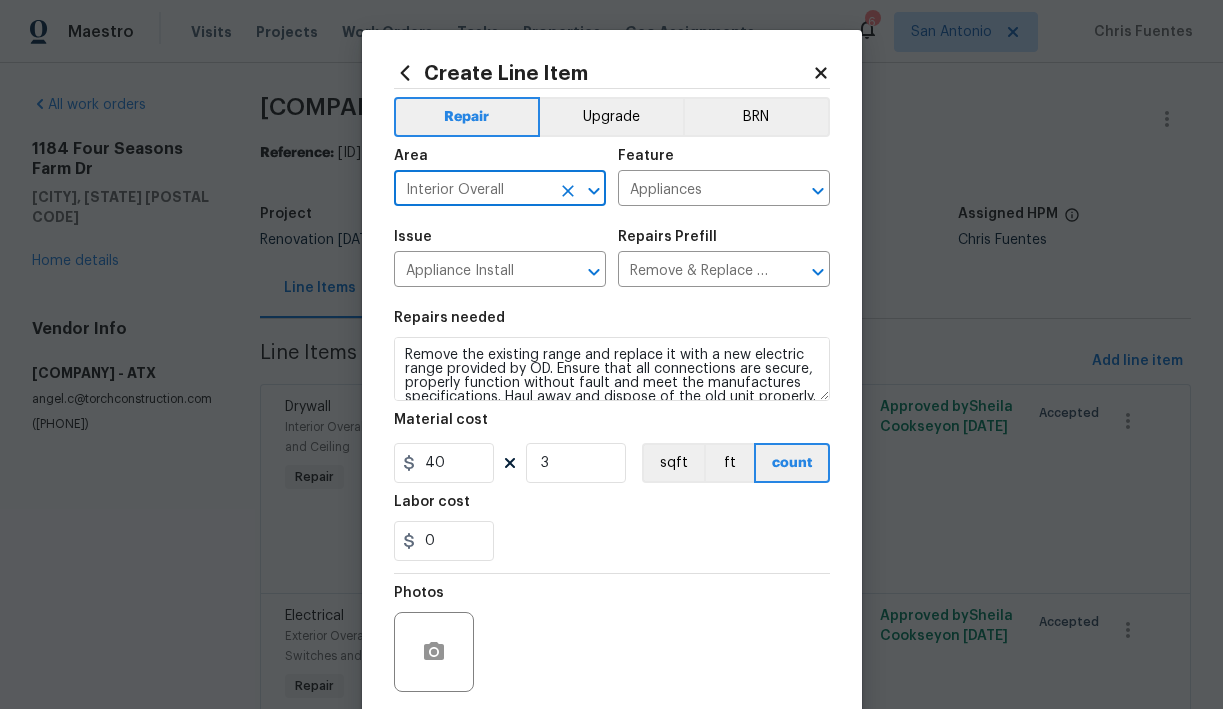type on "Interior Overall" 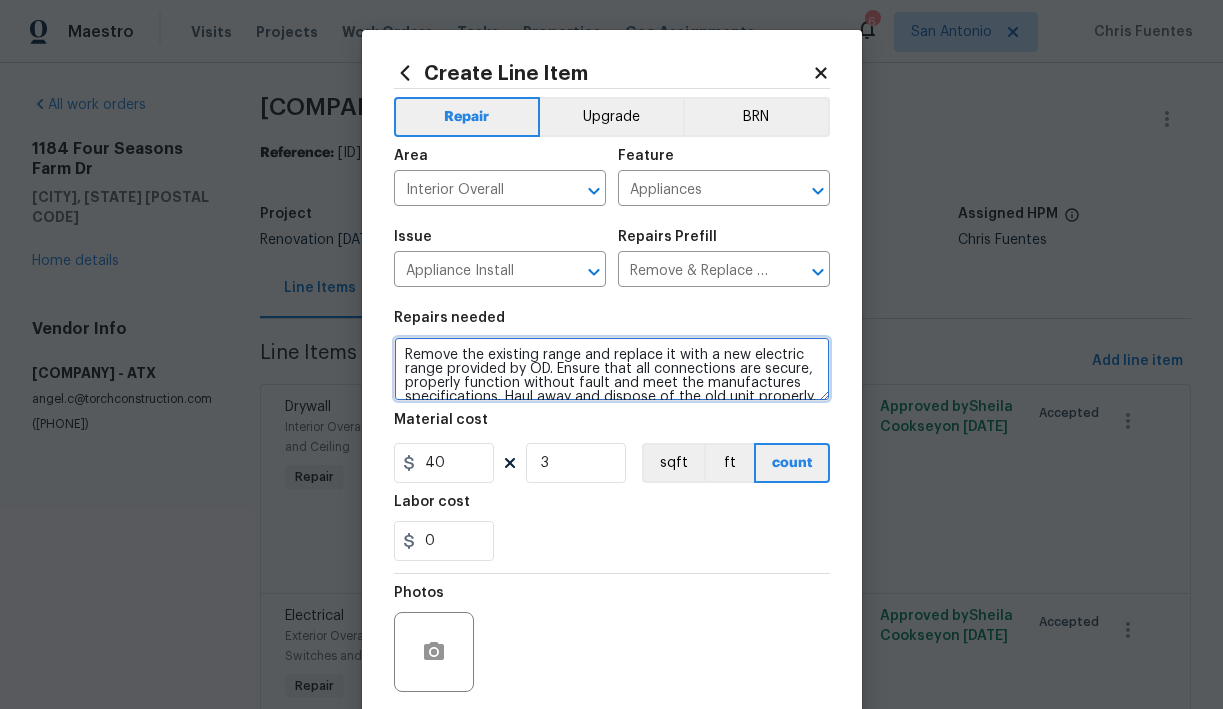 click on "Remove the existing range and replace it with a new electric range provided by OD. Ensure that all  connections are secure, properly function without fault and meet the manufactures specifications. Haul away and dispose of the old unit properly." at bounding box center [612, 369] 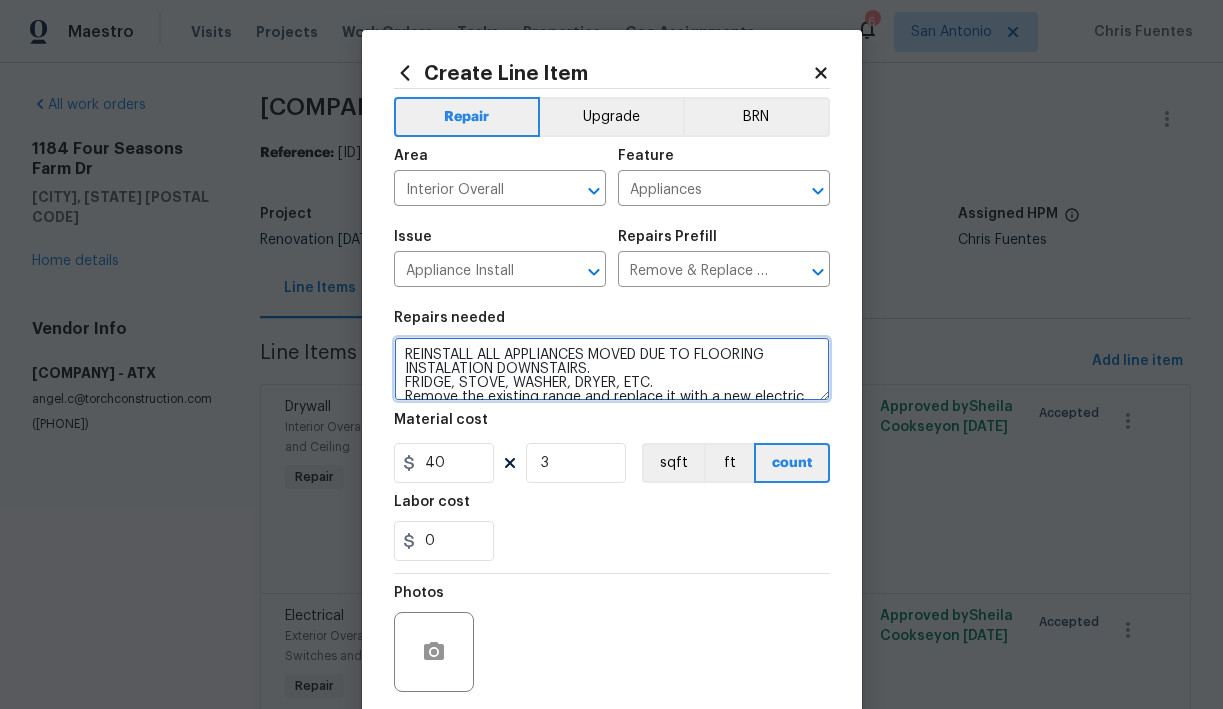 scroll, scrollTop: 4, scrollLeft: 0, axis: vertical 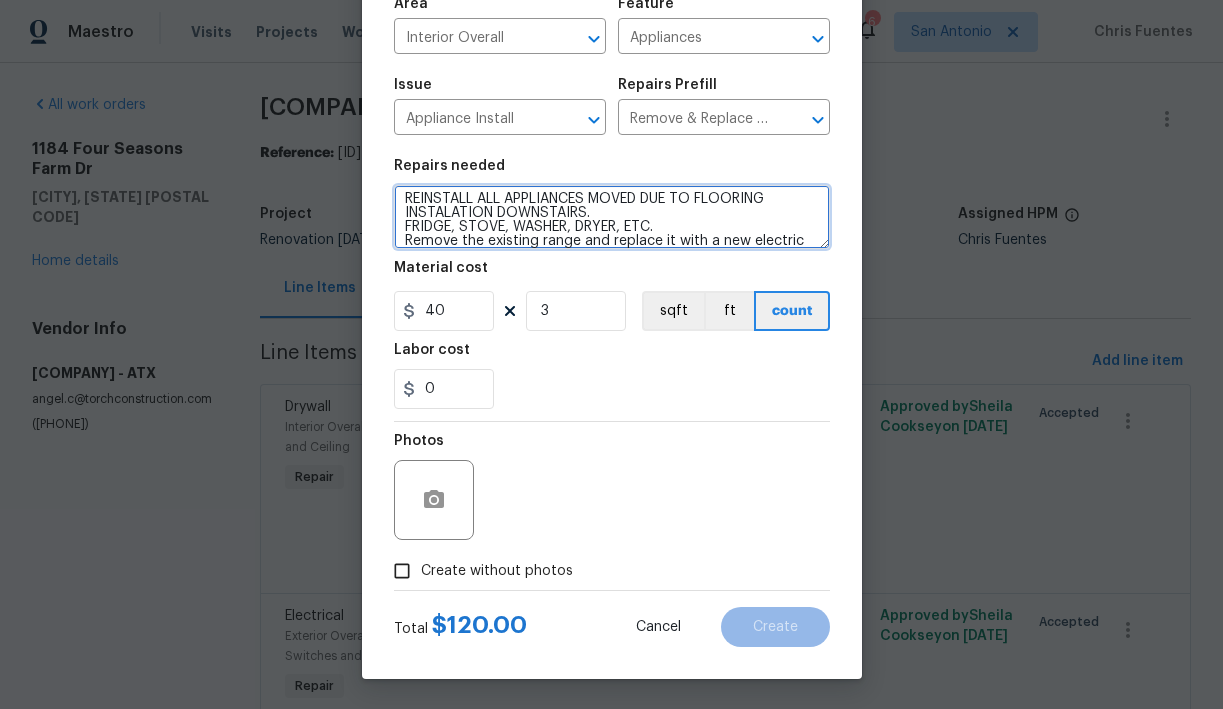 type on "REINSTALL ALL APPLIANCES MOVED DUE TO FLOORING INSTALATION DOWNSTAIRS.
FRIDGE, STOVE, WASHER, DRYER, ETC.
Remove the existing range and replace it with a new electric range provided by OD. Ensure that all  connections are secure, properly function without fault and meet the manufactures specifications. Haul away and dispose of the old unit properly." 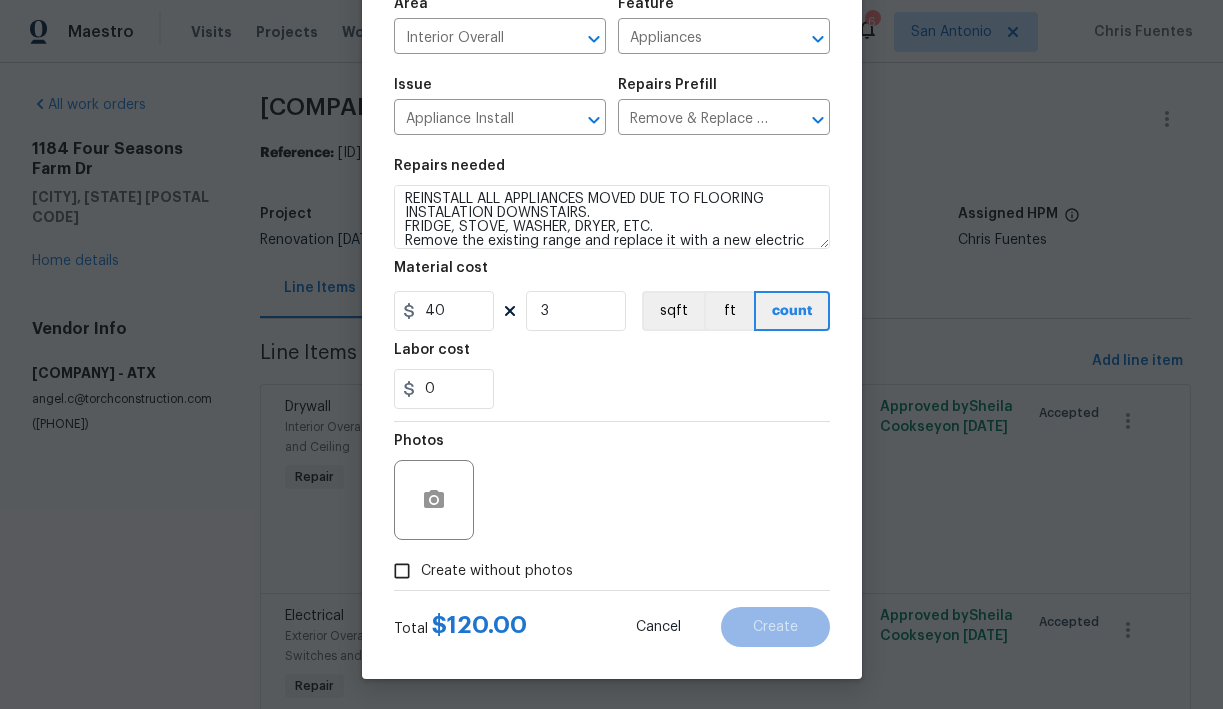 click on "Create without photos" at bounding box center (497, 571) 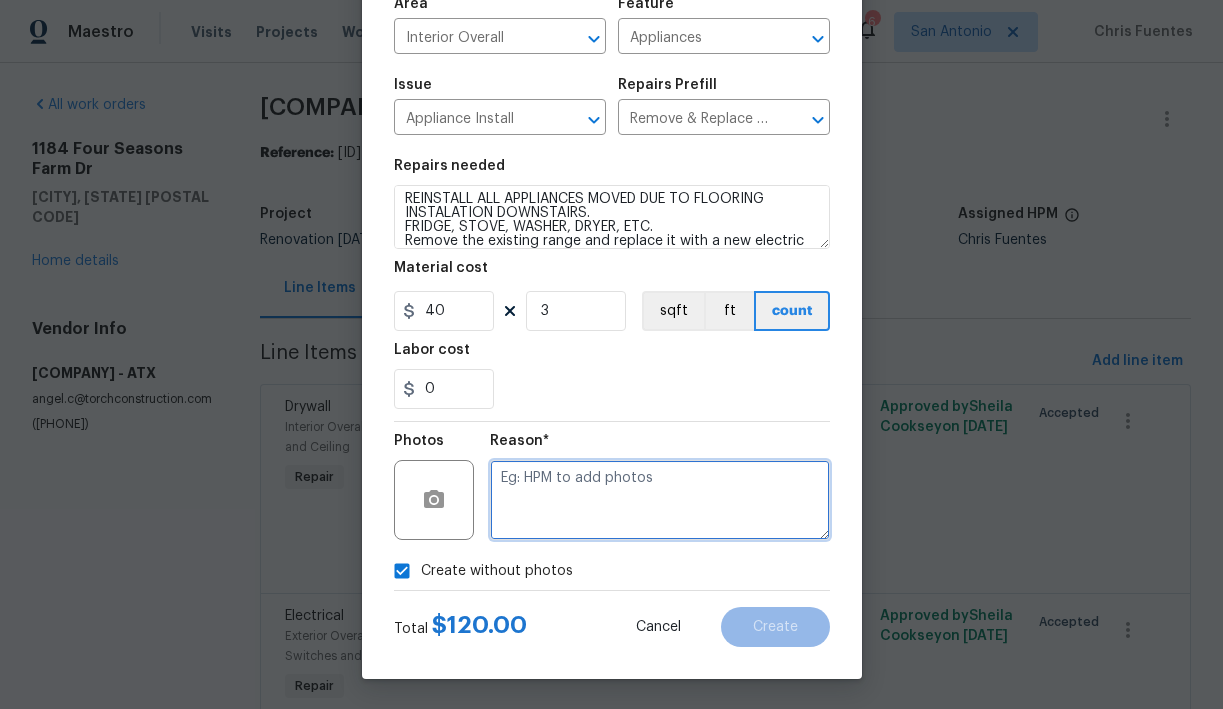 click at bounding box center (660, 500) 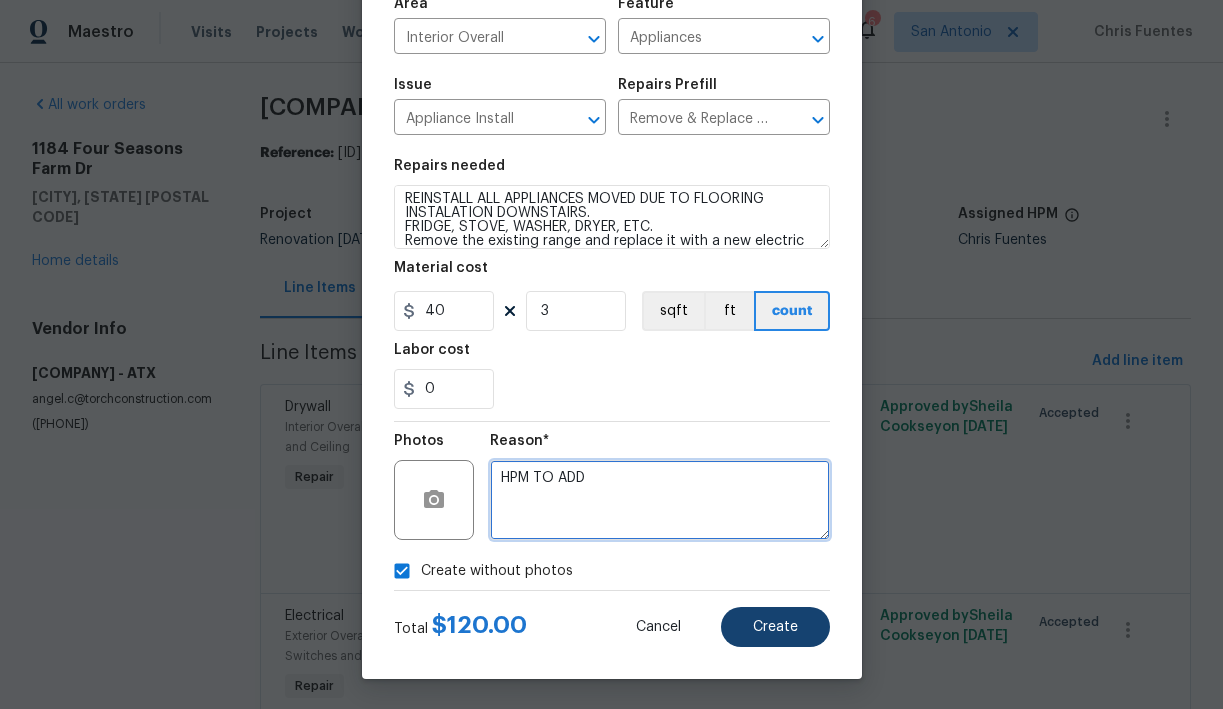 type on "HPM TO ADD" 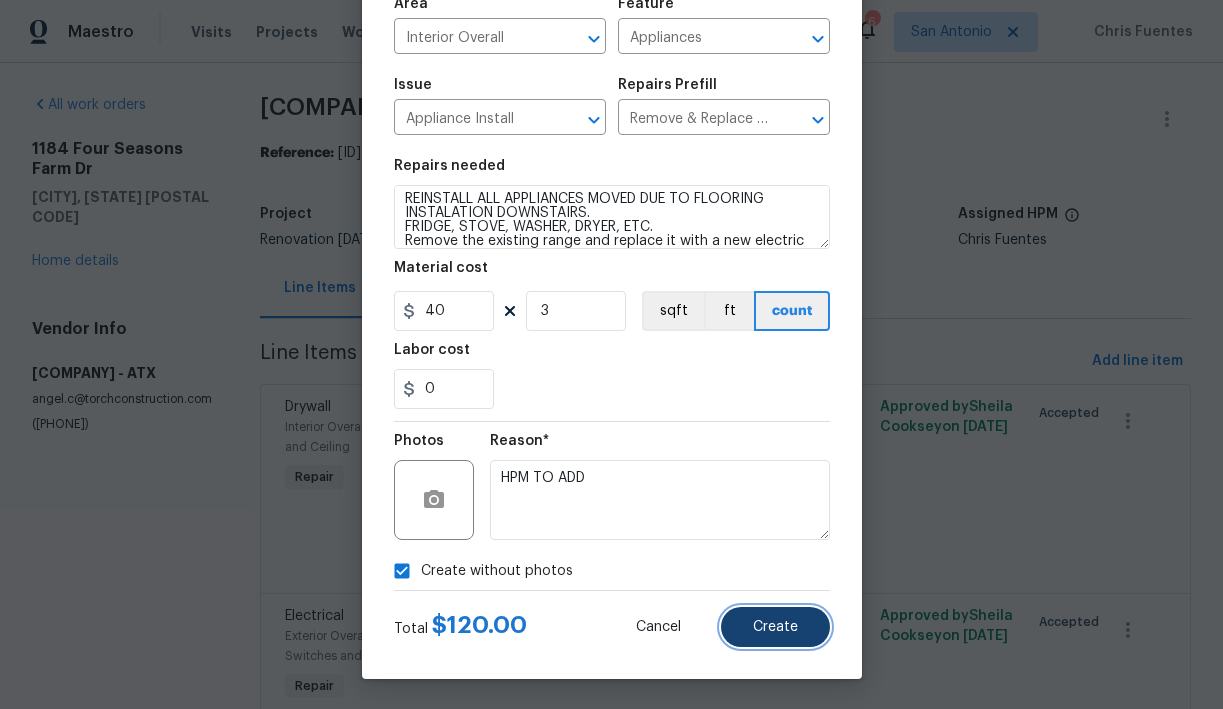 click on "Create" at bounding box center (775, 627) 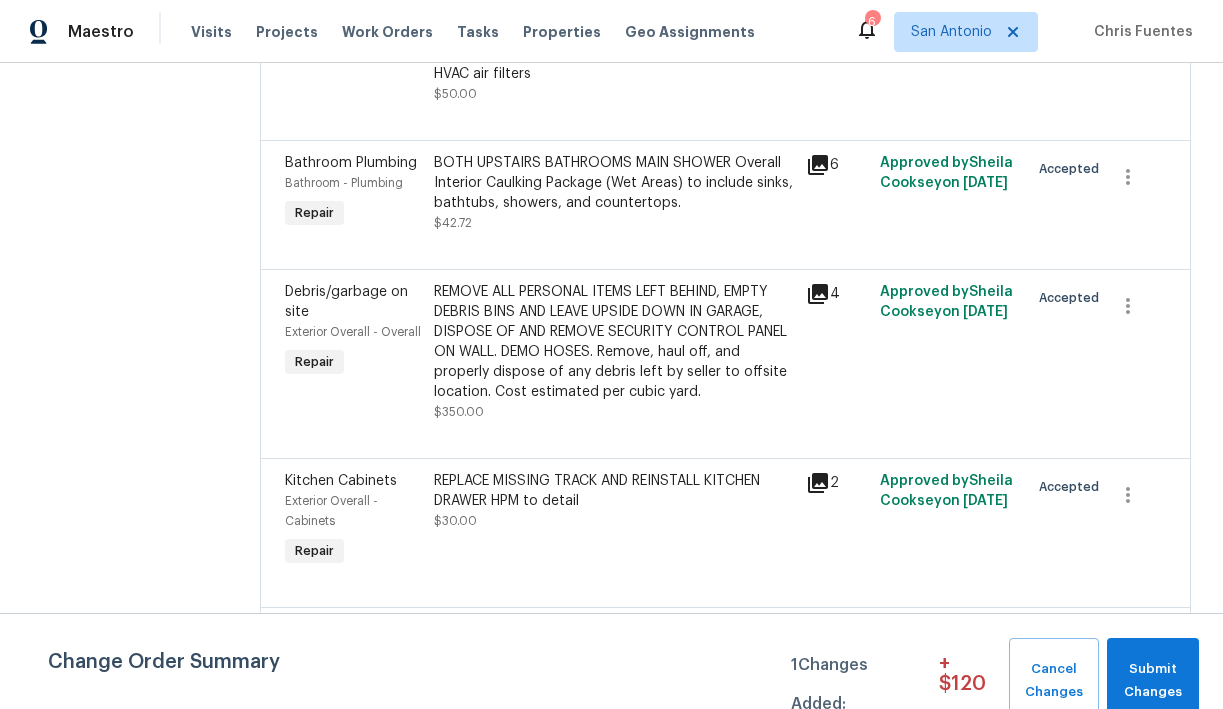 scroll, scrollTop: 2063, scrollLeft: 0, axis: vertical 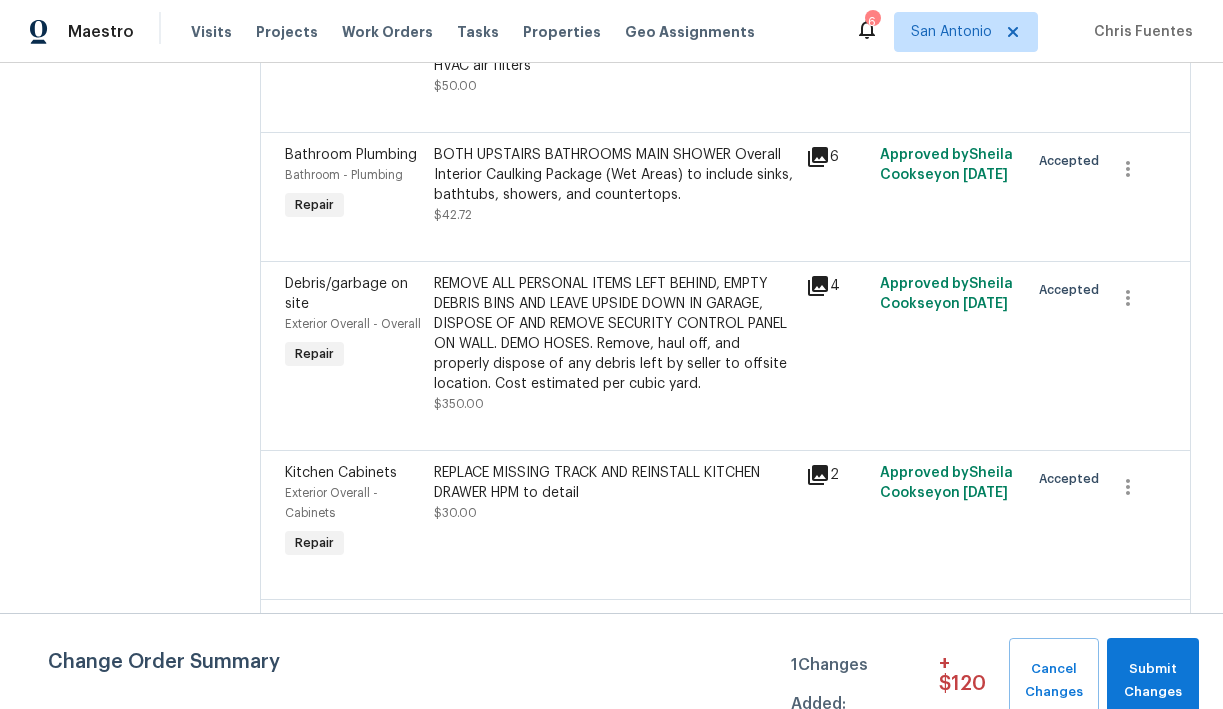 click on "REMOVE ALL PERSONAL ITEMS LEFT BEHIND, EMPTY DEBRIS BINS AND LEAVE UPSIDE DOWN IN GARAGE, DISPOSE OF AND REMOVE SECURITY CONTROL PANEL ON WALL. DEMO HOSES.
Remove, haul off, and properly dispose of any debris left by seller to offsite location. Cost estimated per cubic yard." at bounding box center [614, 334] 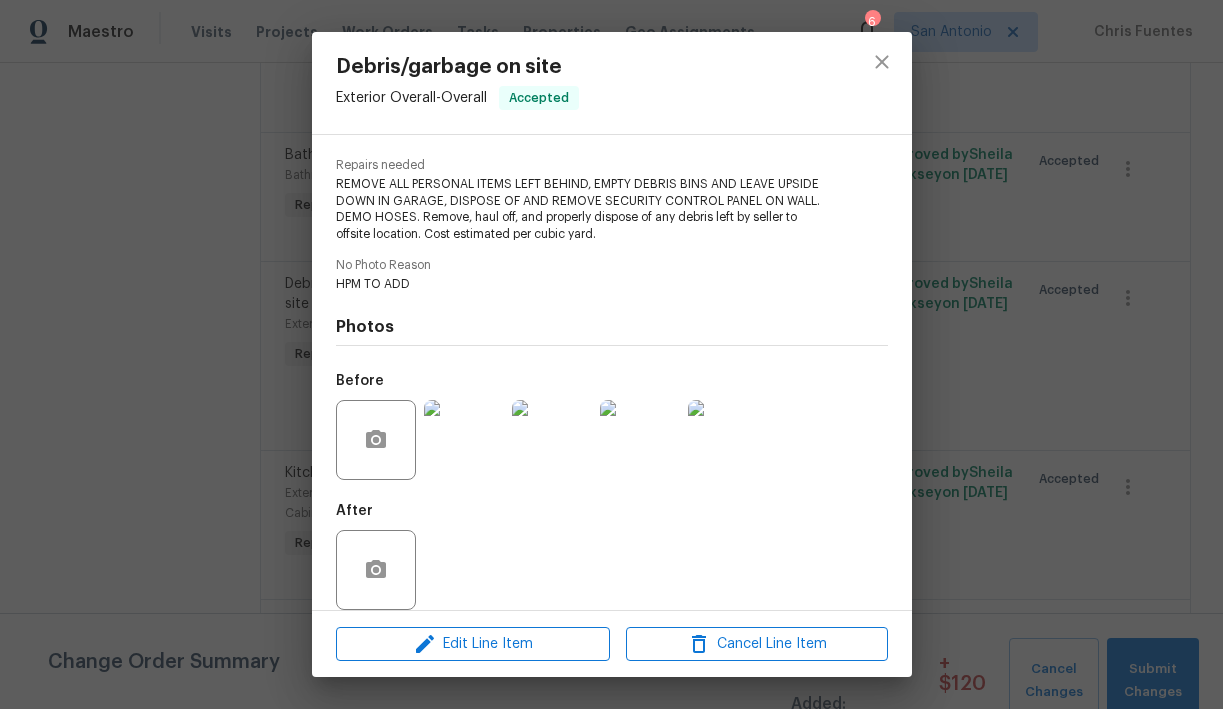 scroll, scrollTop: 225, scrollLeft: 0, axis: vertical 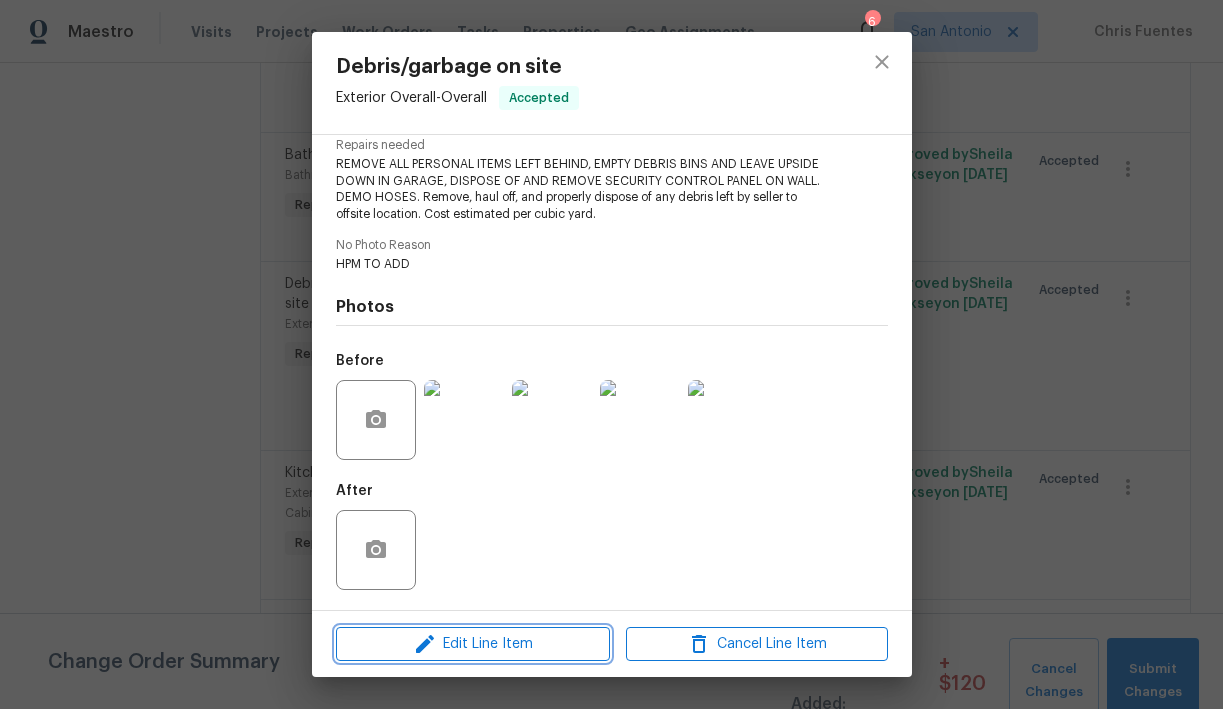 click on "Edit Line Item" at bounding box center (473, 644) 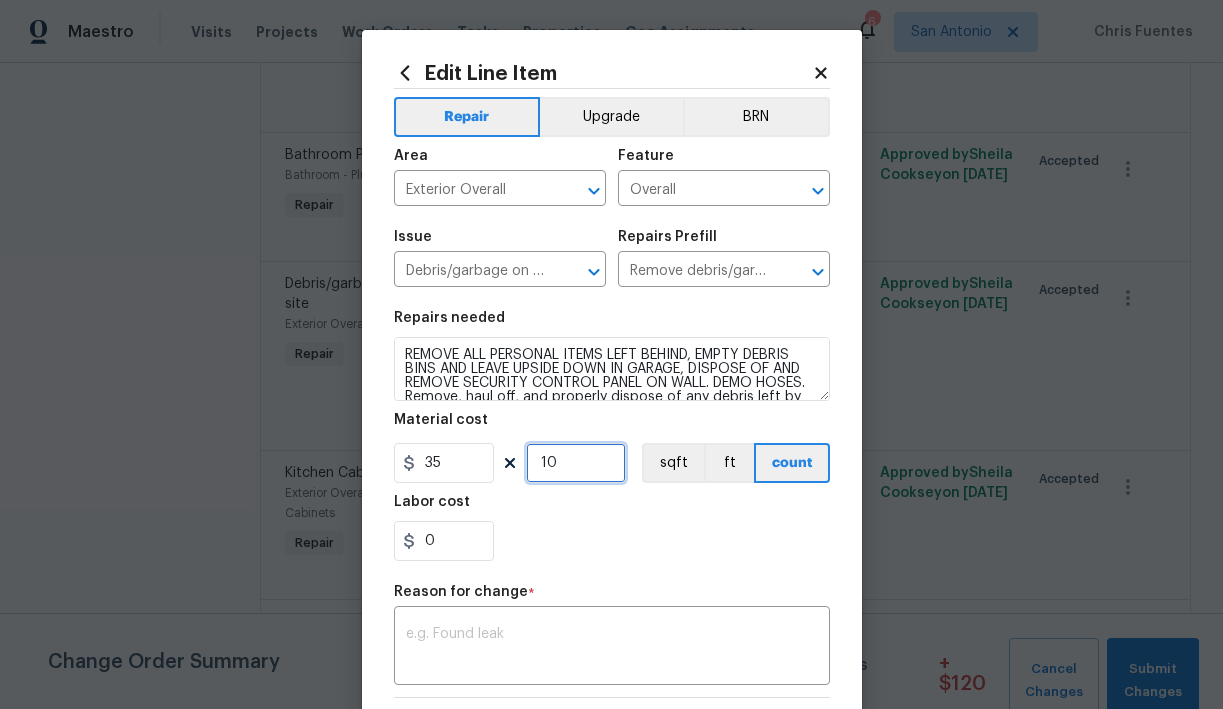 click on "10" at bounding box center [576, 463] 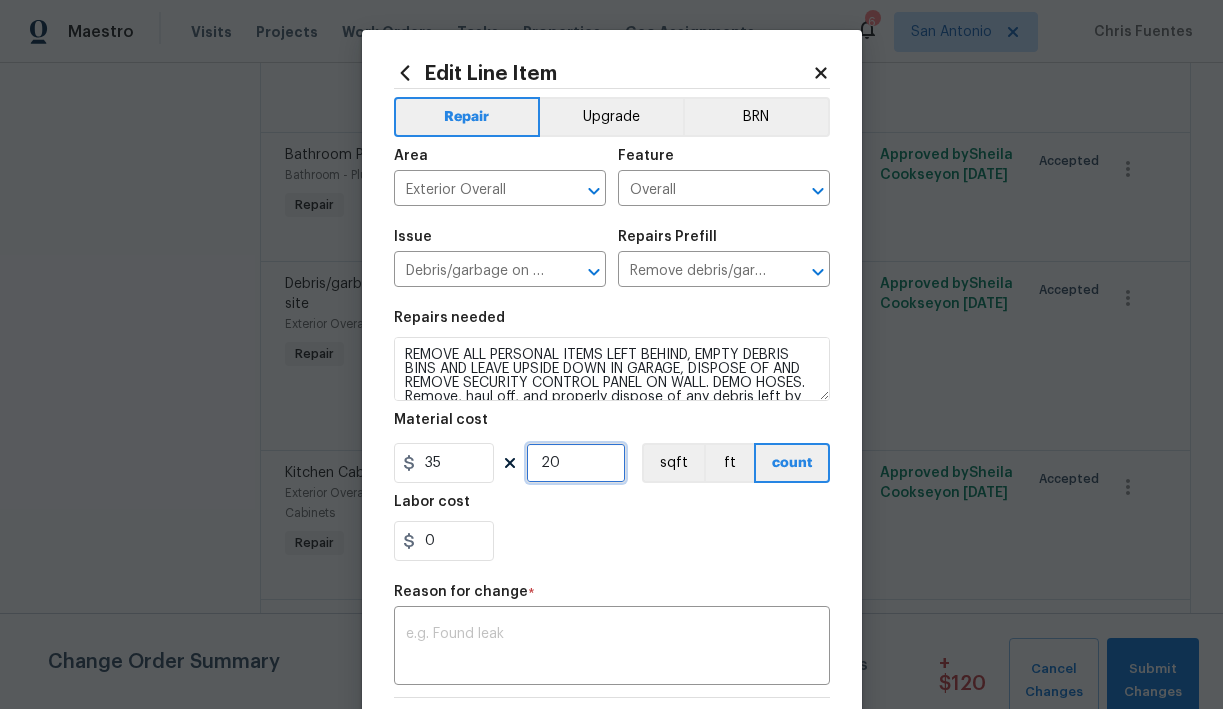 type on "20" 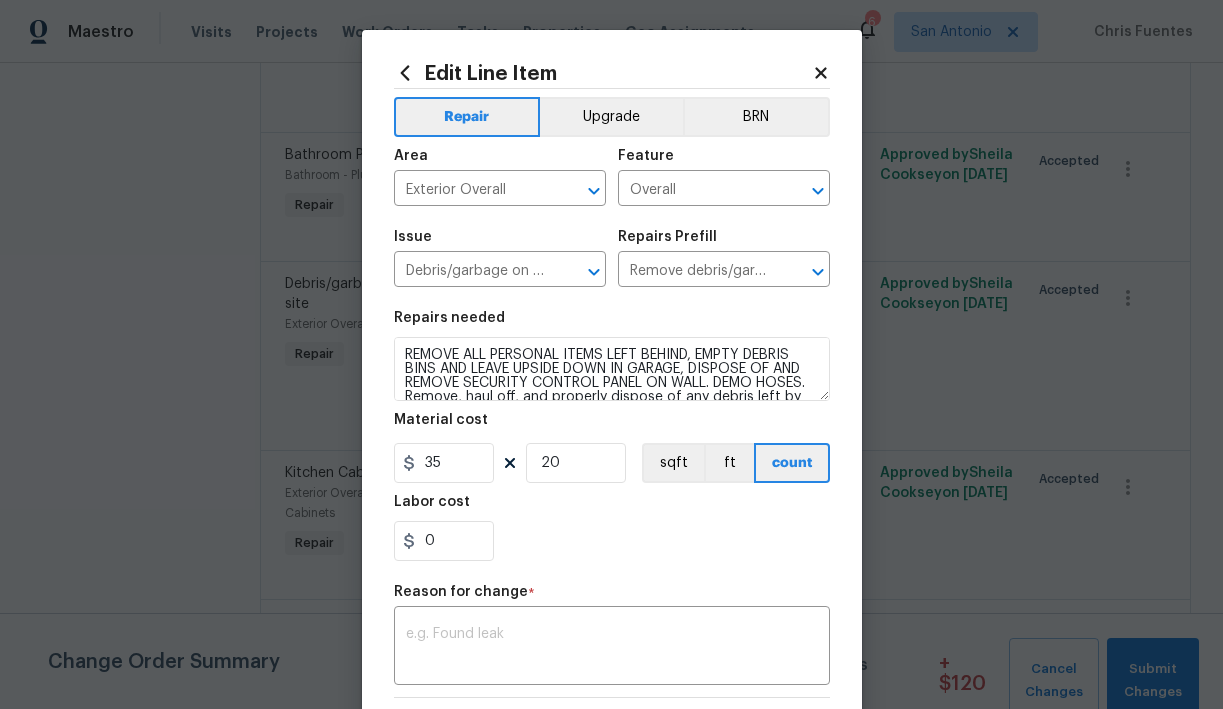 click on "0" at bounding box center [612, 541] 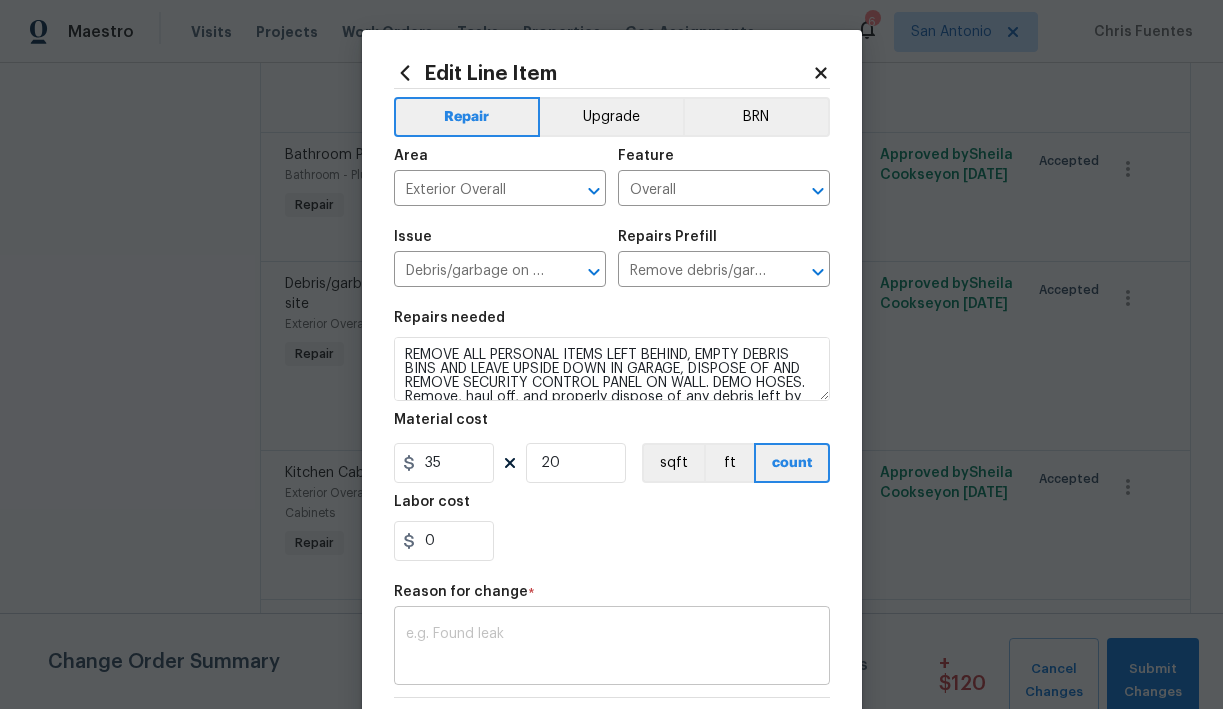 click on "x ​" at bounding box center (612, 648) 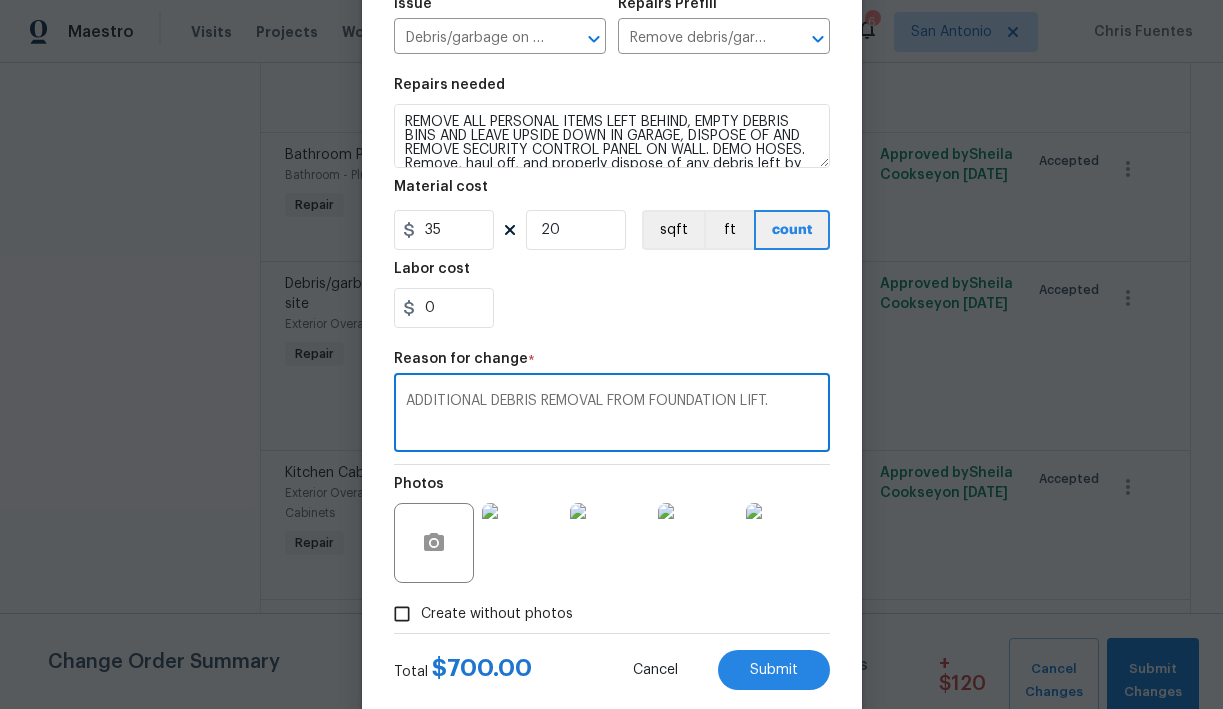scroll, scrollTop: 277, scrollLeft: 0, axis: vertical 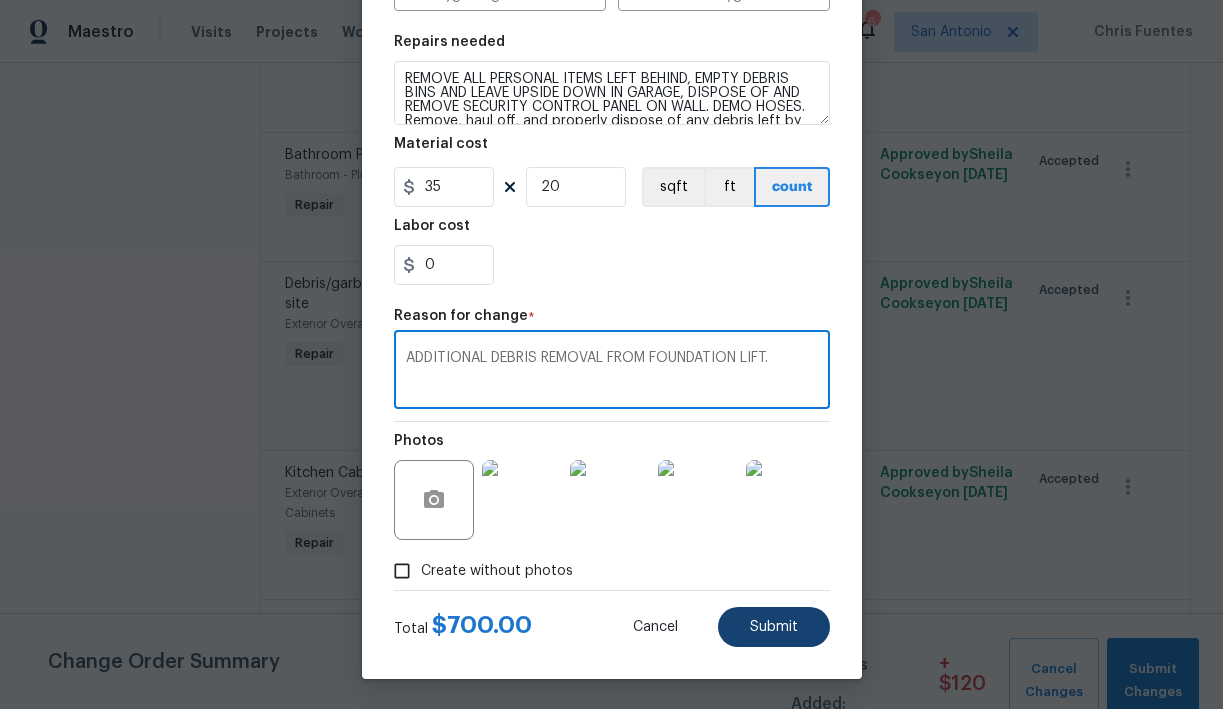 type on "ADDITIONAL DEBRIS REMOVAL FROM FOUNDATION LIFT." 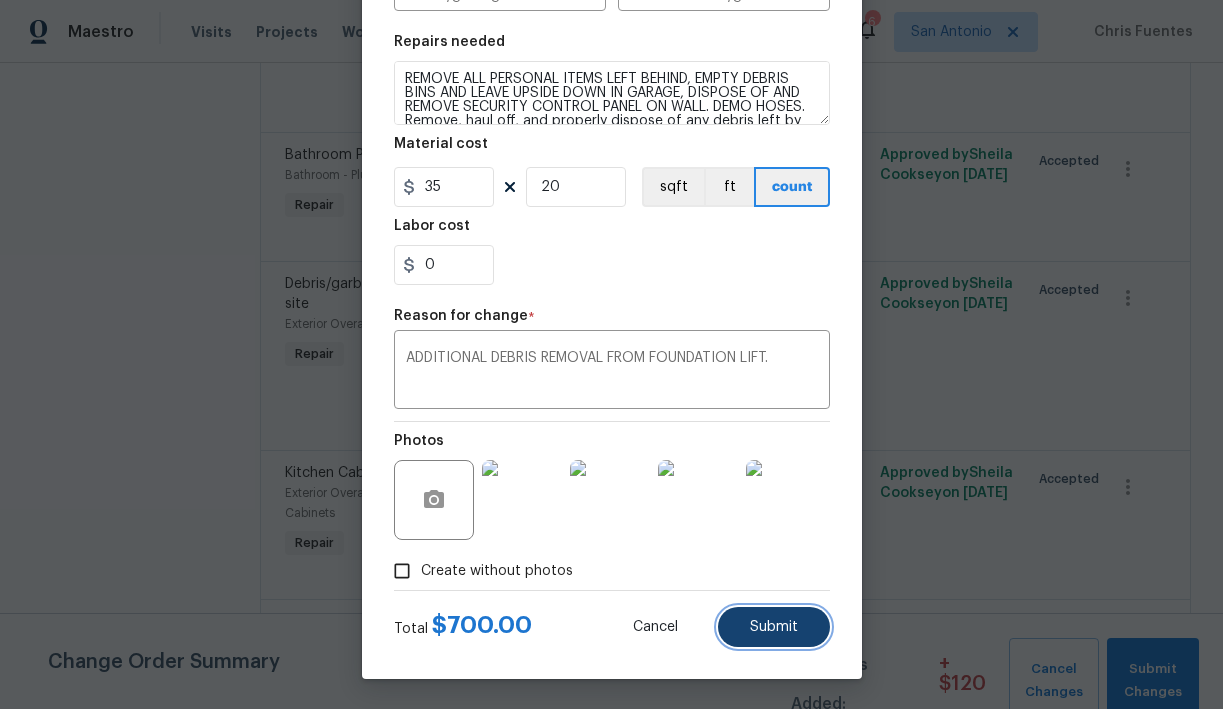 click on "Submit" at bounding box center (774, 627) 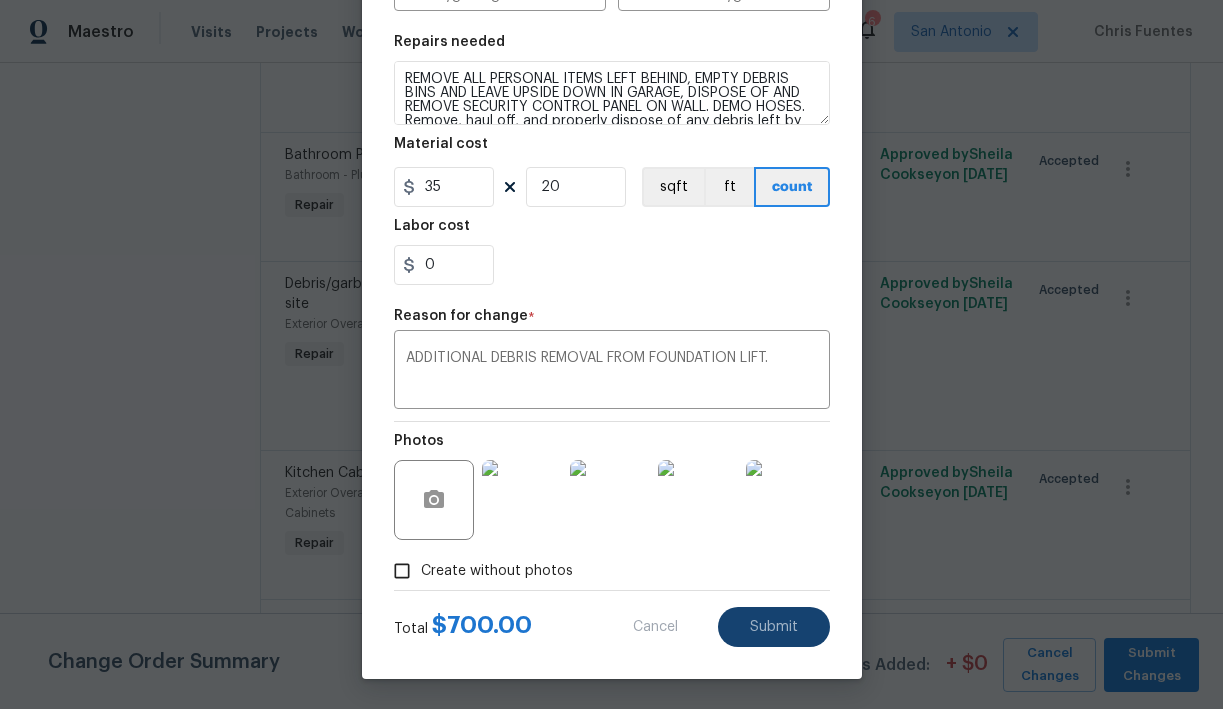 type on "10" 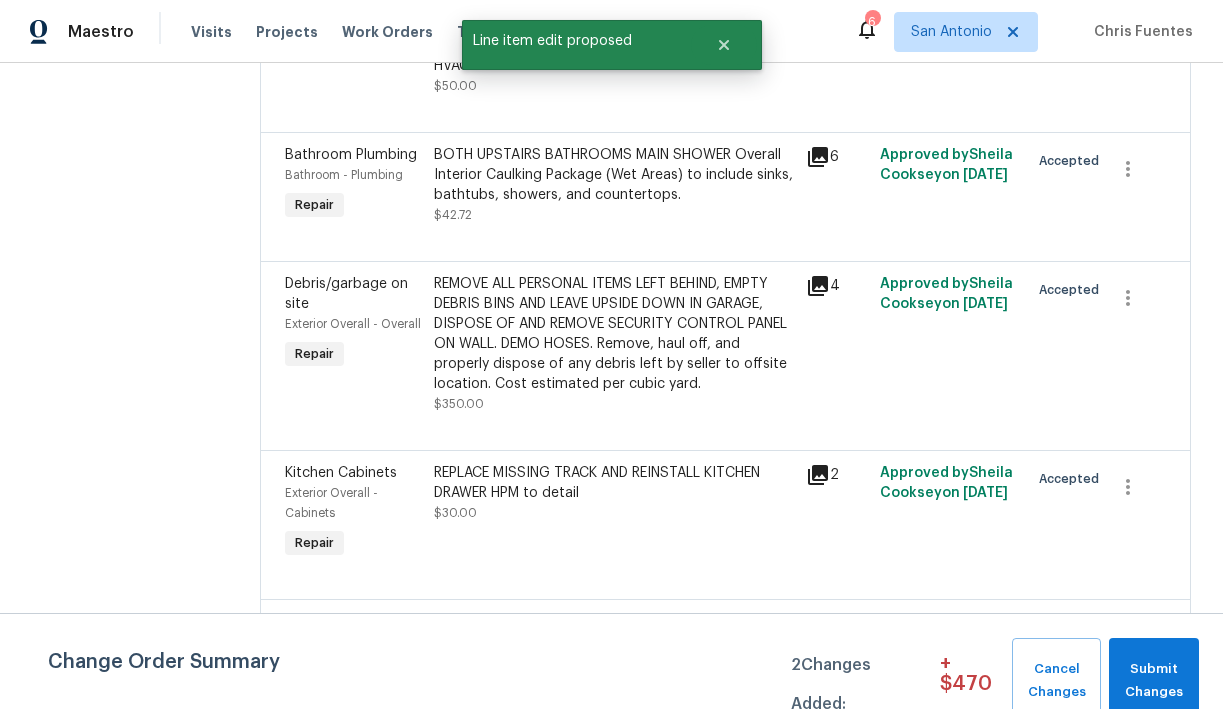 scroll, scrollTop: 0, scrollLeft: 0, axis: both 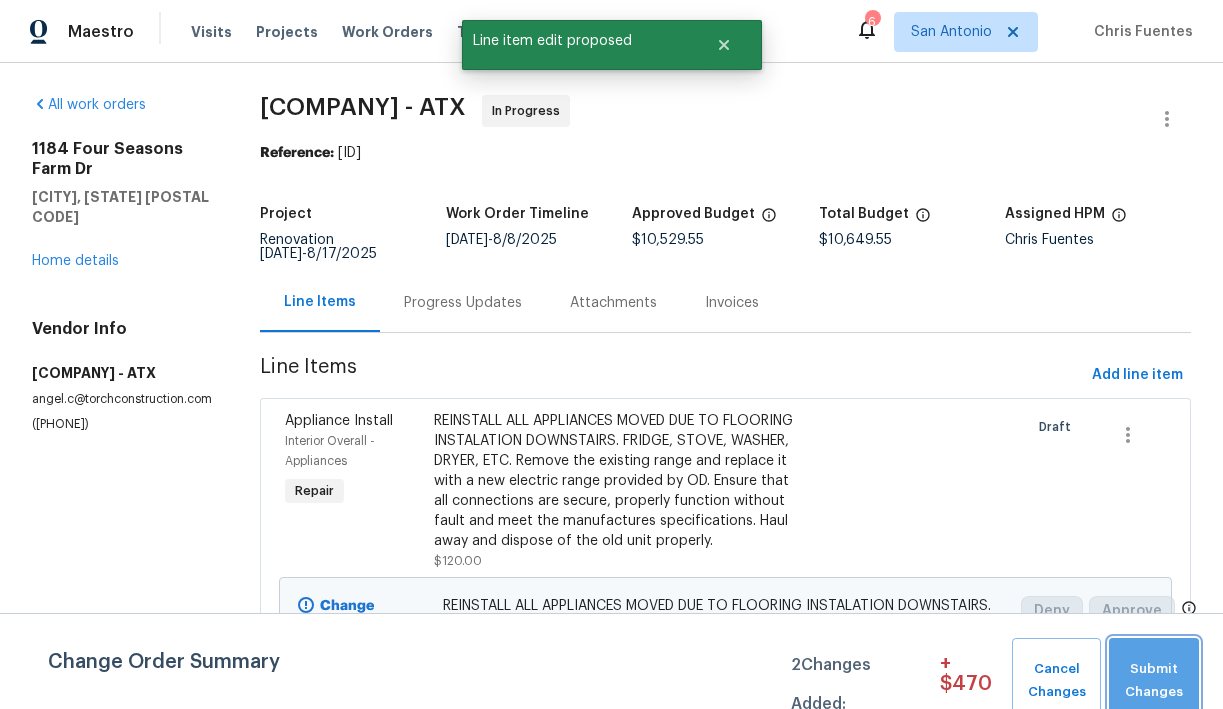 click on "Submit Changes" at bounding box center (1154, 681) 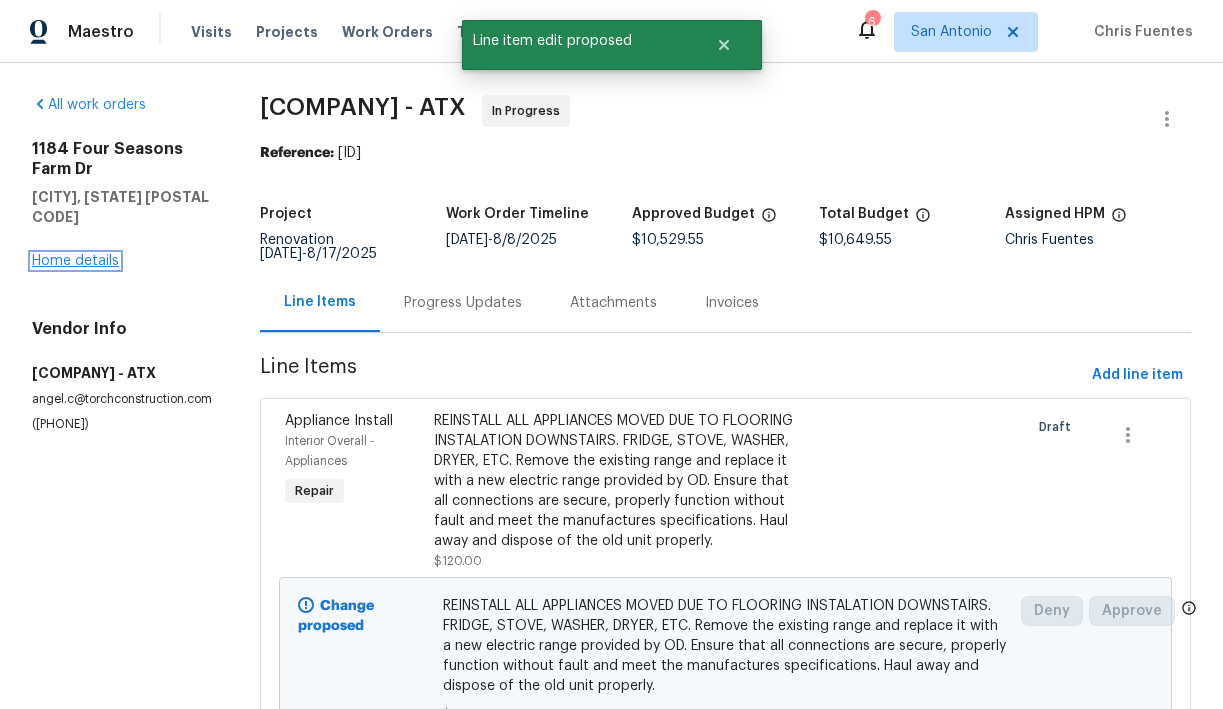 click on "Home details" at bounding box center (75, 261) 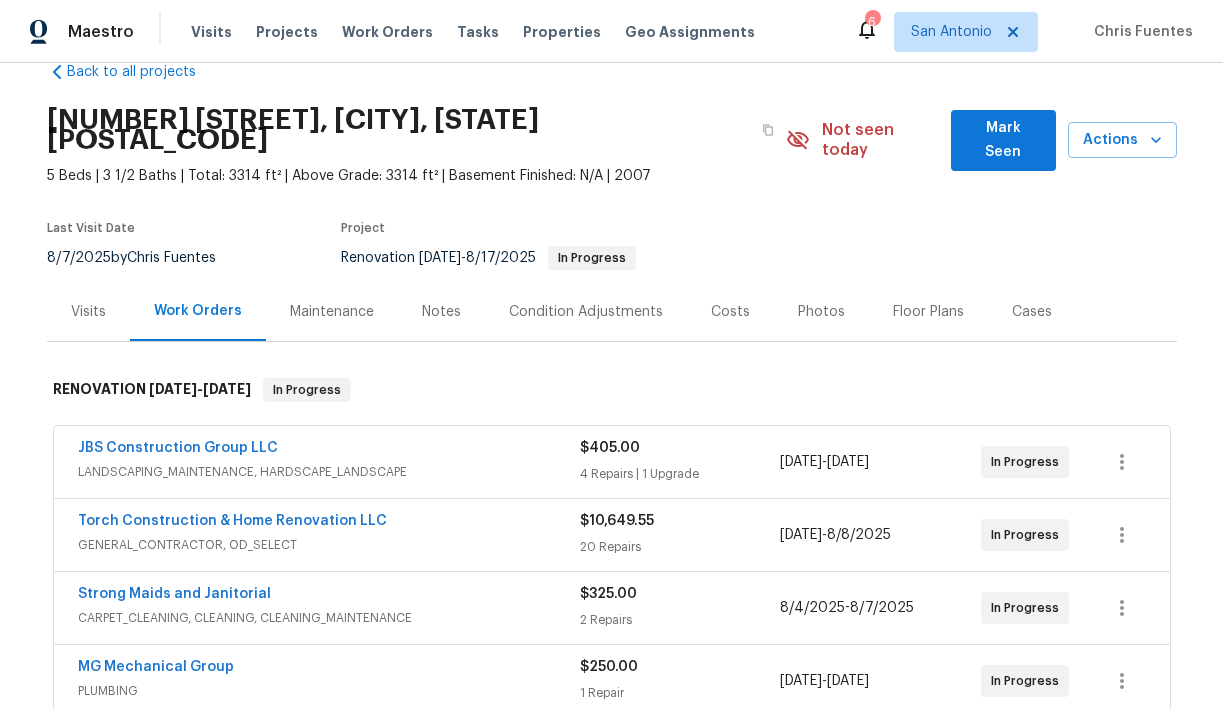 scroll, scrollTop: 49, scrollLeft: 0, axis: vertical 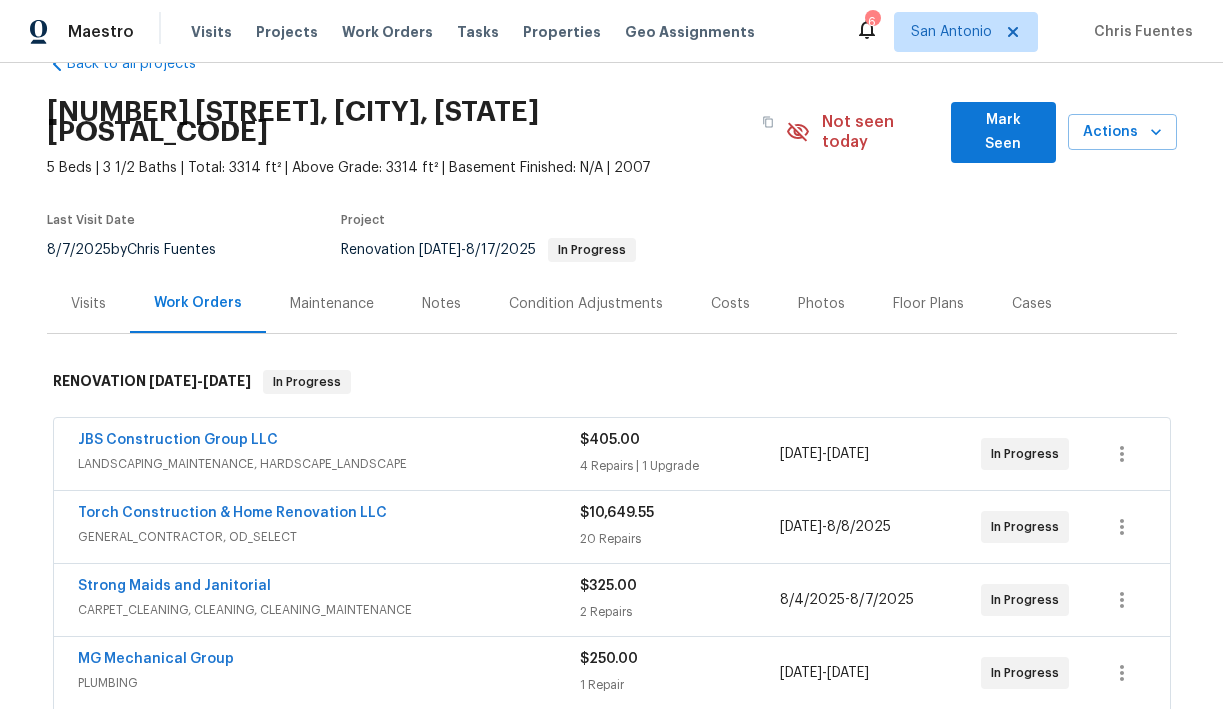 click on "Notes" at bounding box center [441, 304] 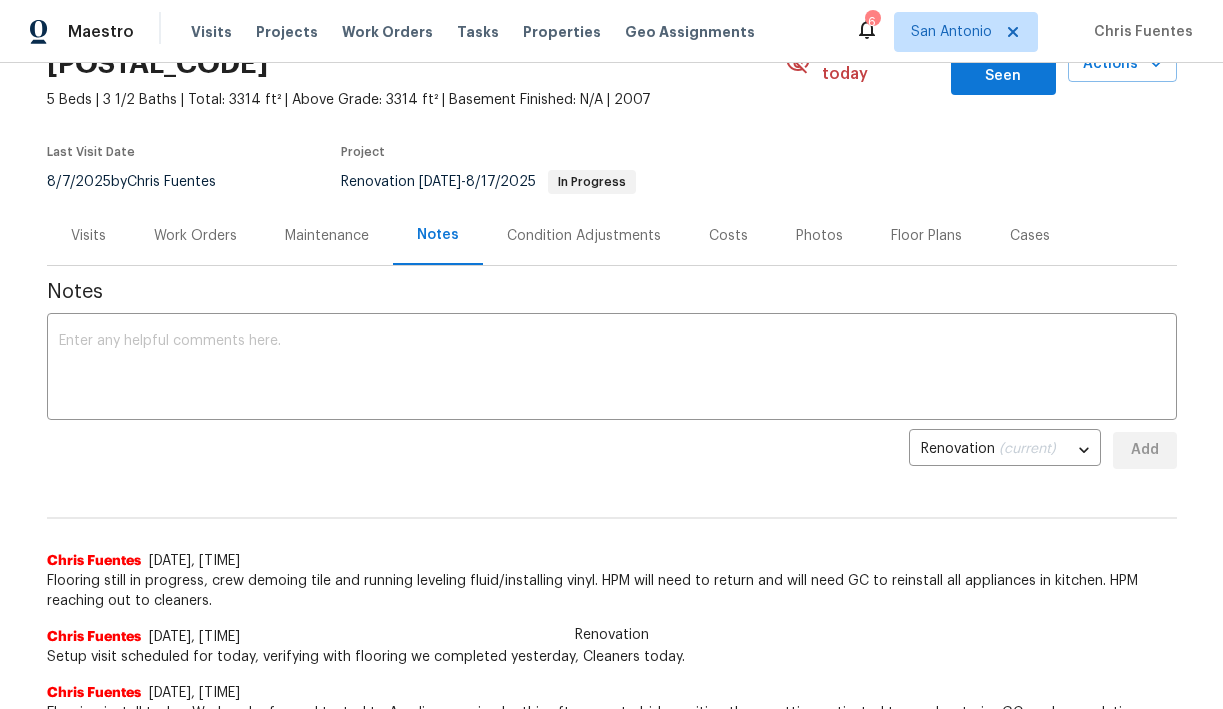 scroll, scrollTop: 121, scrollLeft: 0, axis: vertical 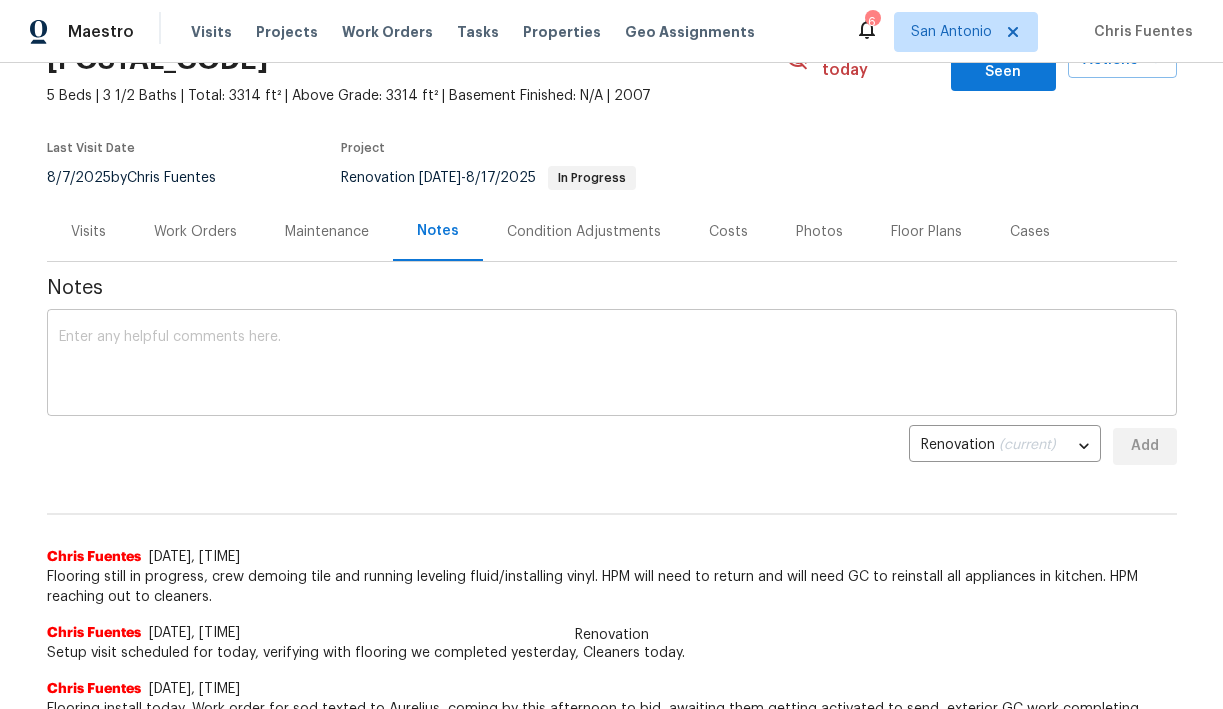 click at bounding box center [612, 365] 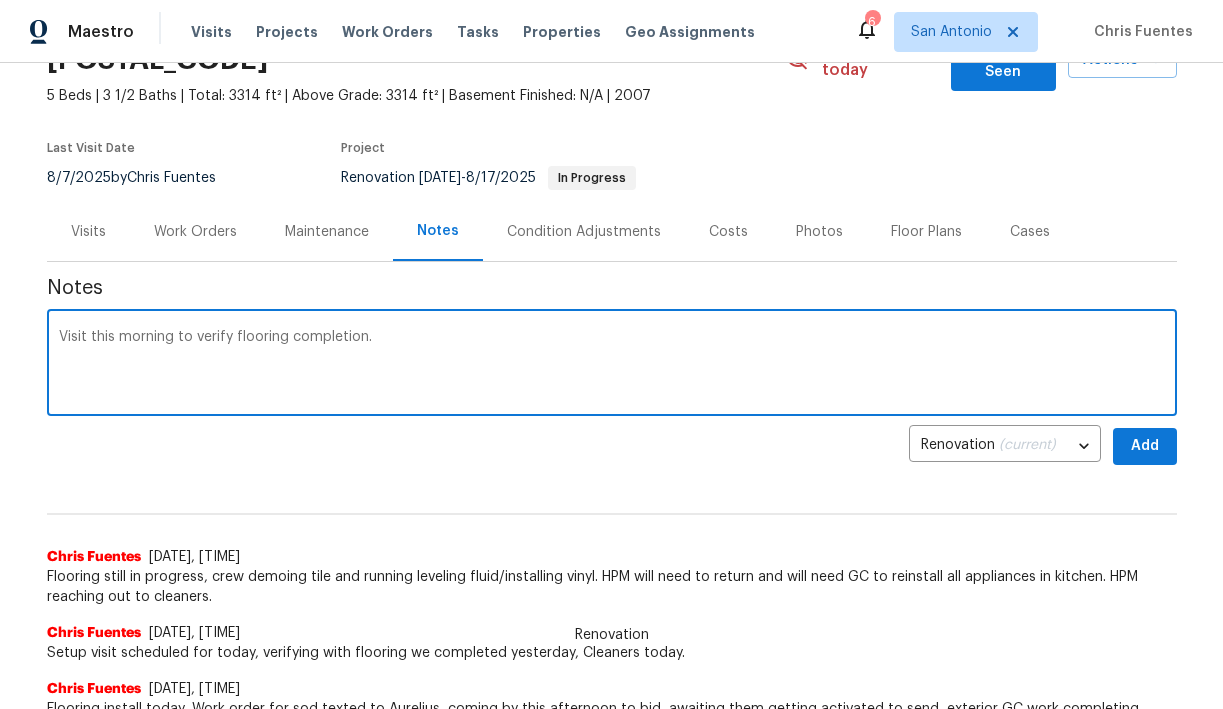 type on "Visit this morning to verify flooring completion." 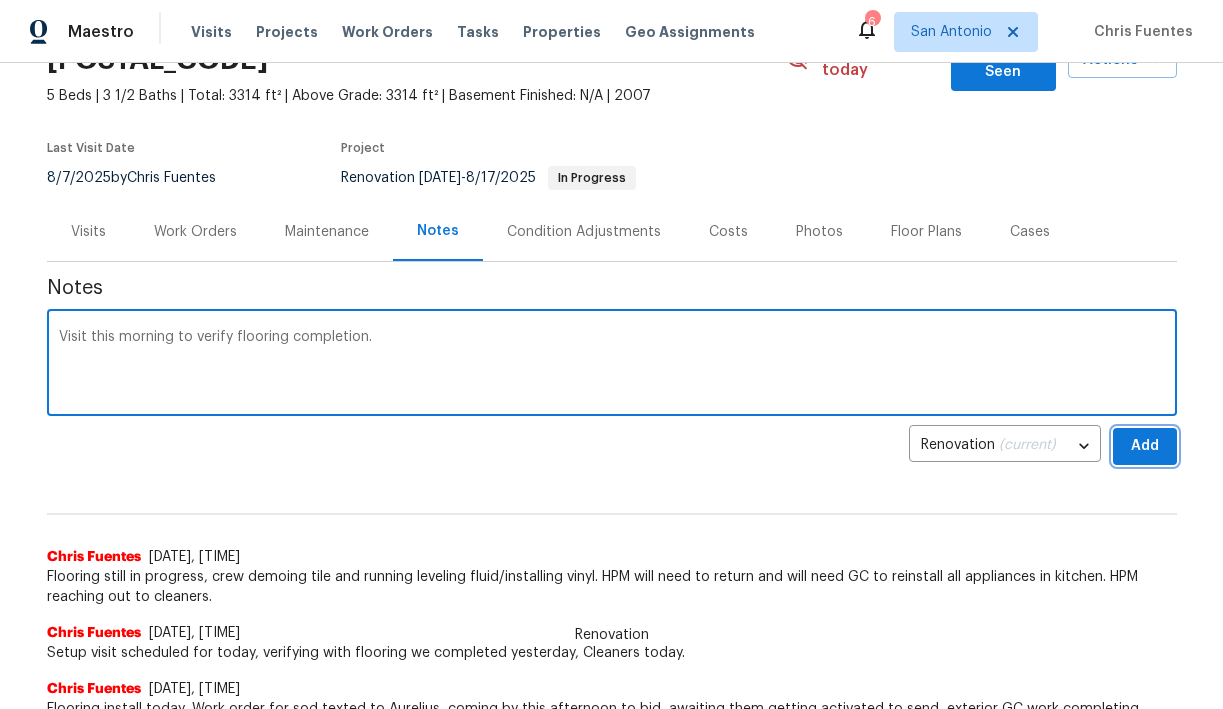 click on "Add" at bounding box center [1145, 446] 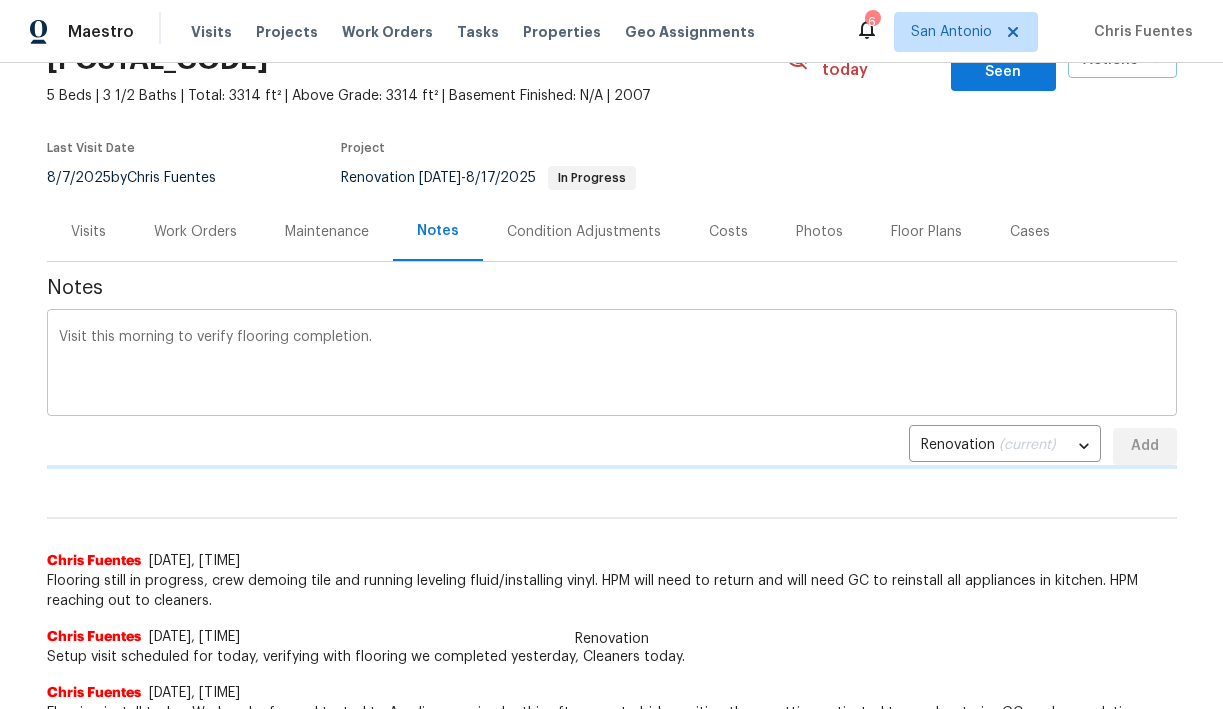 type 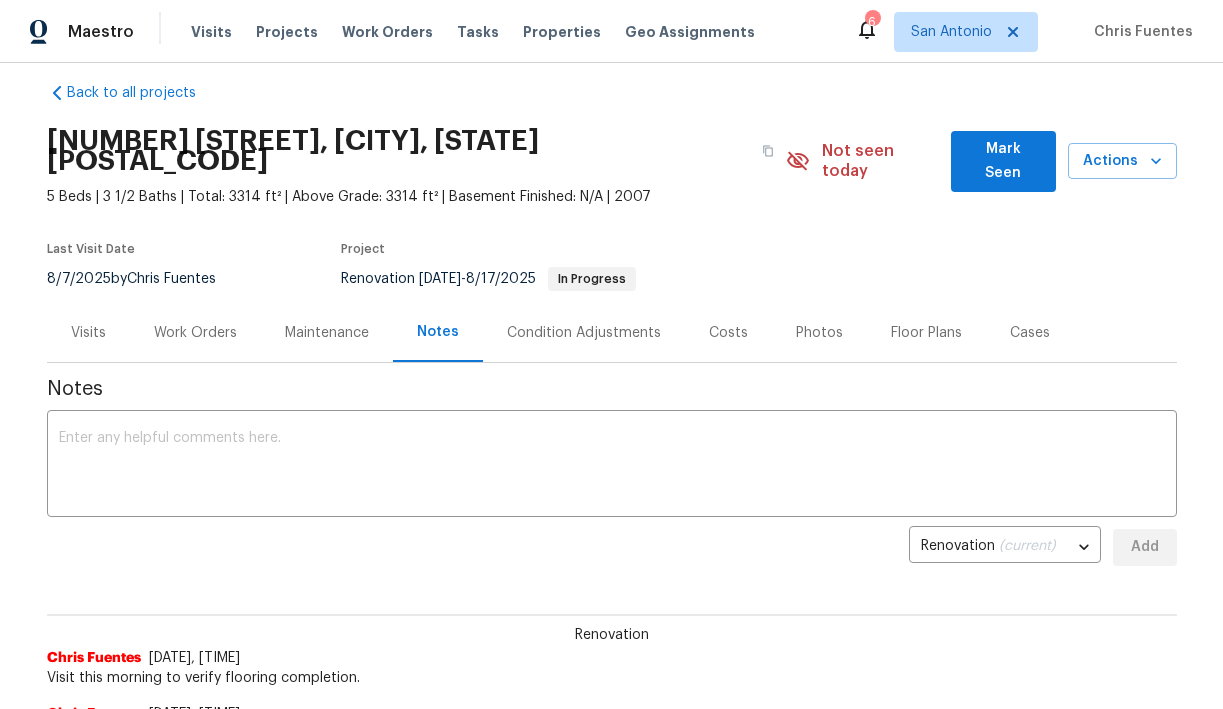 scroll, scrollTop: 3, scrollLeft: 0, axis: vertical 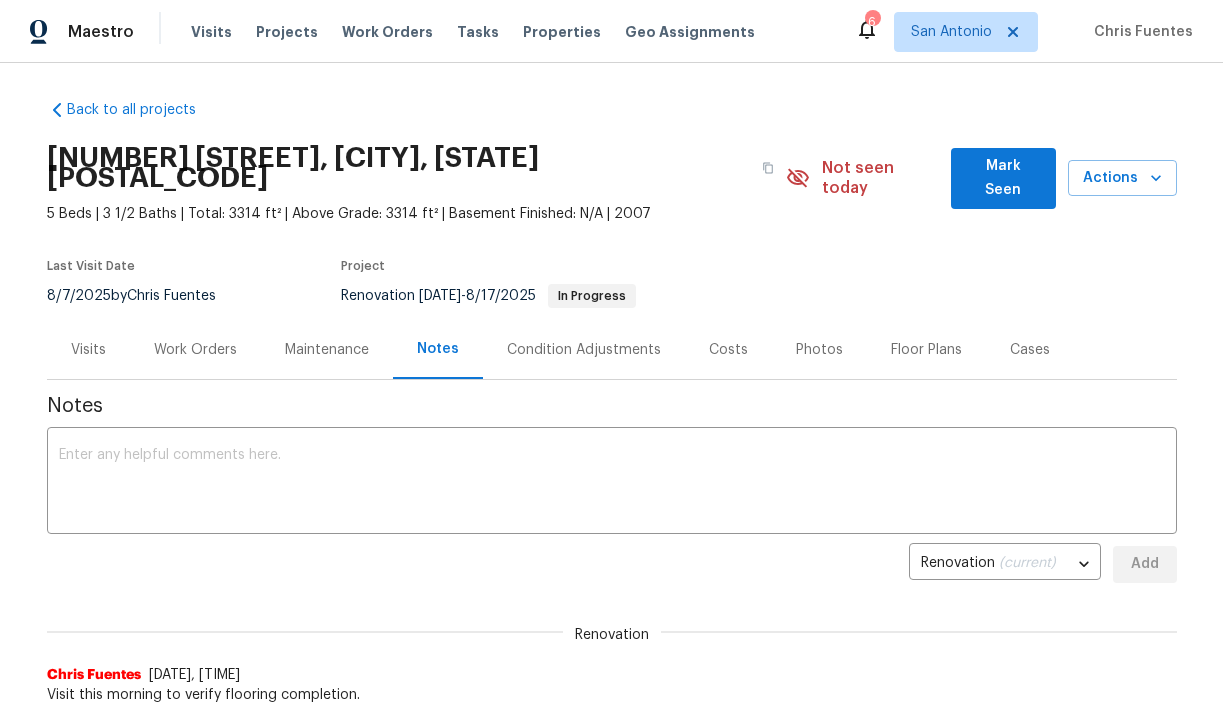 click on "Visits" at bounding box center [88, 350] 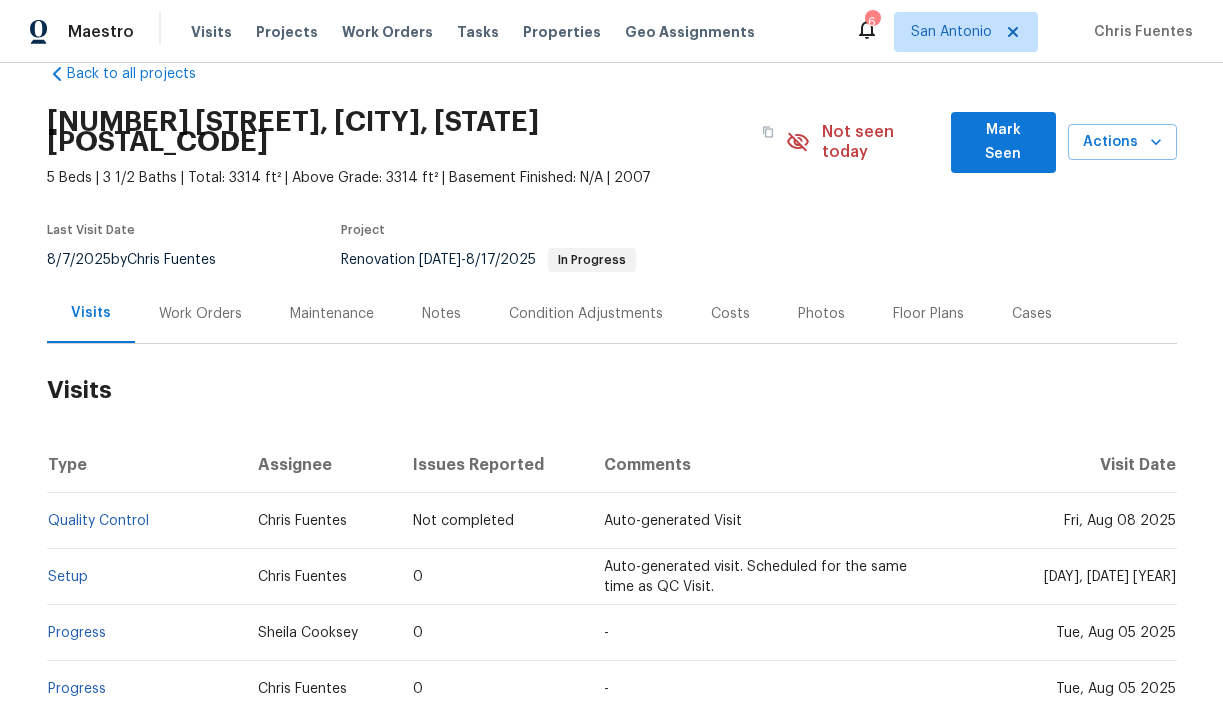 scroll, scrollTop: 0, scrollLeft: 0, axis: both 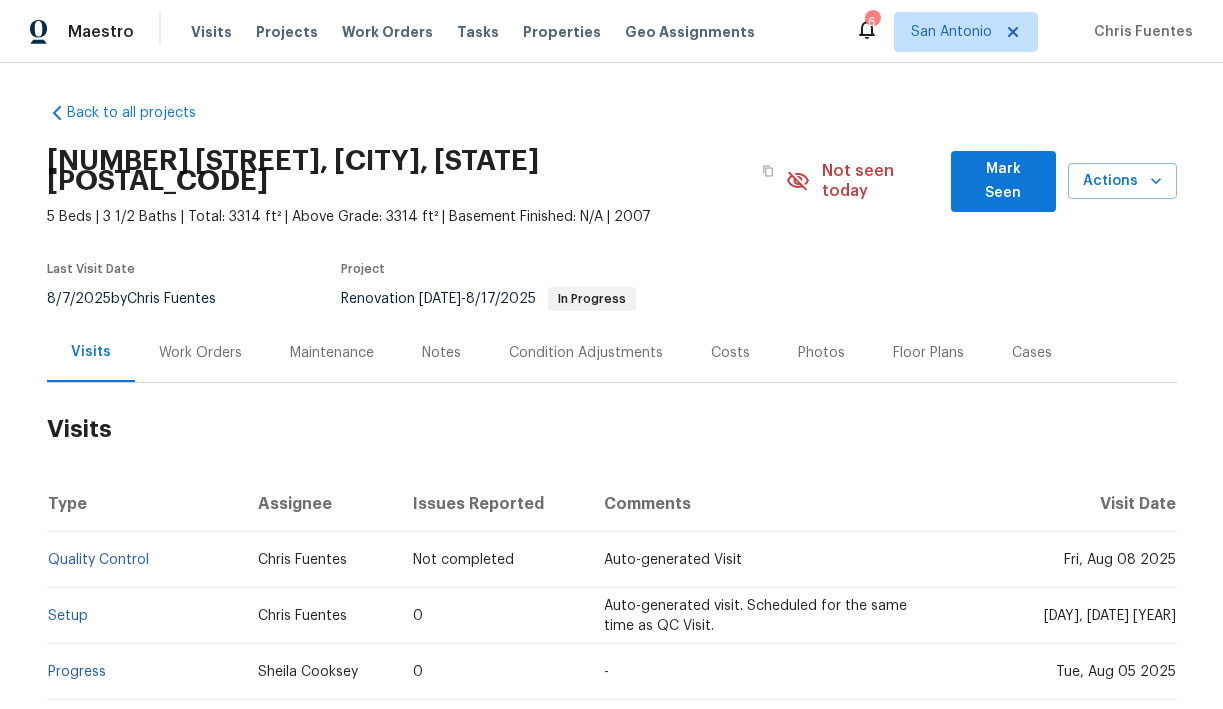 click on "Mark Seen" at bounding box center [1003, 181] 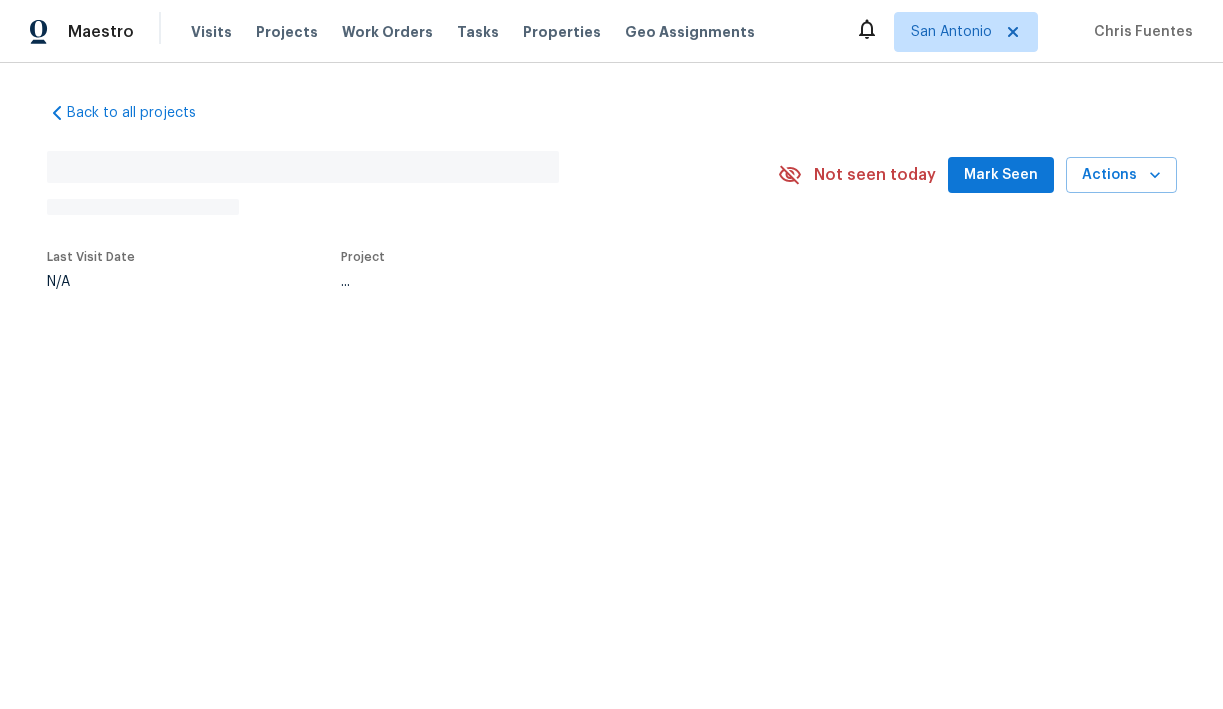scroll, scrollTop: 0, scrollLeft: 0, axis: both 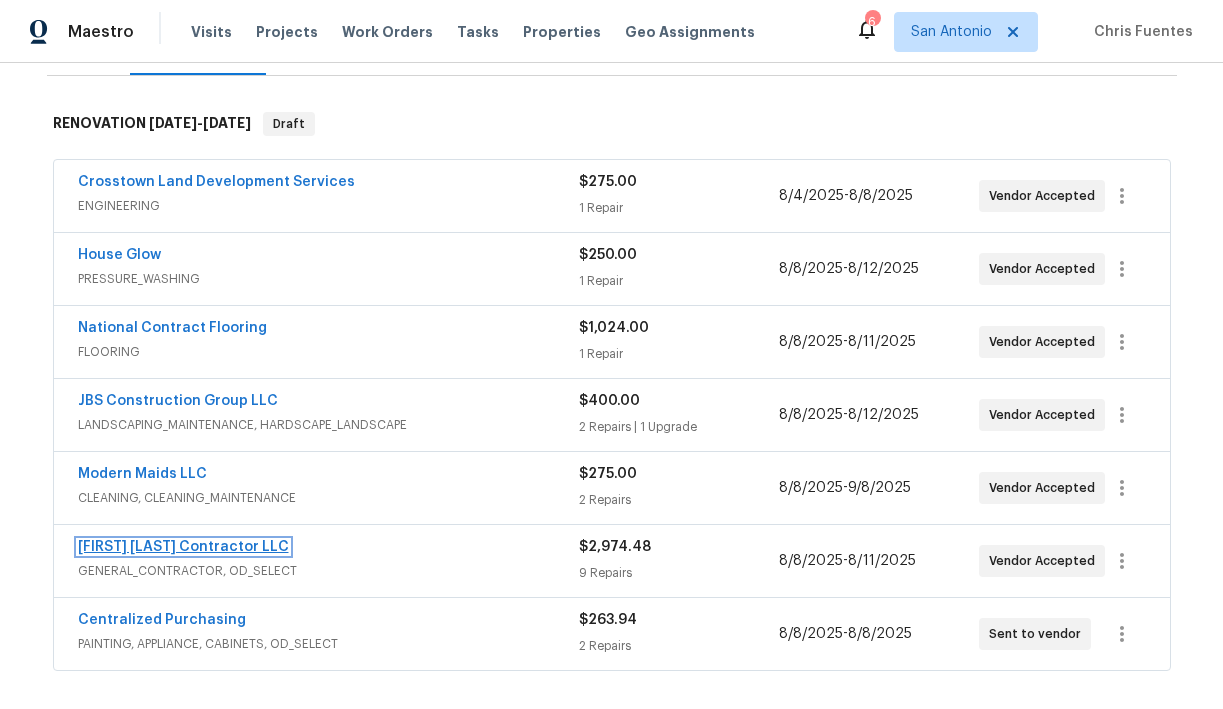 click on "Mario Suarez Contractor LLC" at bounding box center (183, 547) 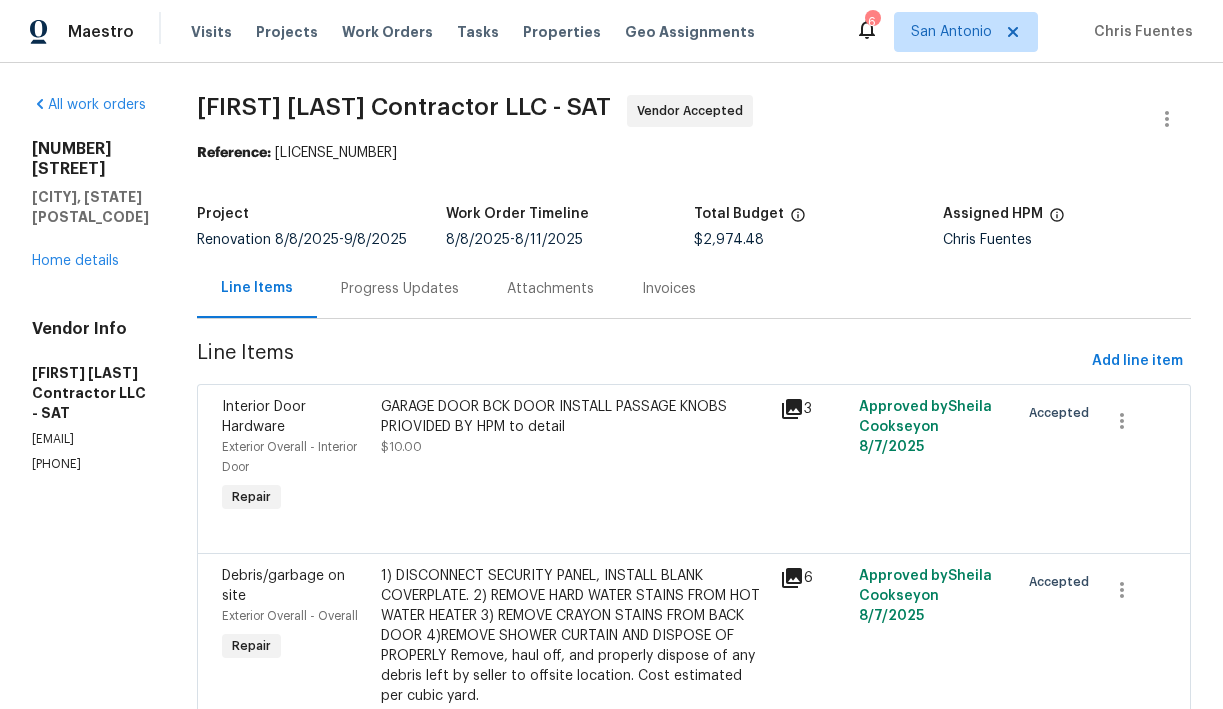 click on "Progress Updates" at bounding box center [400, 289] 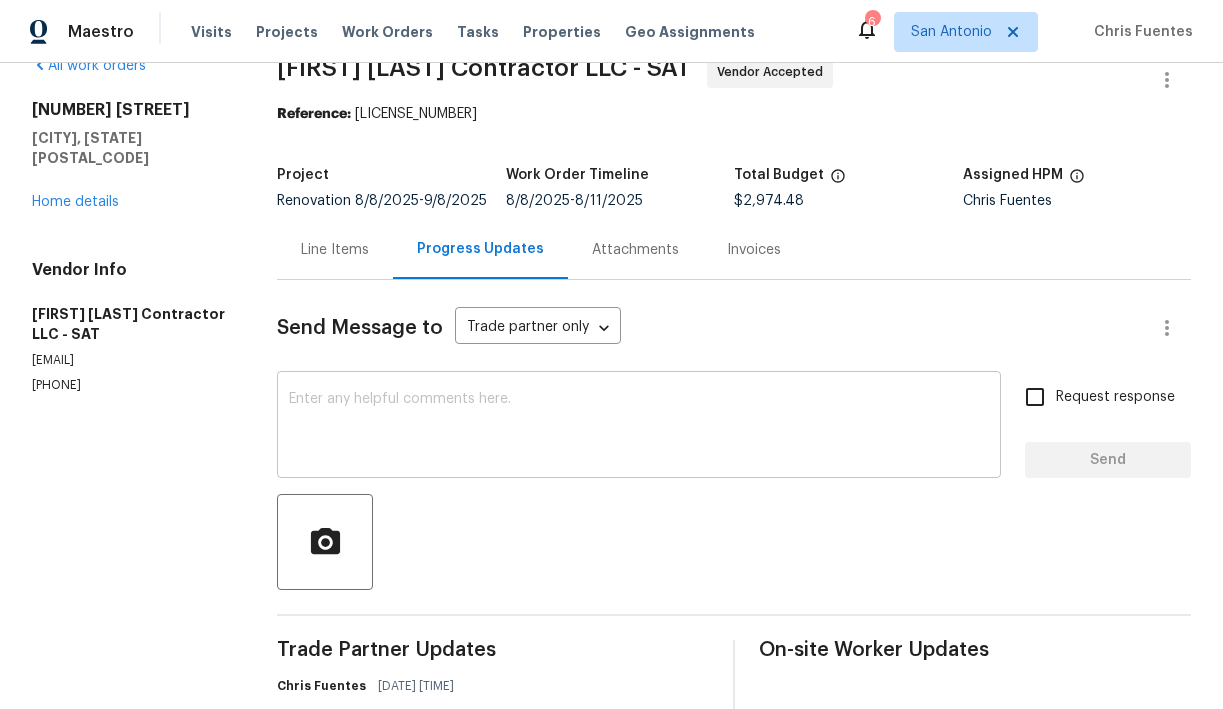 scroll, scrollTop: 30, scrollLeft: 0, axis: vertical 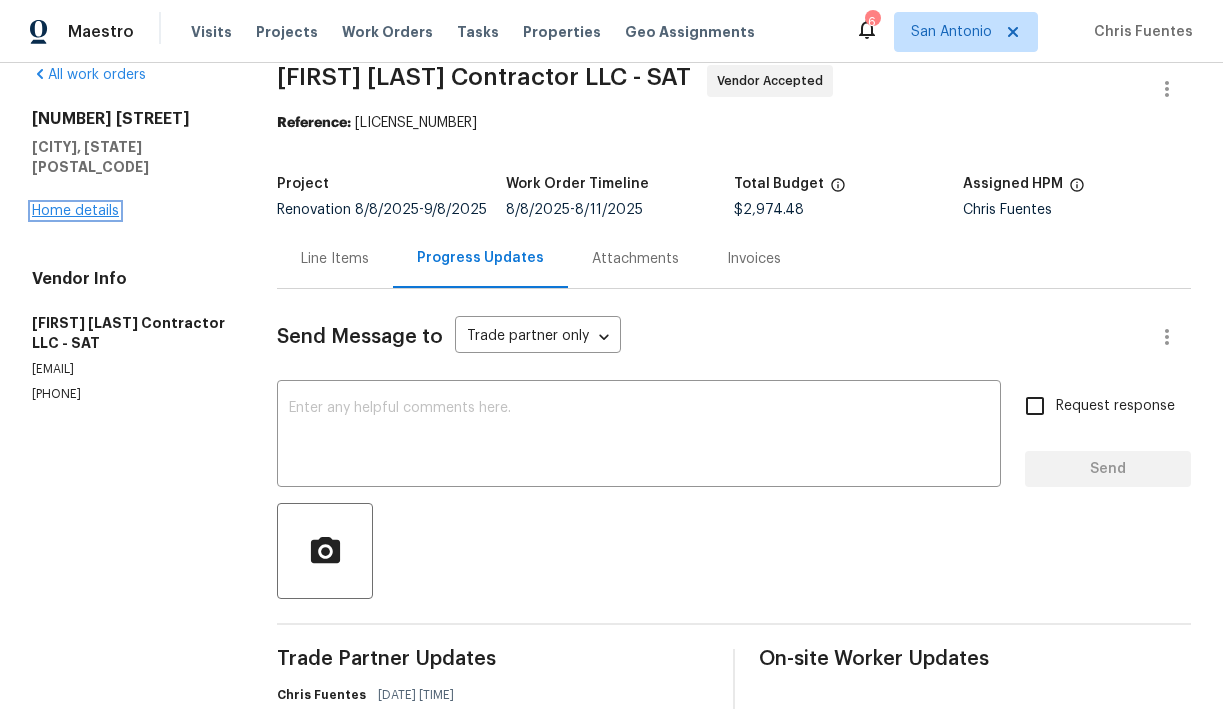 click on "Home details" at bounding box center (75, 211) 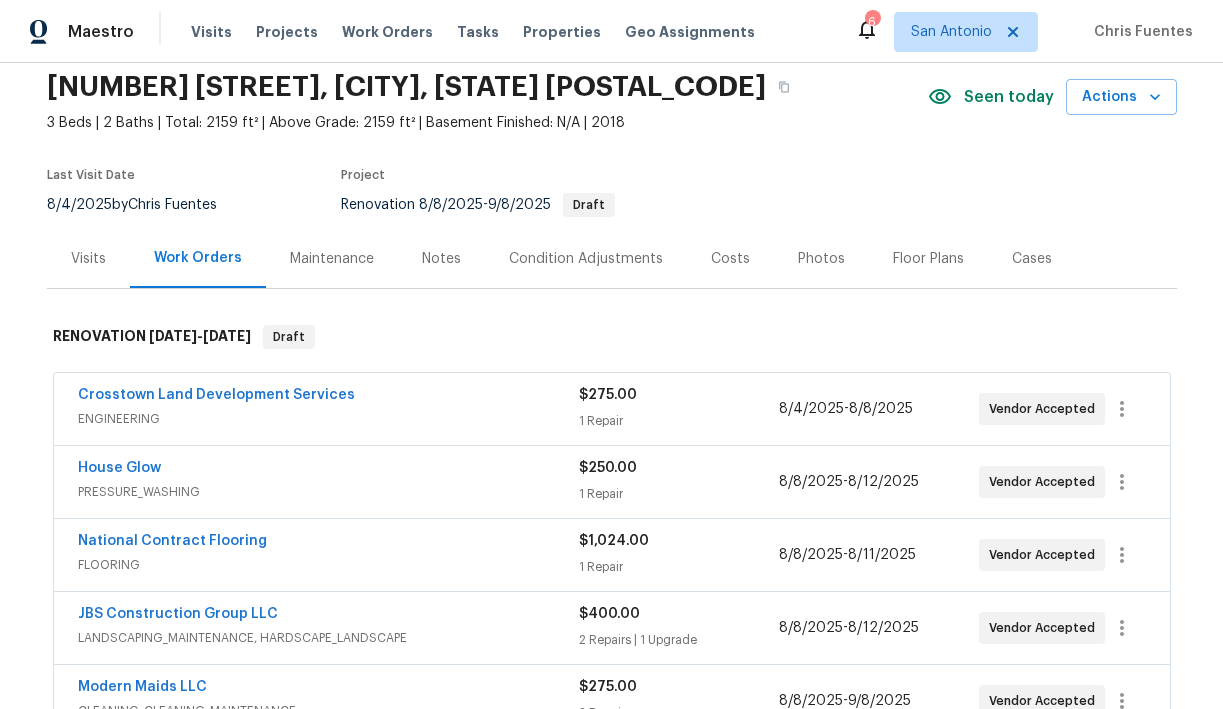 scroll, scrollTop: 78, scrollLeft: 0, axis: vertical 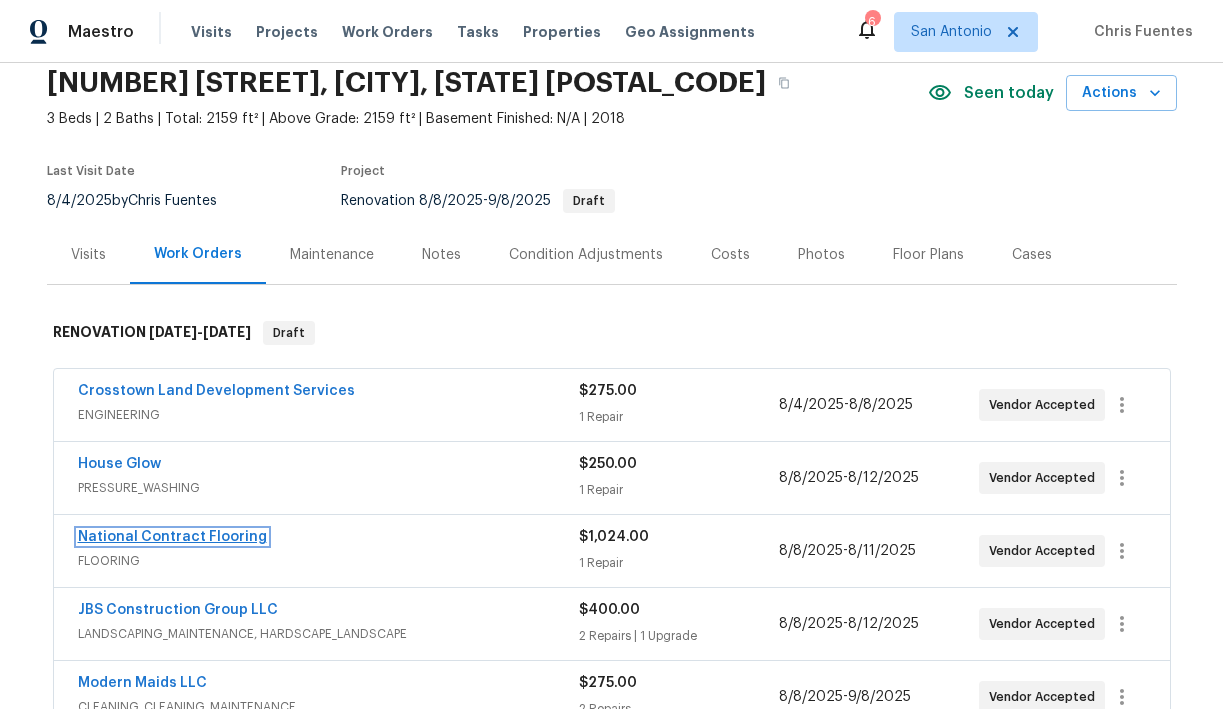 click on "National Contract Flooring" at bounding box center [172, 537] 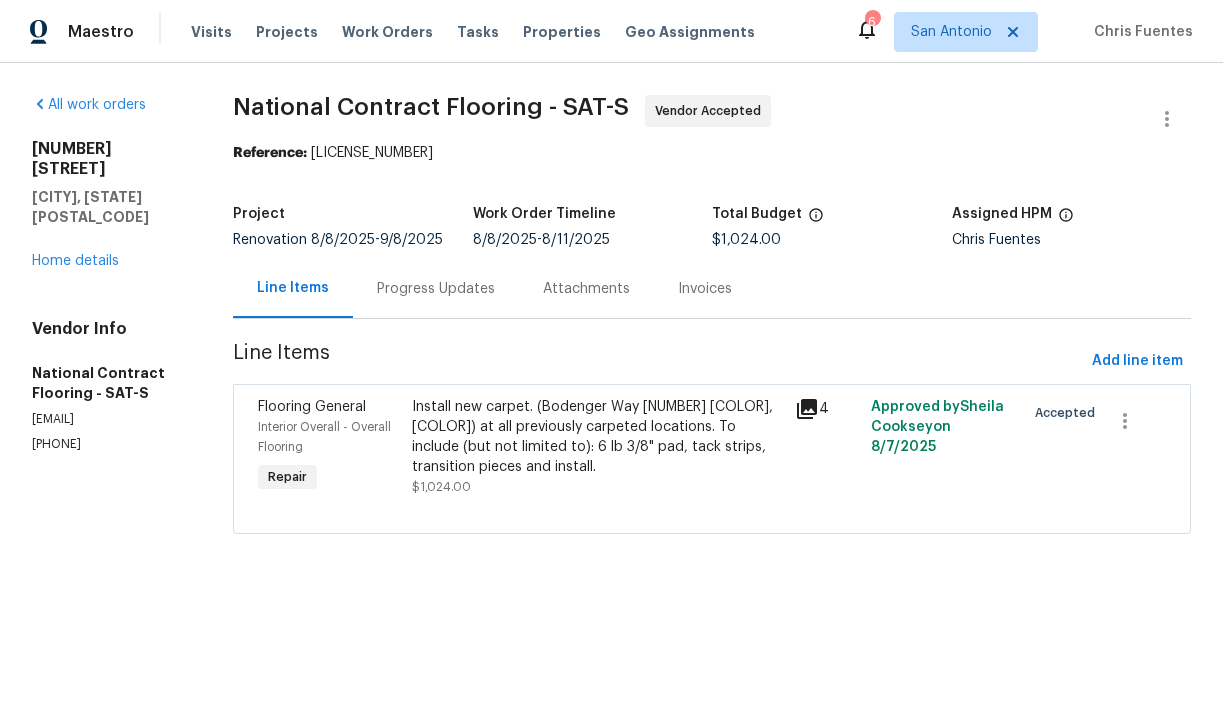 click on "Progress Updates" at bounding box center [436, 289] 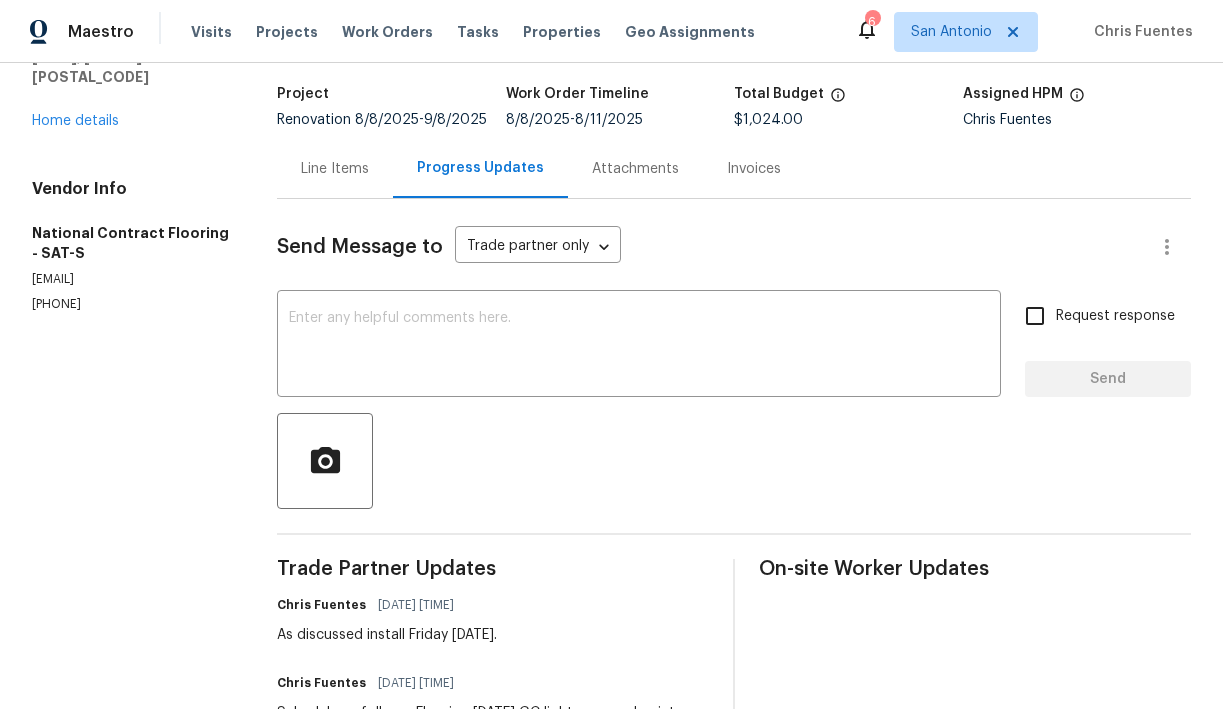 scroll, scrollTop: 0, scrollLeft: 0, axis: both 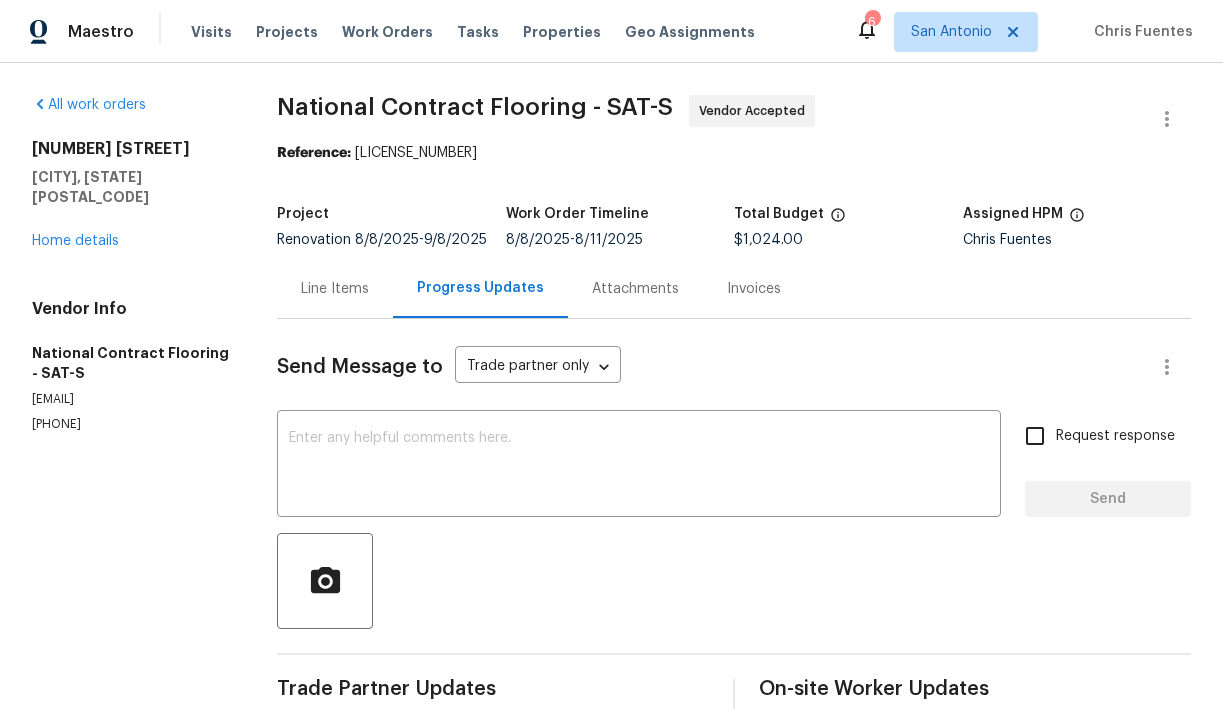 click on "Line Items" at bounding box center (335, 289) 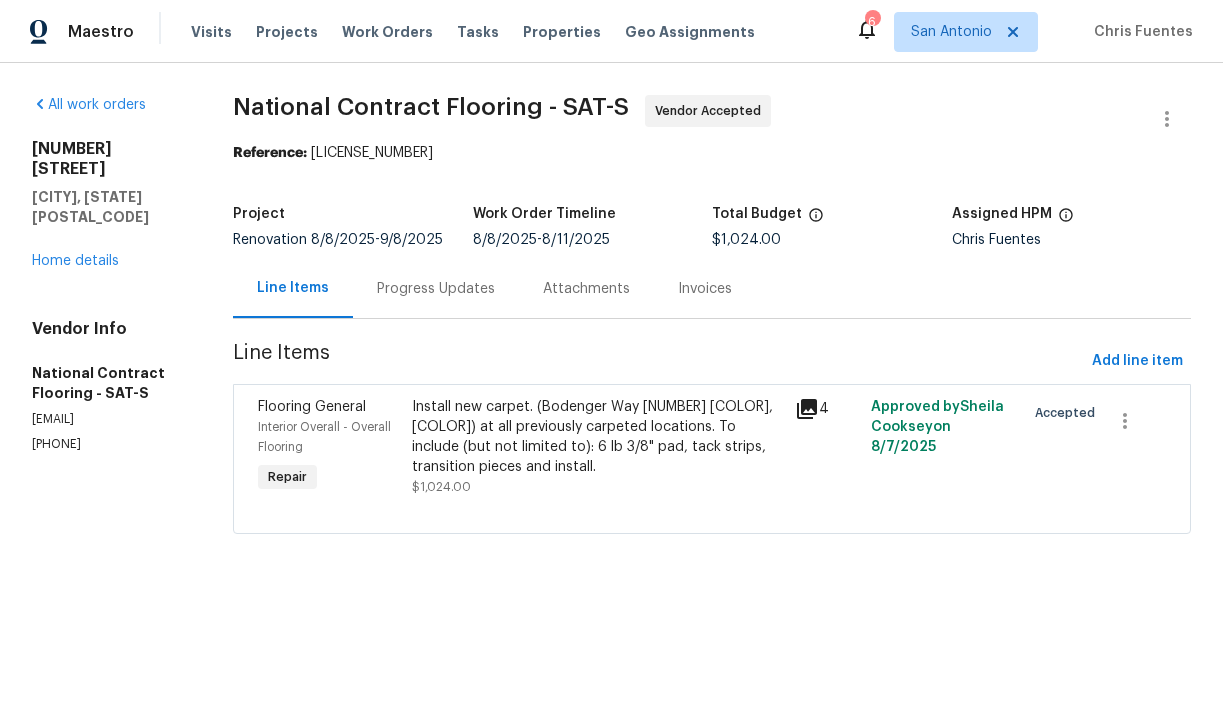 click on "Progress Updates" at bounding box center [436, 289] 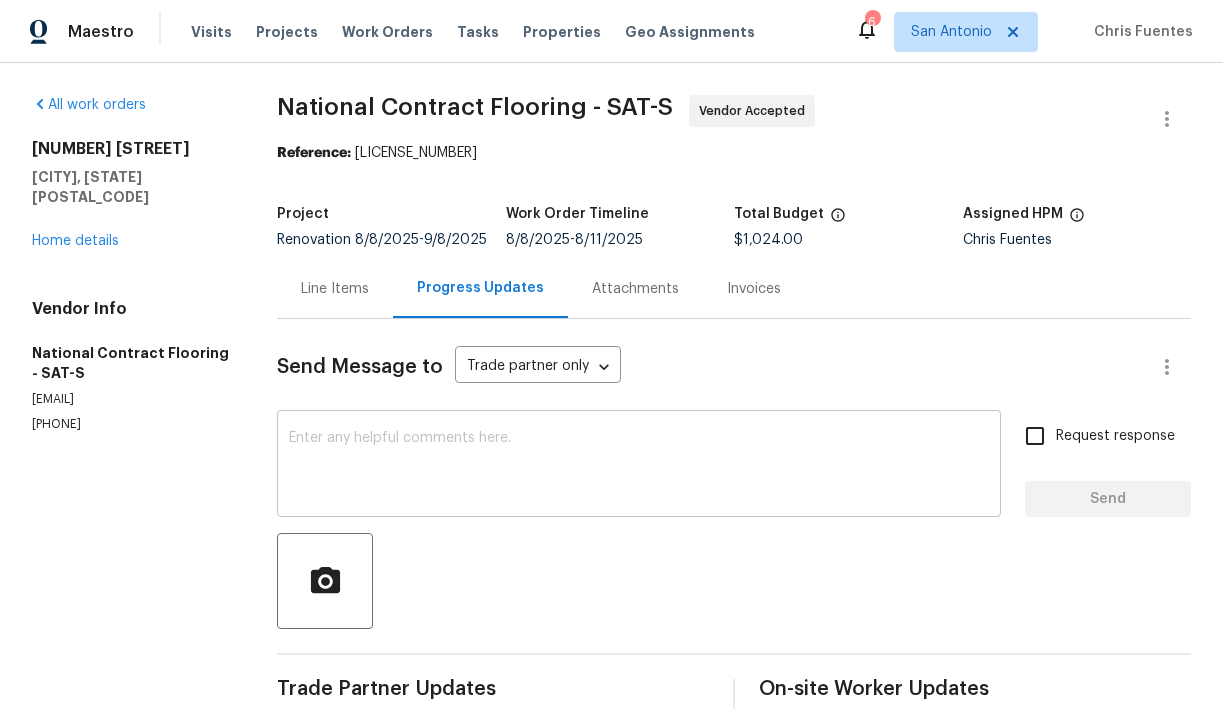 click at bounding box center (639, 466) 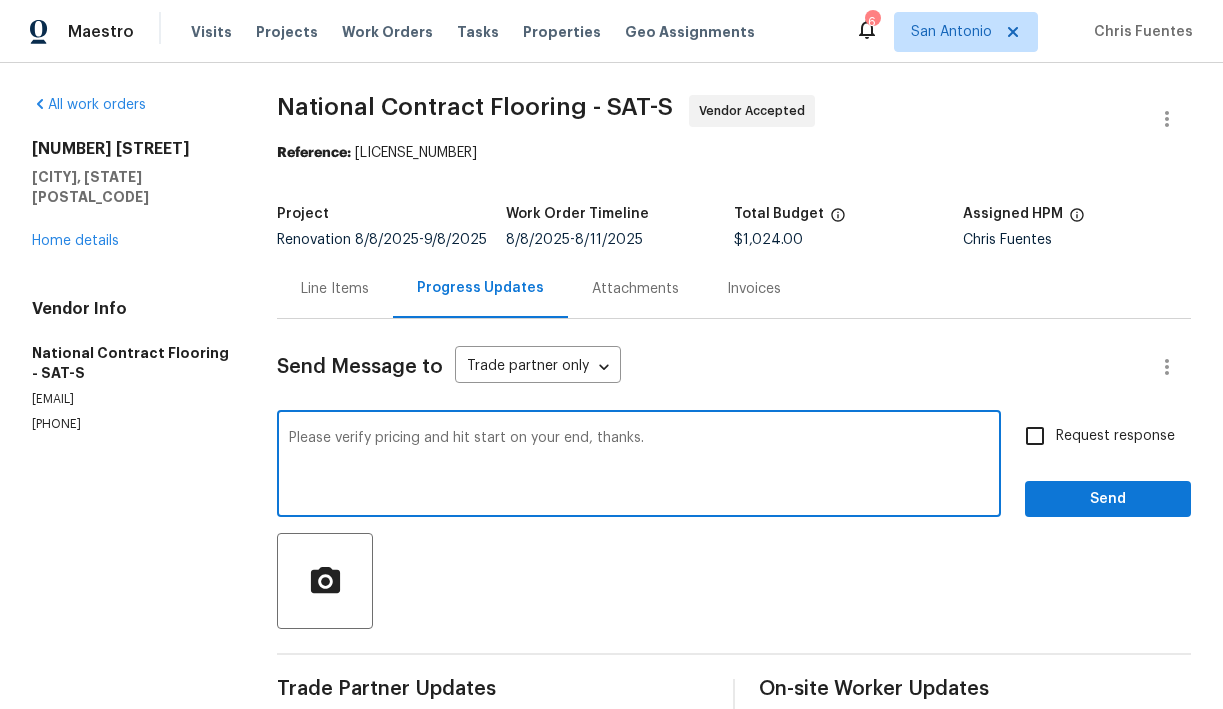 type on "Please verify pricing and hit start on your end, thanks." 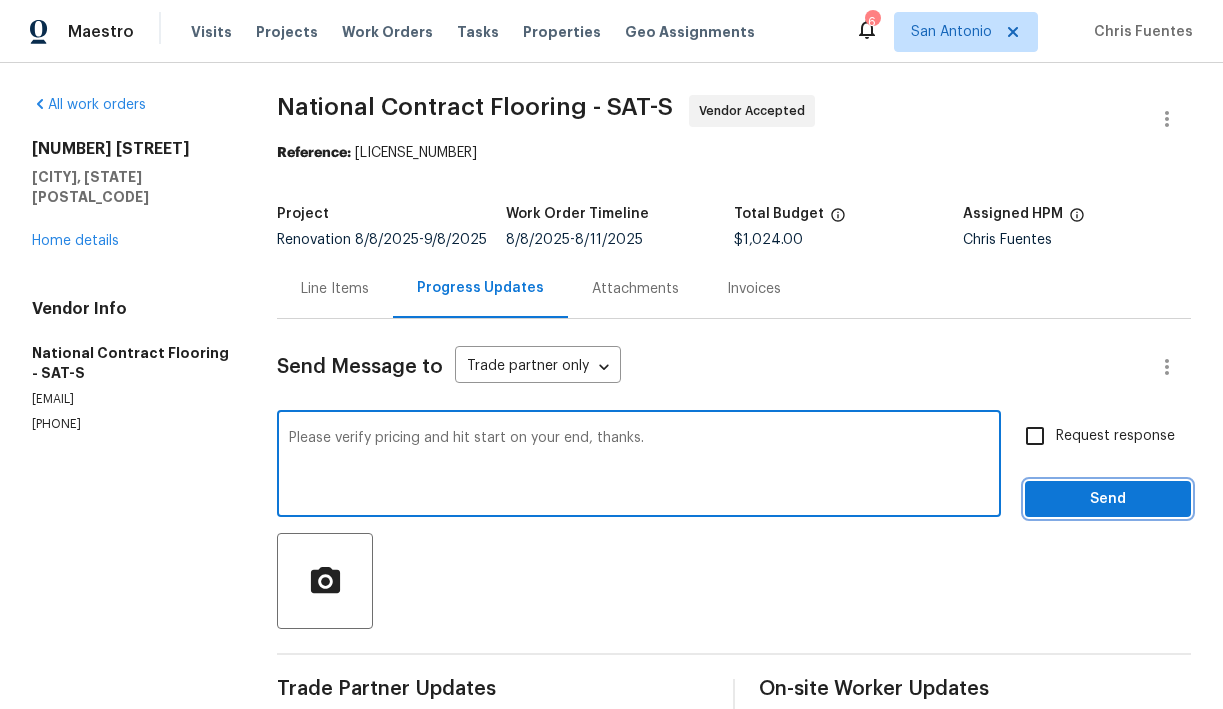 click on "Send" at bounding box center [1108, 499] 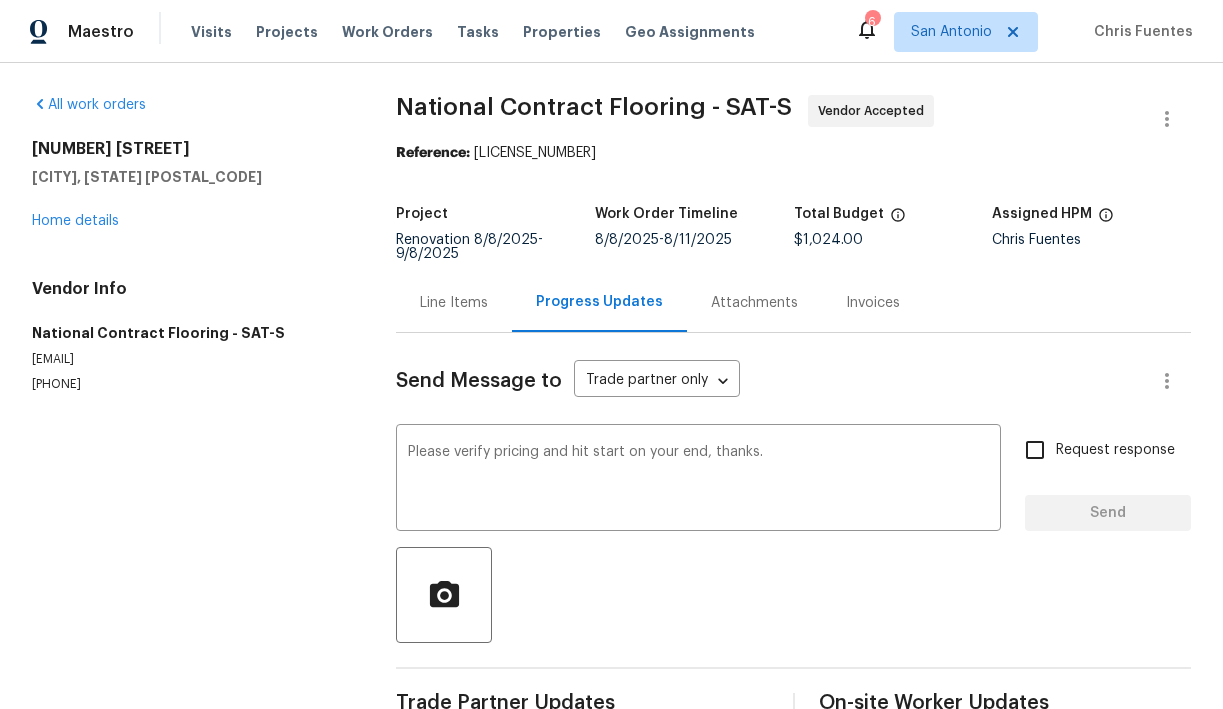 type 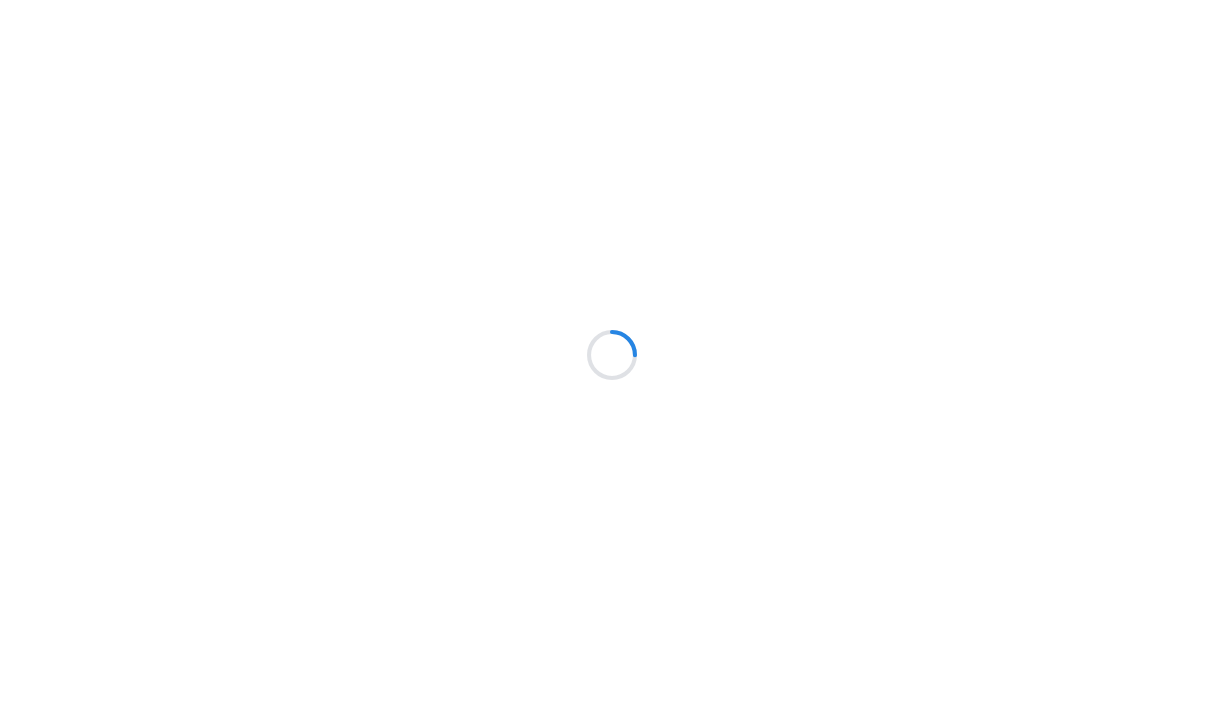 scroll, scrollTop: 0, scrollLeft: 0, axis: both 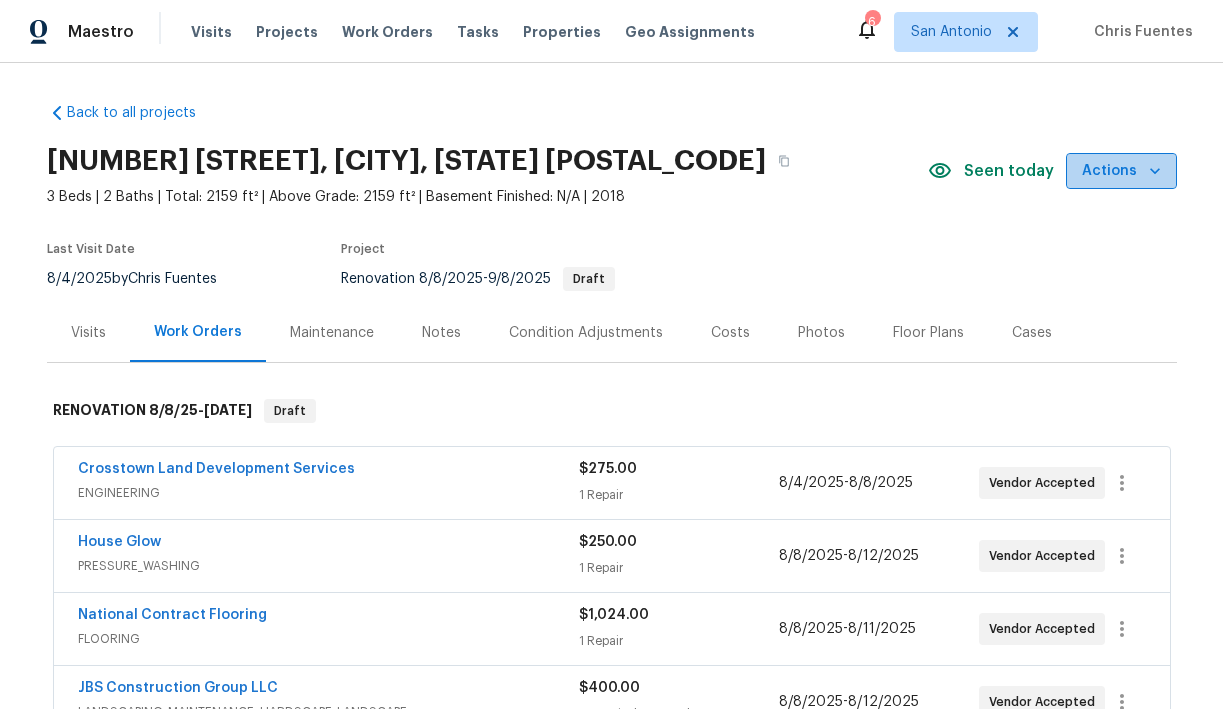 click on "Actions" at bounding box center (1121, 171) 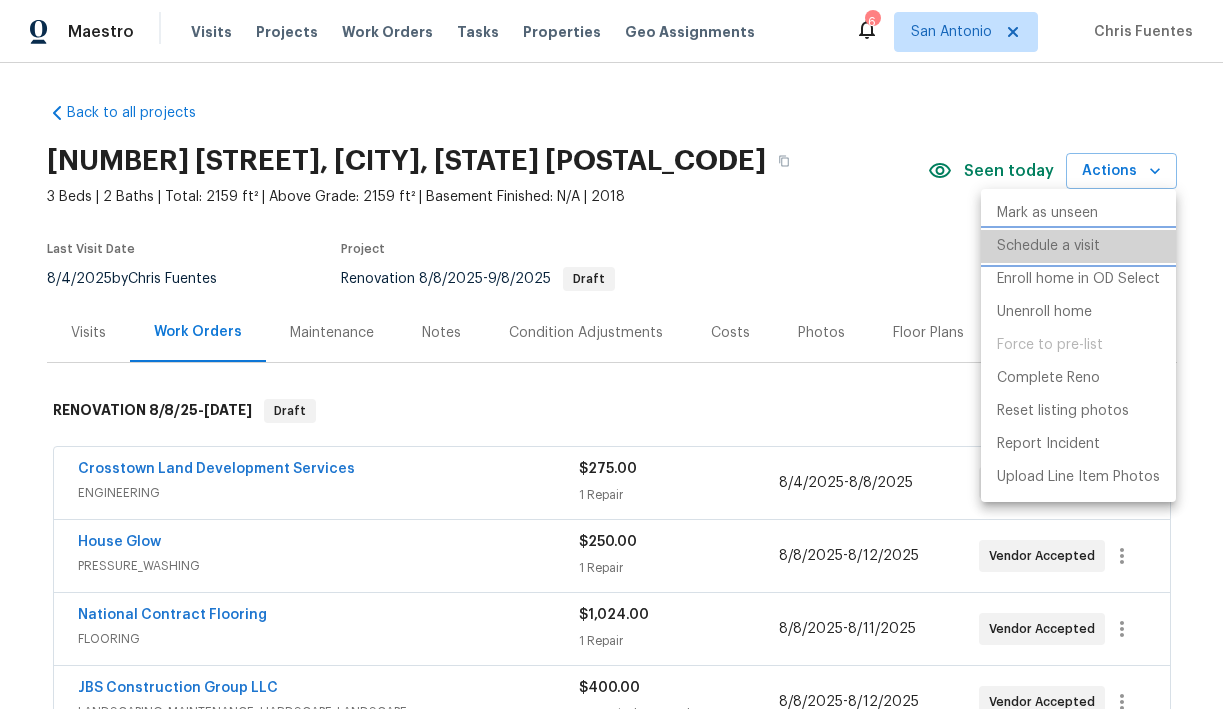 click on "Schedule a visit" at bounding box center [1048, 246] 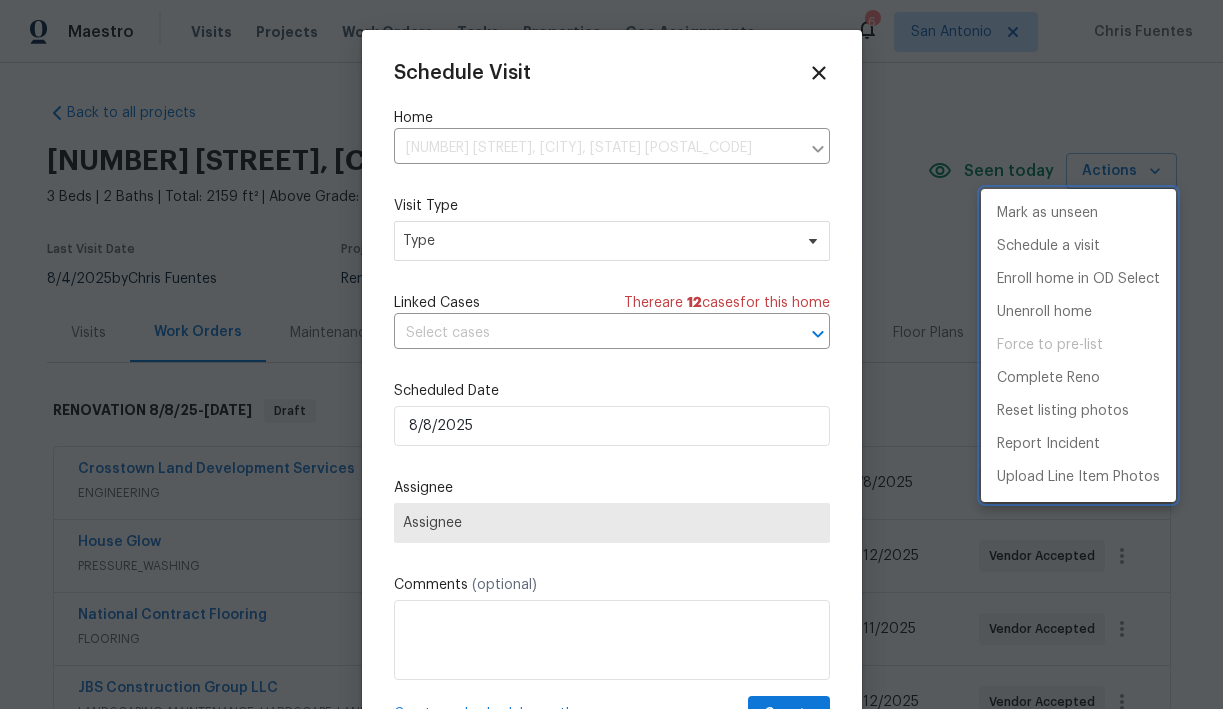 click at bounding box center [611, 354] 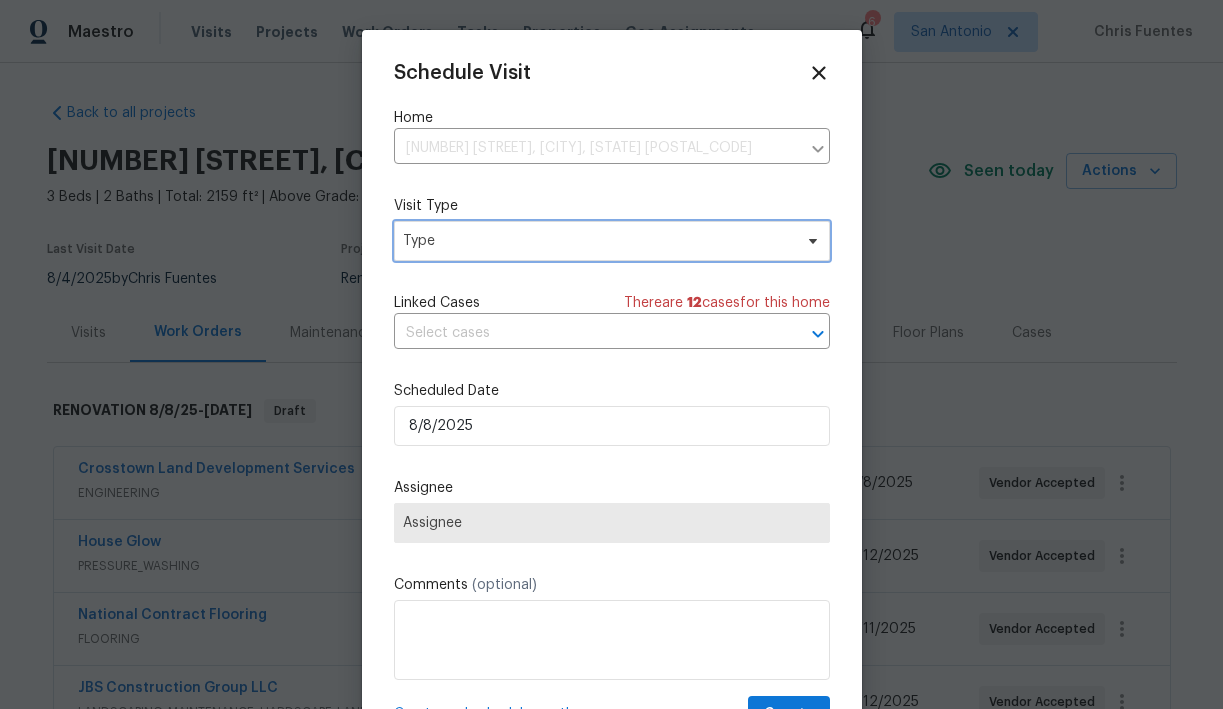 click on "Type" at bounding box center (597, 241) 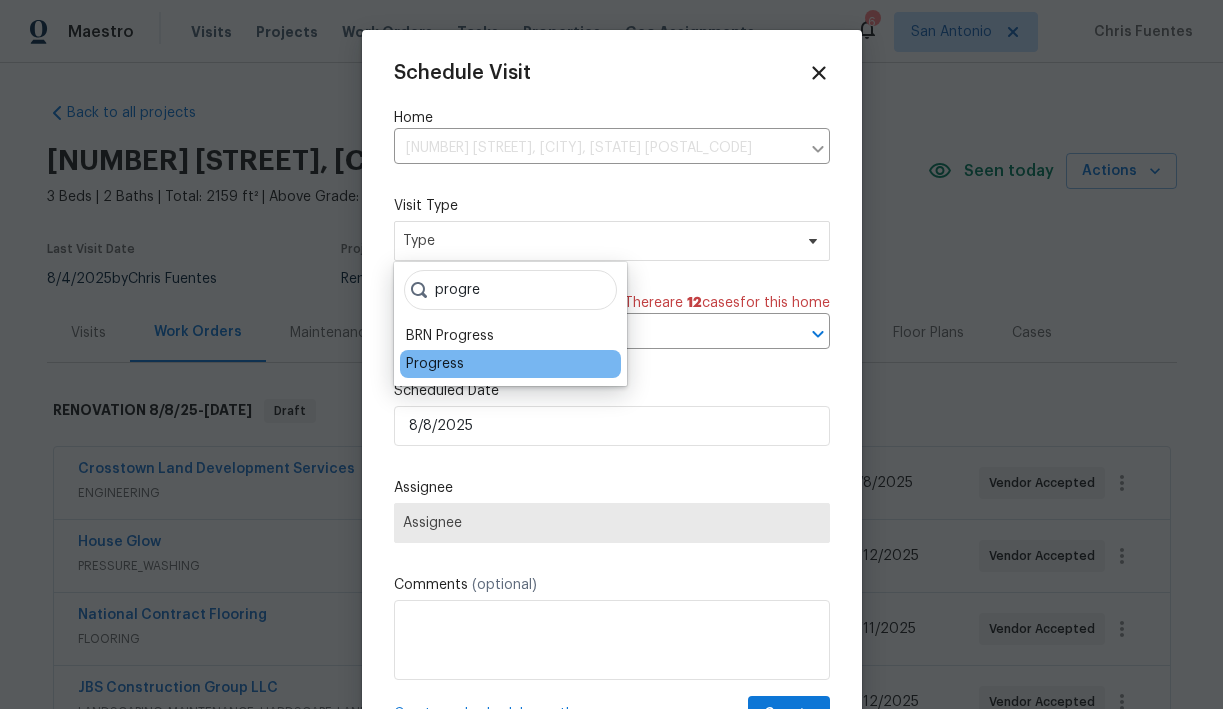 type on "progre" 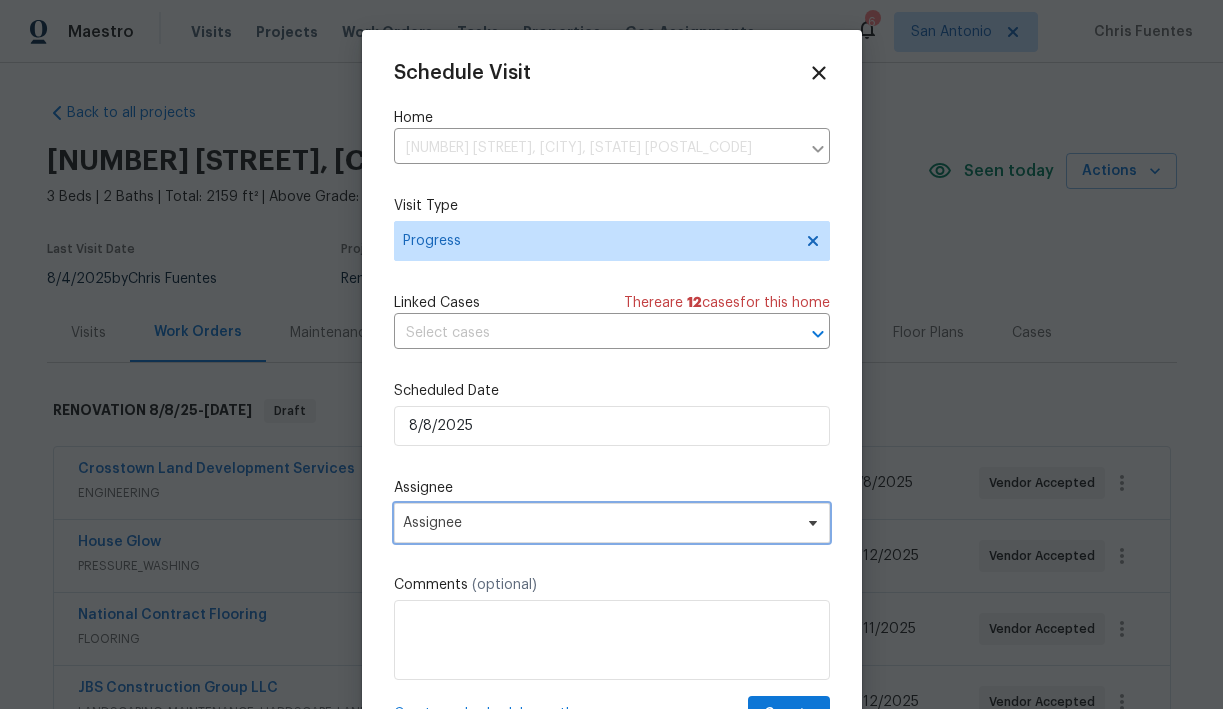 click on "Assignee" at bounding box center [599, 523] 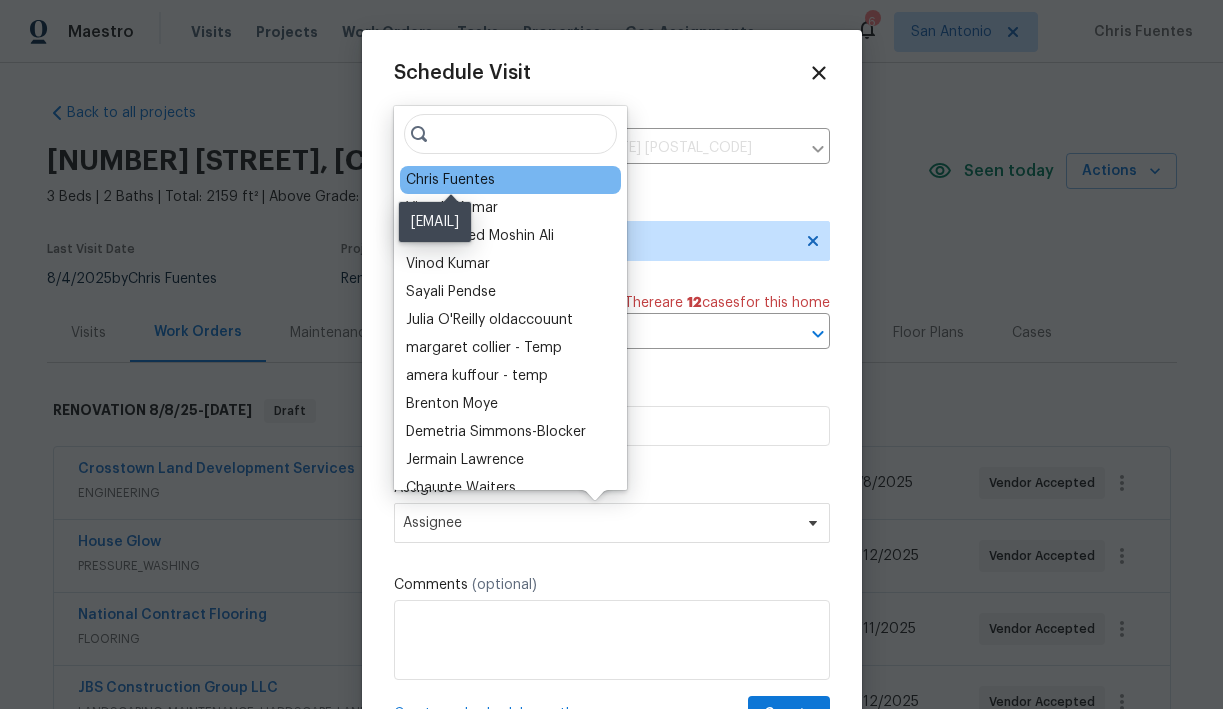 click on "Chris Fuentes" at bounding box center [450, 180] 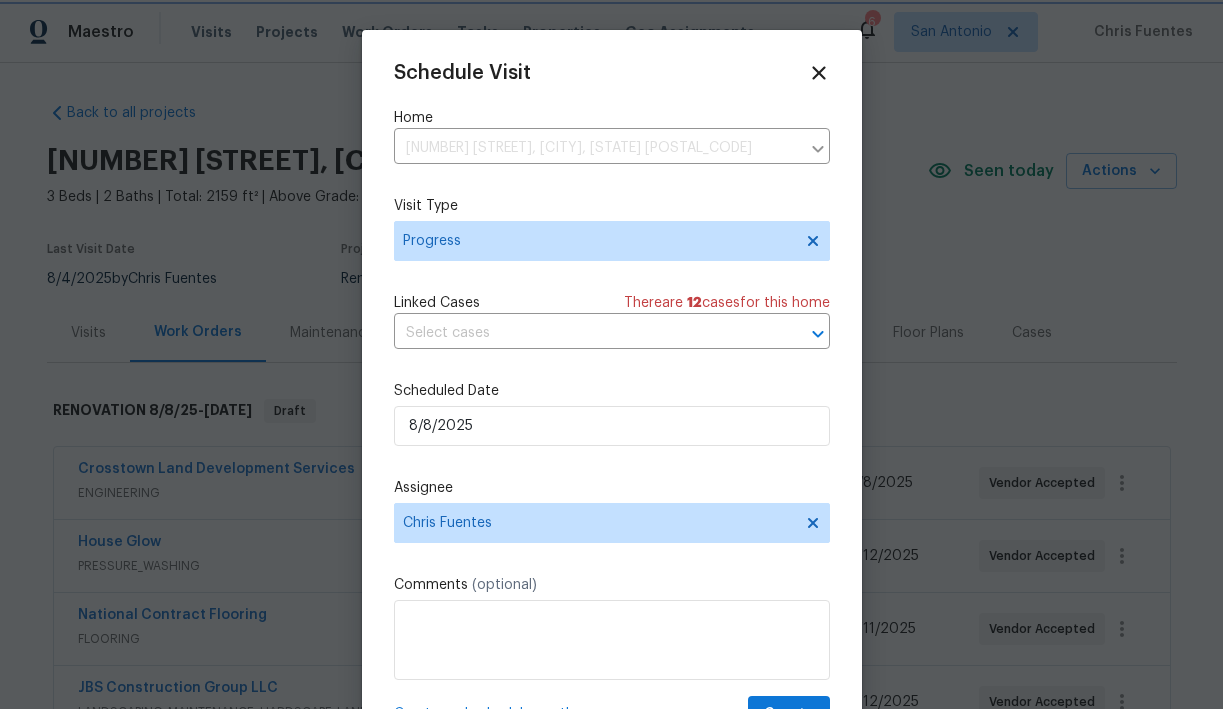 scroll, scrollTop: 36, scrollLeft: 0, axis: vertical 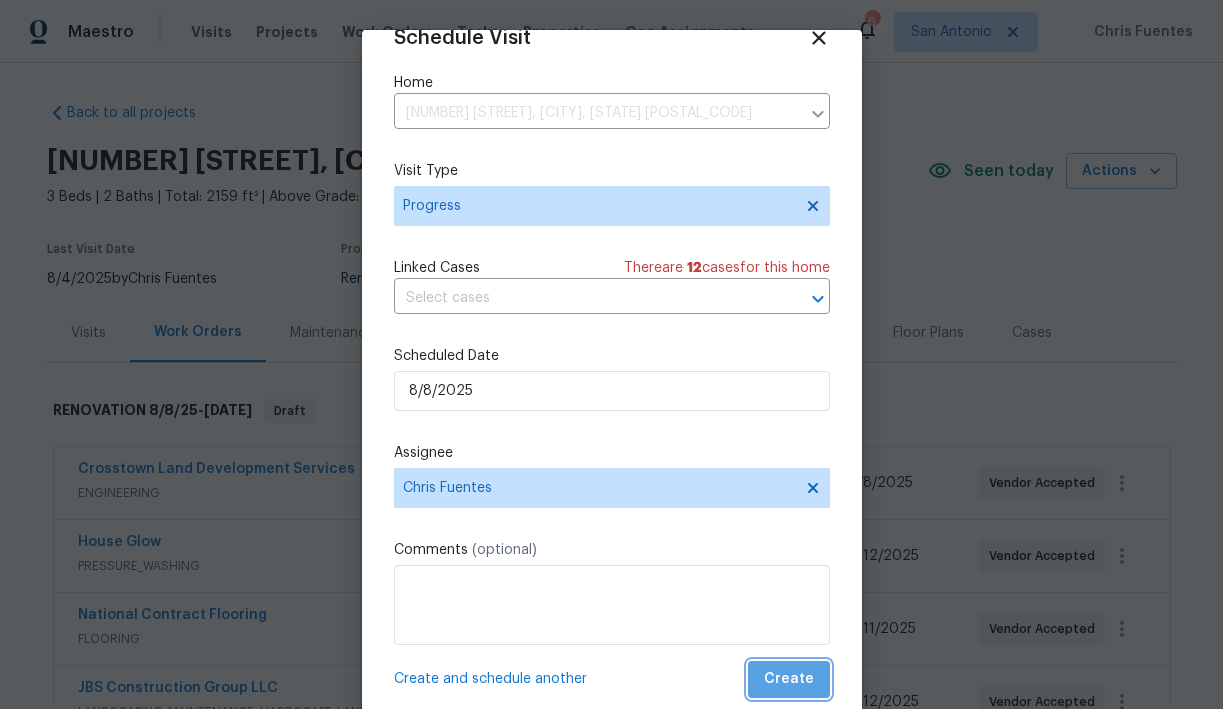 click on "Create" at bounding box center (789, 679) 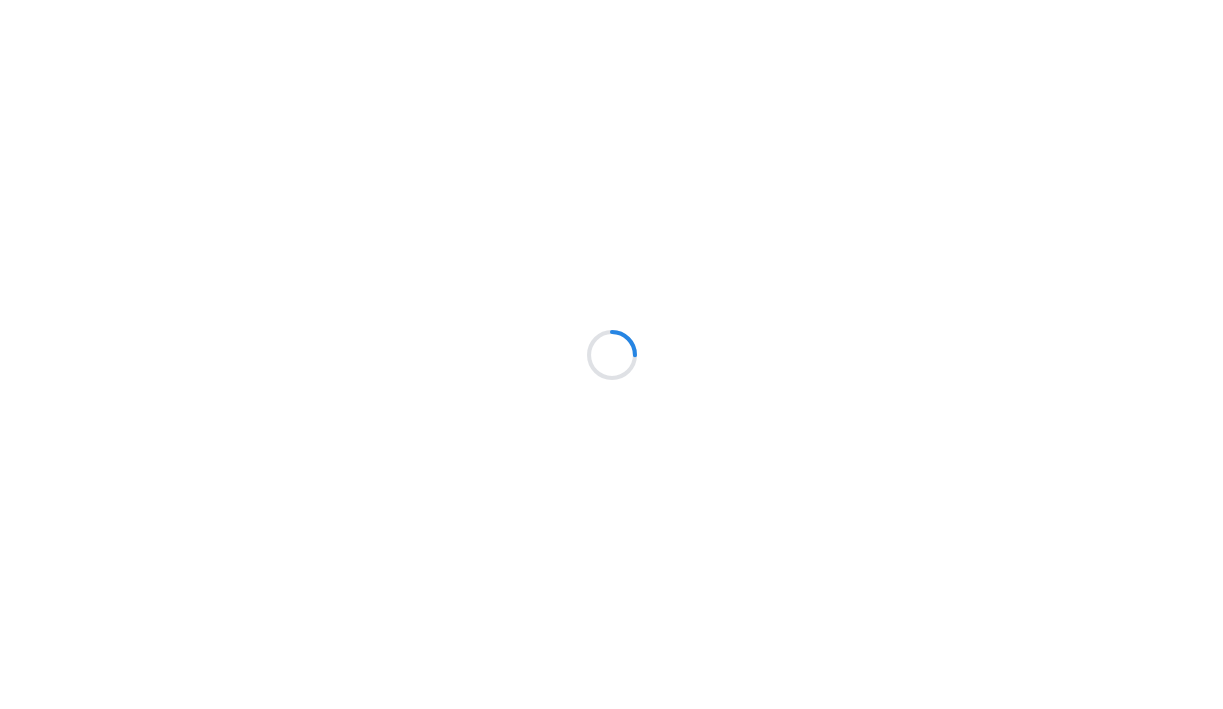 scroll, scrollTop: 0, scrollLeft: 0, axis: both 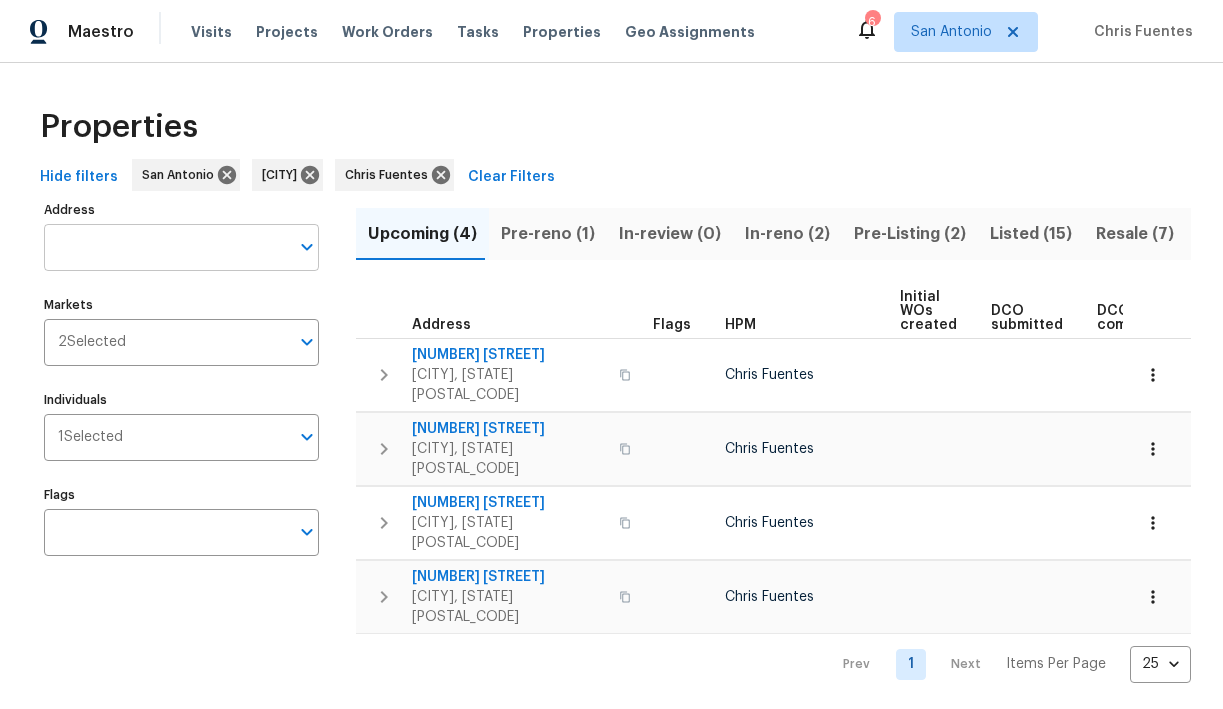 click on "Address" at bounding box center [166, 247] 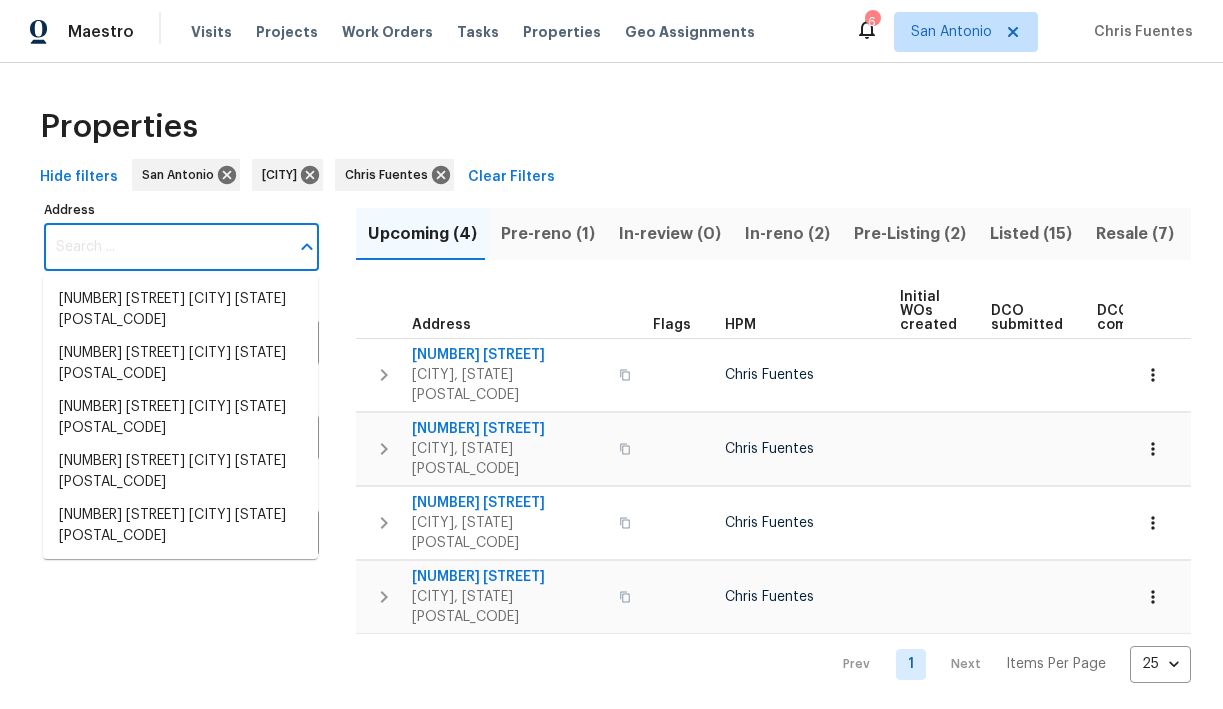 paste on "[NUMBER] [STREET], [CITY], [STATE] [POSTAL_CODE]" 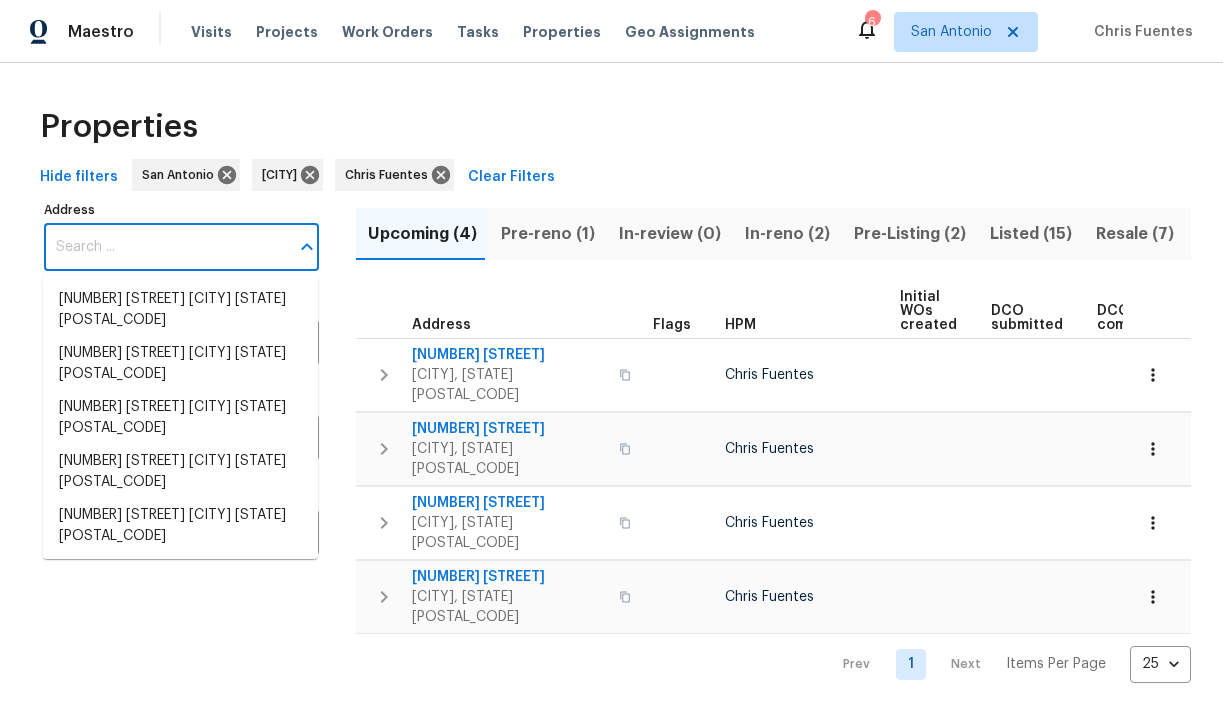 type on "[NUMBER] [STREET], [CITY], [STATE] [POSTAL_CODE]" 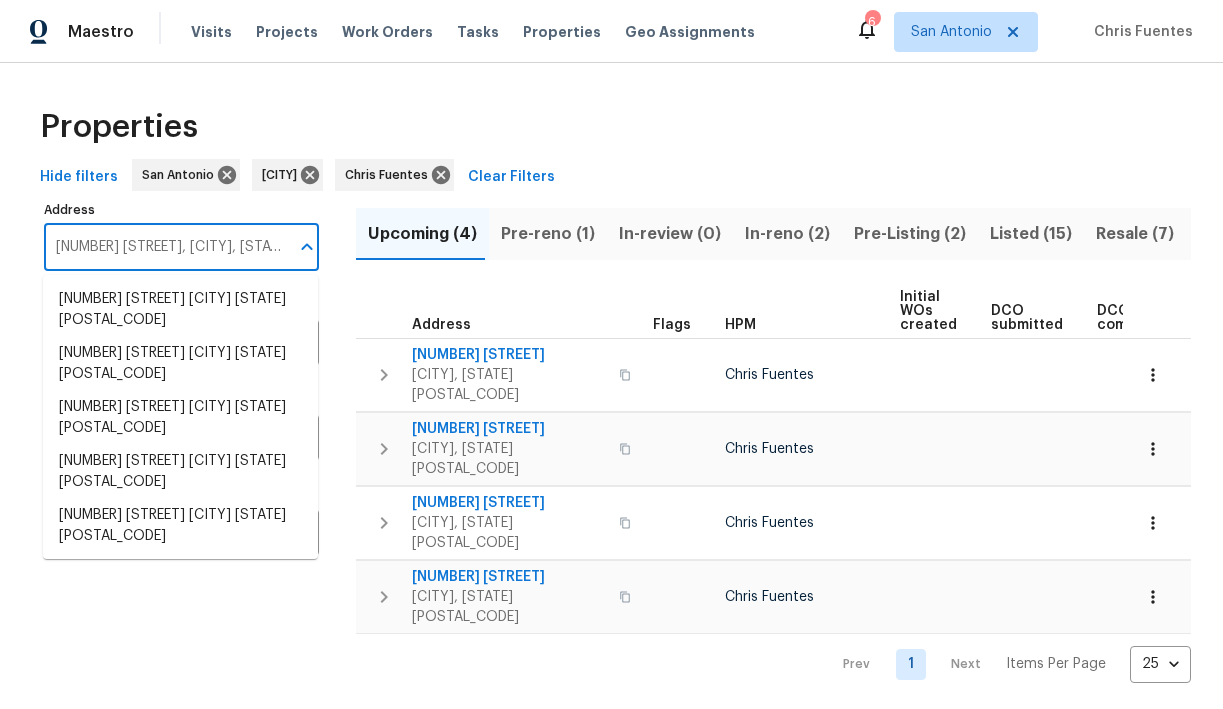 scroll, scrollTop: 0, scrollLeft: 22, axis: horizontal 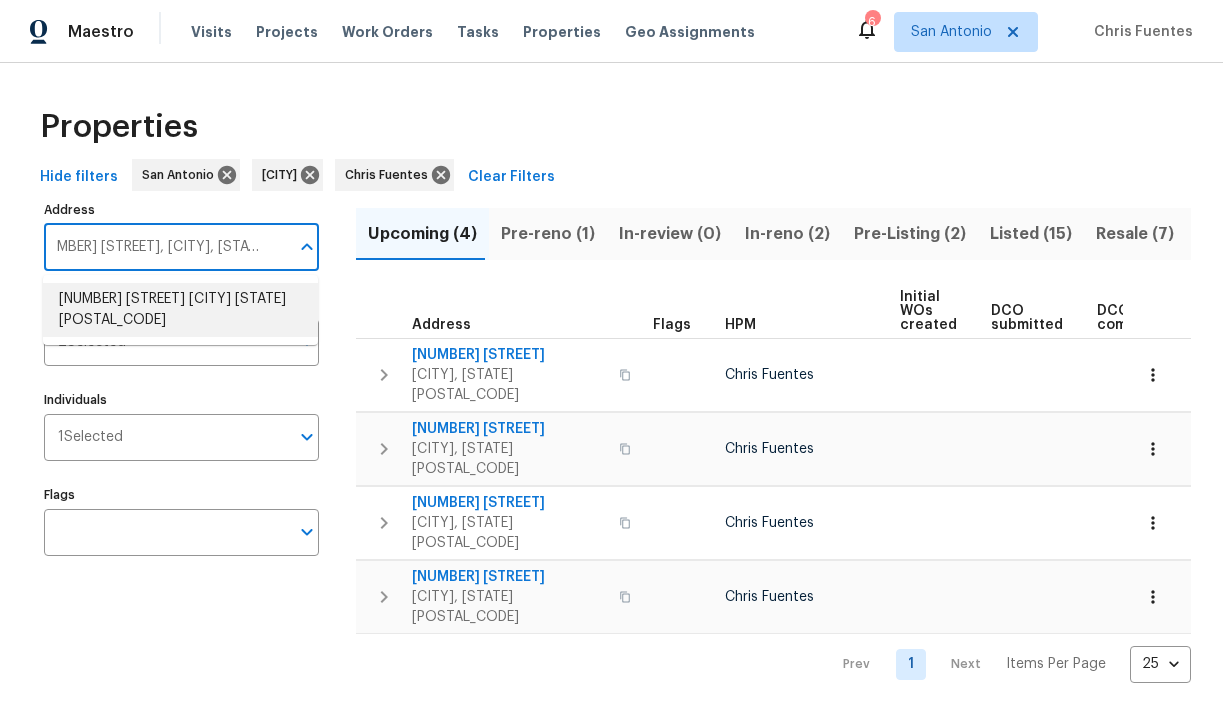 click on "[NUMBER] [STREET] [CITY] [STATE] [POSTAL_CODE]" at bounding box center [180, 310] 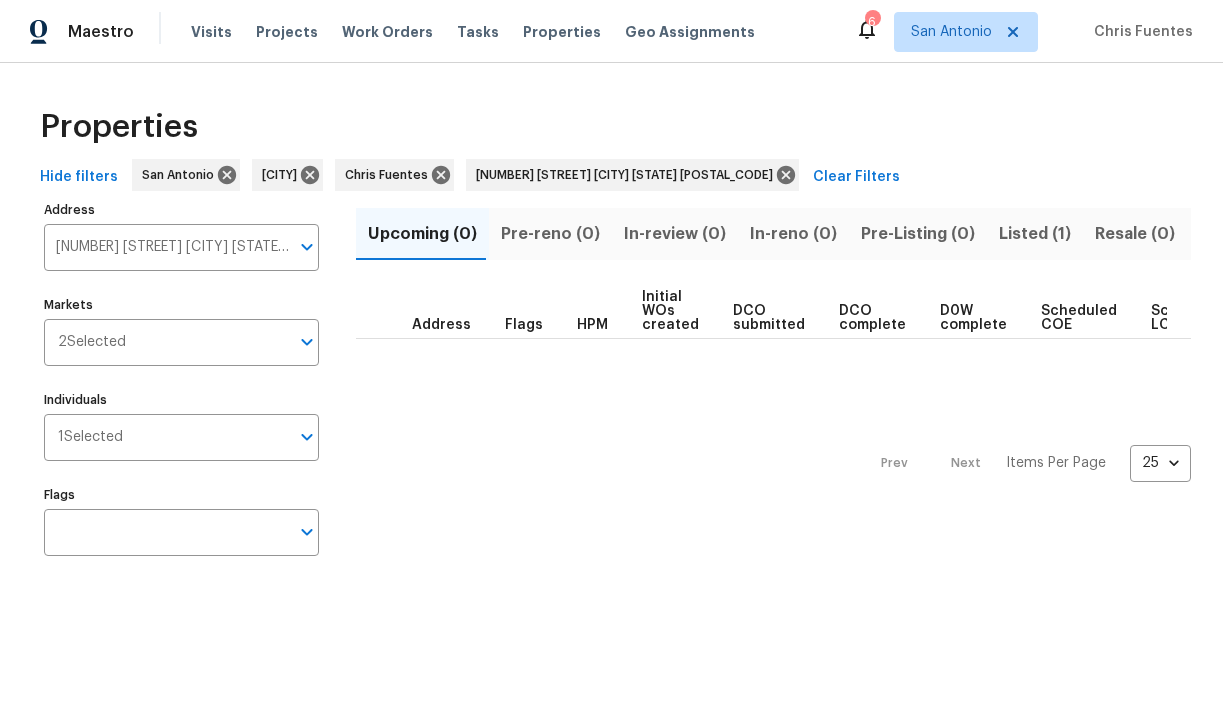 click on "Listed (1)" at bounding box center [1035, 234] 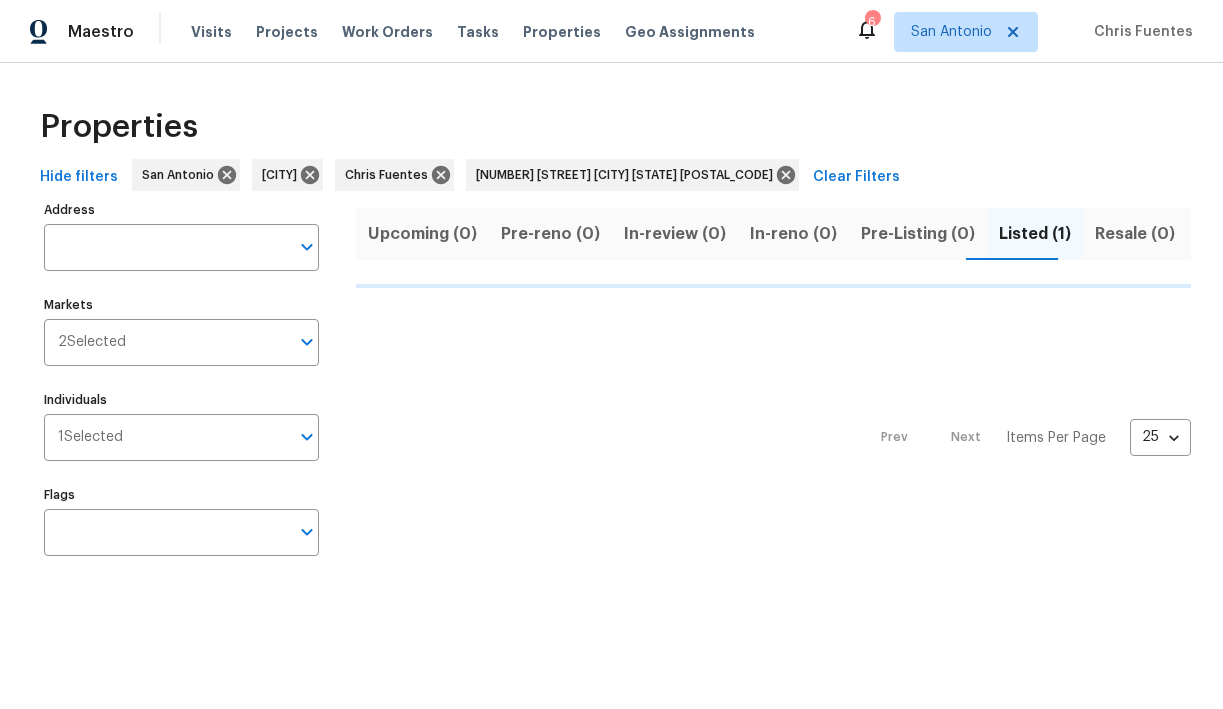 type on "761 Tomah Dr New Braunfels TX 78130" 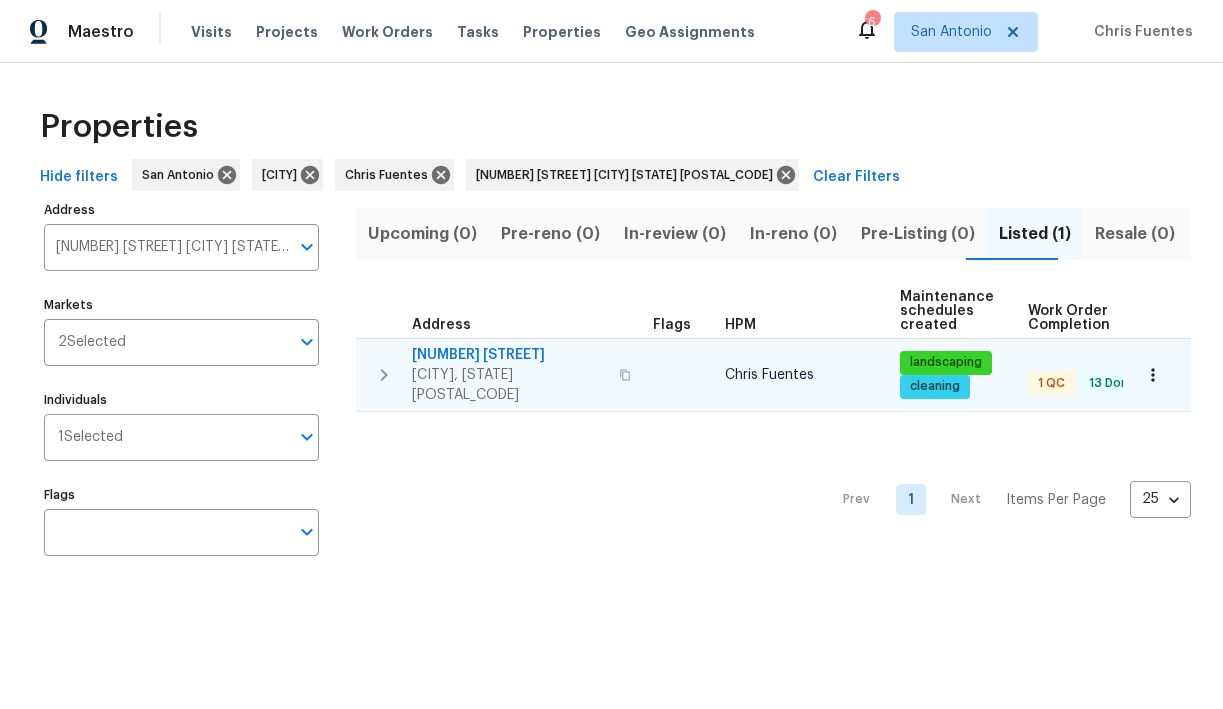 click on "[NUMBER] [STREET]" at bounding box center (509, 355) 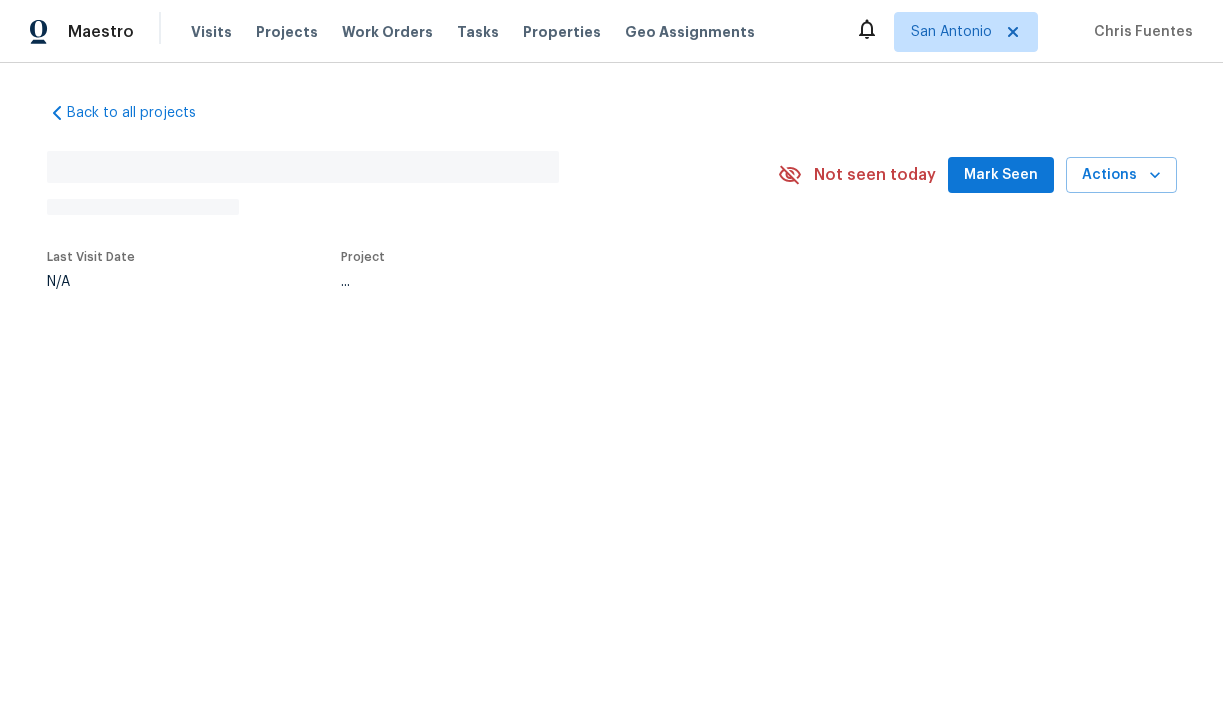 scroll, scrollTop: 0, scrollLeft: 0, axis: both 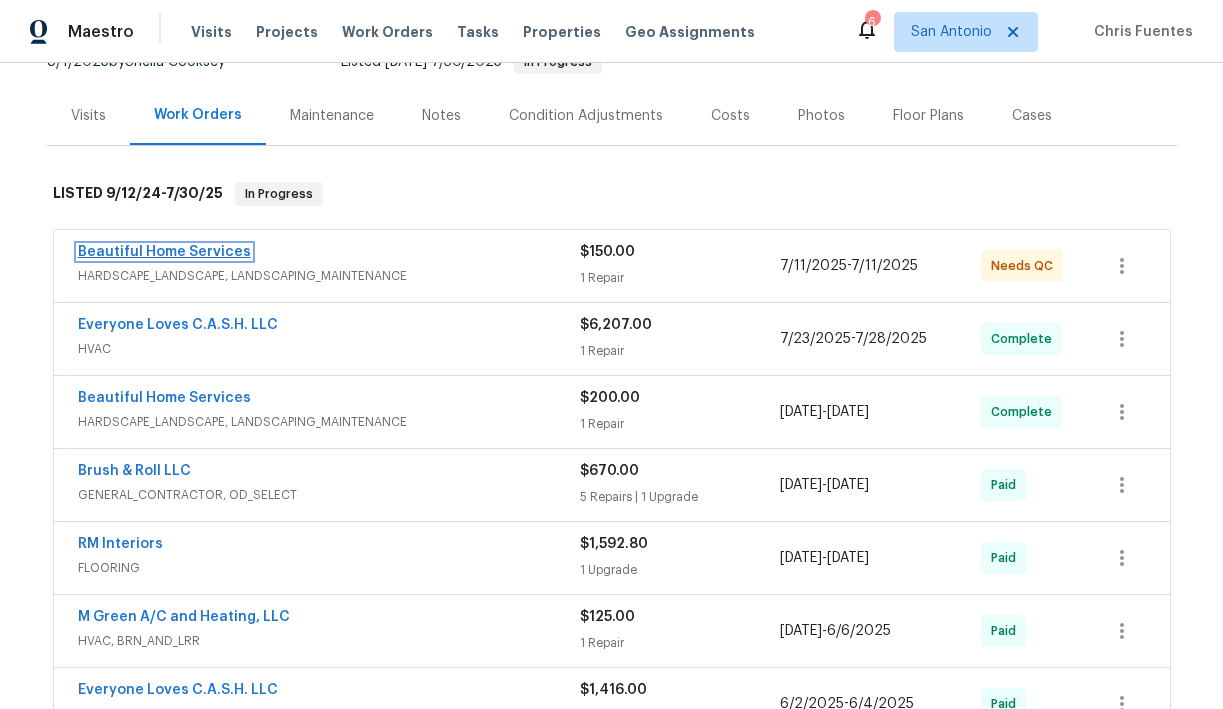 click on "Beautiful Home Services" at bounding box center [164, 252] 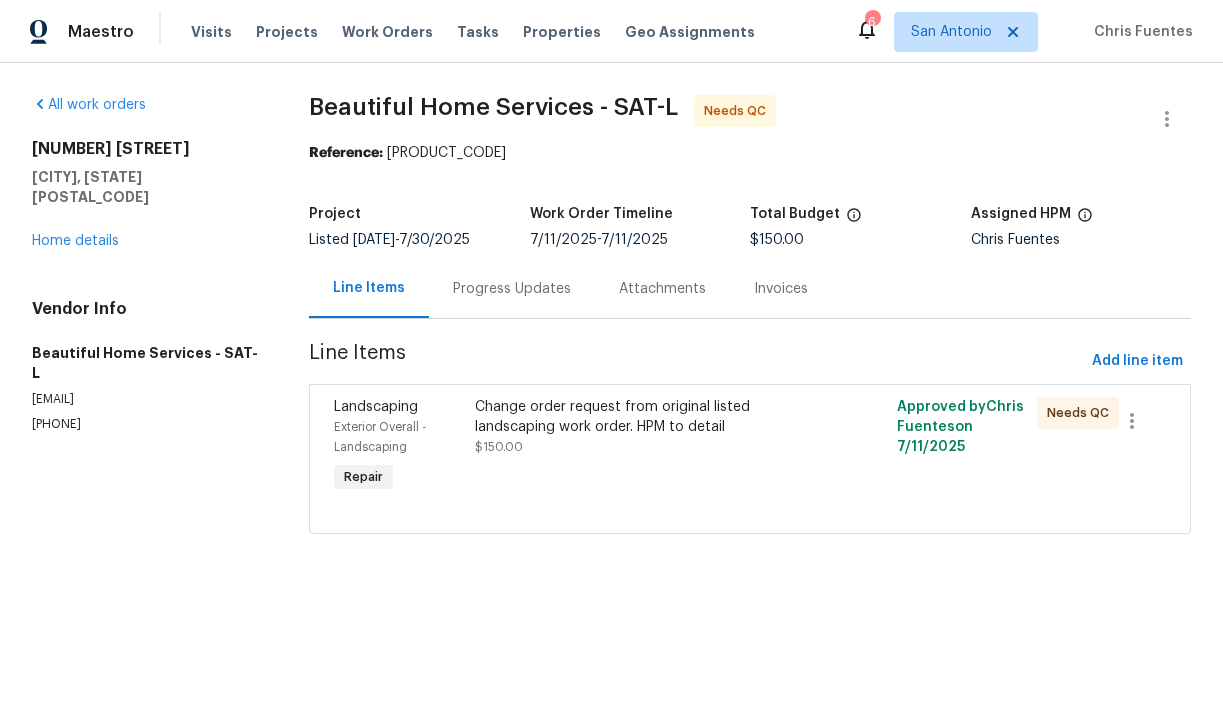 click on "Progress Updates" at bounding box center [512, 289] 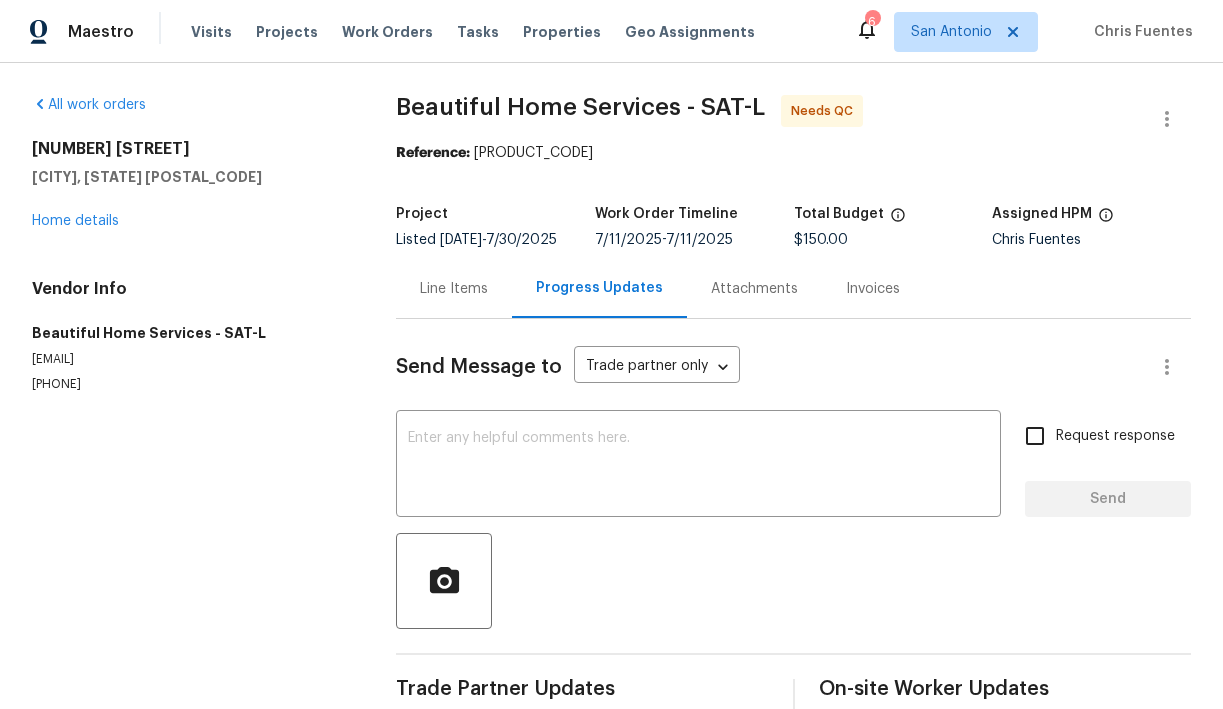 click on "Line Items" at bounding box center (454, 289) 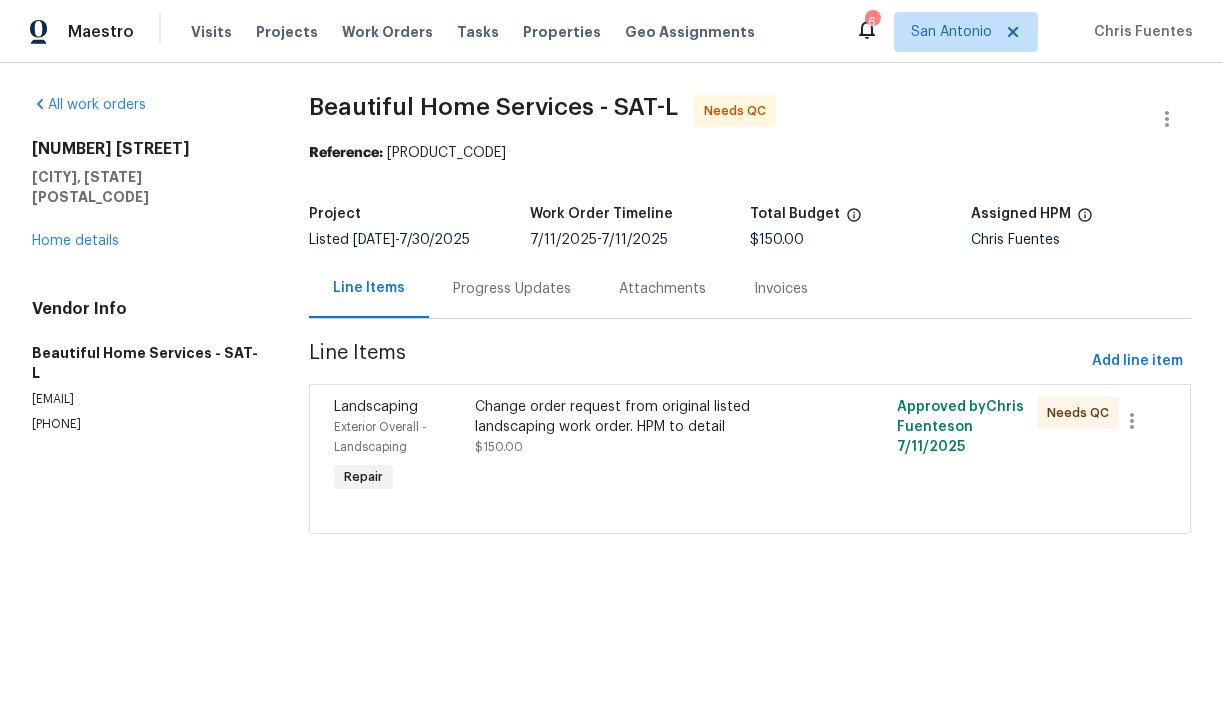 click on "HPM to detail $[PRICE]" at bounding box center (645, 427) 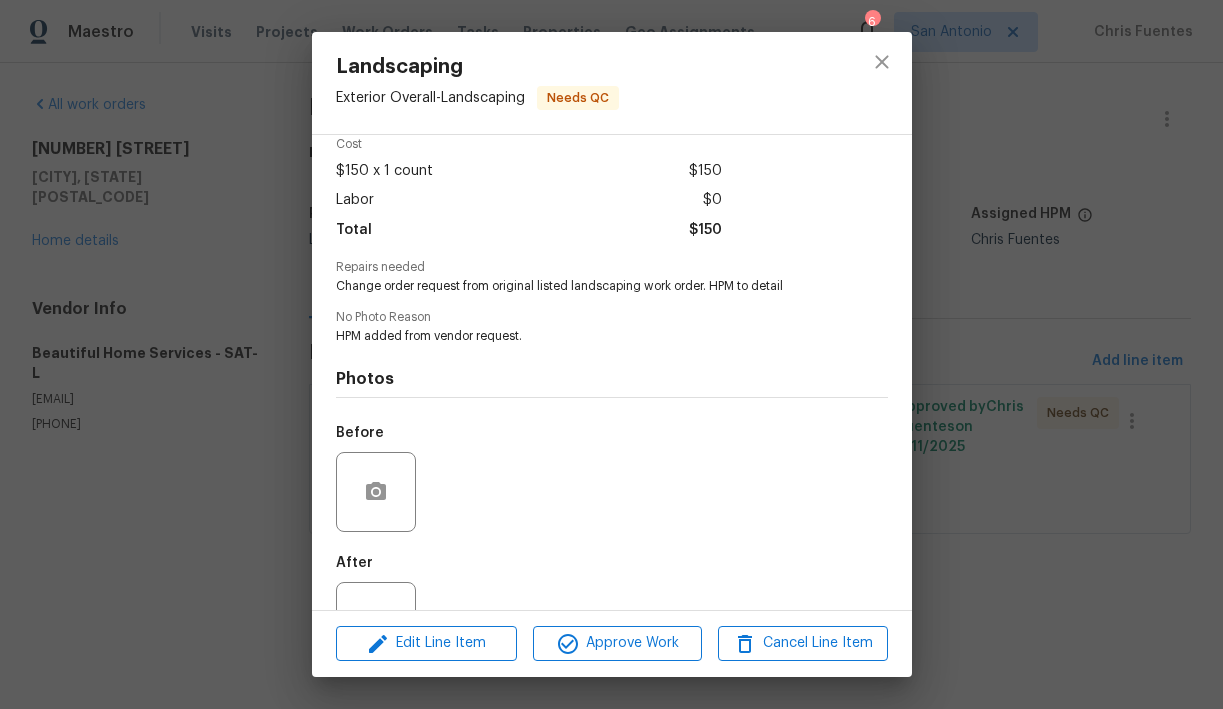 scroll, scrollTop: 161, scrollLeft: 0, axis: vertical 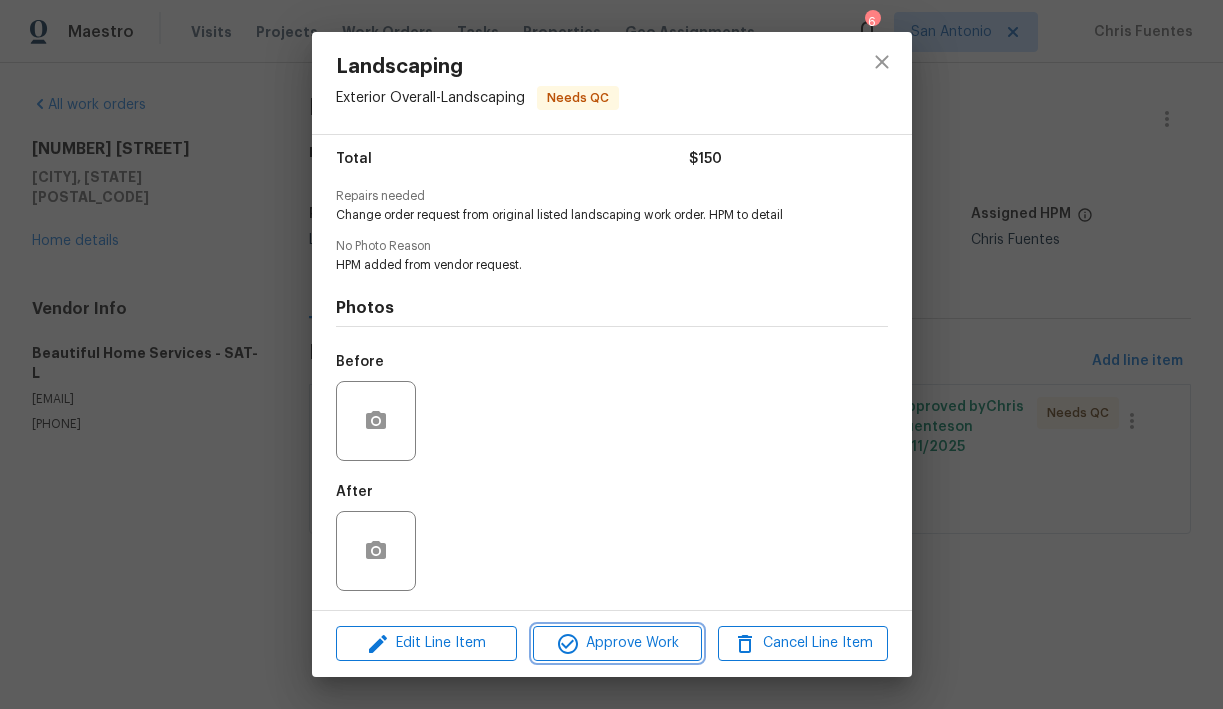 click on "Approve Work" at bounding box center [617, 643] 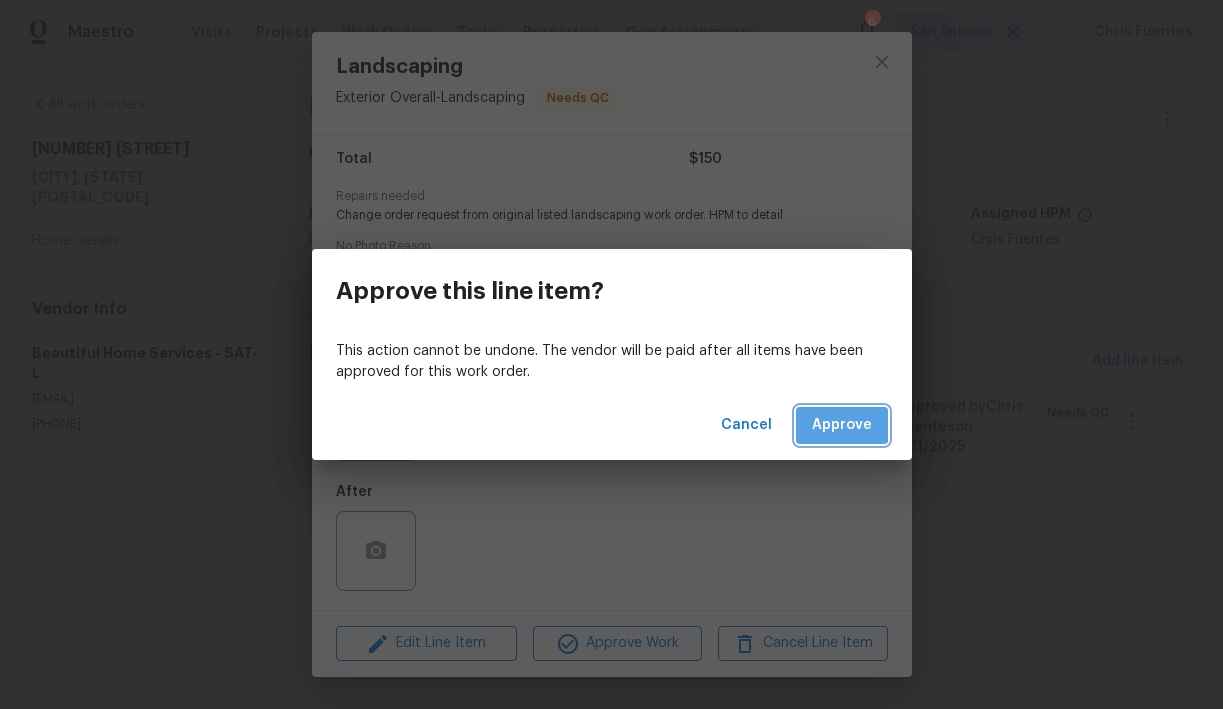 click on "Approve" at bounding box center [842, 425] 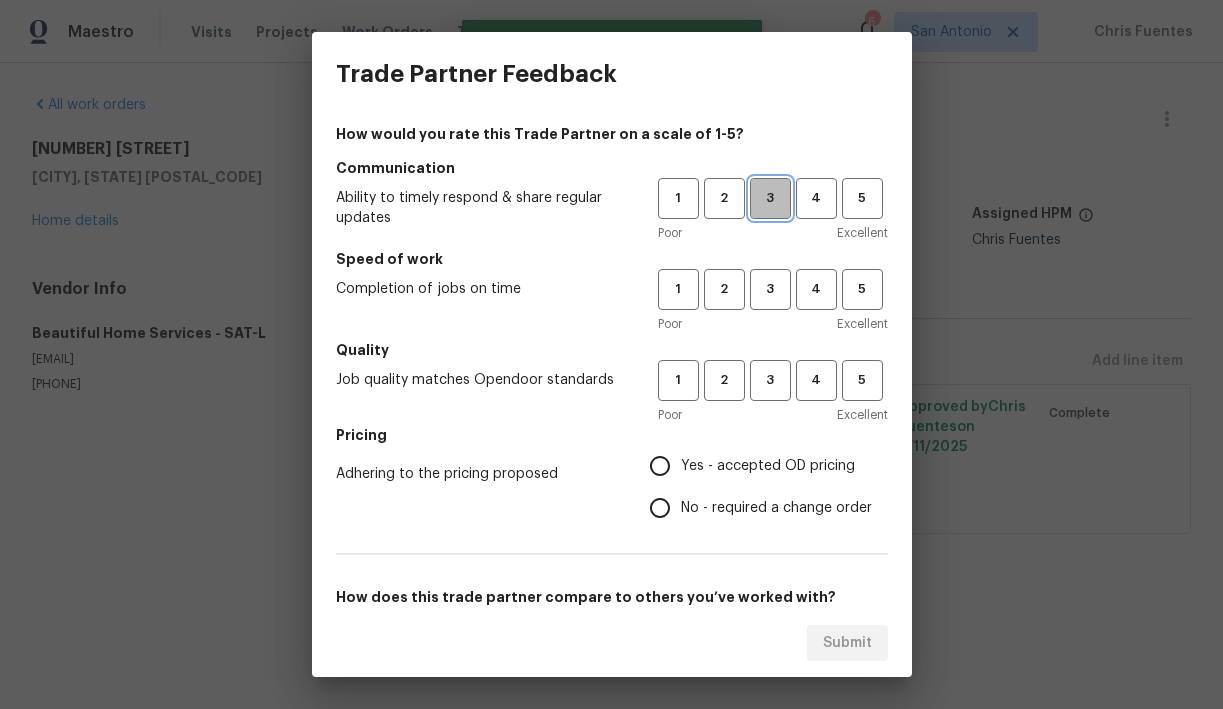 click on "3" at bounding box center [770, 198] 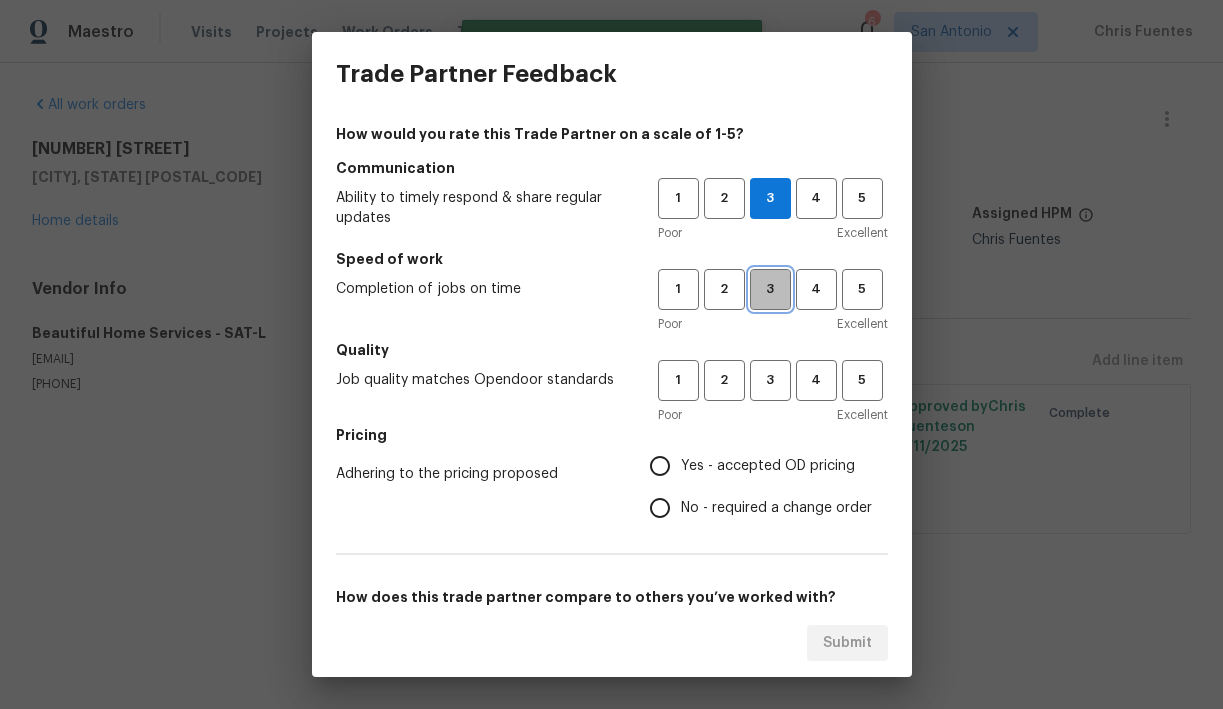 click on "3" at bounding box center (770, 289) 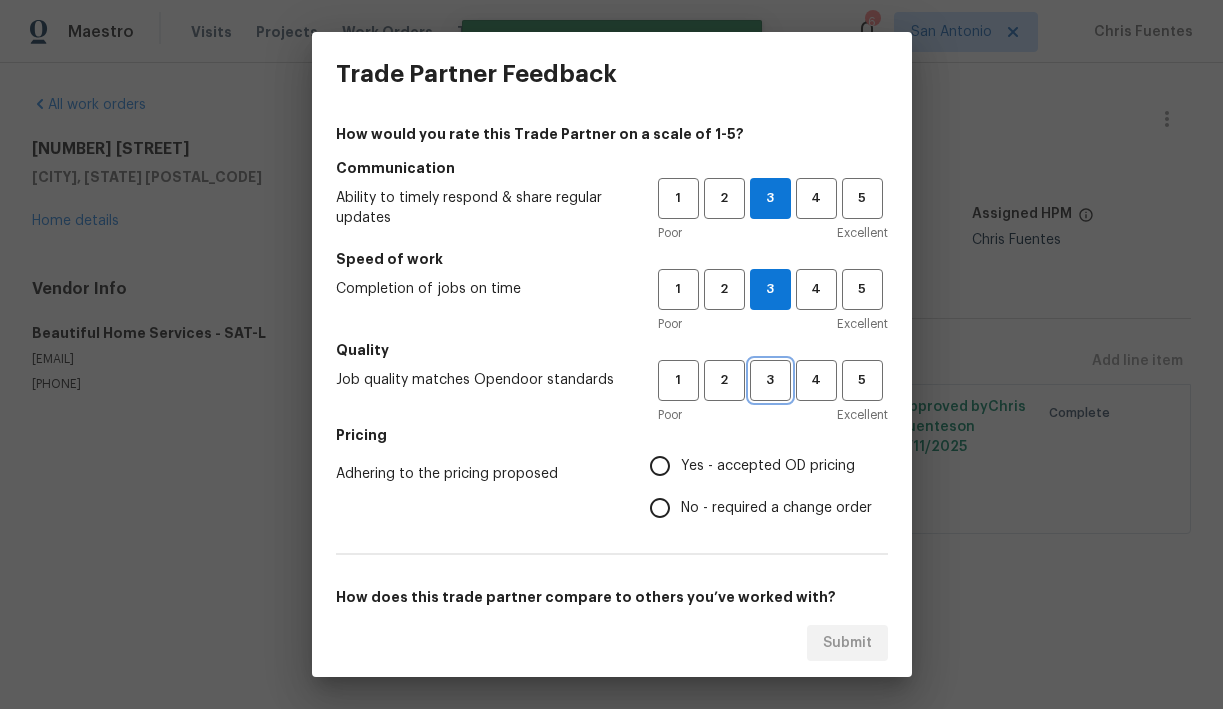 click on "3" at bounding box center (770, 380) 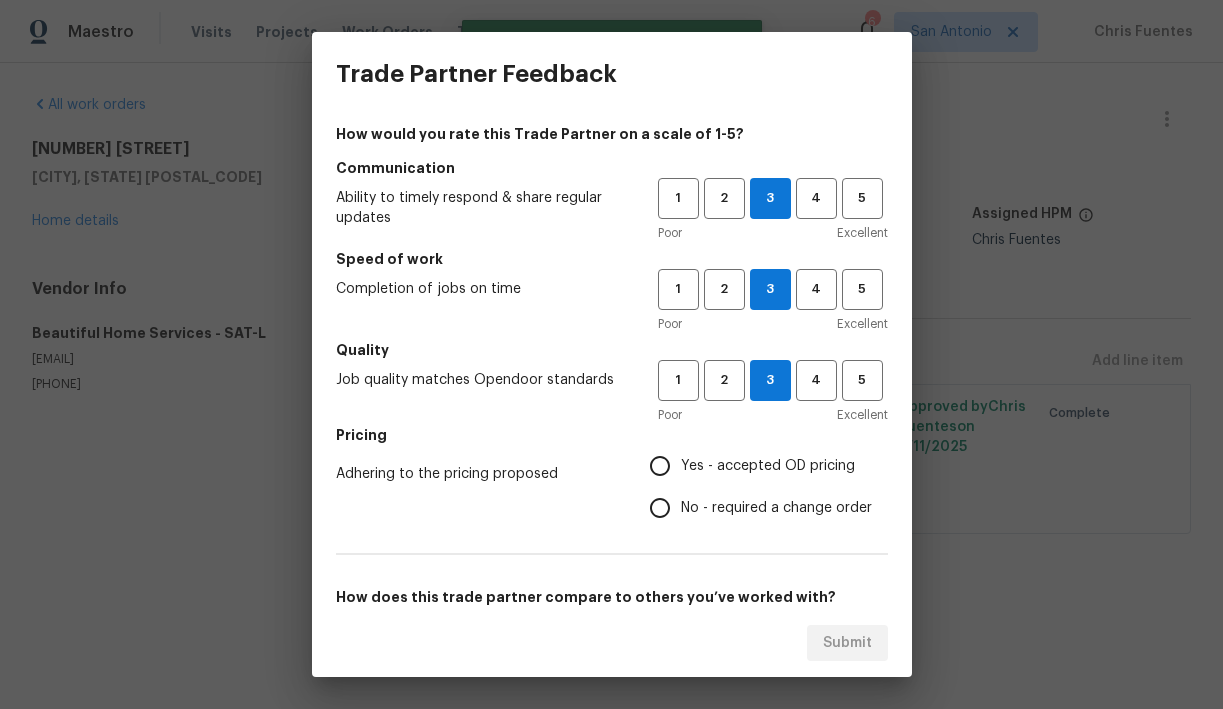 click on "Yes - accepted OD pricing" at bounding box center (768, 466) 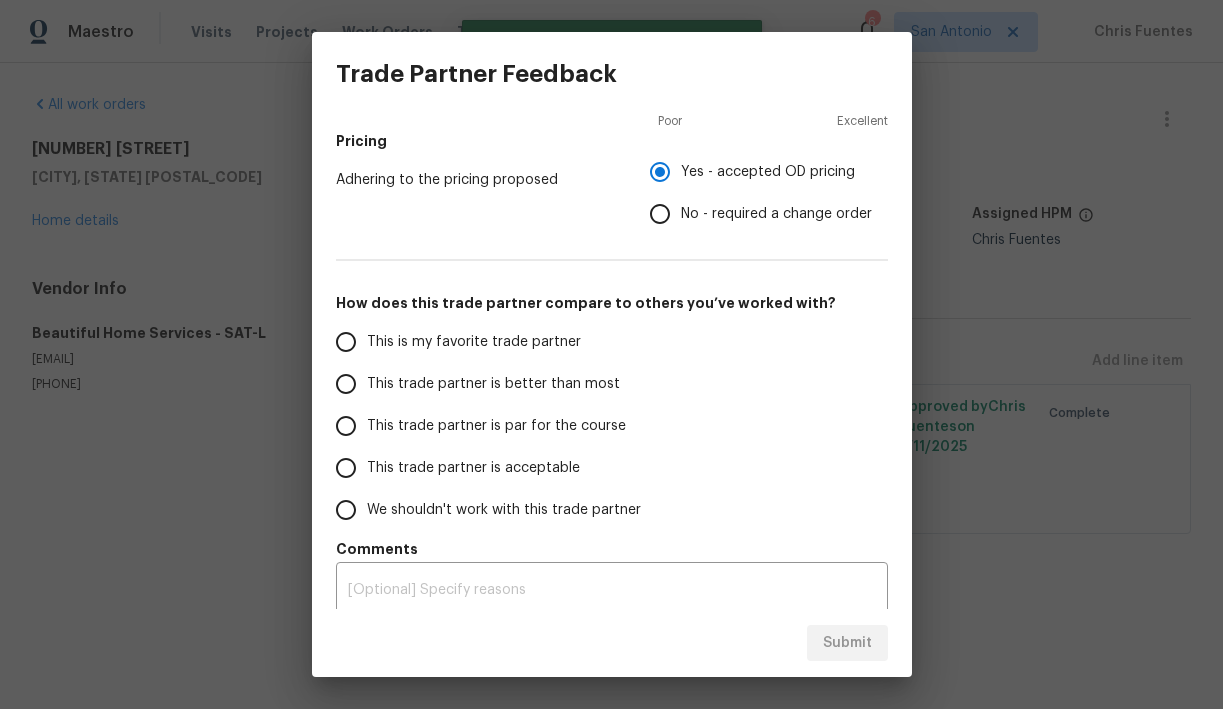 scroll, scrollTop: 306, scrollLeft: 0, axis: vertical 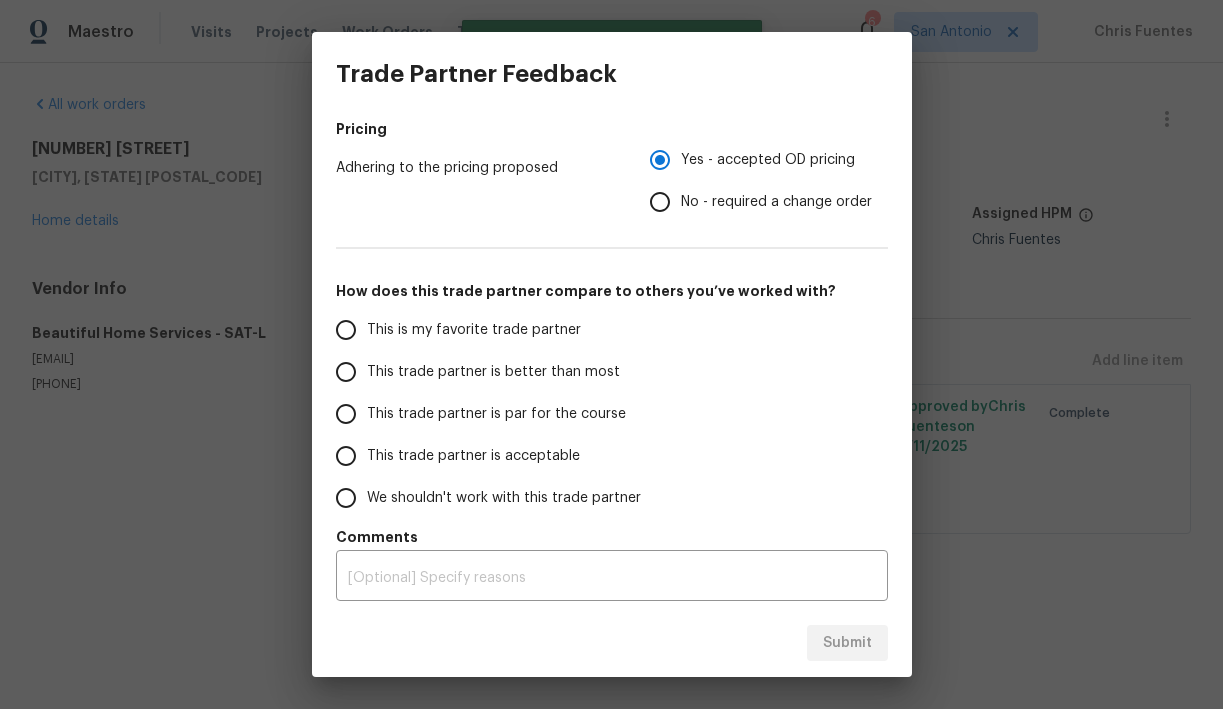 click on "This trade partner is par for the course" at bounding box center (496, 414) 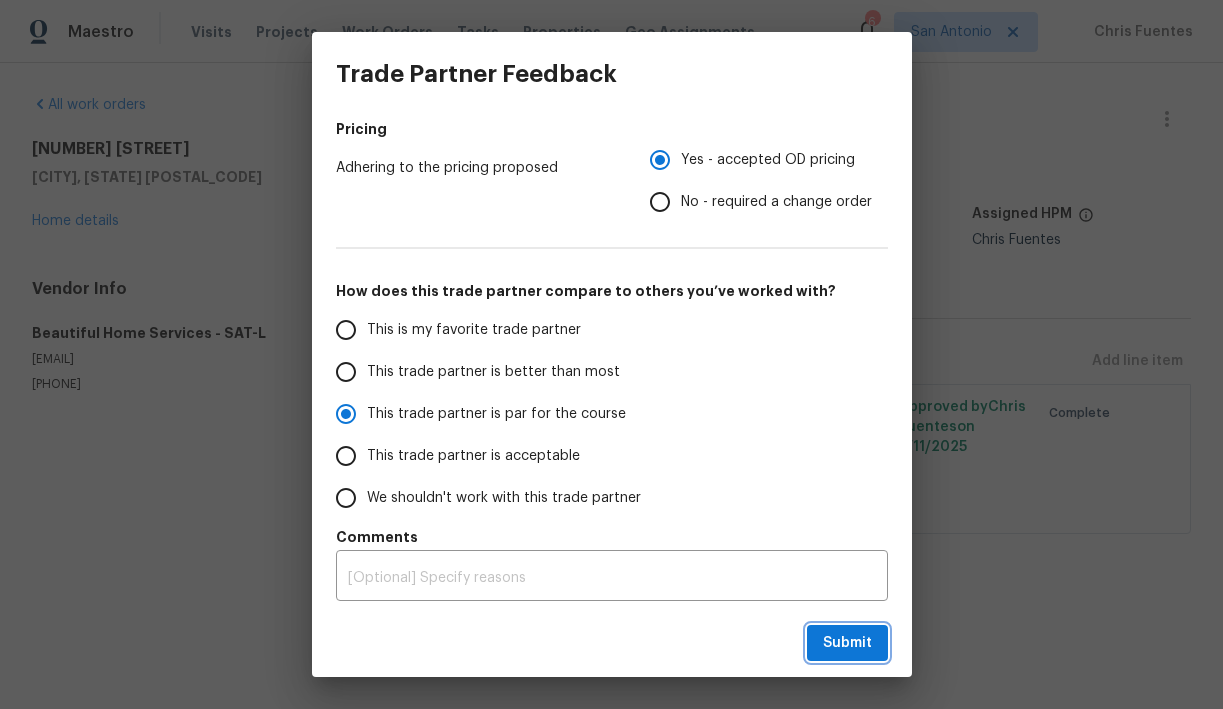 click on "Submit" at bounding box center (847, 643) 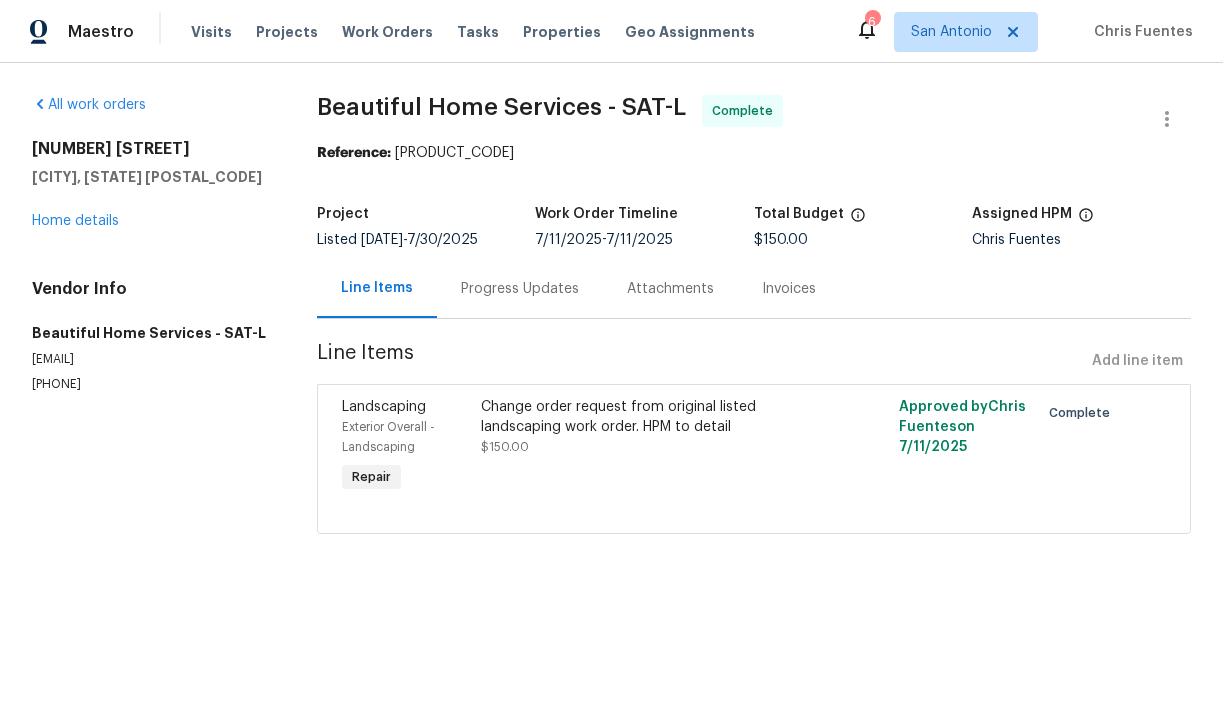 radio on "false" 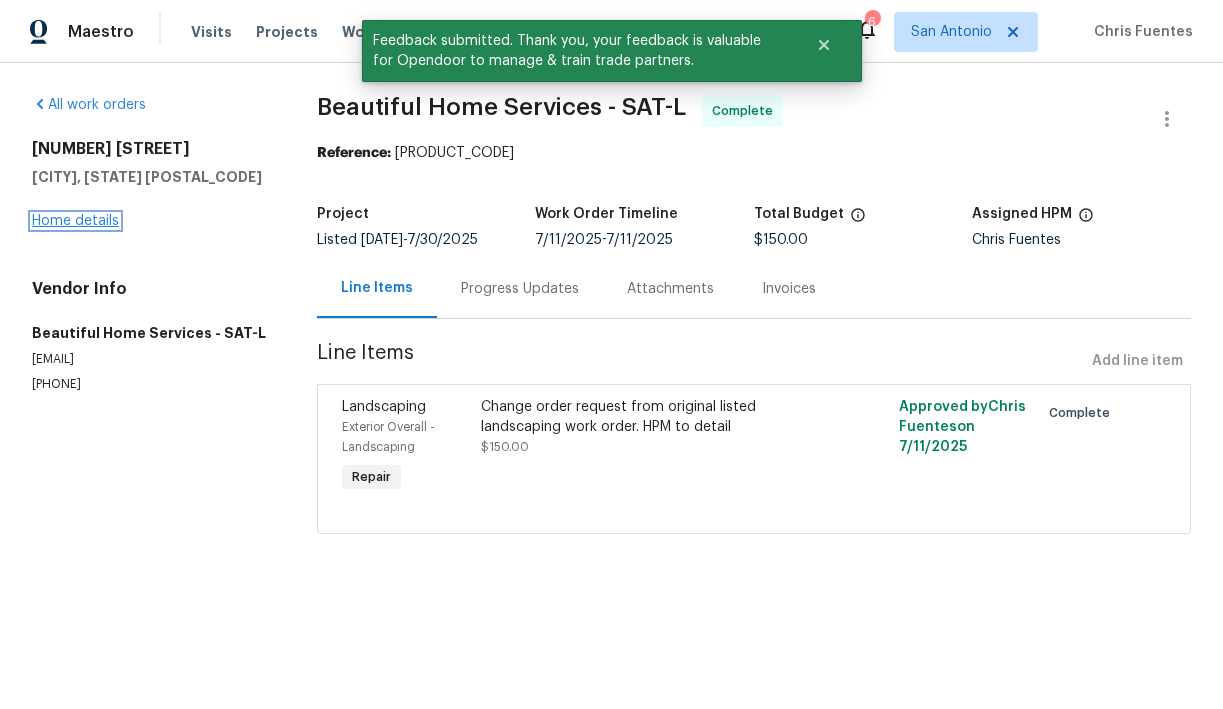 click on "Home details" at bounding box center [75, 221] 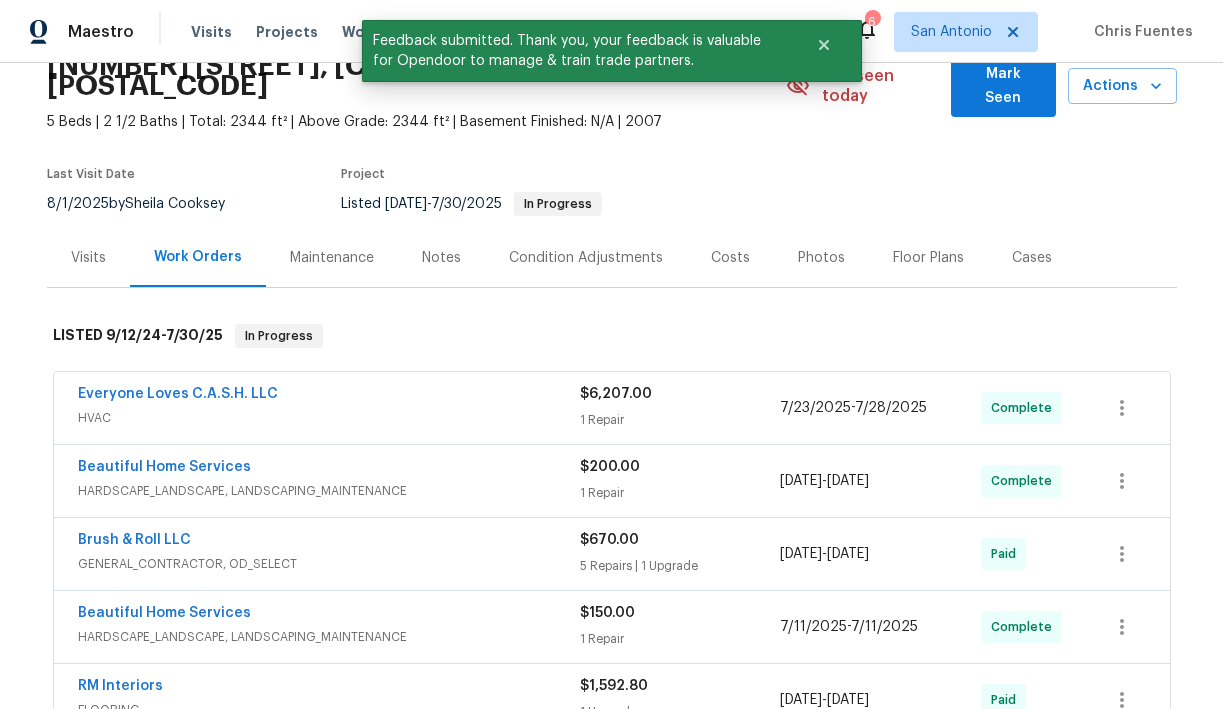 scroll, scrollTop: 96, scrollLeft: 0, axis: vertical 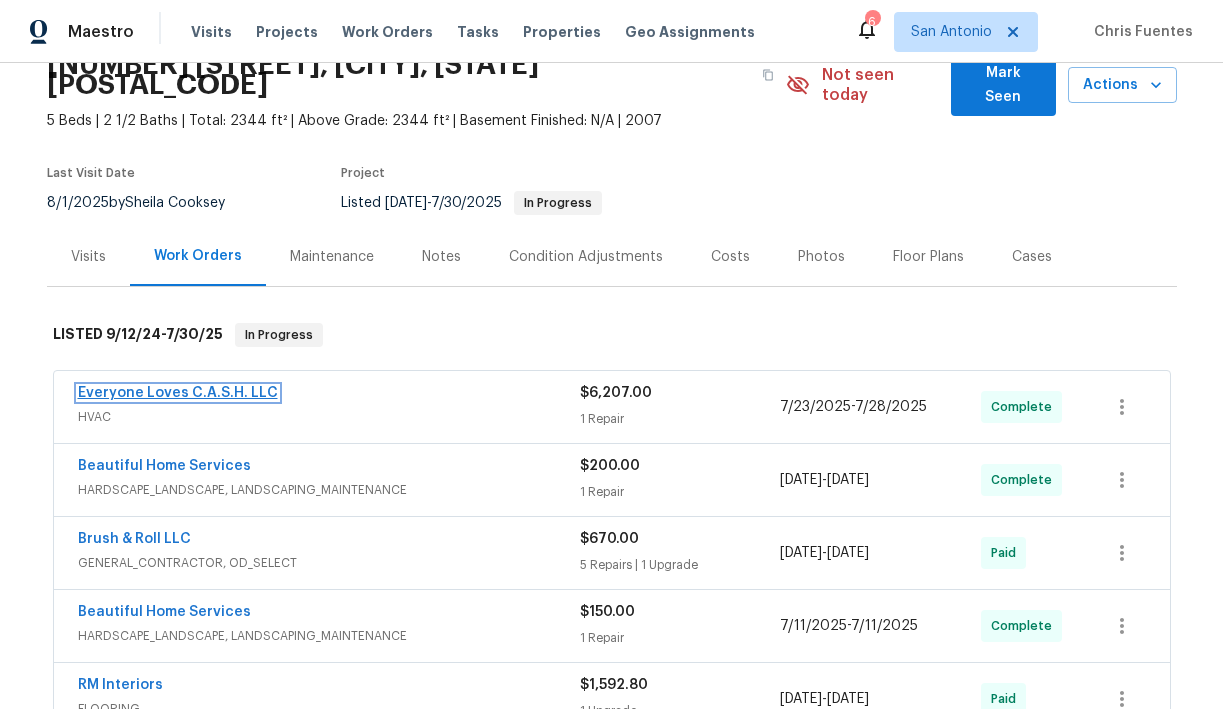 click on "Everyone Loves C.A.S.H. LLC" at bounding box center (178, 393) 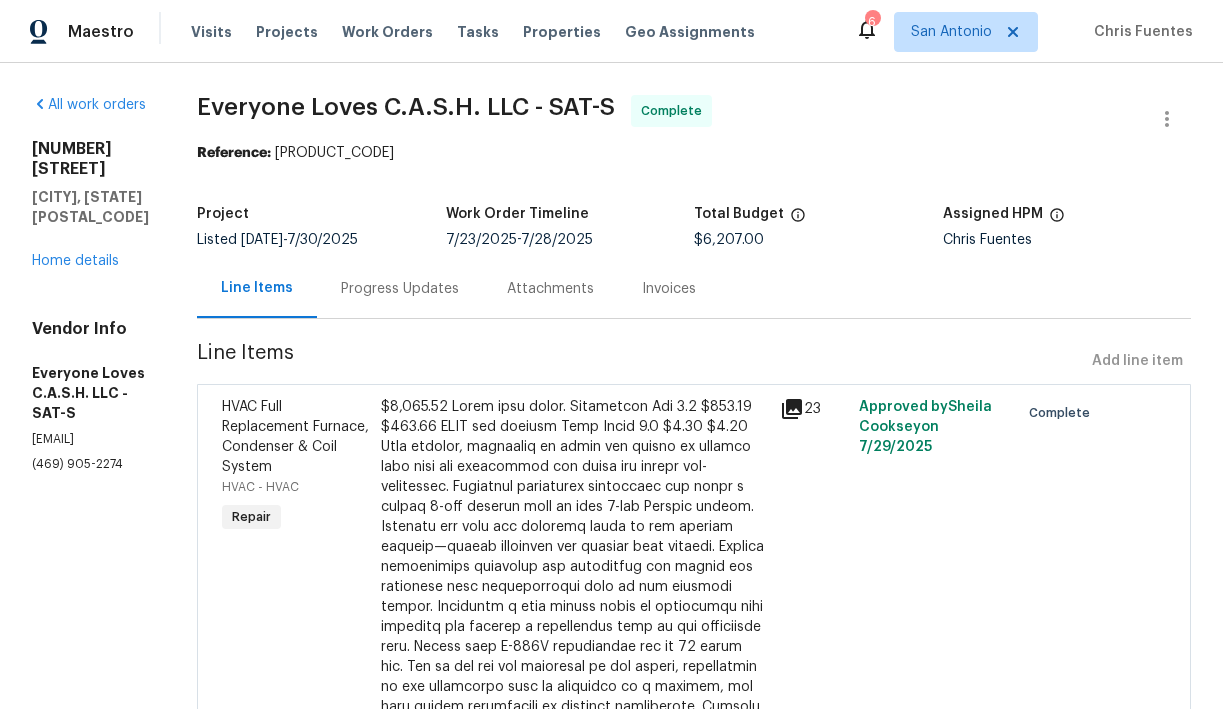 click on "Progress Updates" at bounding box center [400, 289] 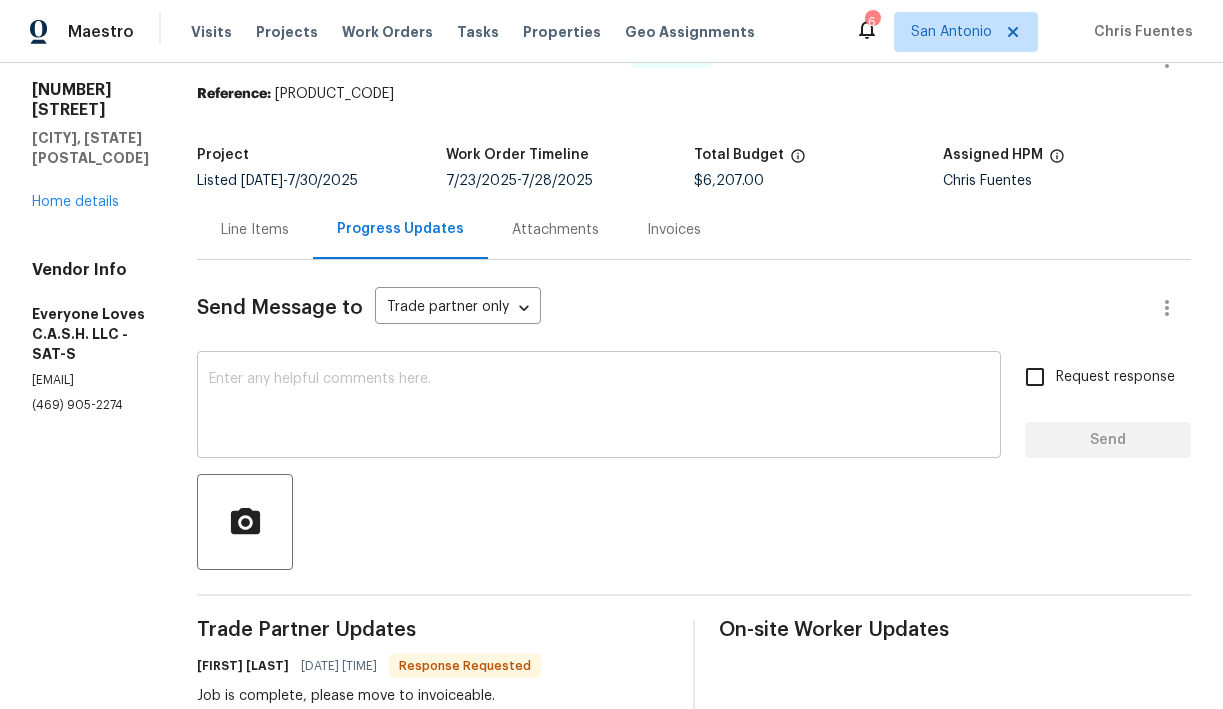scroll, scrollTop: 0, scrollLeft: 0, axis: both 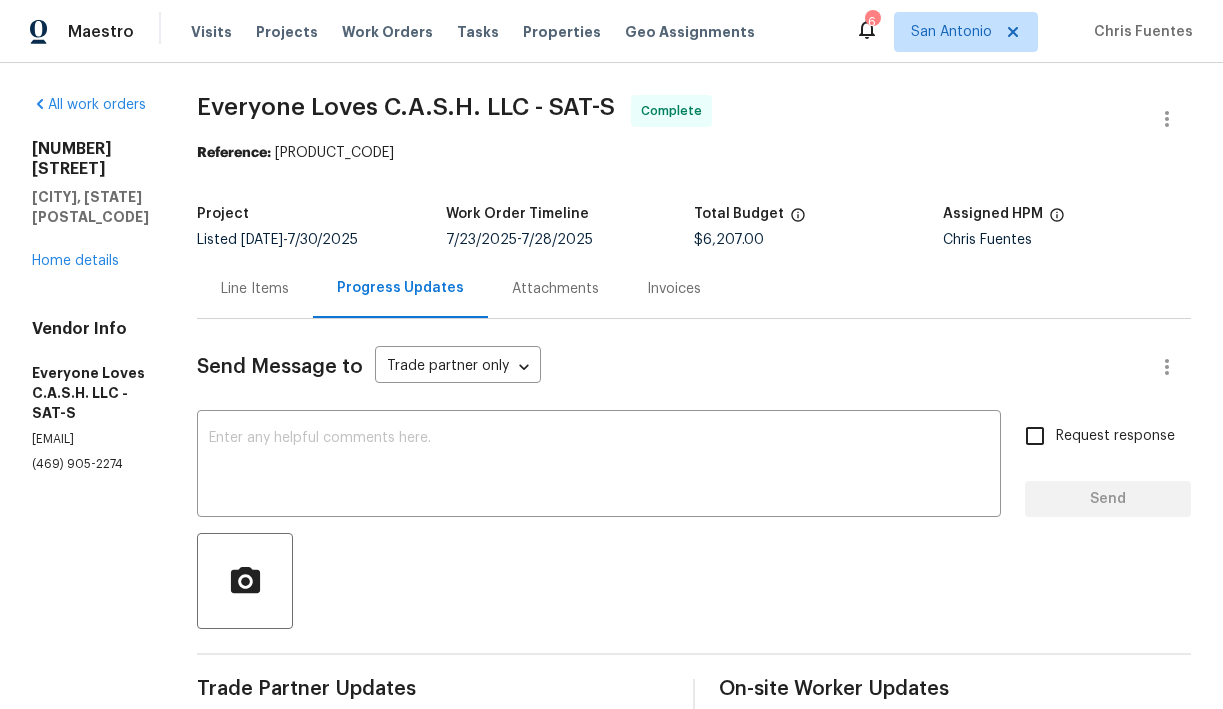 click on "Line Items" at bounding box center (255, 289) 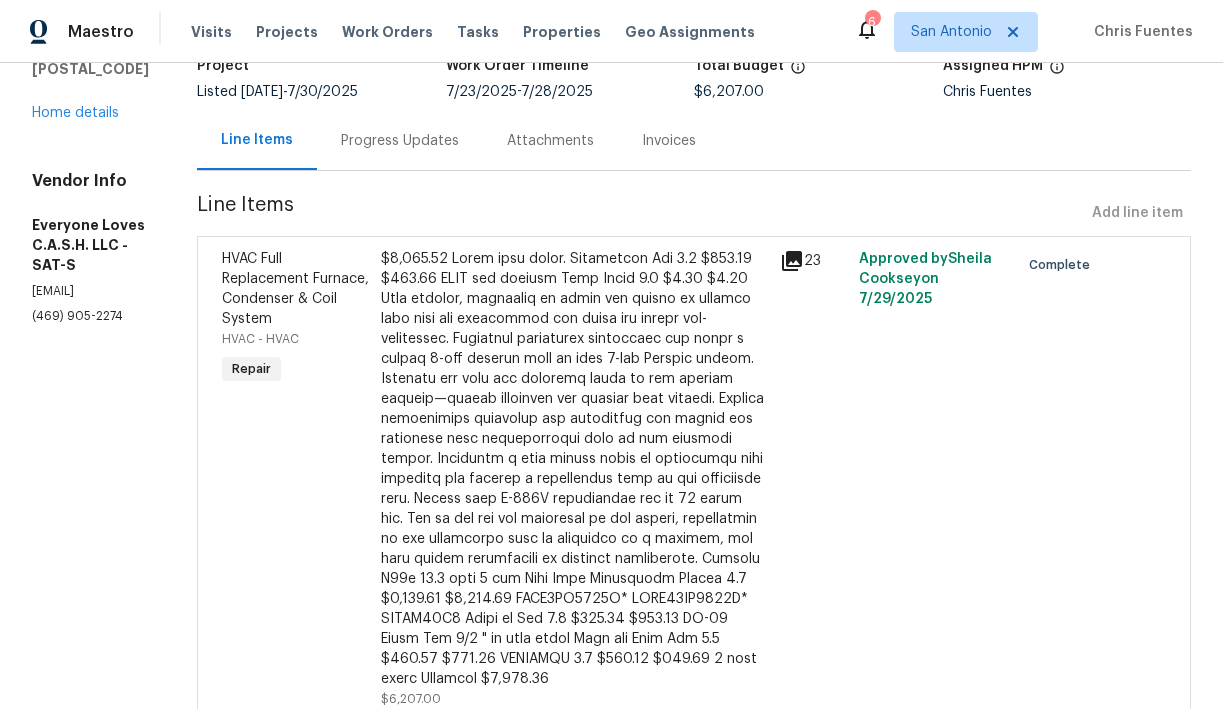 scroll, scrollTop: 150, scrollLeft: 0, axis: vertical 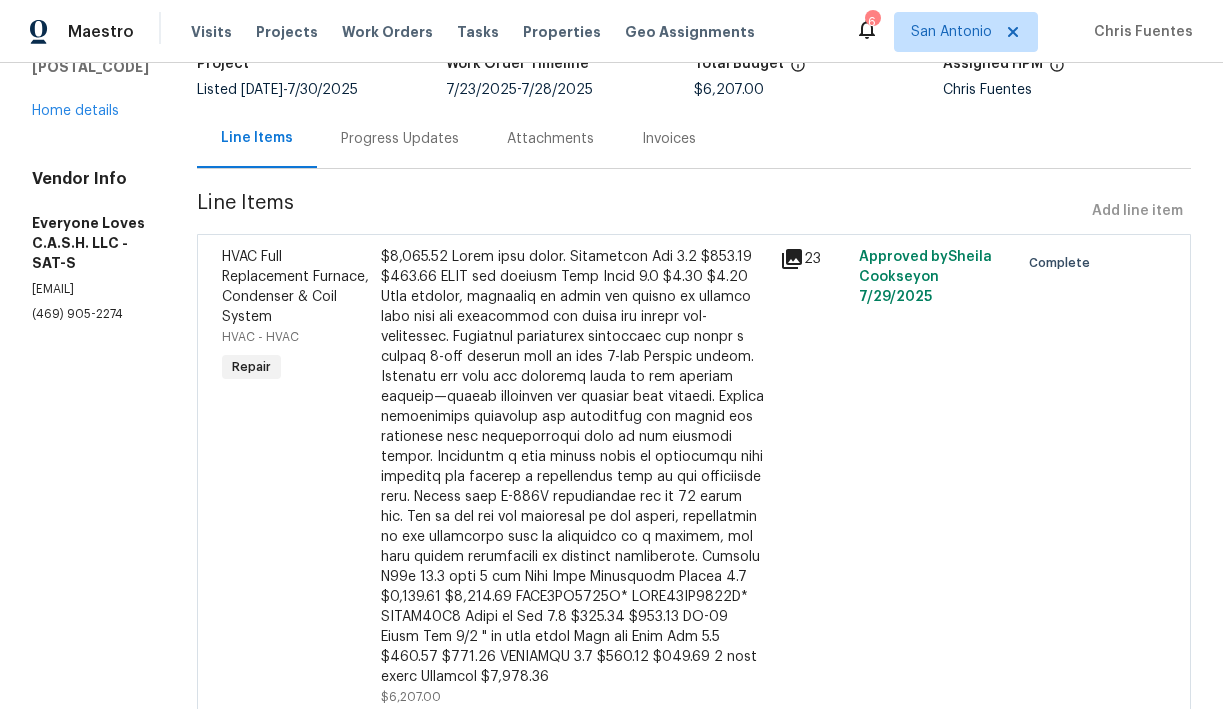 click at bounding box center (574, 467) 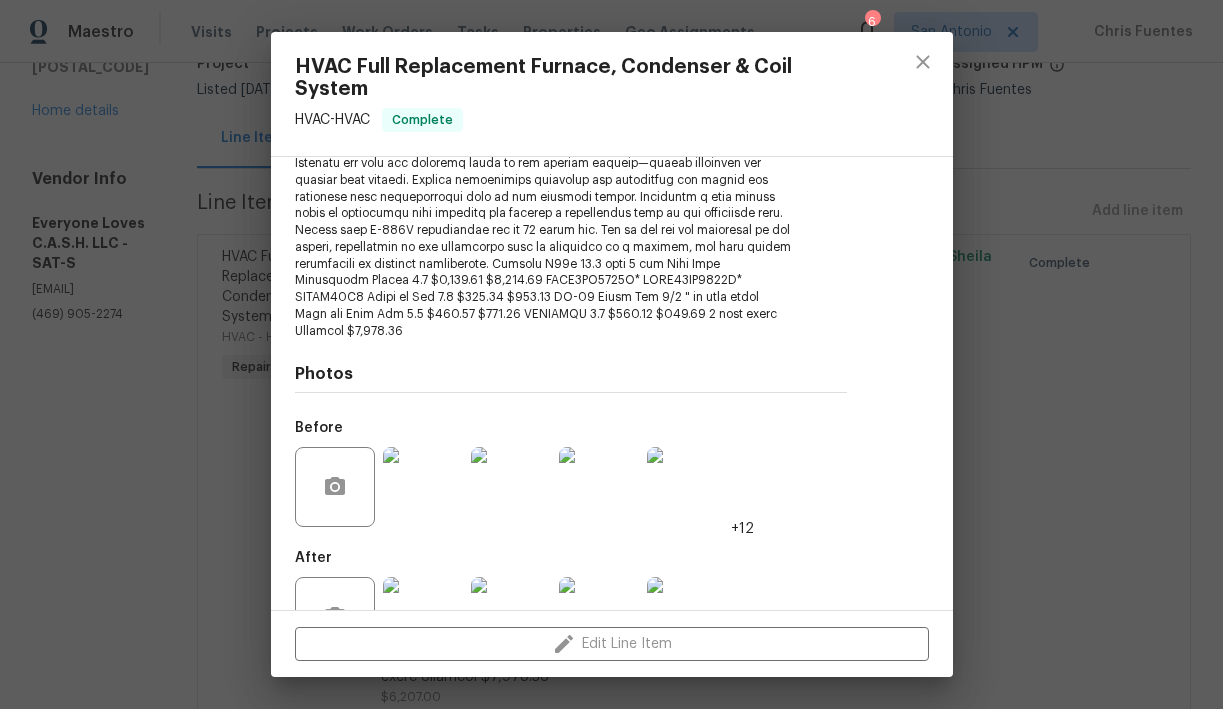 scroll, scrollTop: 352, scrollLeft: 0, axis: vertical 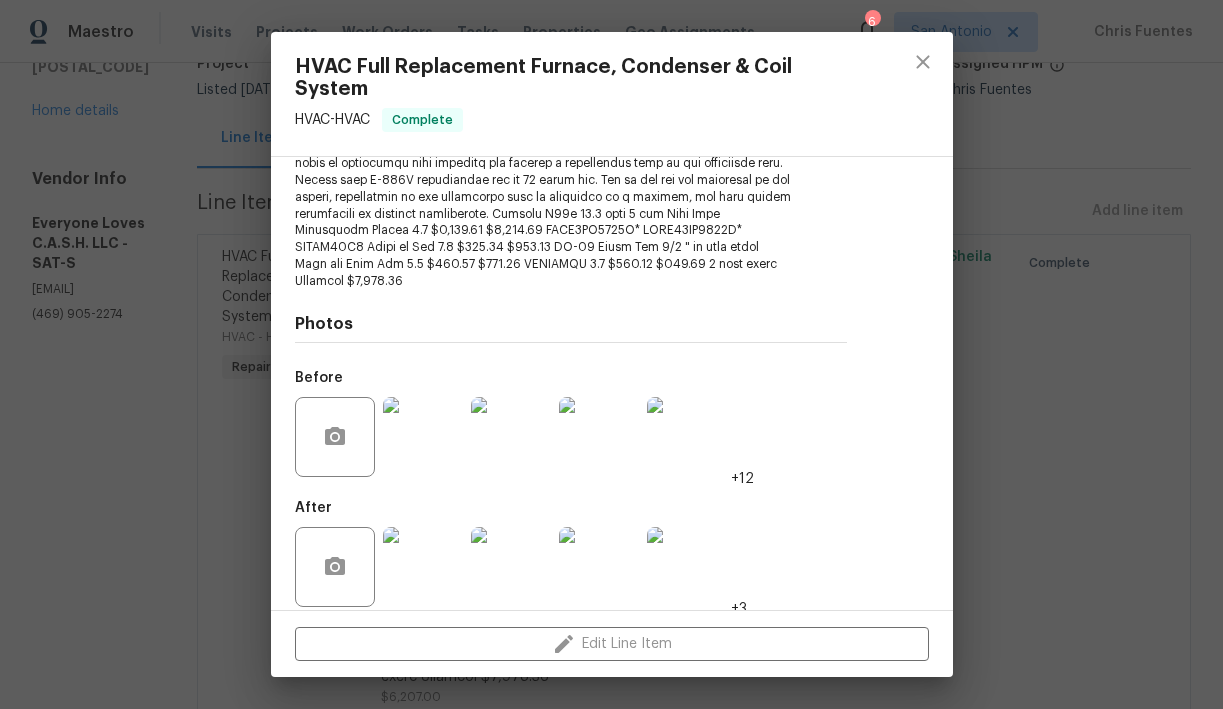 click at bounding box center (423, 567) 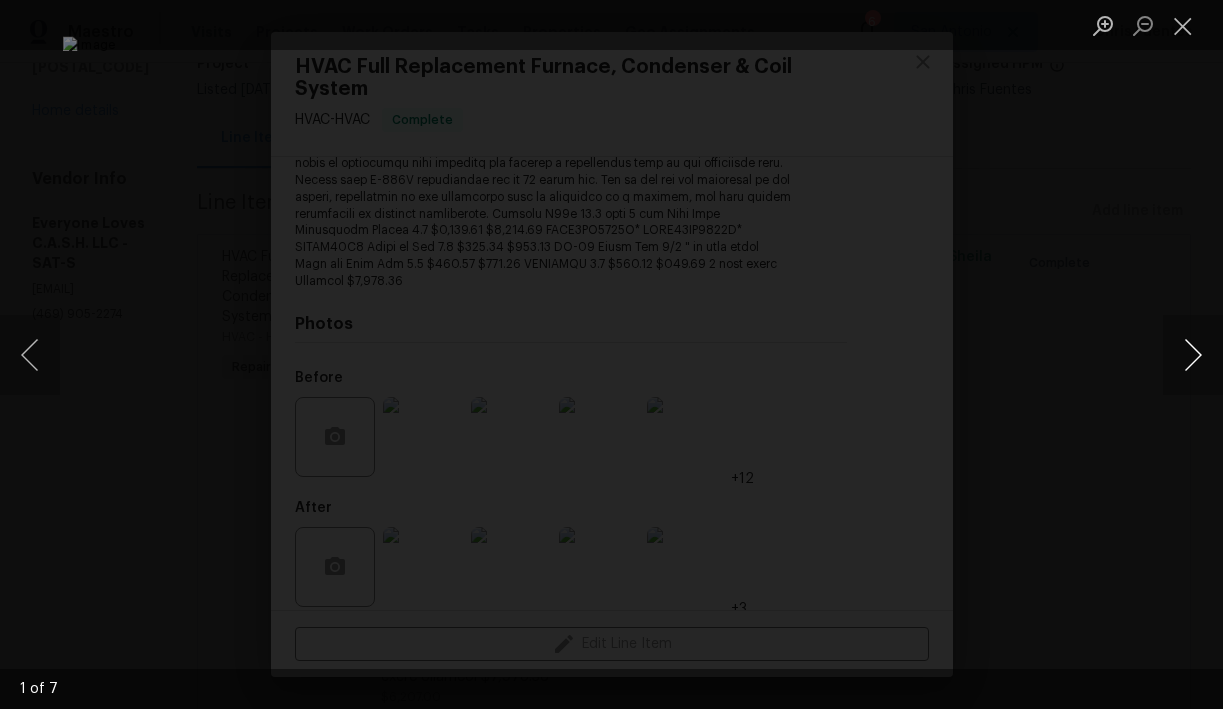click at bounding box center [1193, 355] 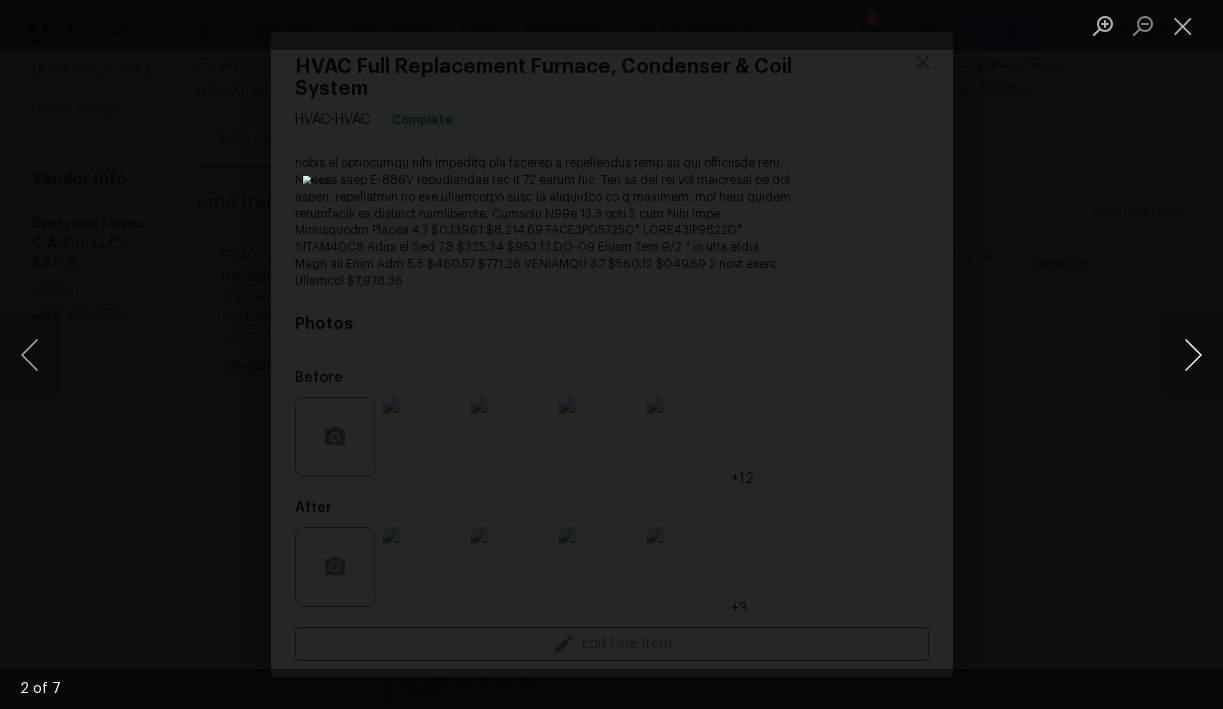 click at bounding box center (1193, 355) 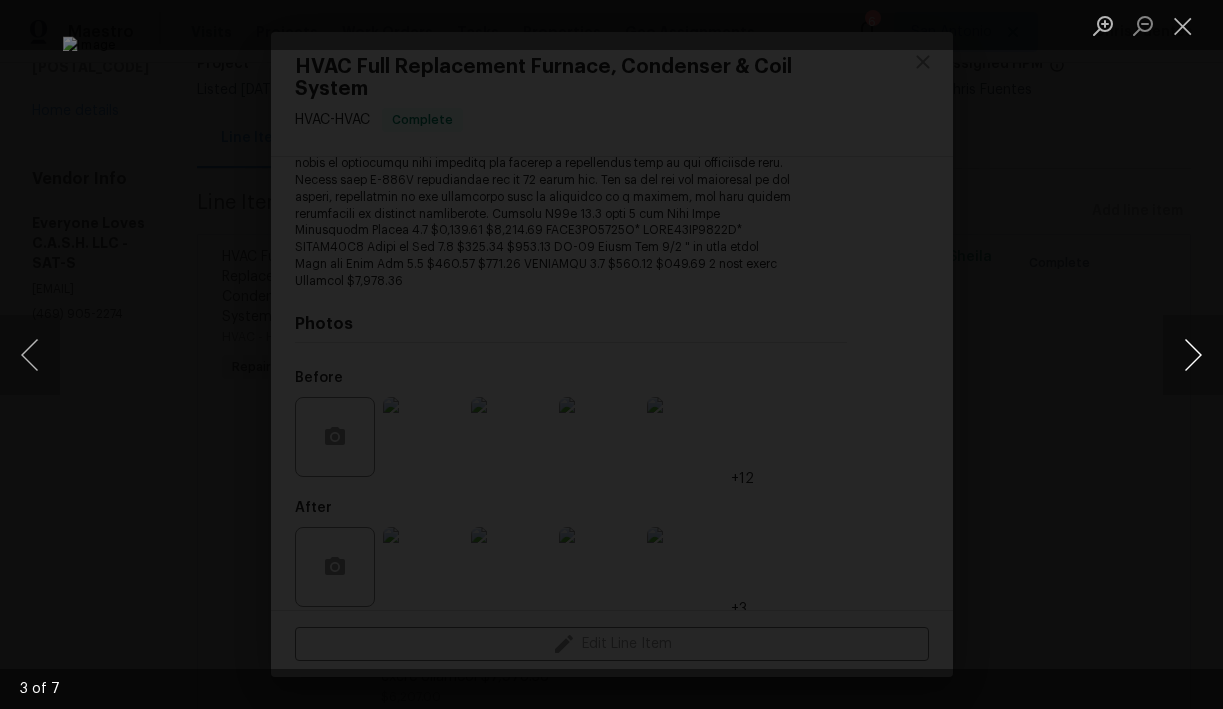 click at bounding box center [1193, 355] 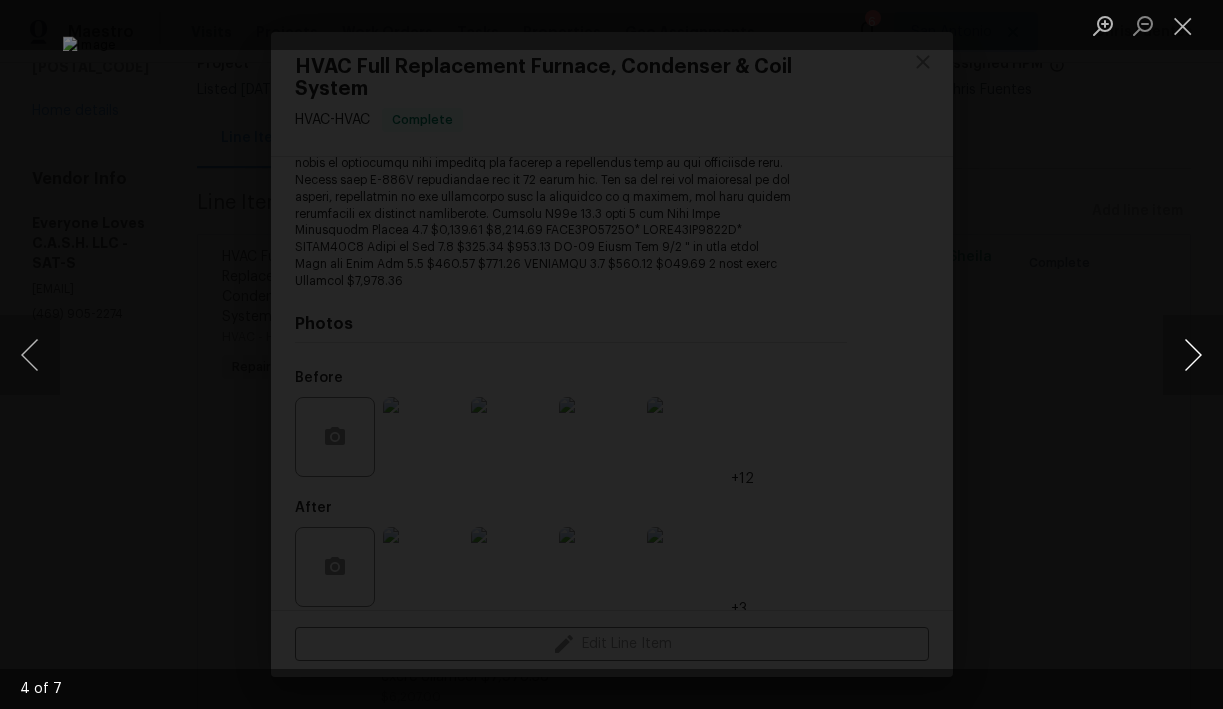 click at bounding box center [1193, 355] 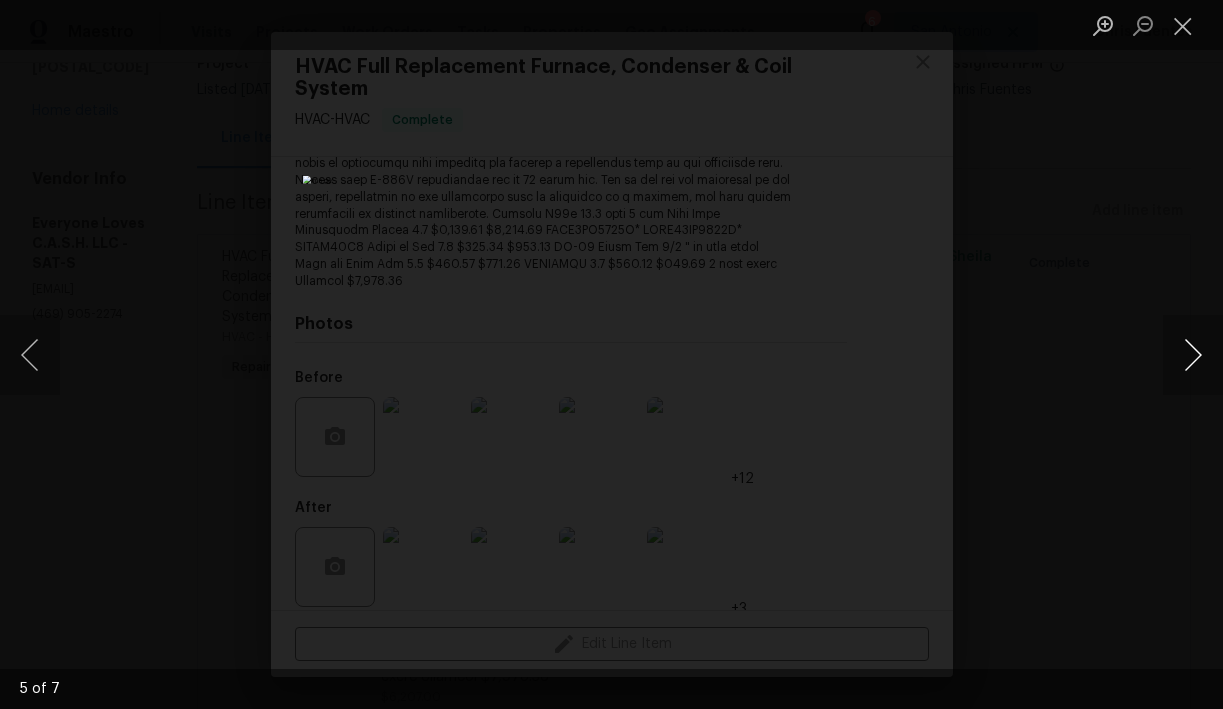 click at bounding box center (1193, 355) 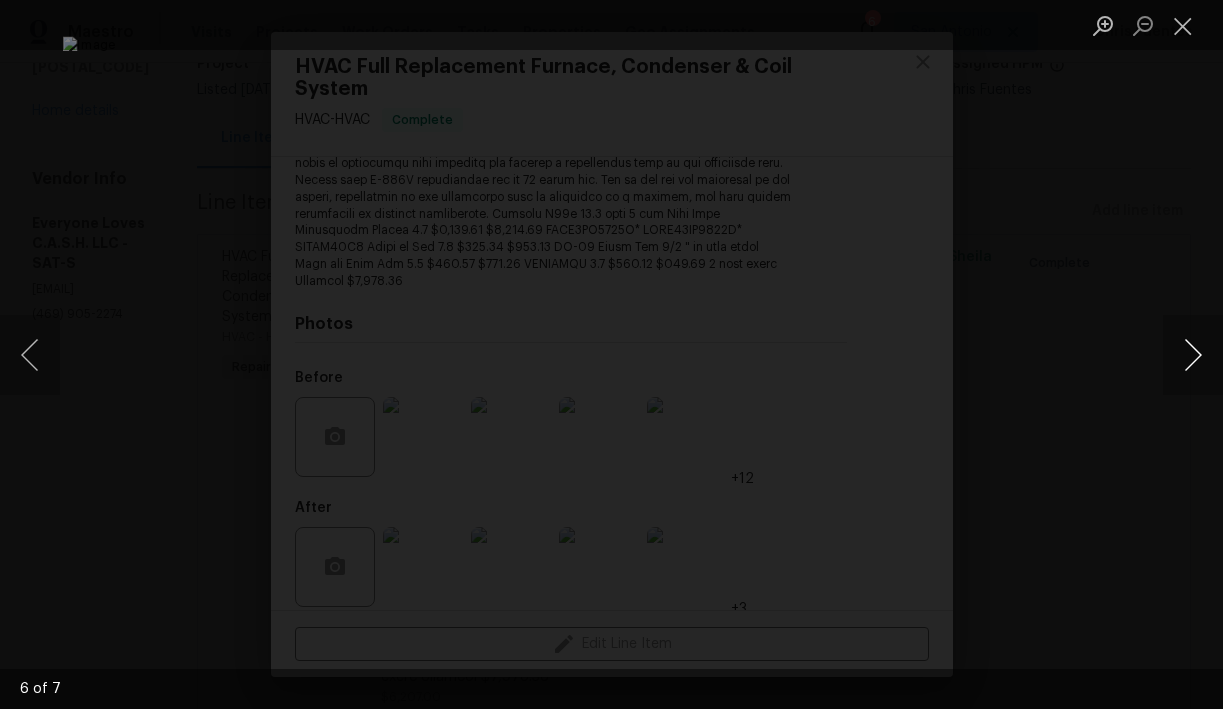 click at bounding box center [1193, 355] 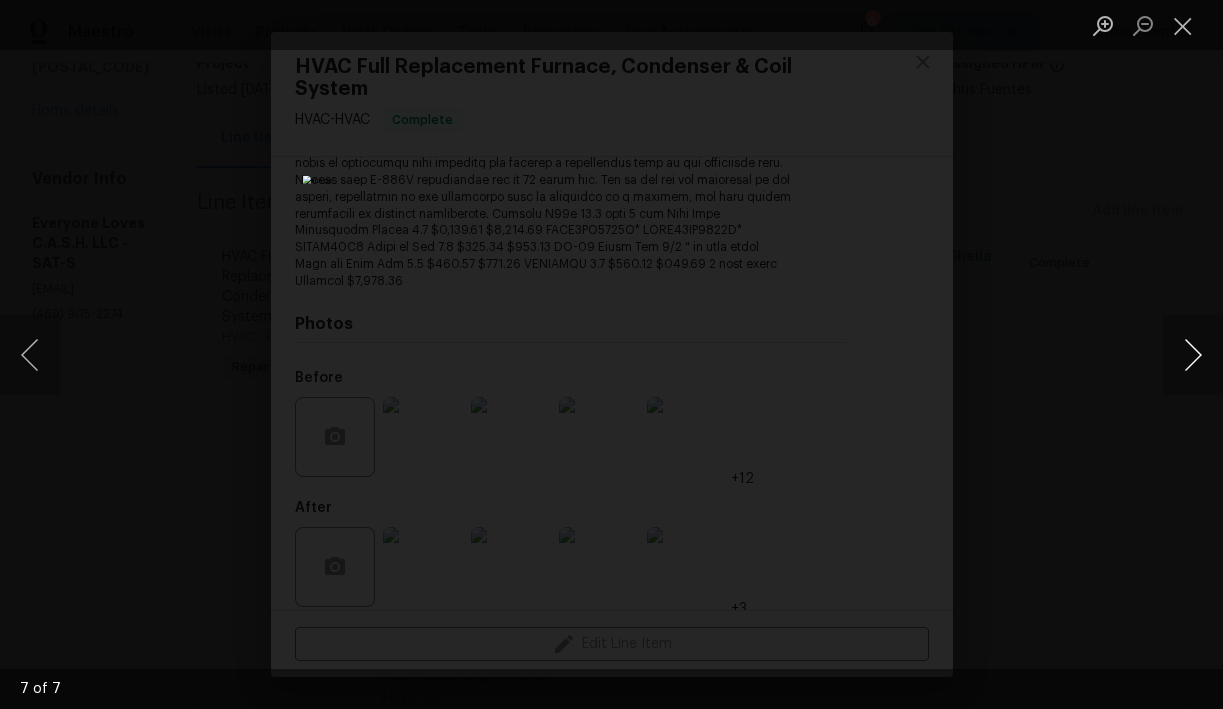 click at bounding box center [1193, 355] 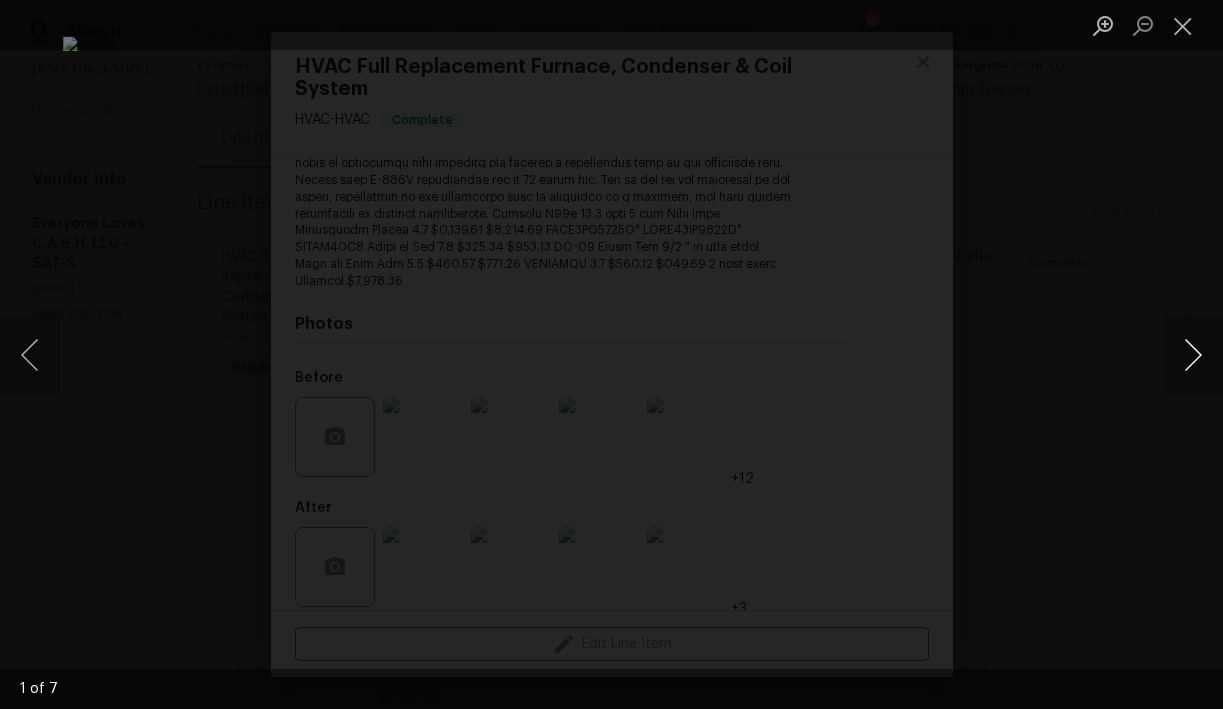 click at bounding box center [1193, 355] 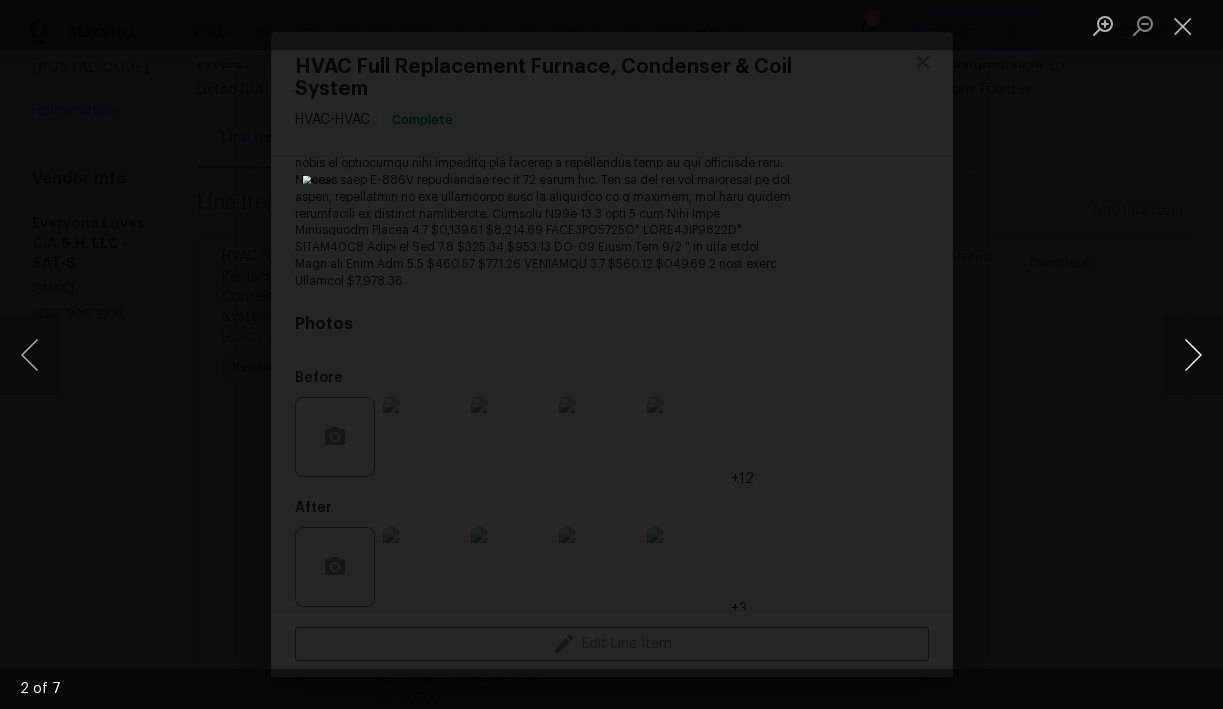 click at bounding box center (1193, 355) 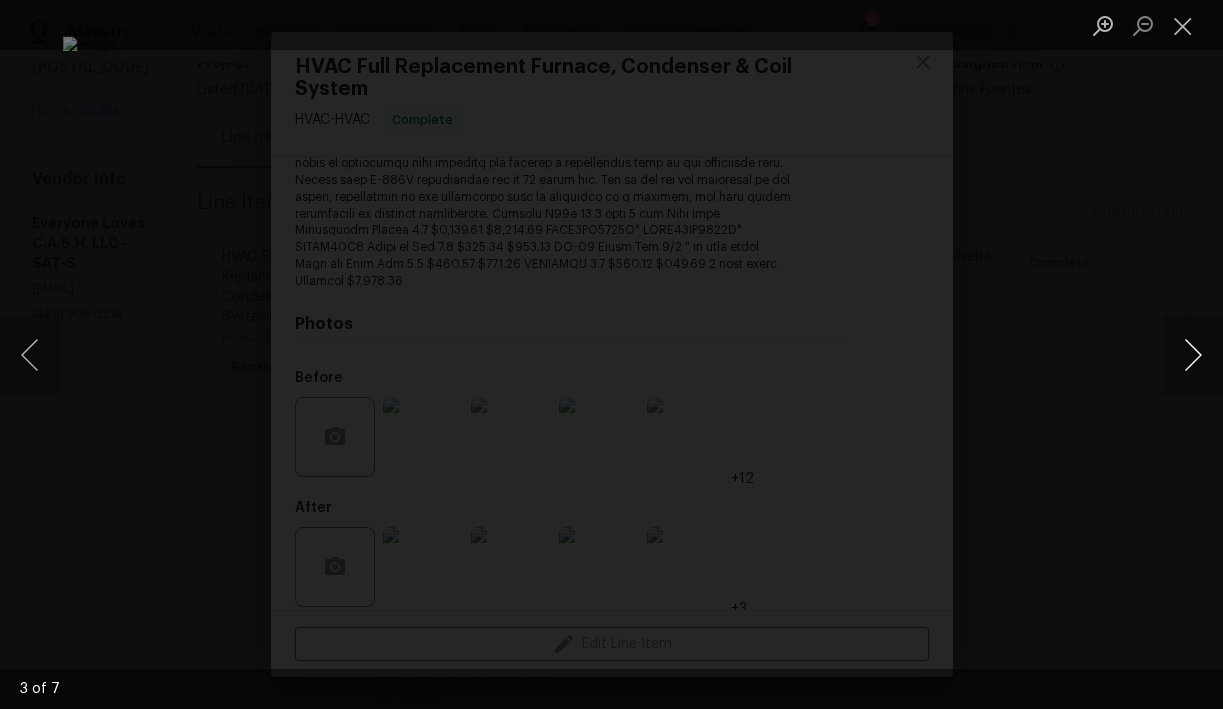 click at bounding box center [1193, 355] 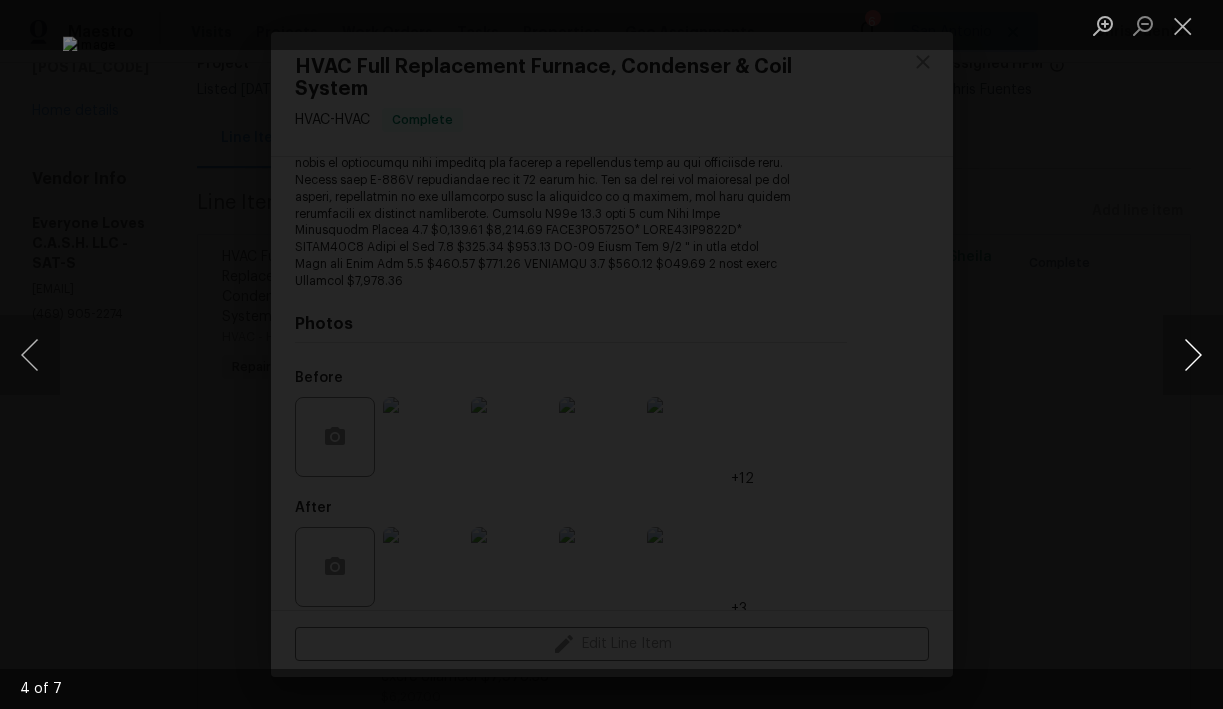 click at bounding box center [1193, 355] 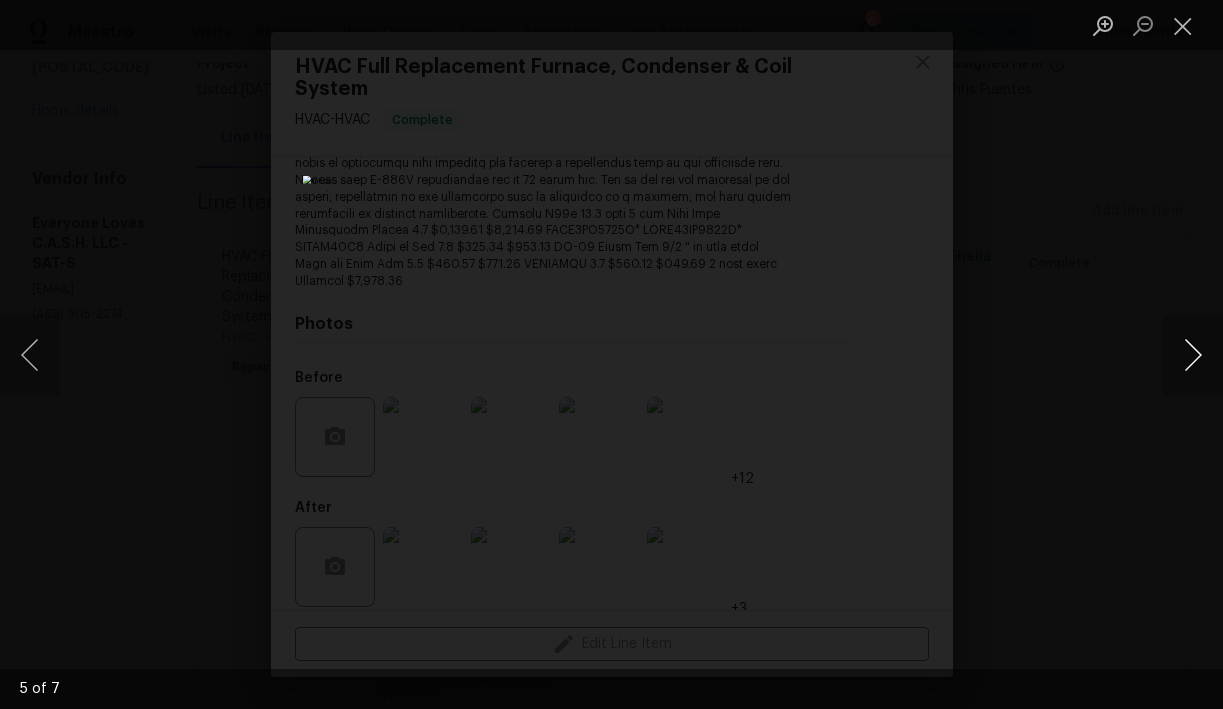 click at bounding box center (1193, 355) 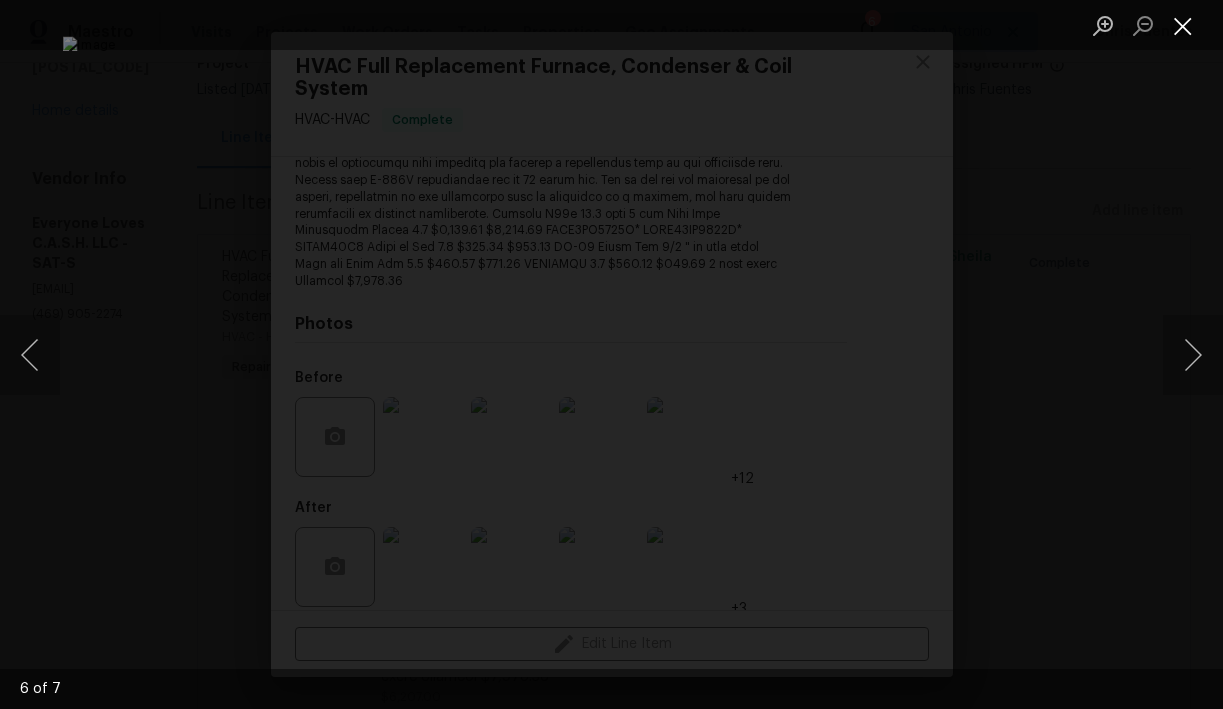 click at bounding box center [1183, 25] 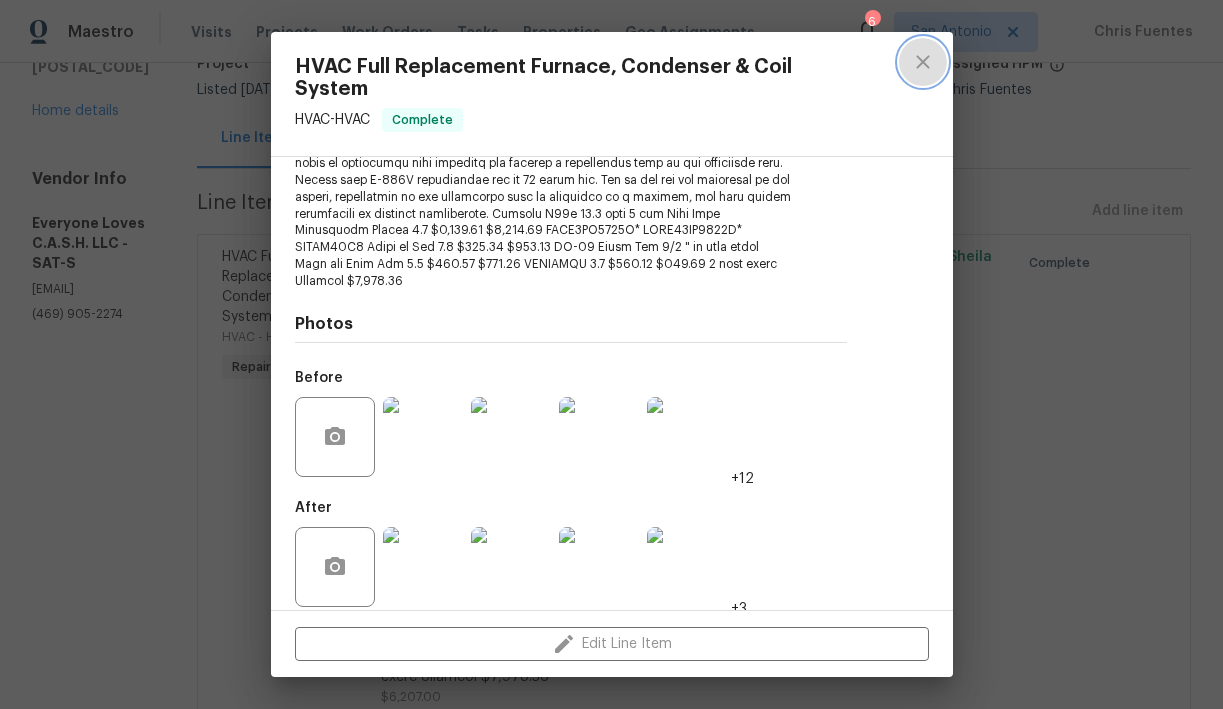 click 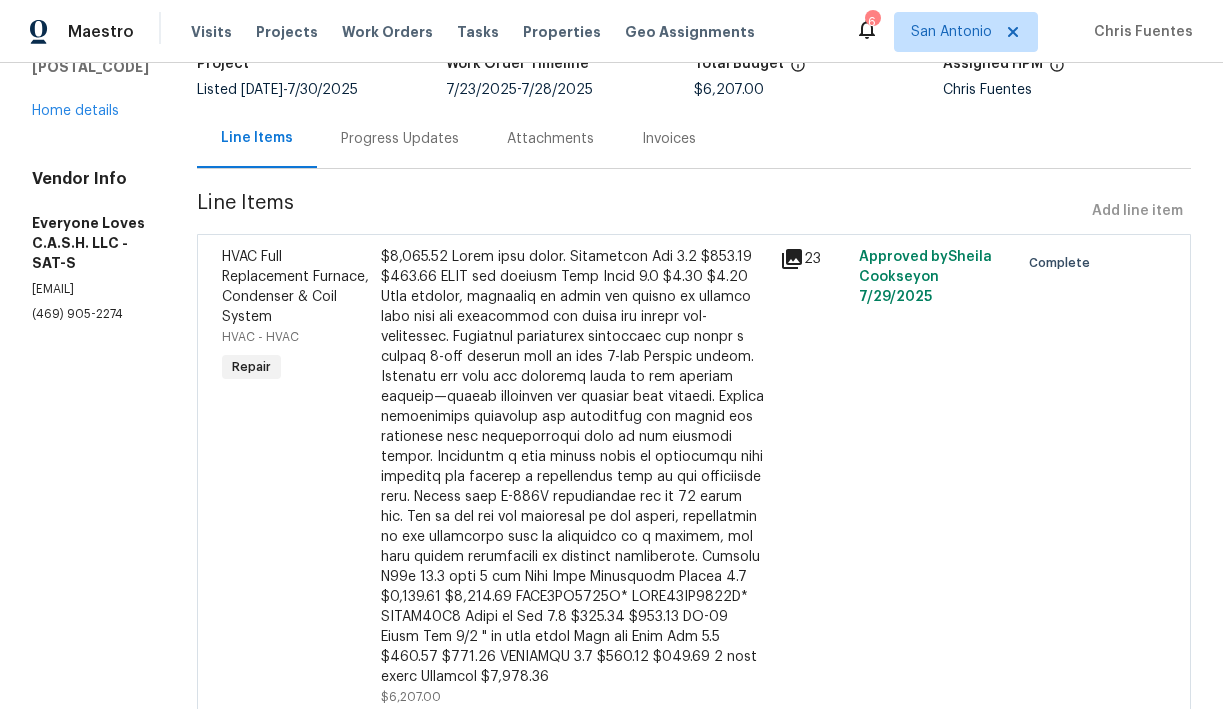 scroll, scrollTop: 0, scrollLeft: 0, axis: both 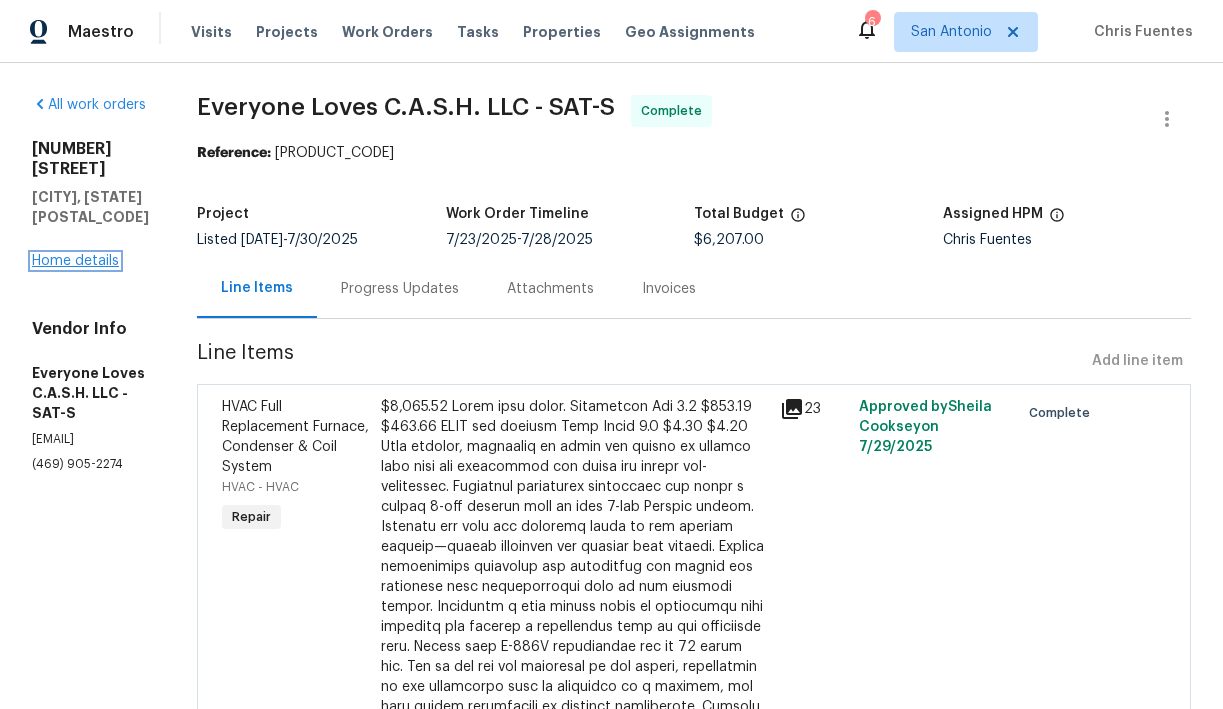 click on "Home details" at bounding box center (75, 261) 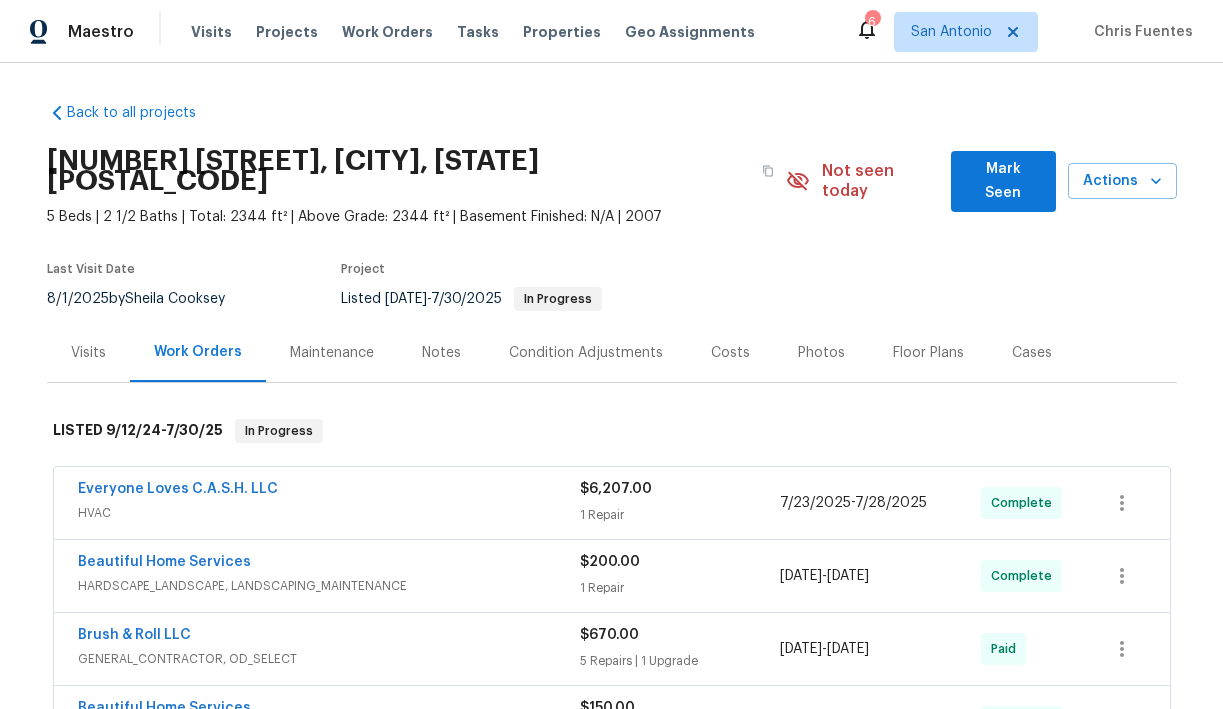 click on "Mark Seen" at bounding box center [1003, 181] 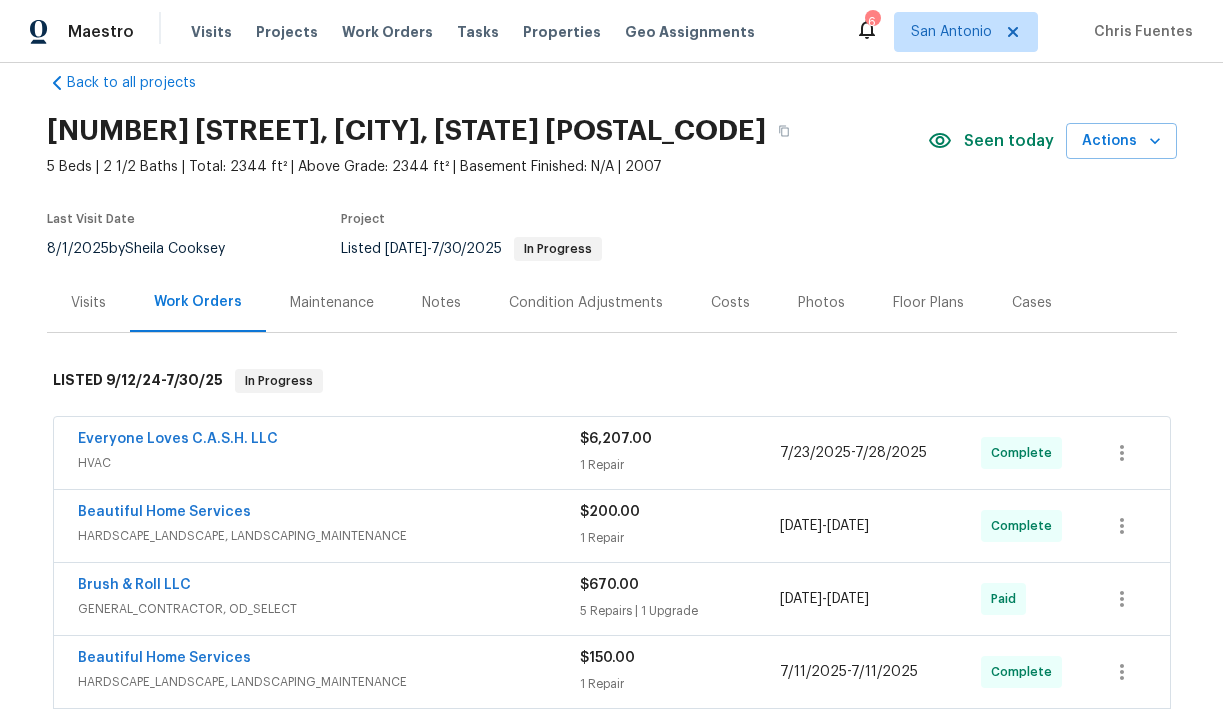 scroll, scrollTop: 29, scrollLeft: 0, axis: vertical 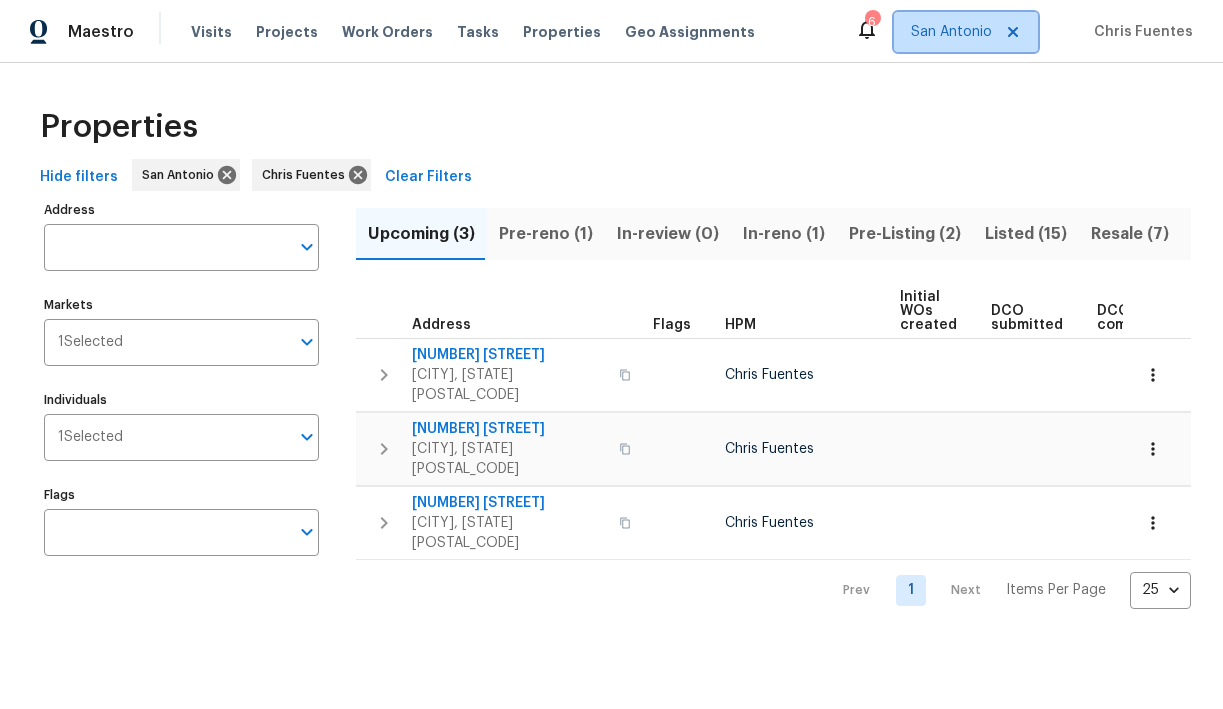 click on "San Antonio" at bounding box center (951, 32) 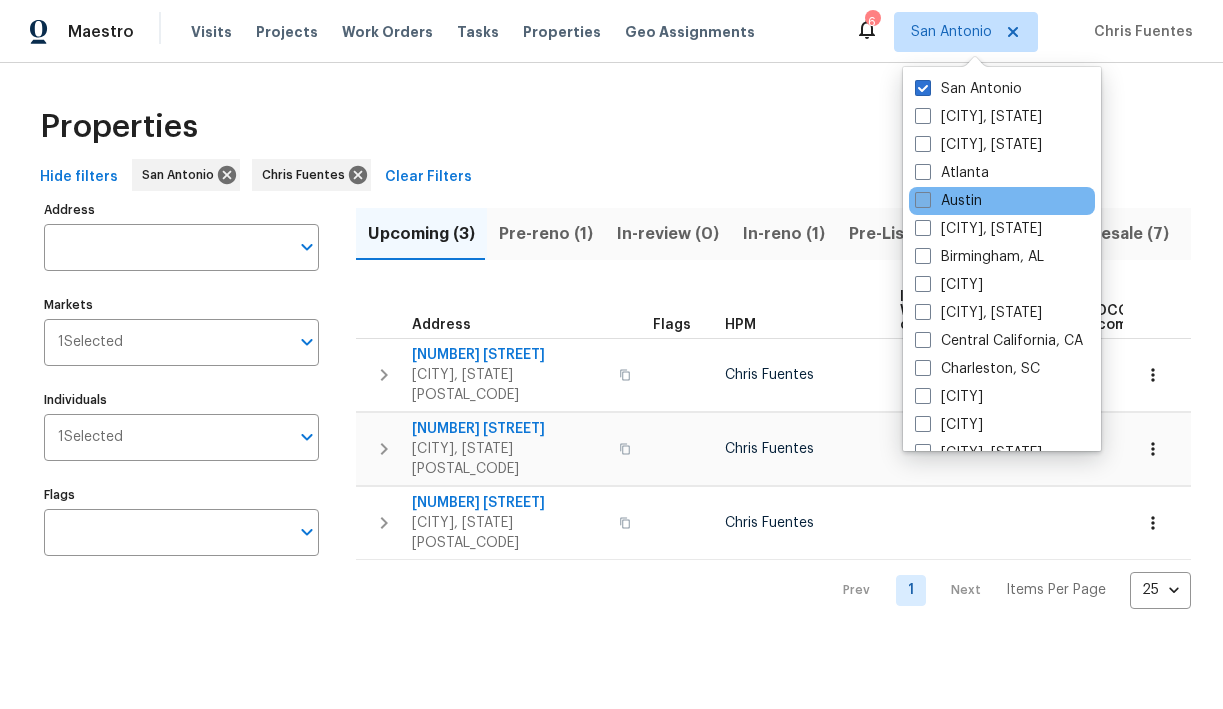 click at bounding box center (923, 200) 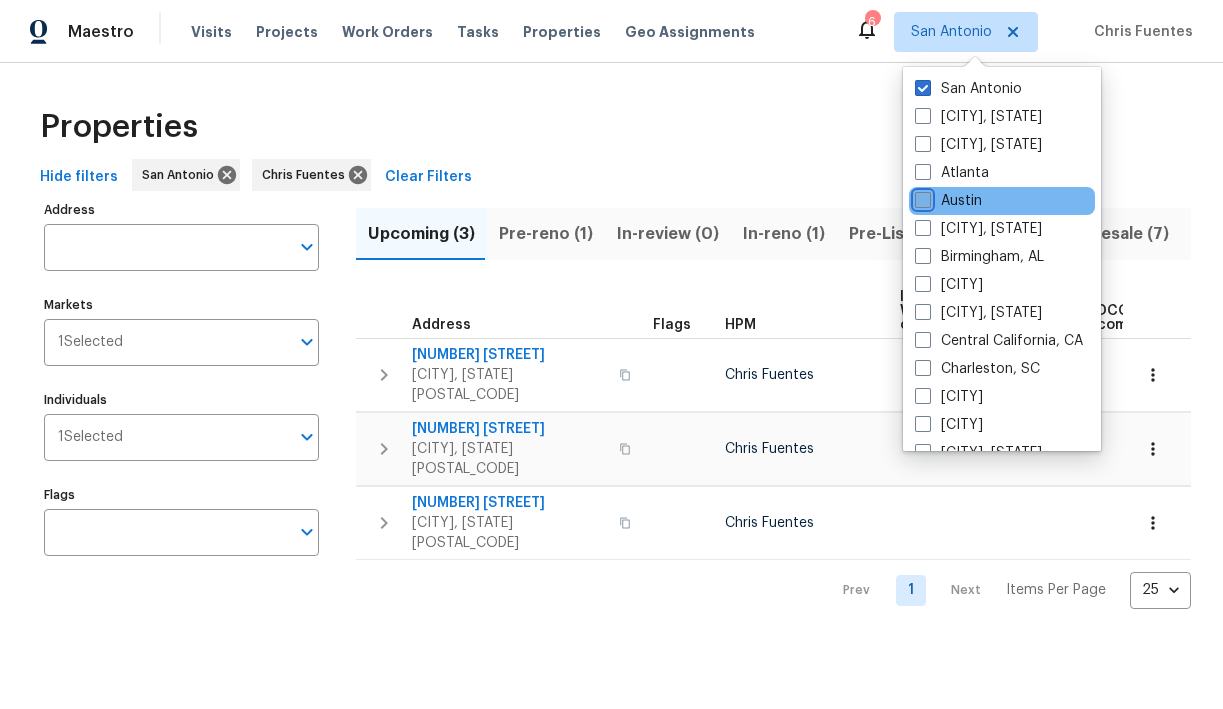 click on "Austin" at bounding box center [921, 197] 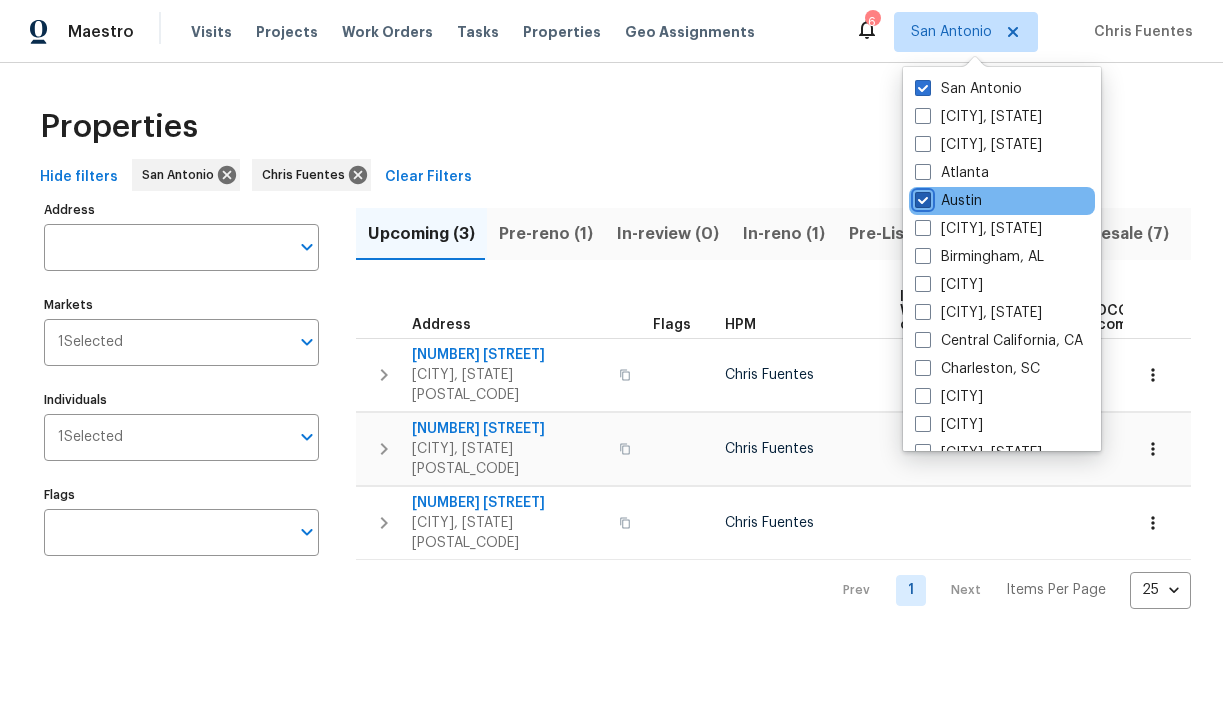 checkbox on "true" 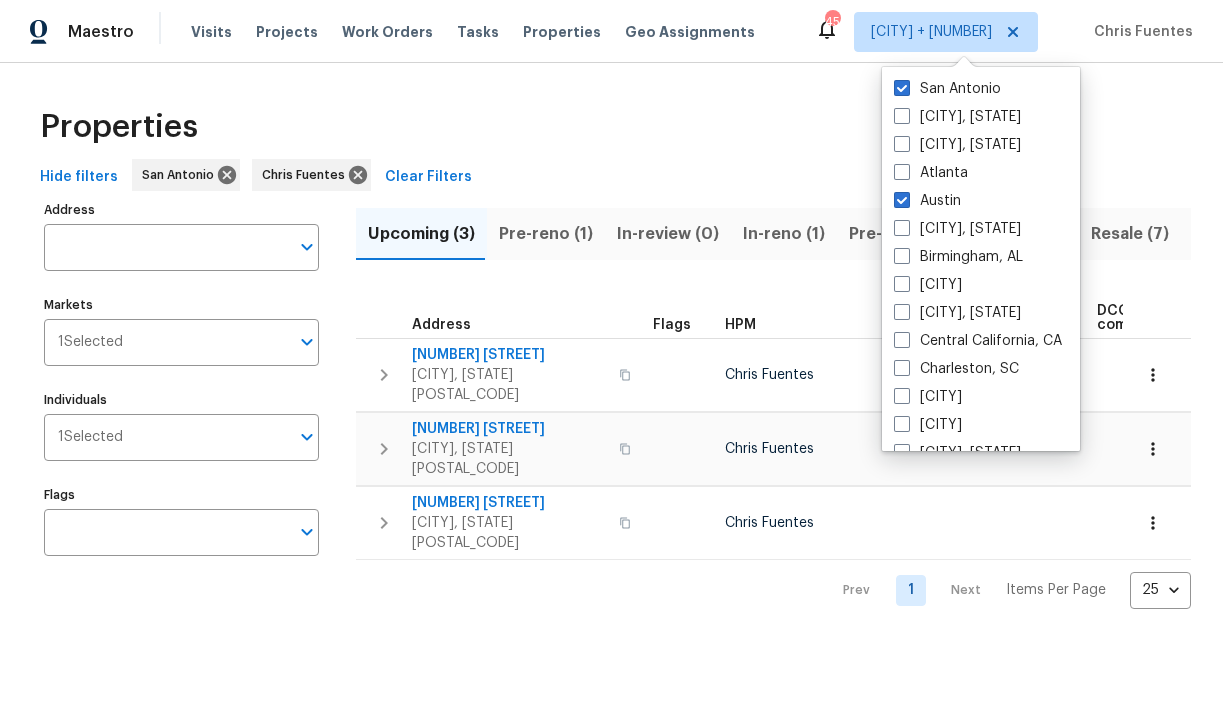 click on "[TEXT] [CITY] [TEXT] [TEXT]" at bounding box center [611, 177] 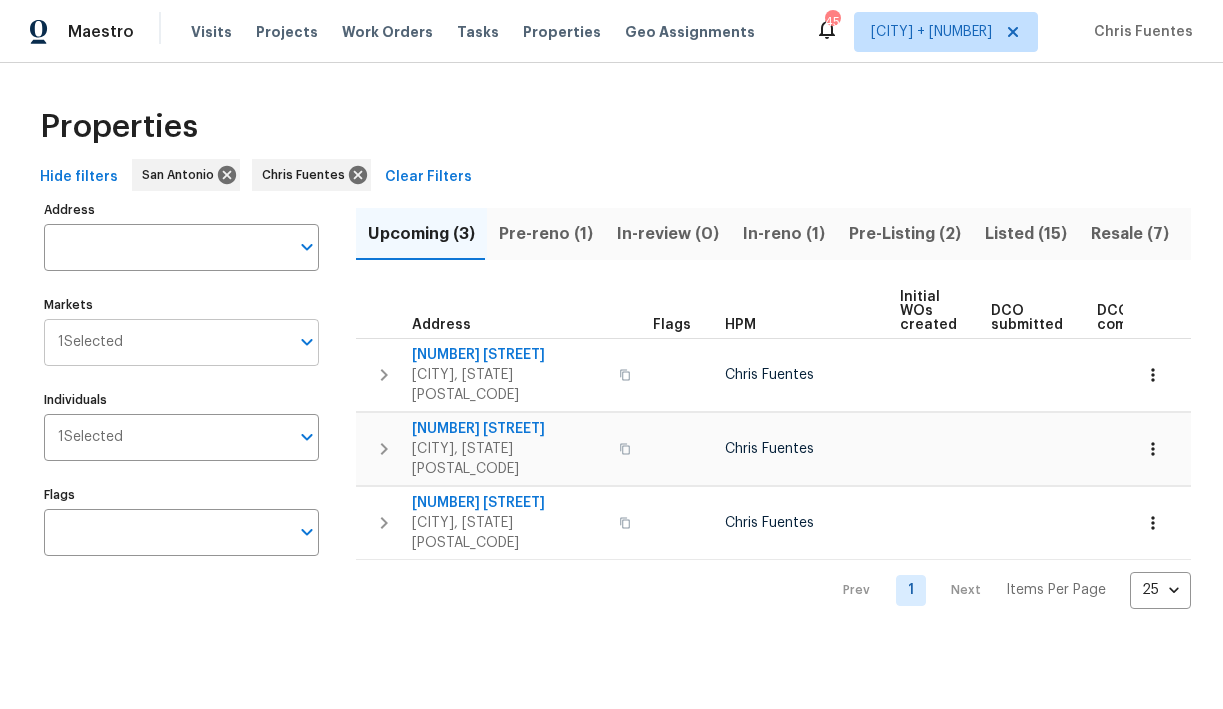 click on "Markets" at bounding box center (206, 342) 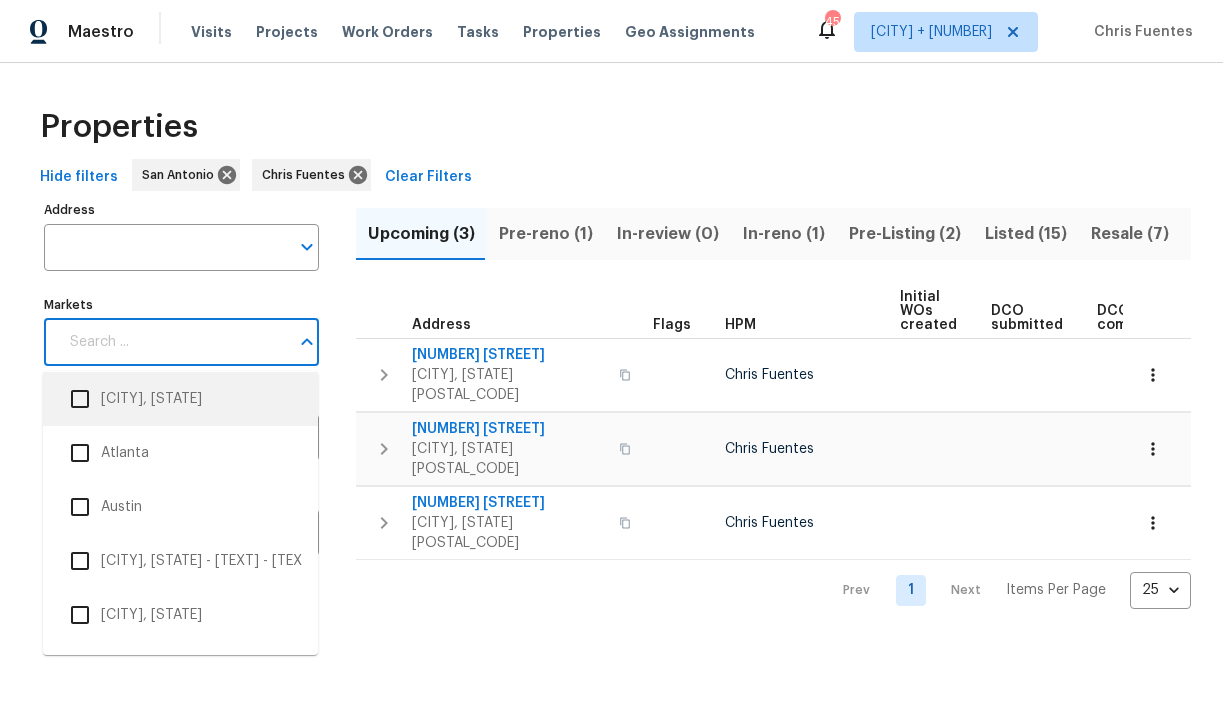 scroll, scrollTop: 171, scrollLeft: 0, axis: vertical 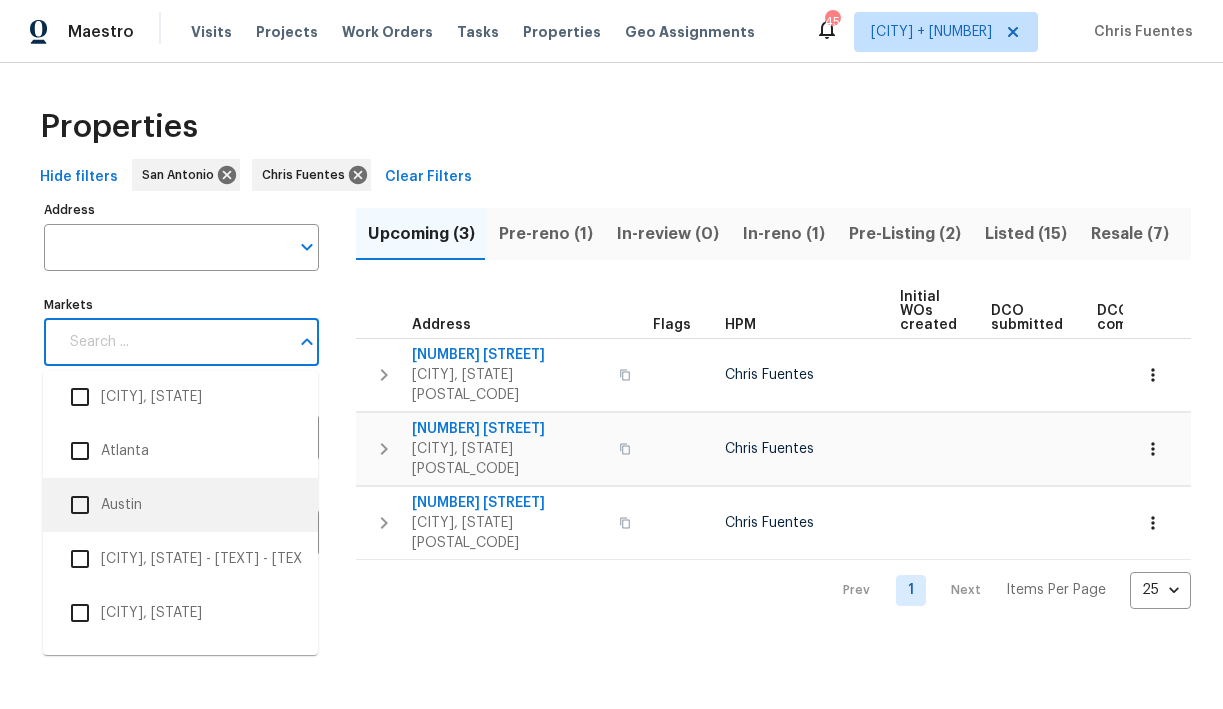 click at bounding box center (80, 505) 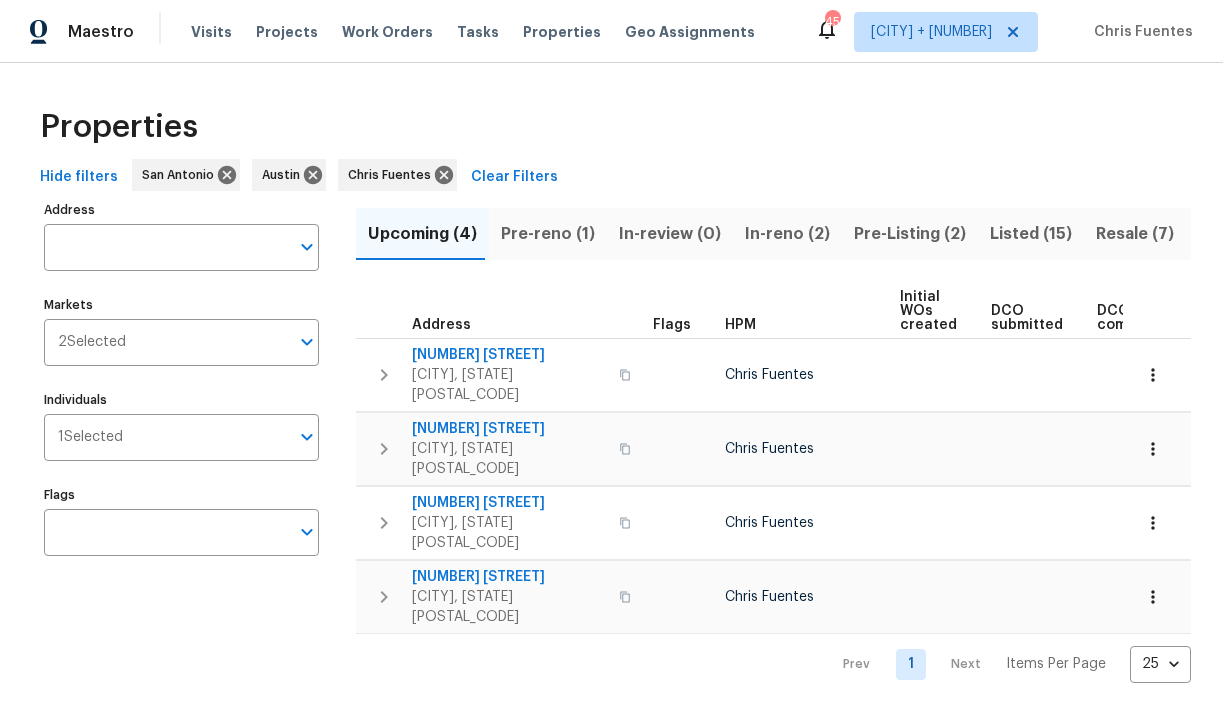click on "Properties" at bounding box center [611, 127] 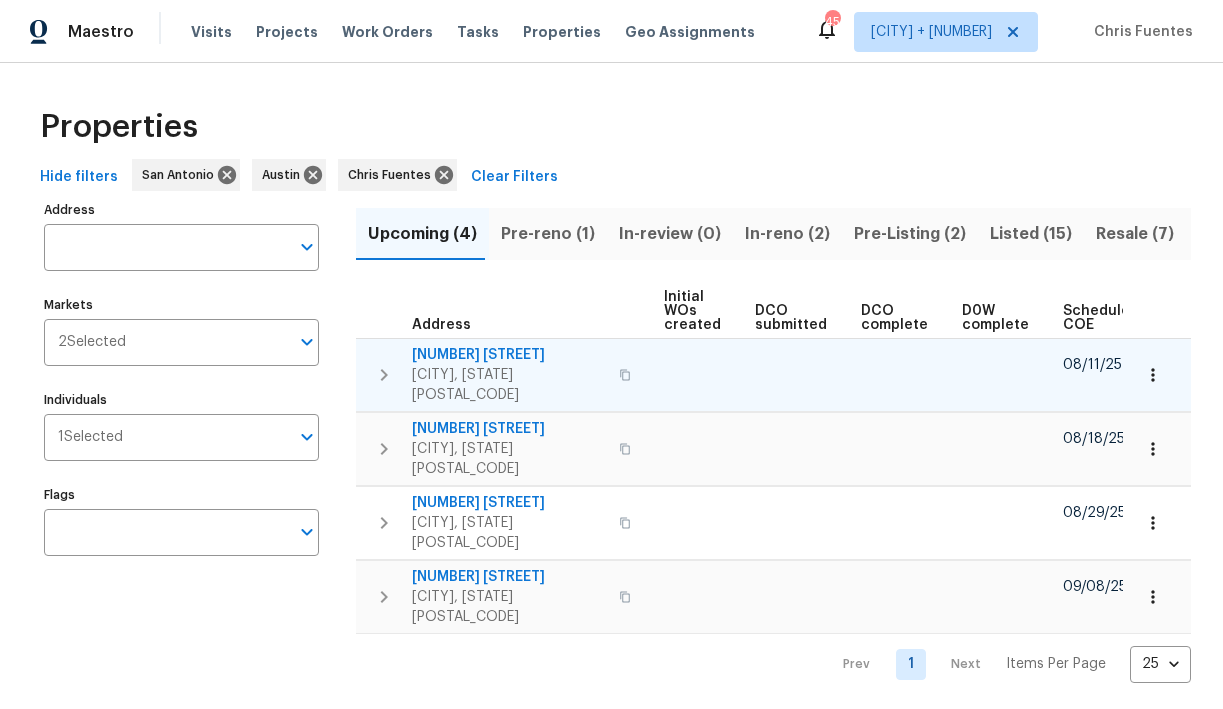 scroll, scrollTop: 0, scrollLeft: 437, axis: horizontal 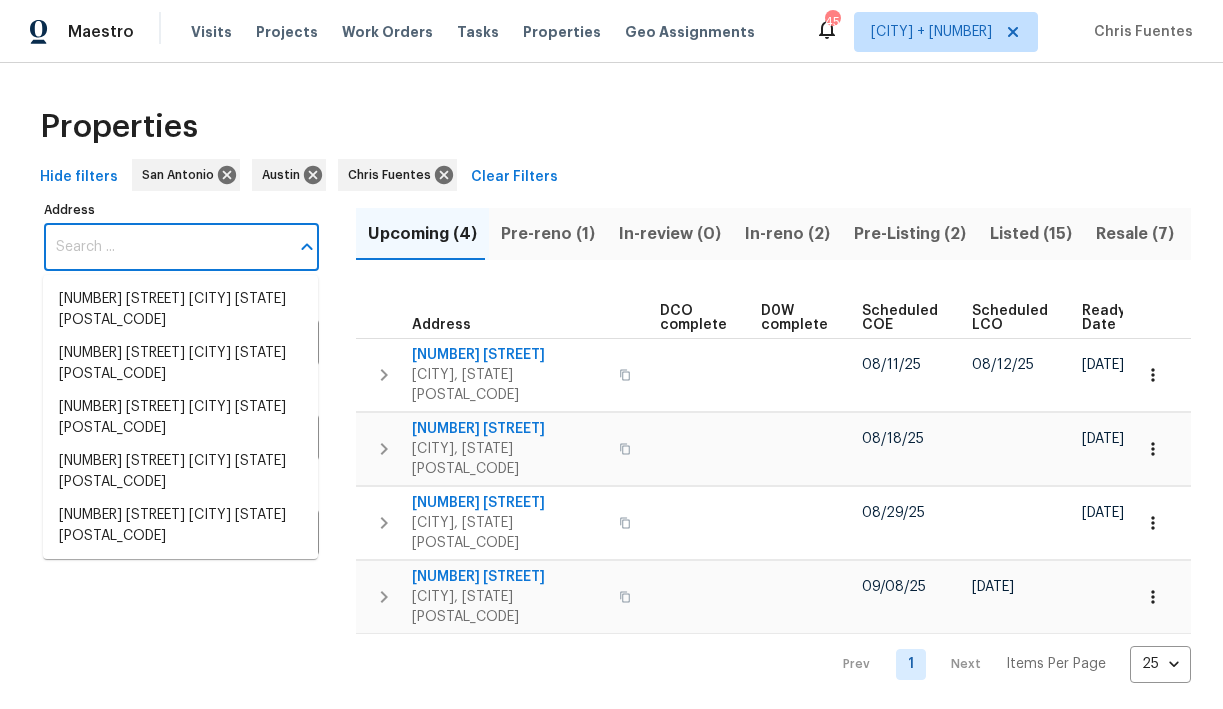 click on "Address" at bounding box center (166, 247) 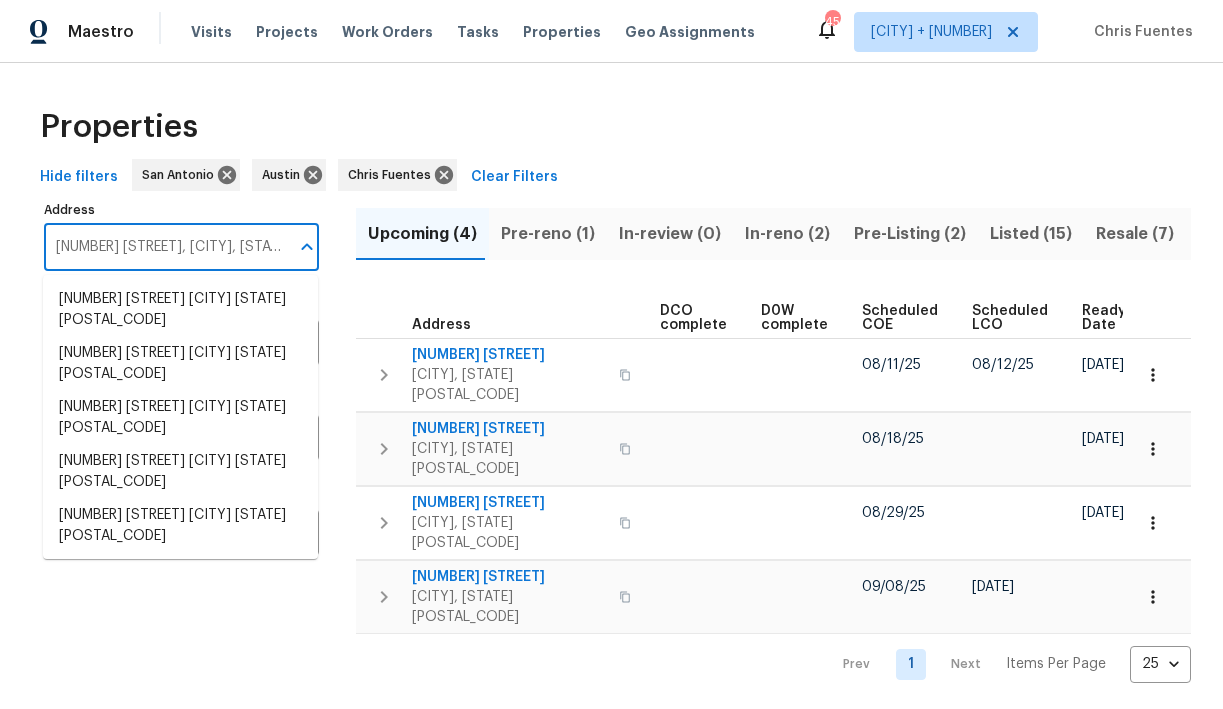scroll, scrollTop: 0, scrollLeft: 22, axis: horizontal 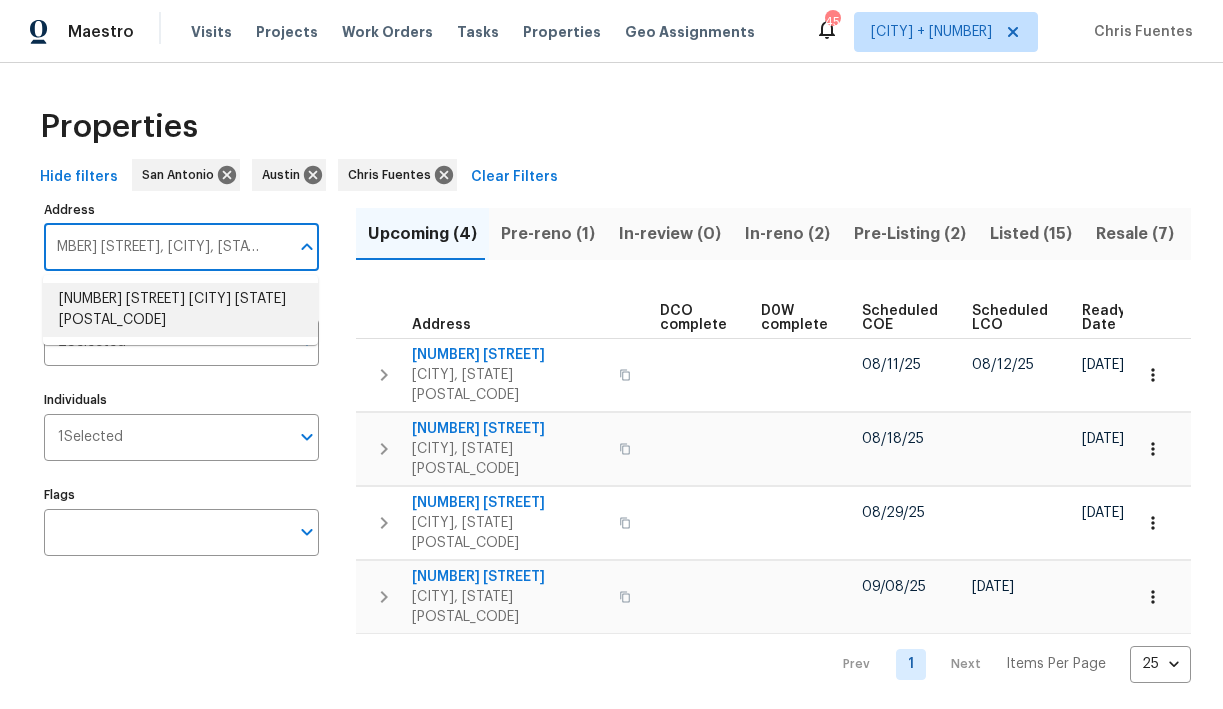 click on "[NUMBER] [STREET] [CITY] [STATE] [POSTAL_CODE]" at bounding box center [180, 310] 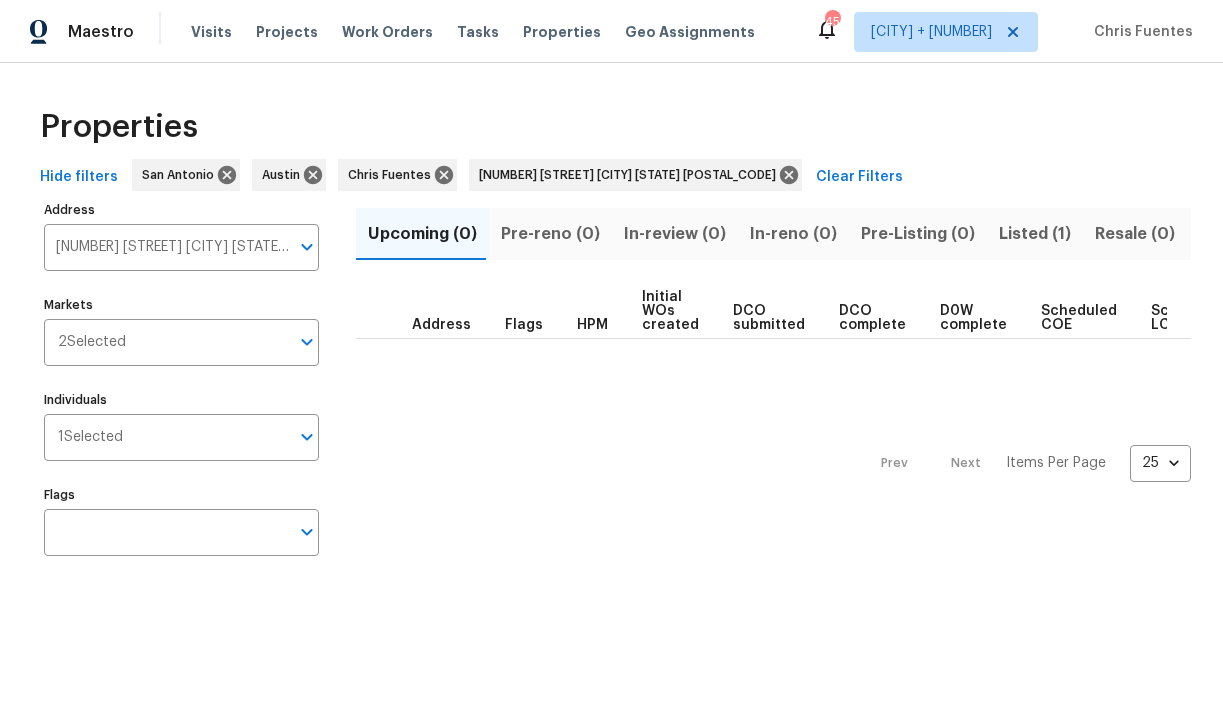 click on "Listed (1)" at bounding box center (1035, 234) 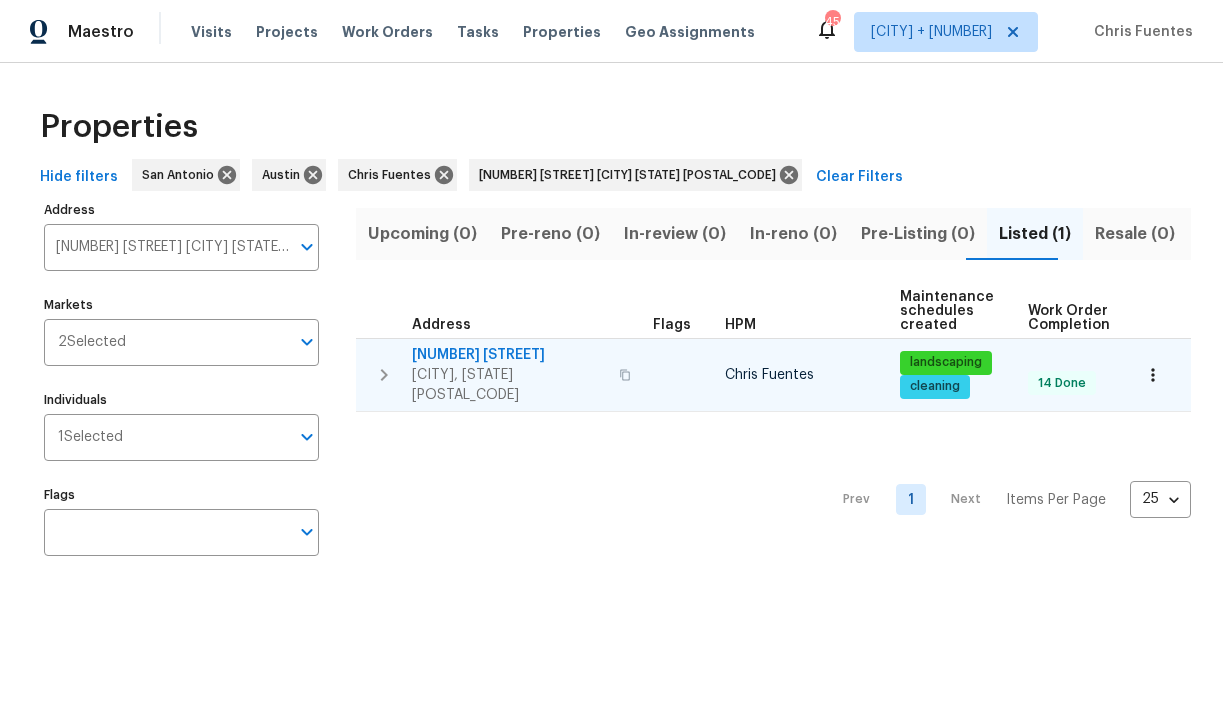 click on "[NUMBER] [STREET]" at bounding box center (509, 355) 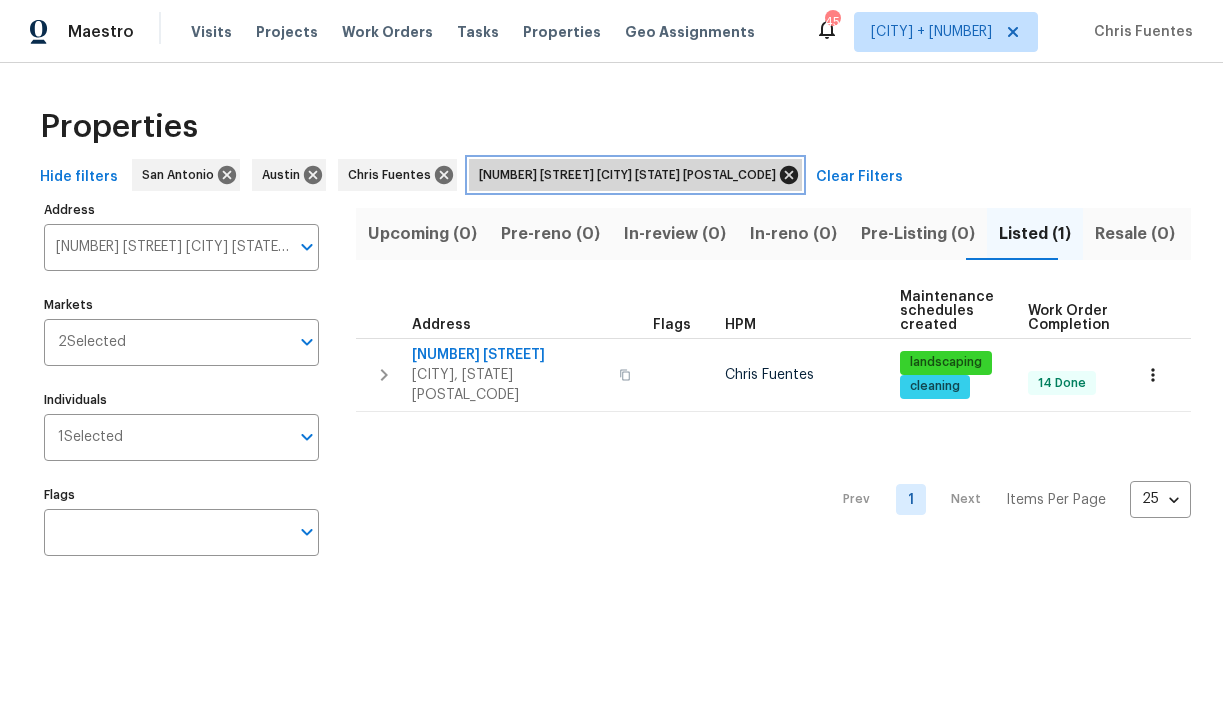 click 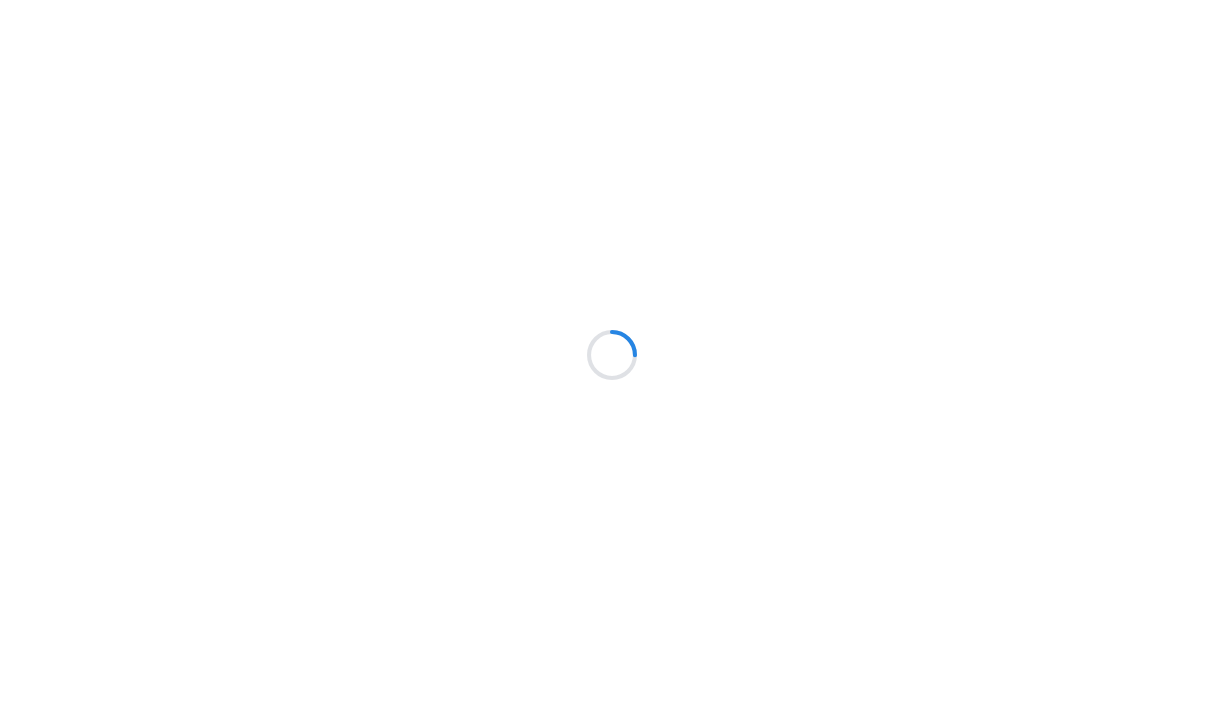 scroll, scrollTop: 0, scrollLeft: 0, axis: both 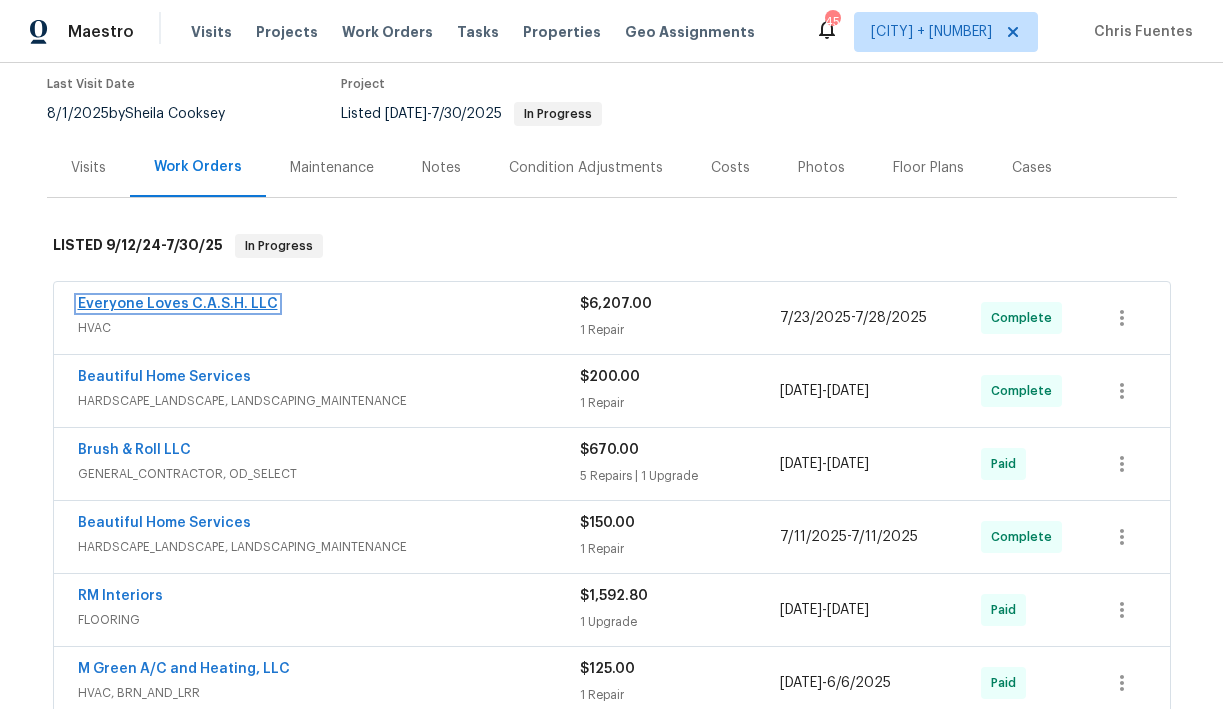 click on "Everyone Loves C.A.S.H. LLC" at bounding box center (178, 304) 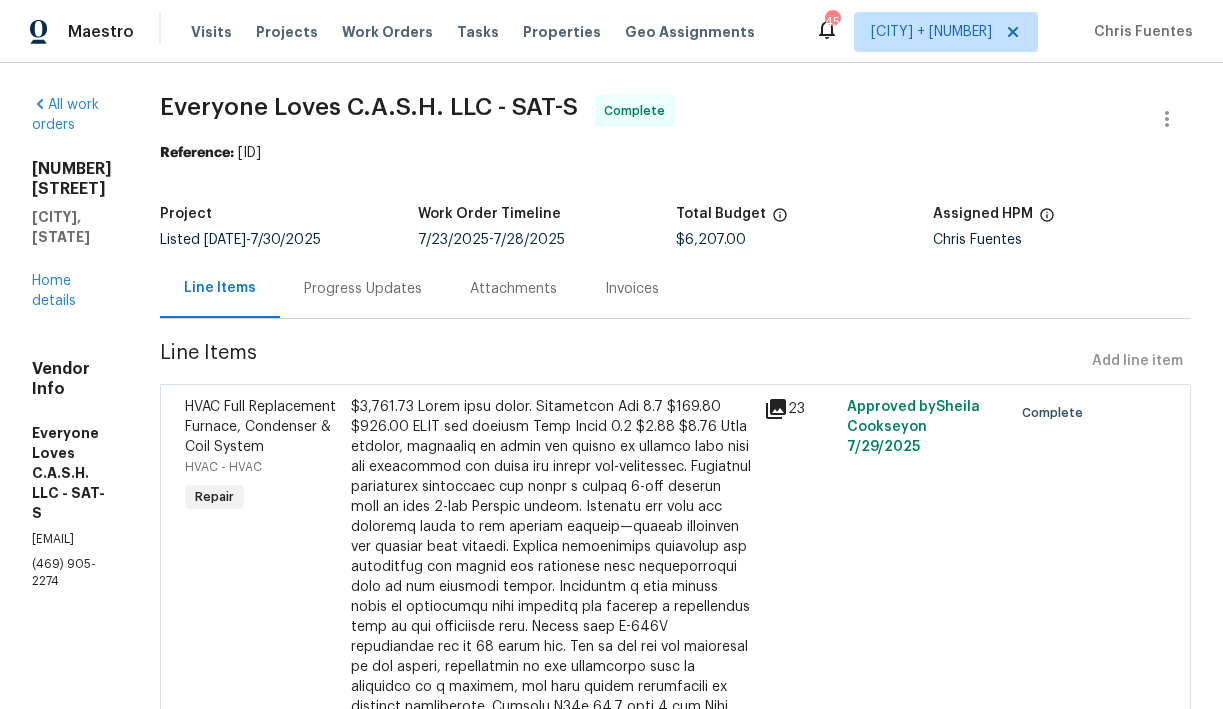 click on "Progress Updates" at bounding box center [363, 289] 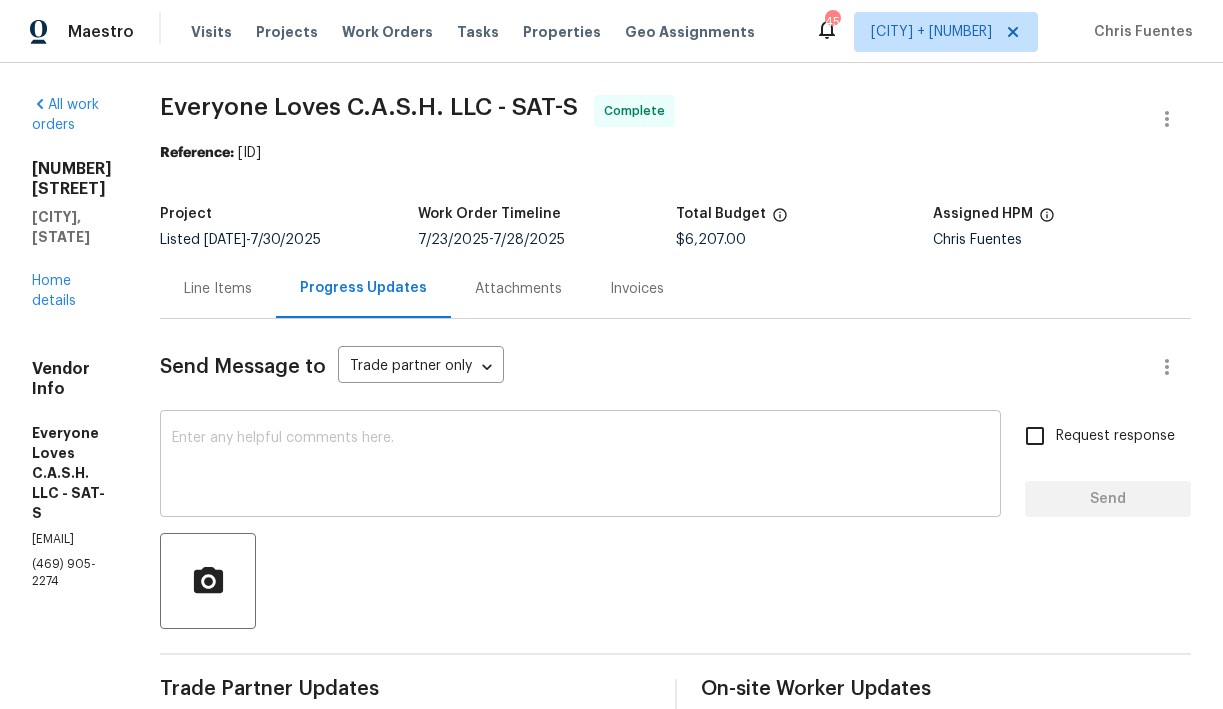 click at bounding box center (580, 466) 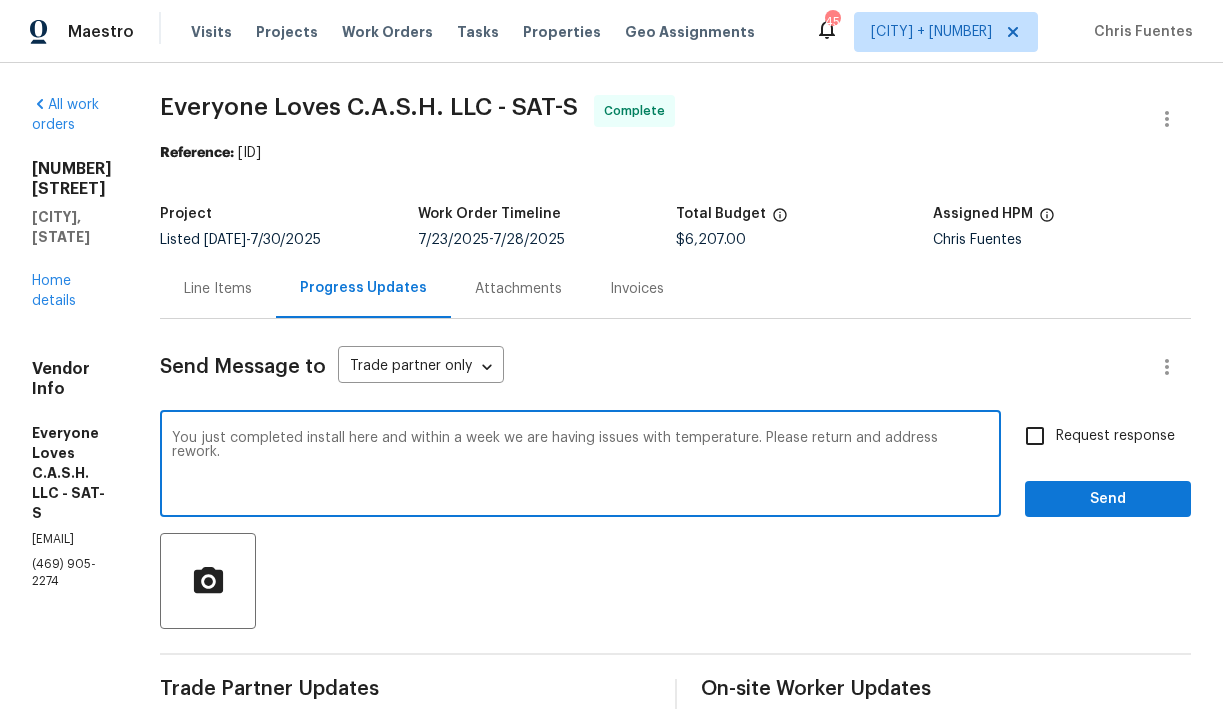 type on "You just completed install here and within a week we are having issues with temperature. Please return and address rework." 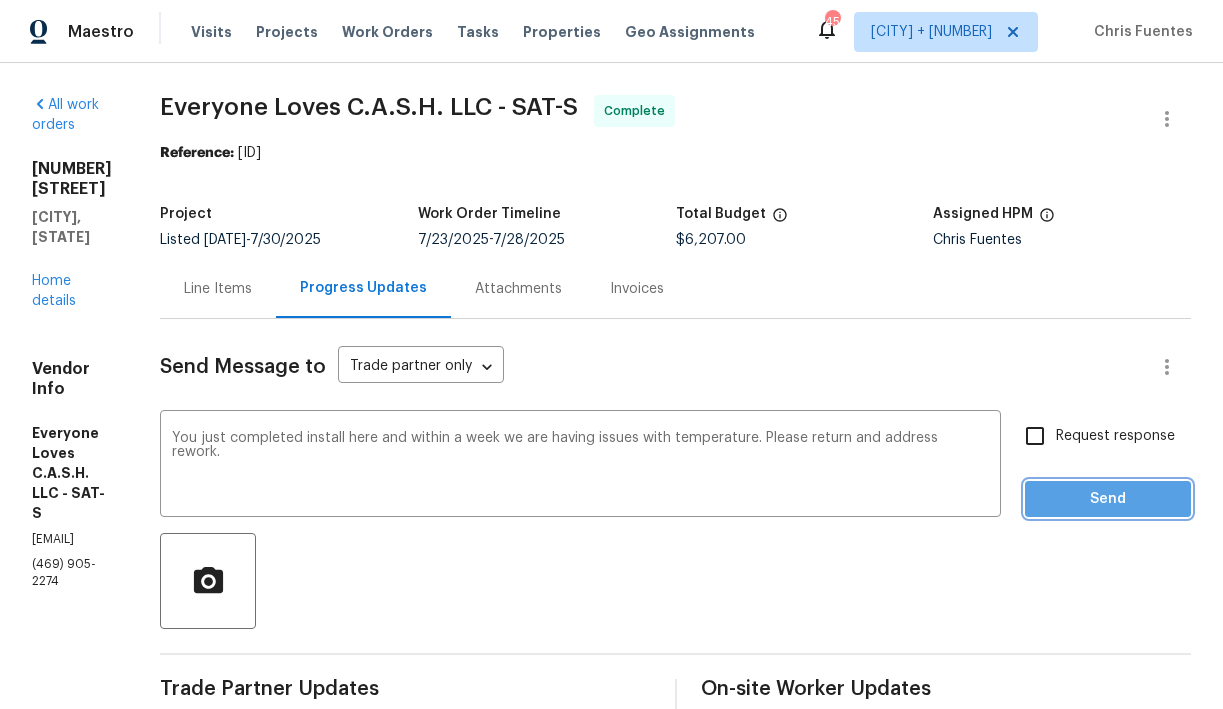 click on "Send" at bounding box center [1108, 499] 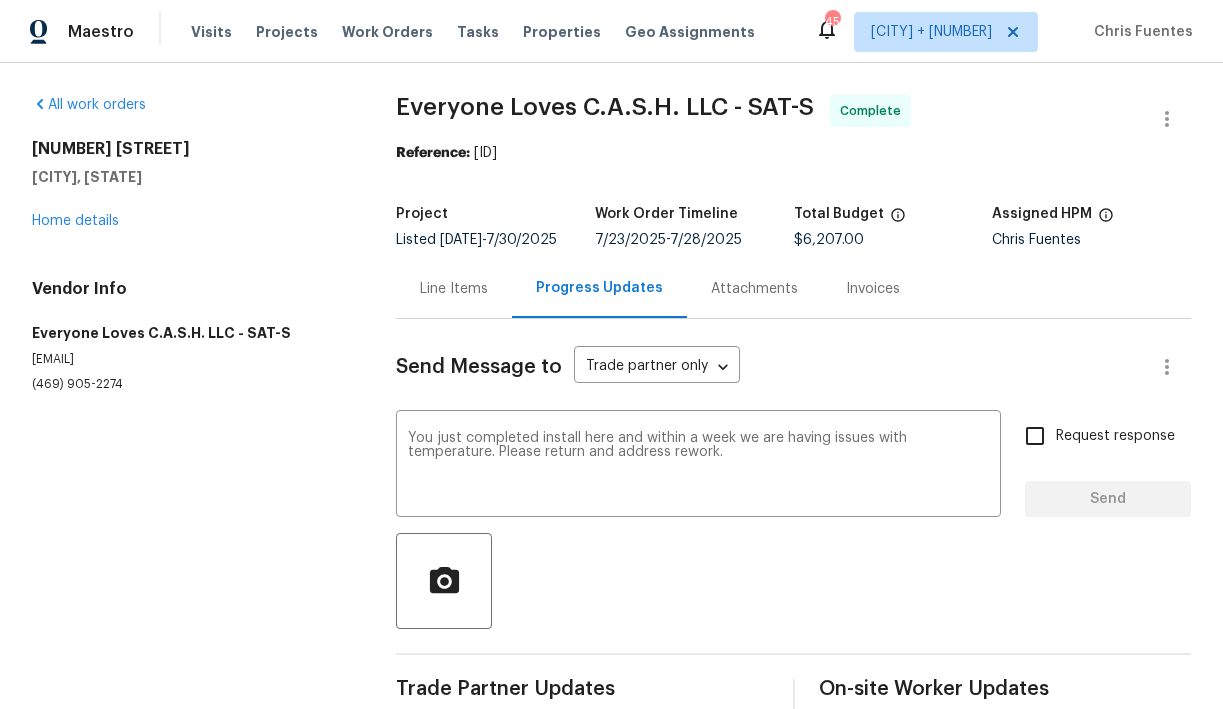 type 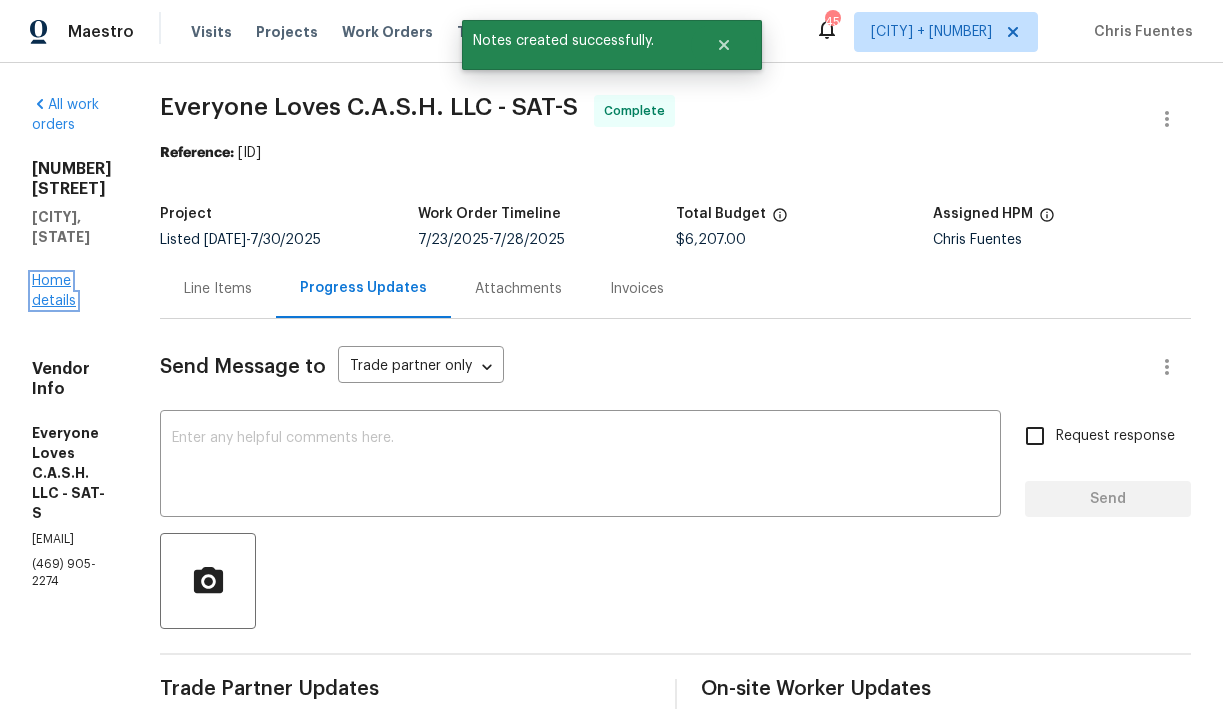 click on "Home details" at bounding box center (54, 291) 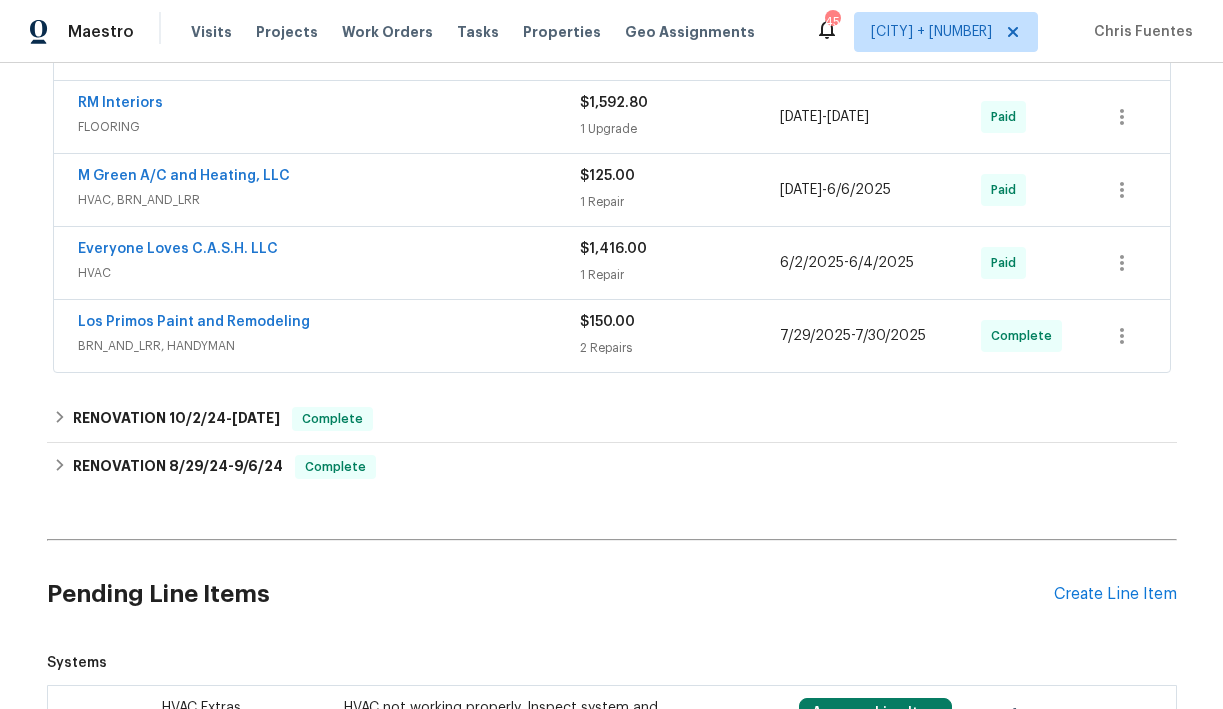scroll, scrollTop: 869, scrollLeft: 0, axis: vertical 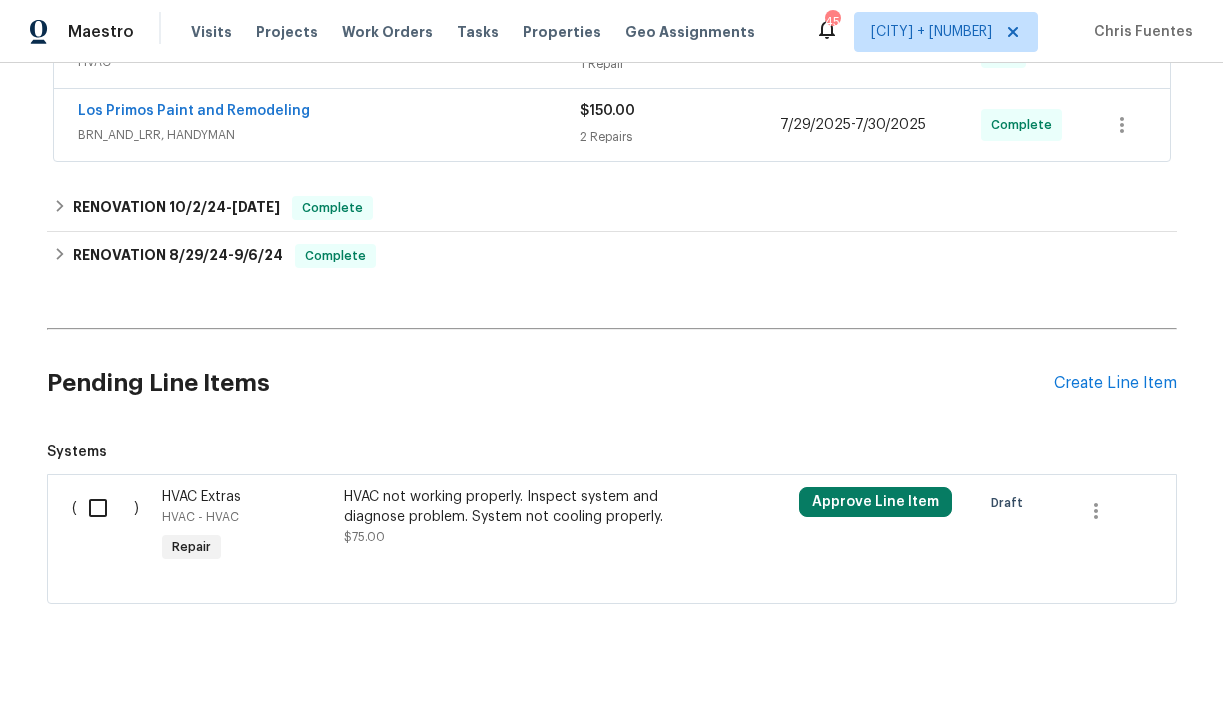 click on "HVAC not working properly. Inspect system and diagnose problem. System not cooling properly." at bounding box center (520, 507) 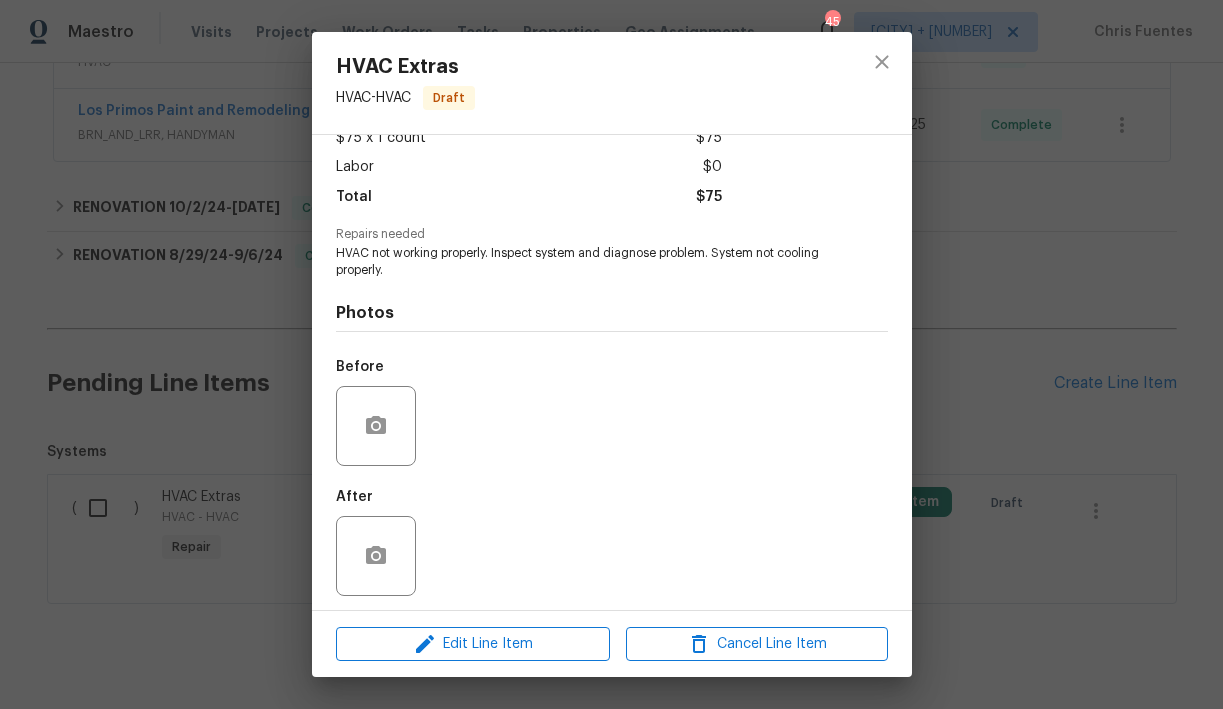 scroll, scrollTop: 129, scrollLeft: 0, axis: vertical 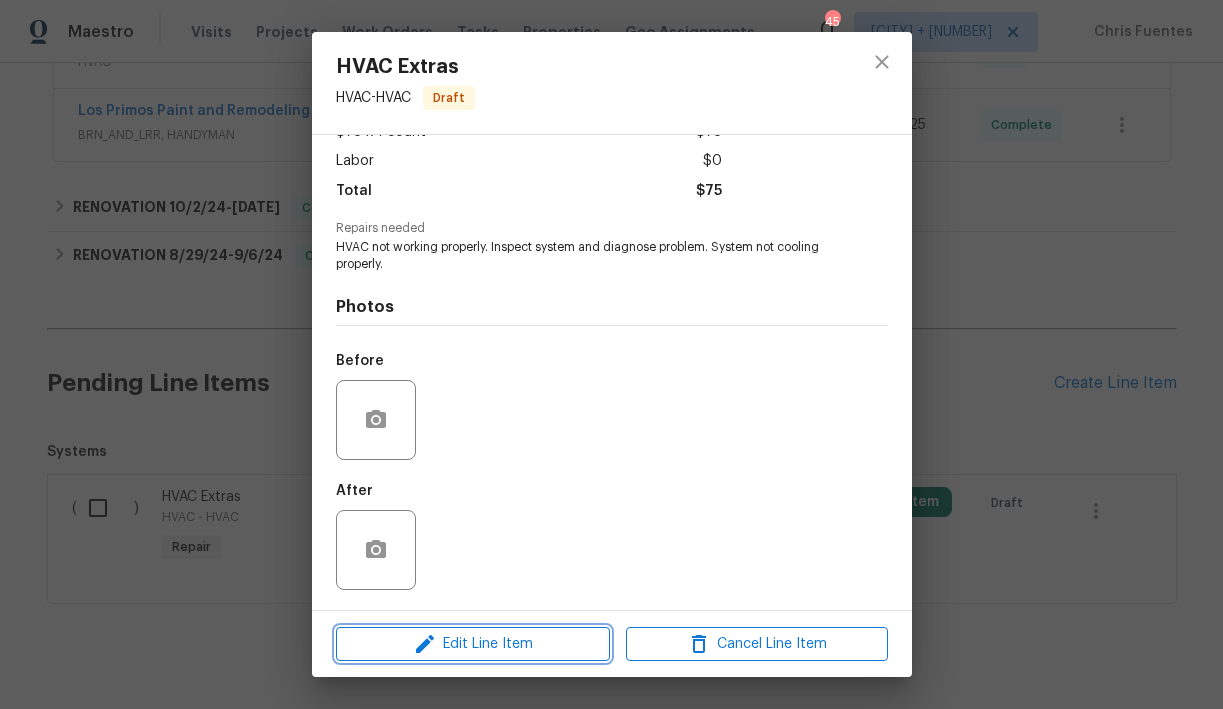 click on "Edit Line Item" at bounding box center [473, 644] 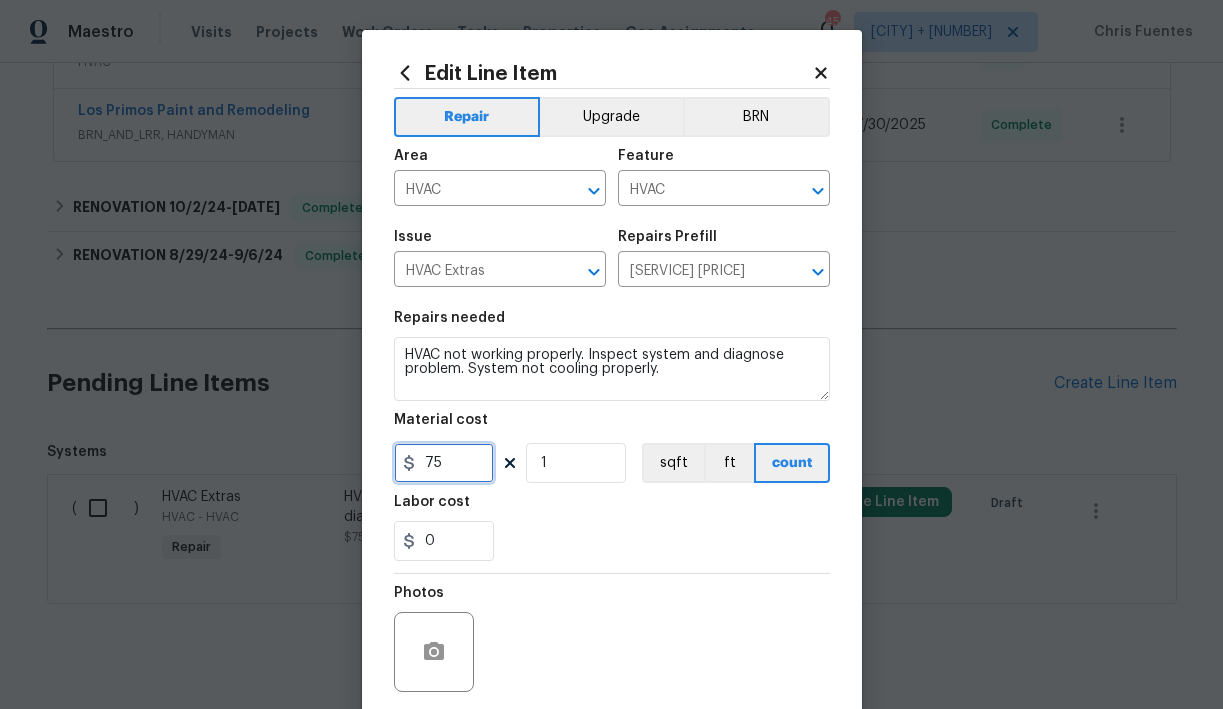 click on "75" at bounding box center (444, 463) 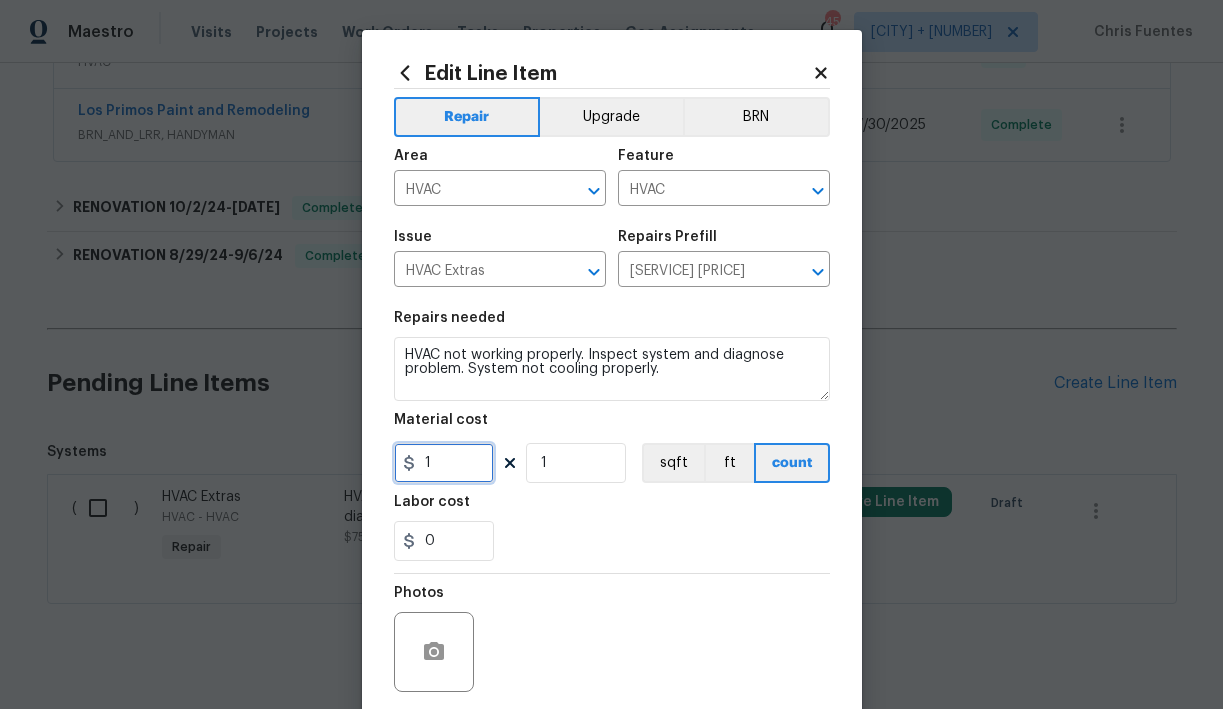 type on "1" 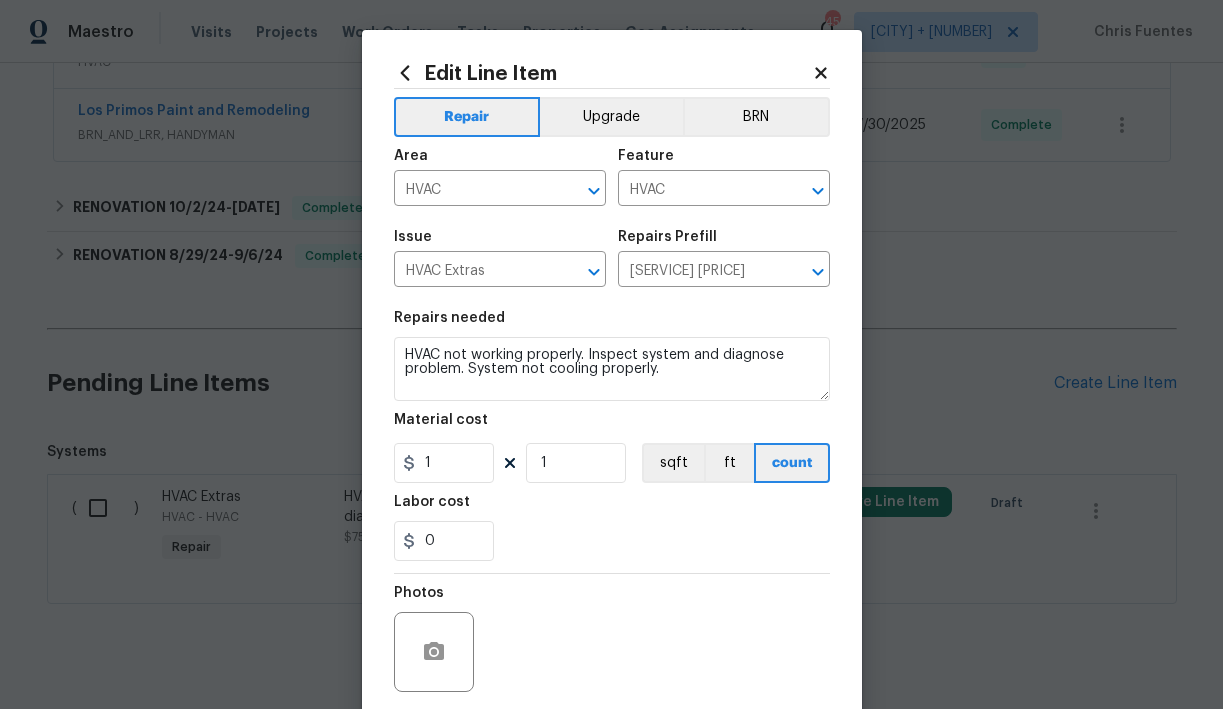 click on "0" at bounding box center (612, 541) 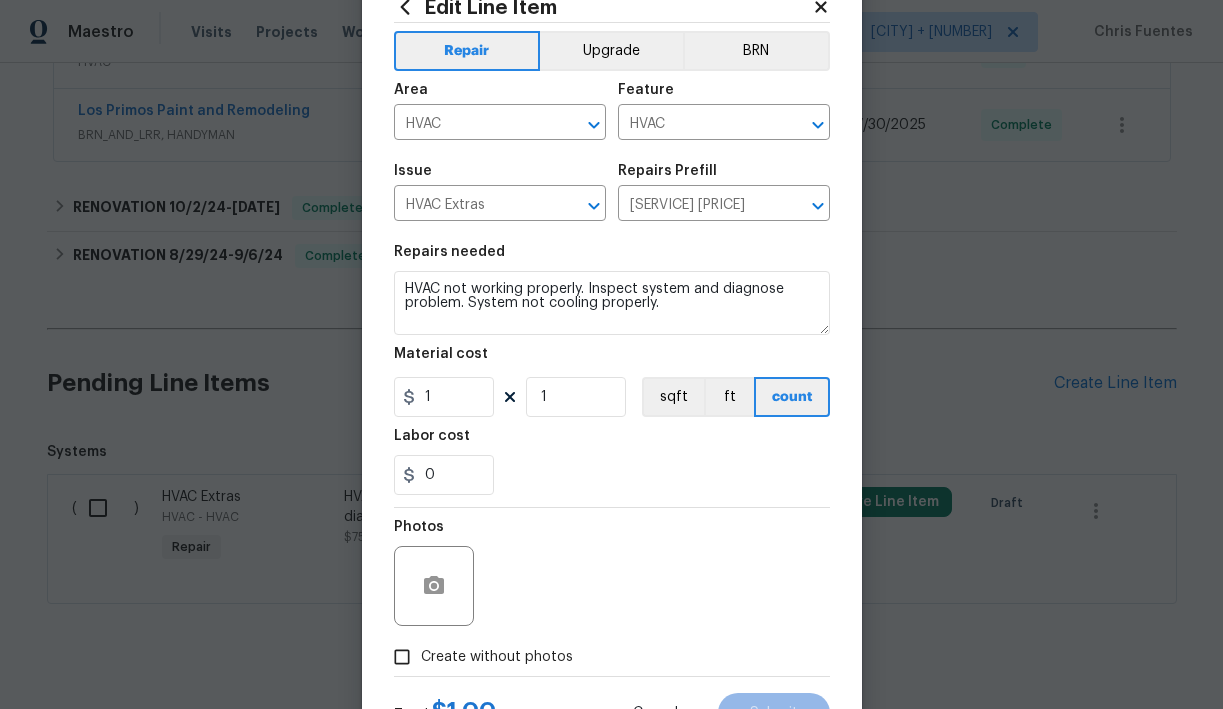 scroll, scrollTop: 153, scrollLeft: 0, axis: vertical 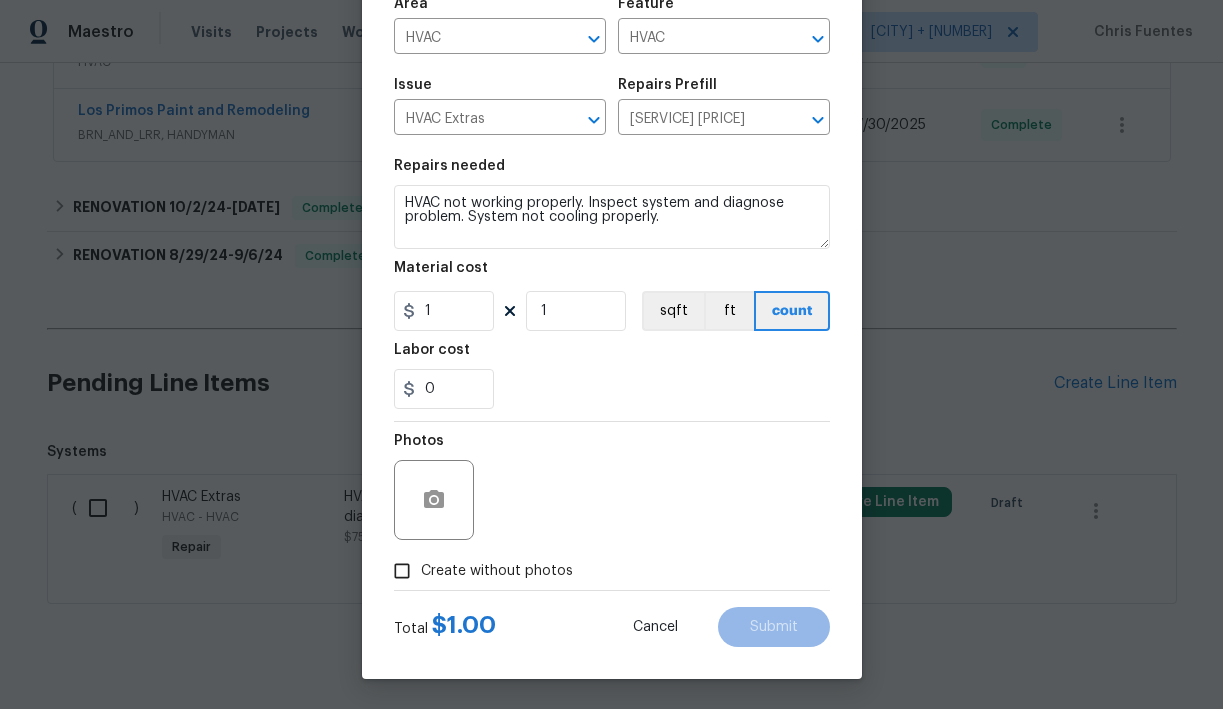 click on "Create without photos" at bounding box center (497, 571) 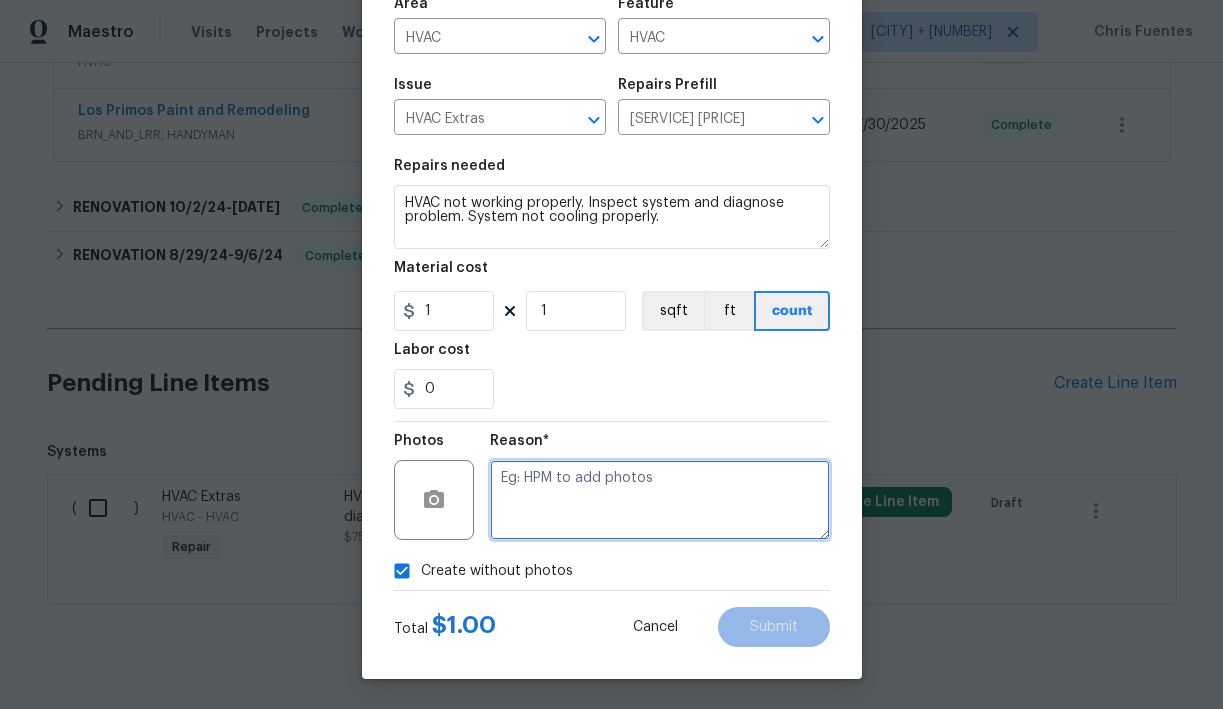 click at bounding box center [660, 500] 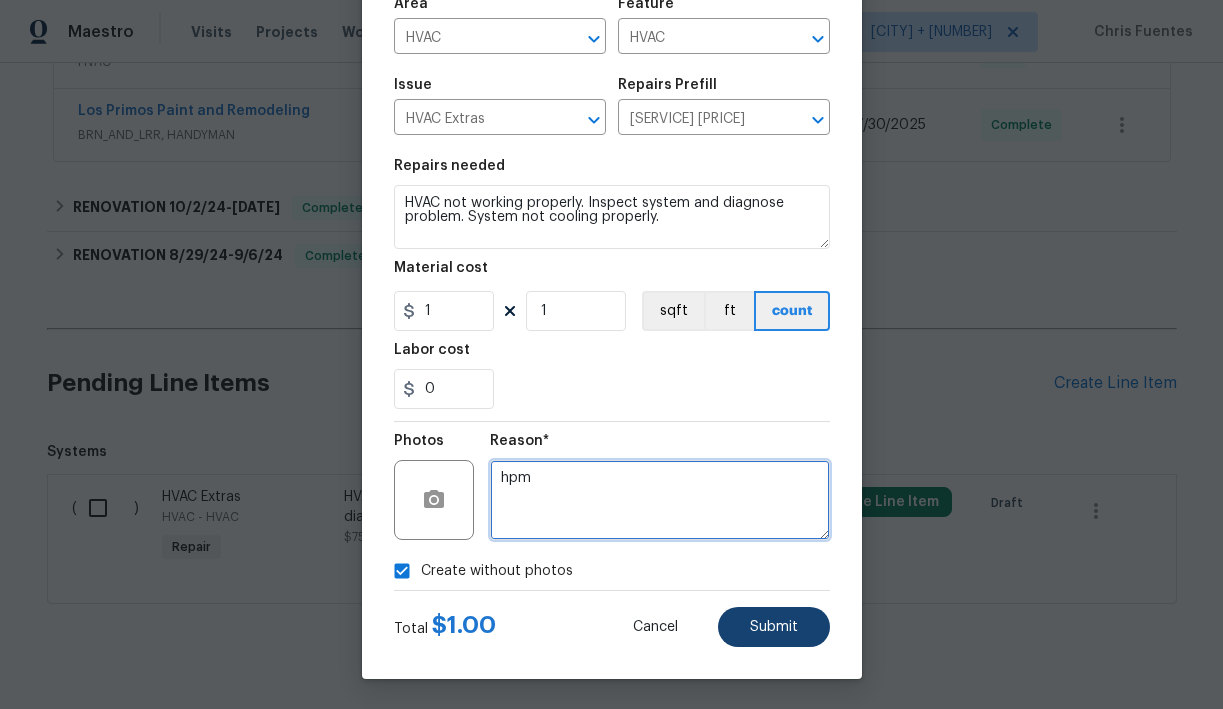 type on "hpm" 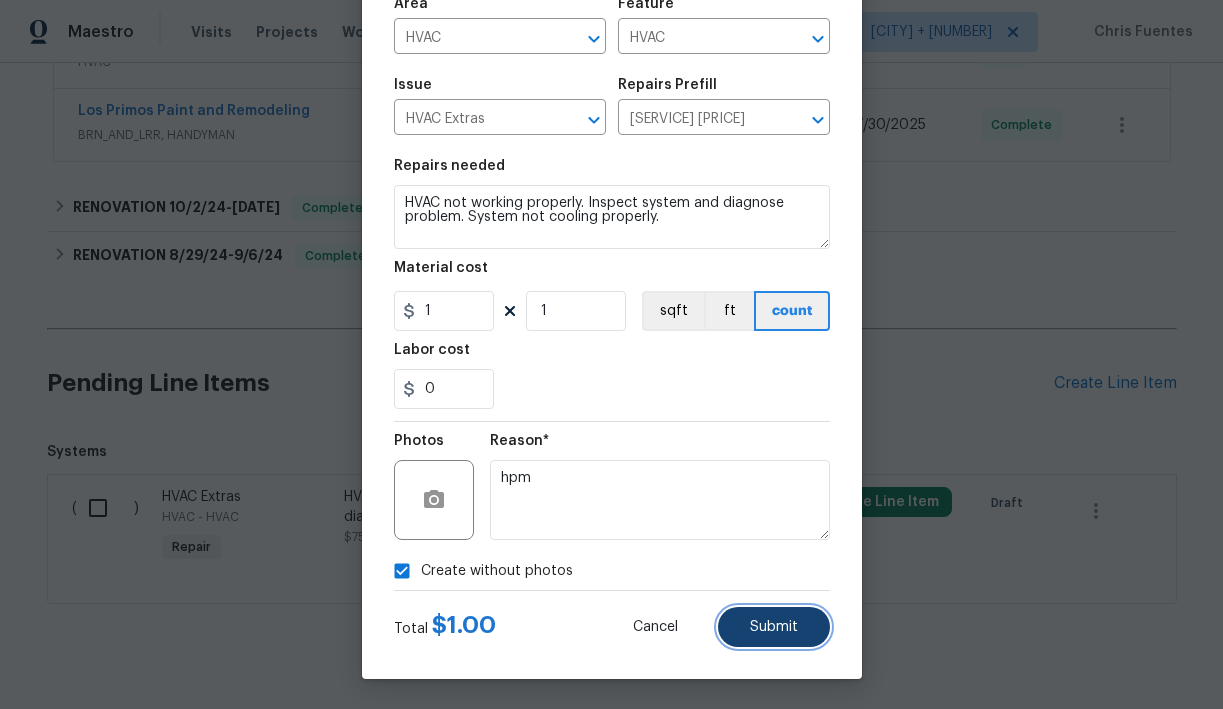 click on "Submit" at bounding box center (774, 627) 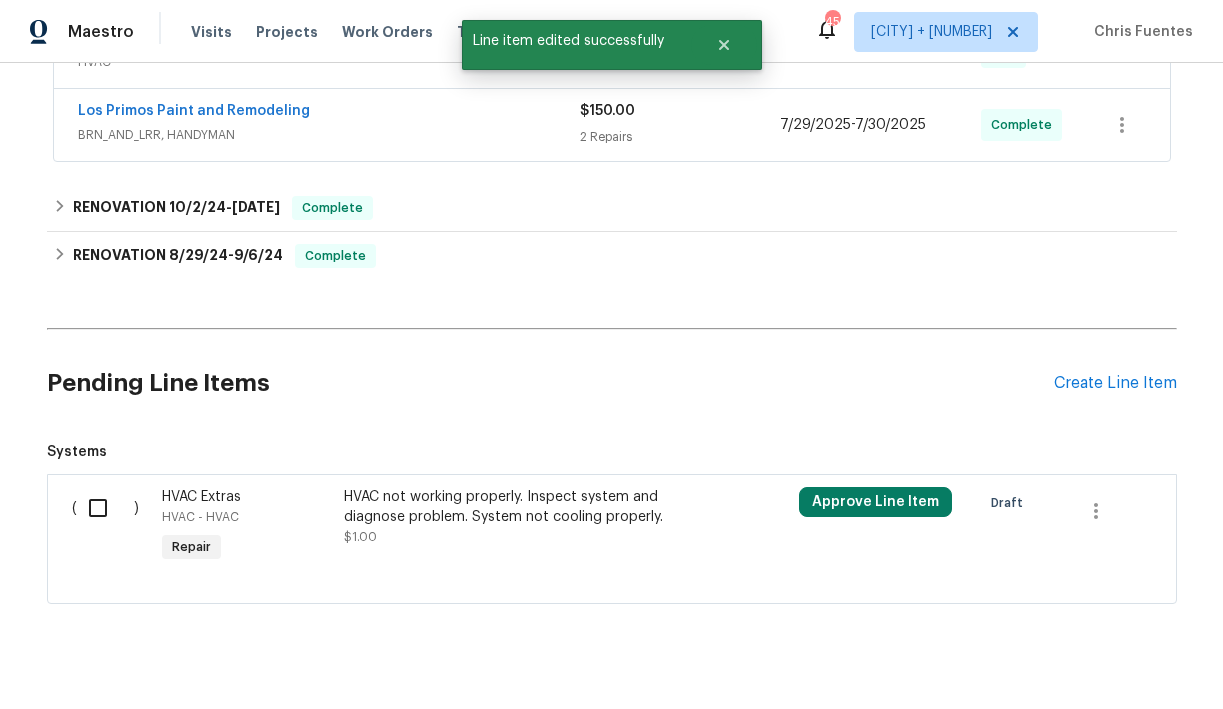 scroll, scrollTop: 0, scrollLeft: 0, axis: both 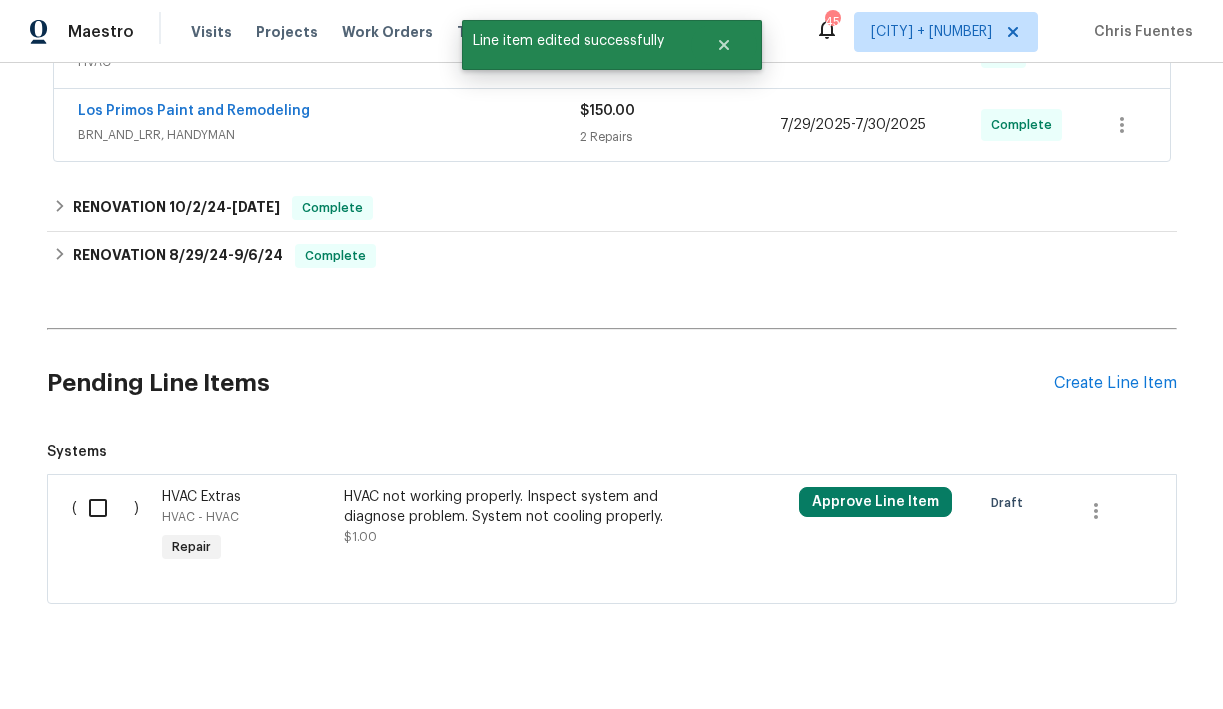 click at bounding box center [105, 508] 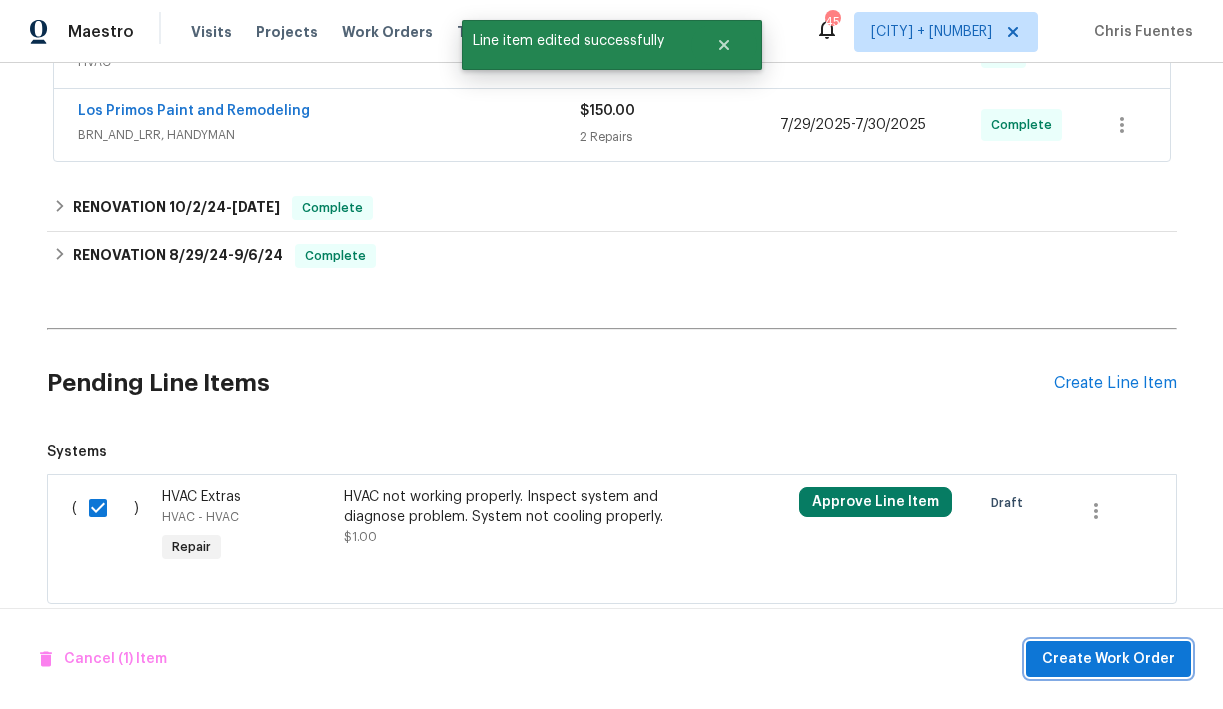 click on "Create Work Order" at bounding box center [1108, 659] 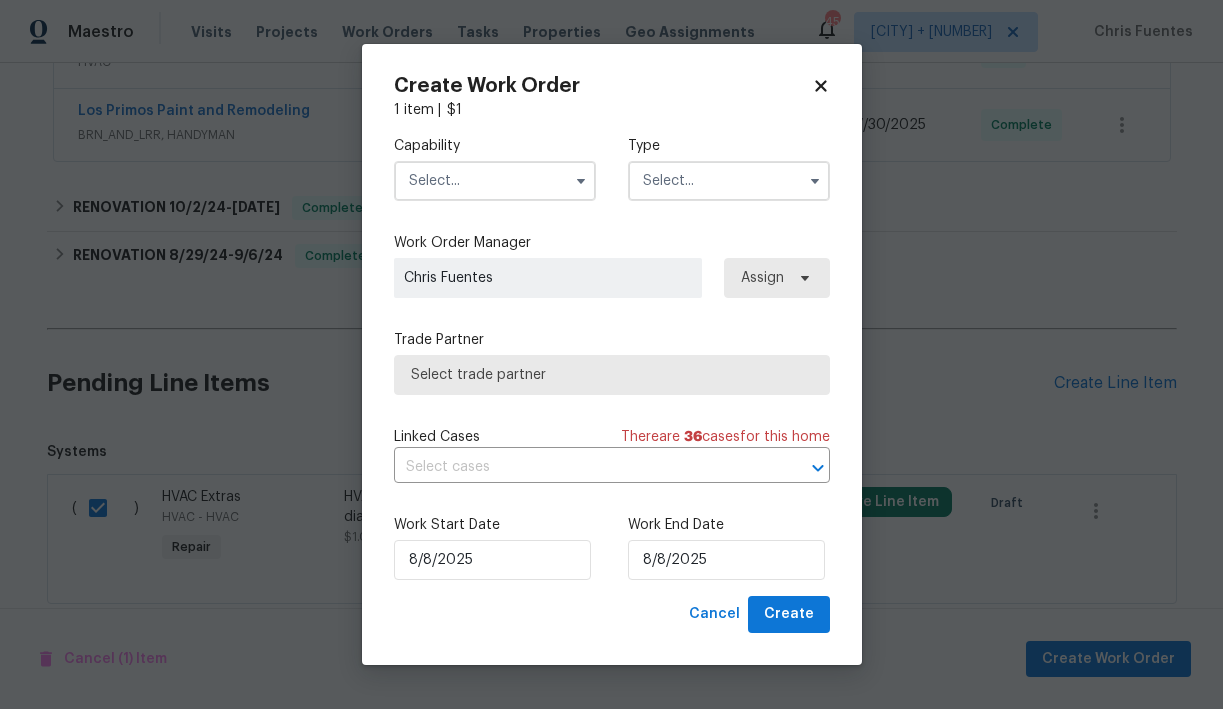 click at bounding box center (495, 181) 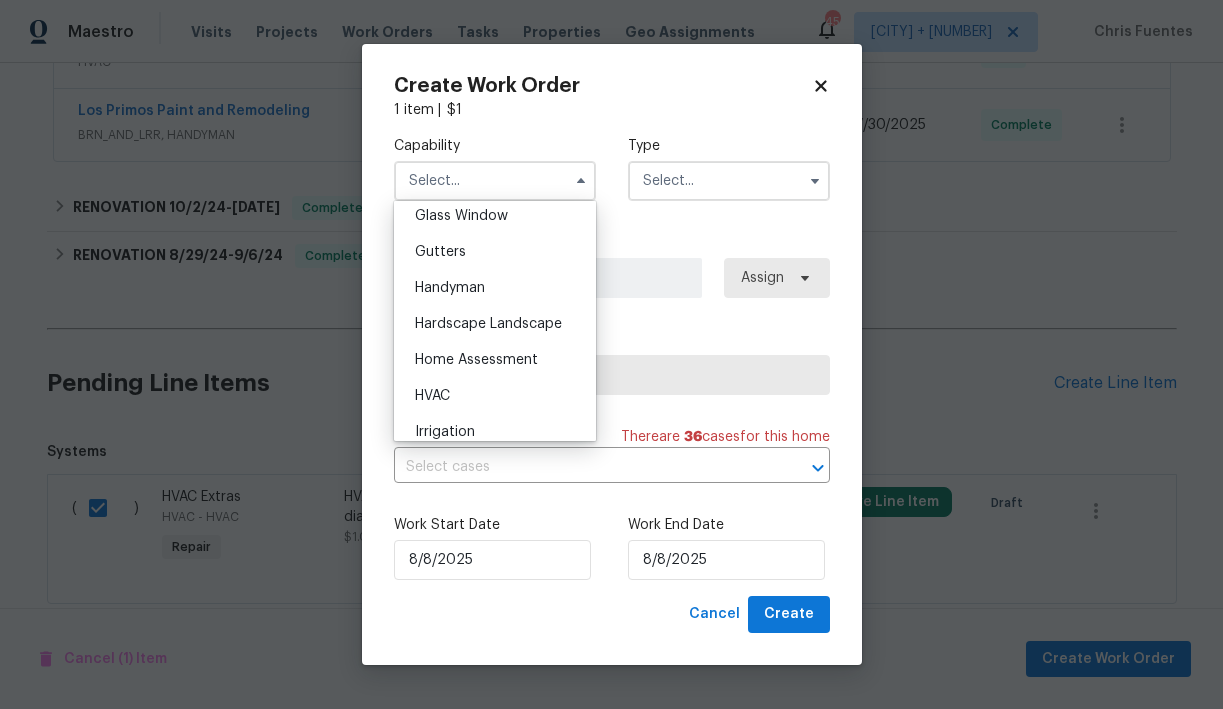 scroll, scrollTop: 1040, scrollLeft: 0, axis: vertical 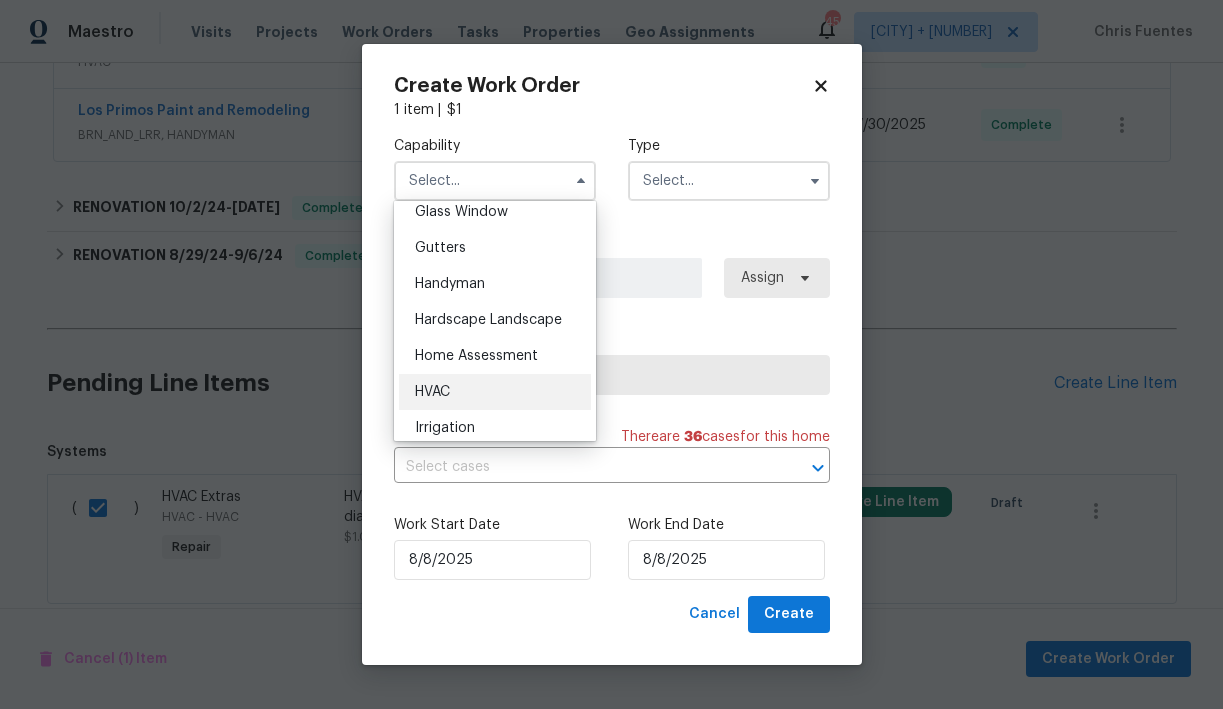 click on "HVAC" at bounding box center (495, 392) 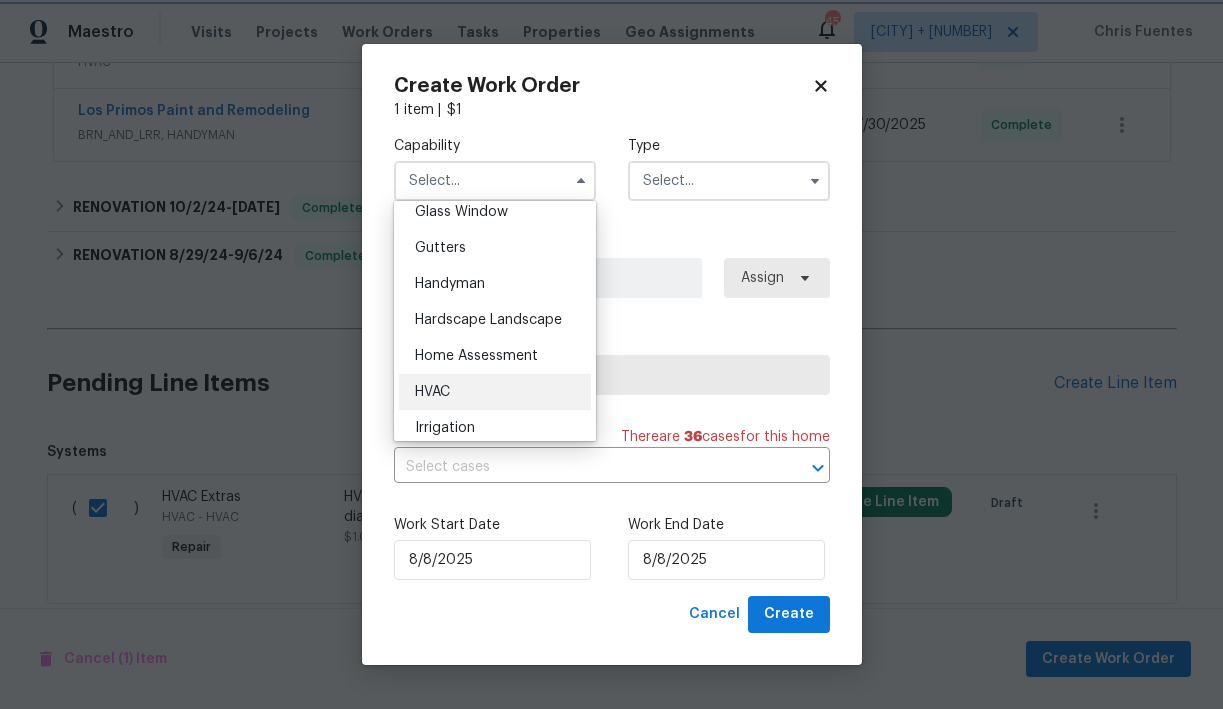 type on "HVAC" 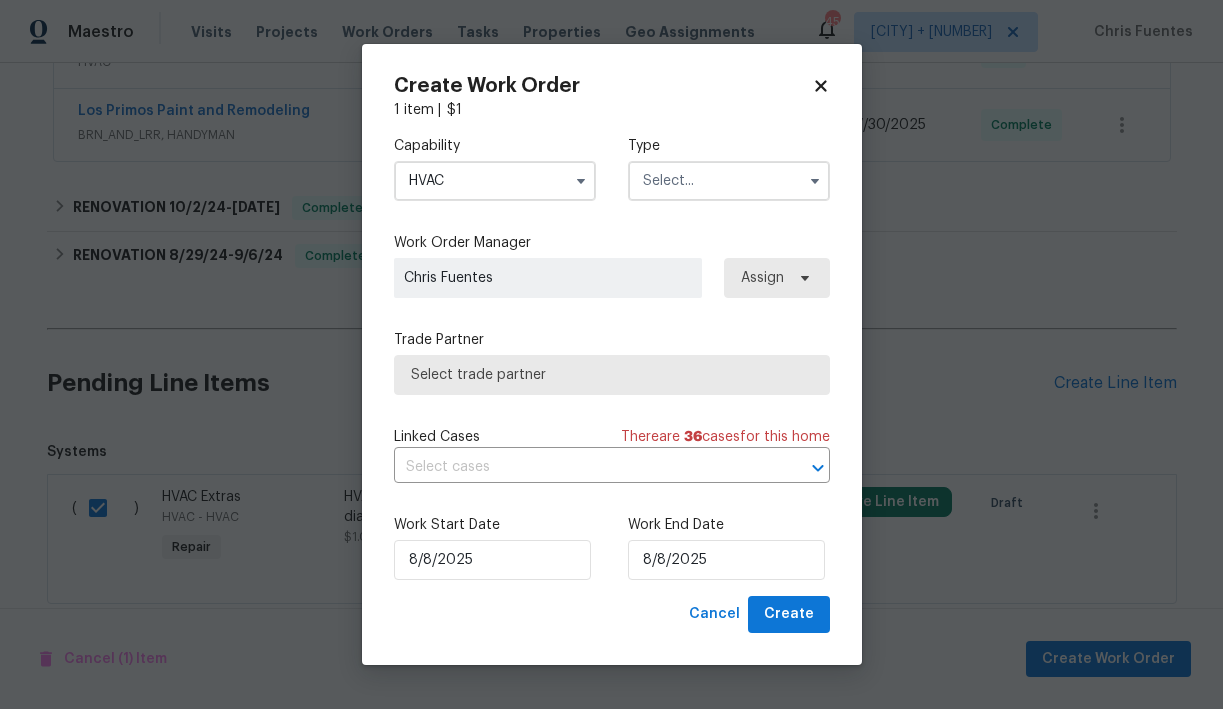 click at bounding box center [729, 181] 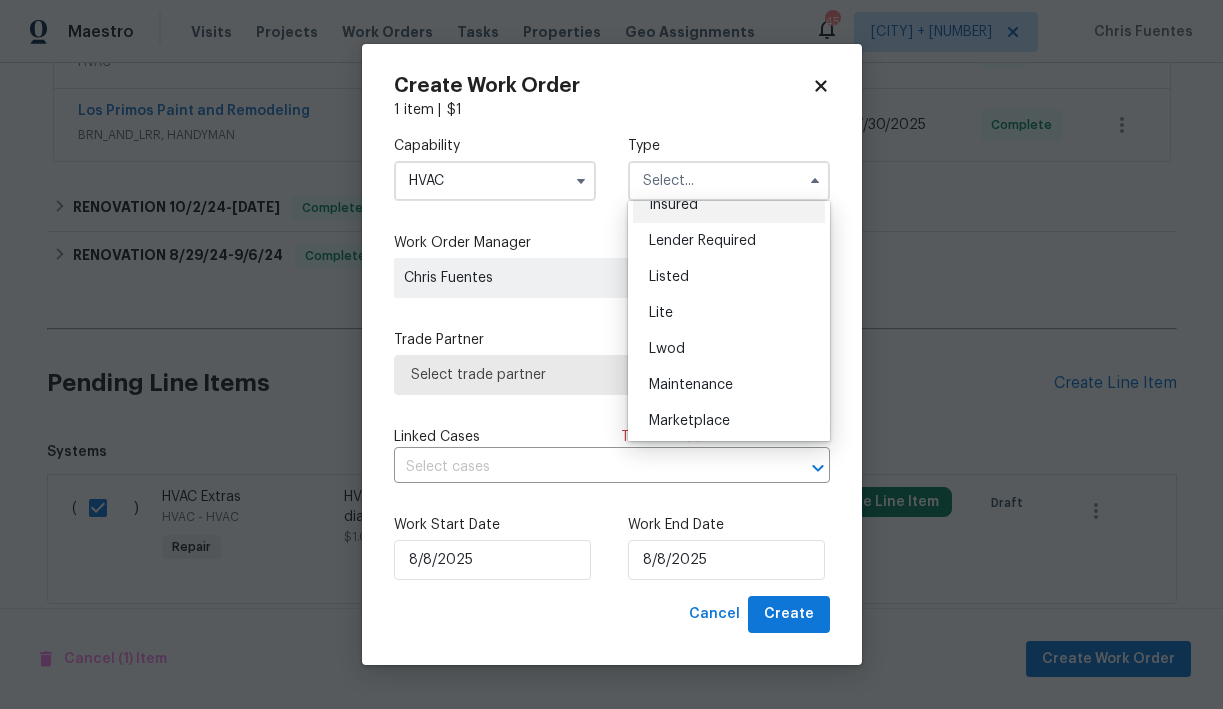 scroll, scrollTop: 108, scrollLeft: 0, axis: vertical 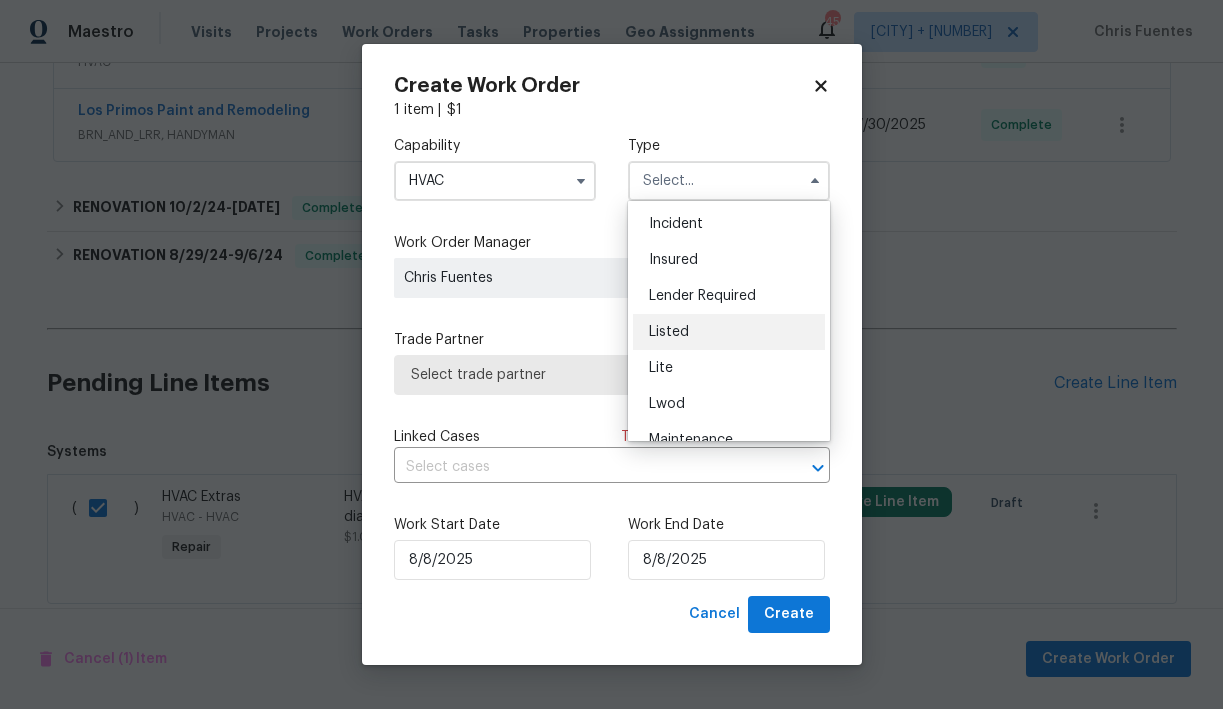 click on "Listed" at bounding box center (669, 332) 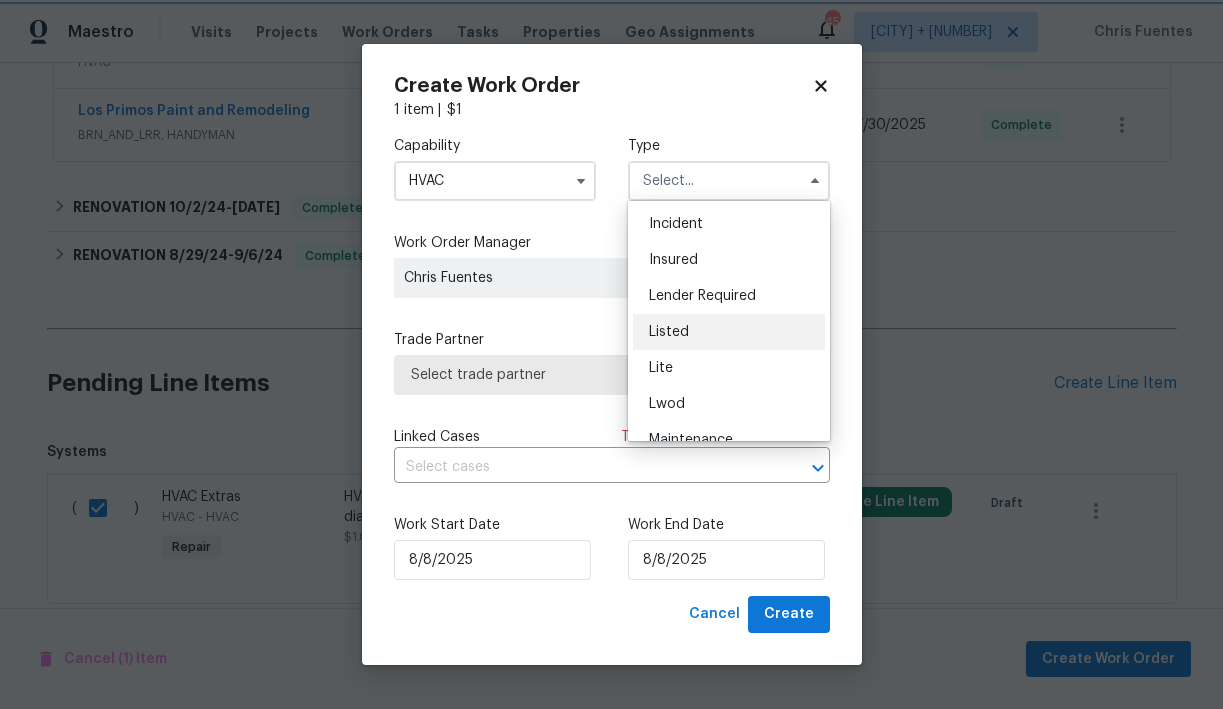 type on "Listed" 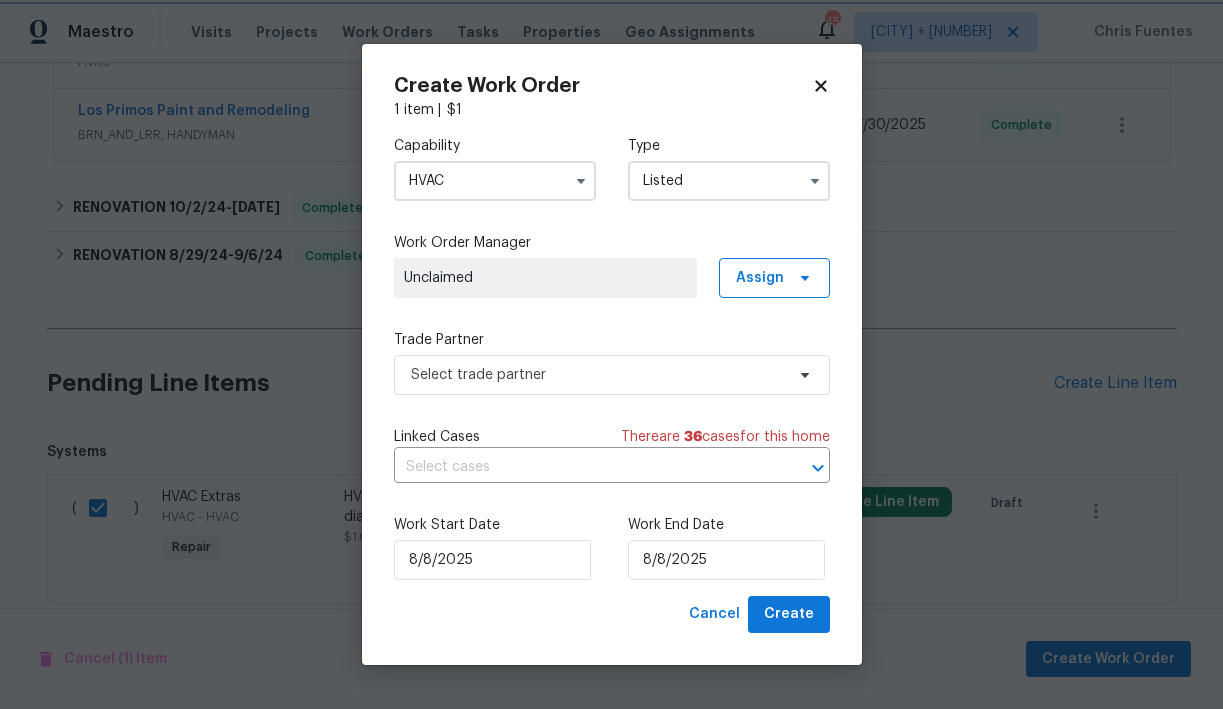 scroll, scrollTop: 0, scrollLeft: 0, axis: both 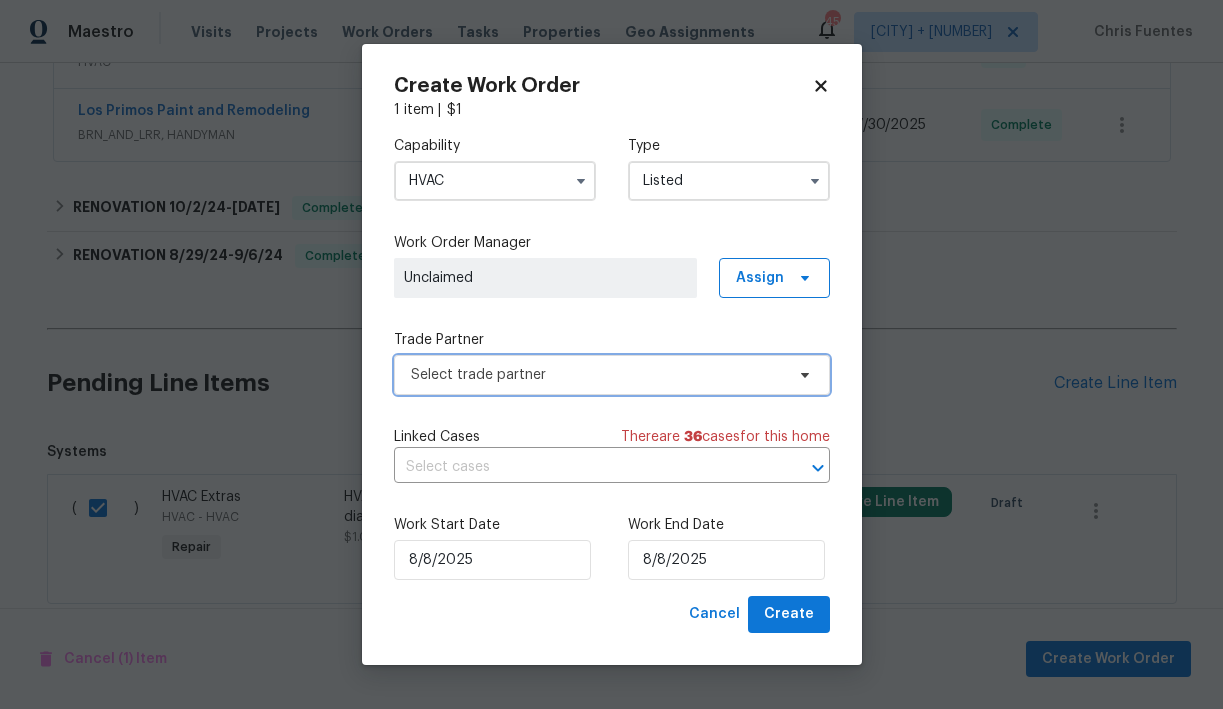 click on "Select trade partner" at bounding box center [597, 375] 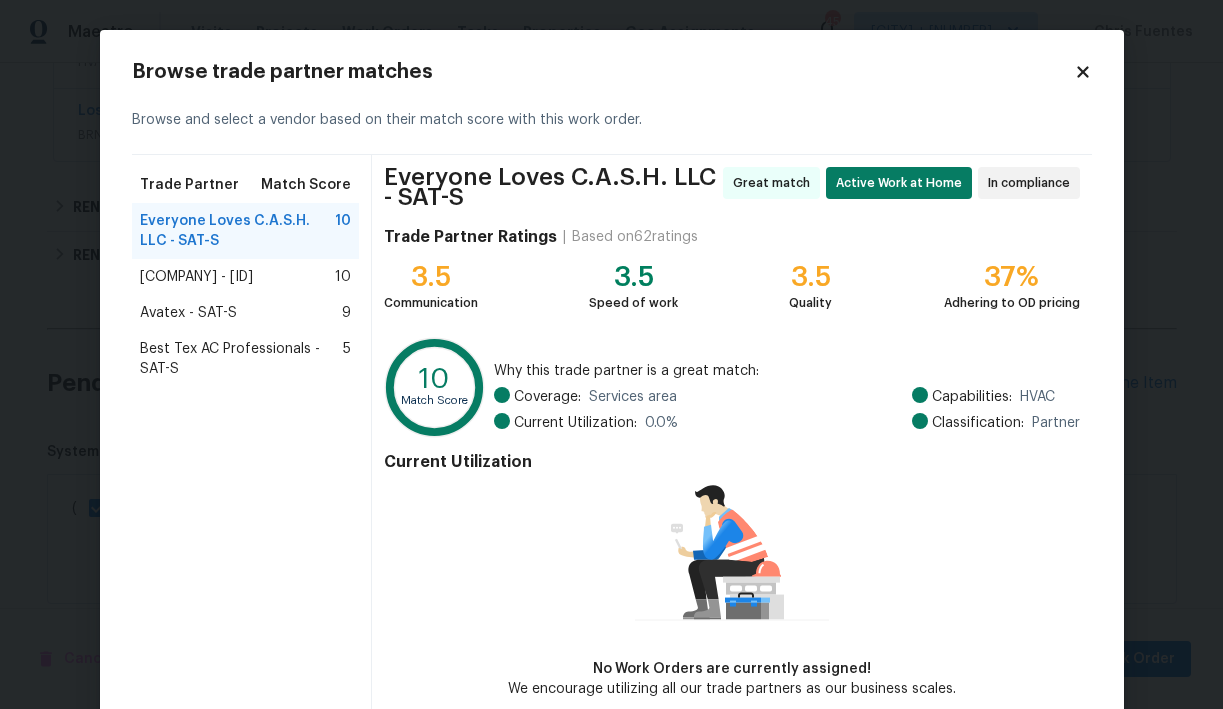 scroll, scrollTop: 99, scrollLeft: 0, axis: vertical 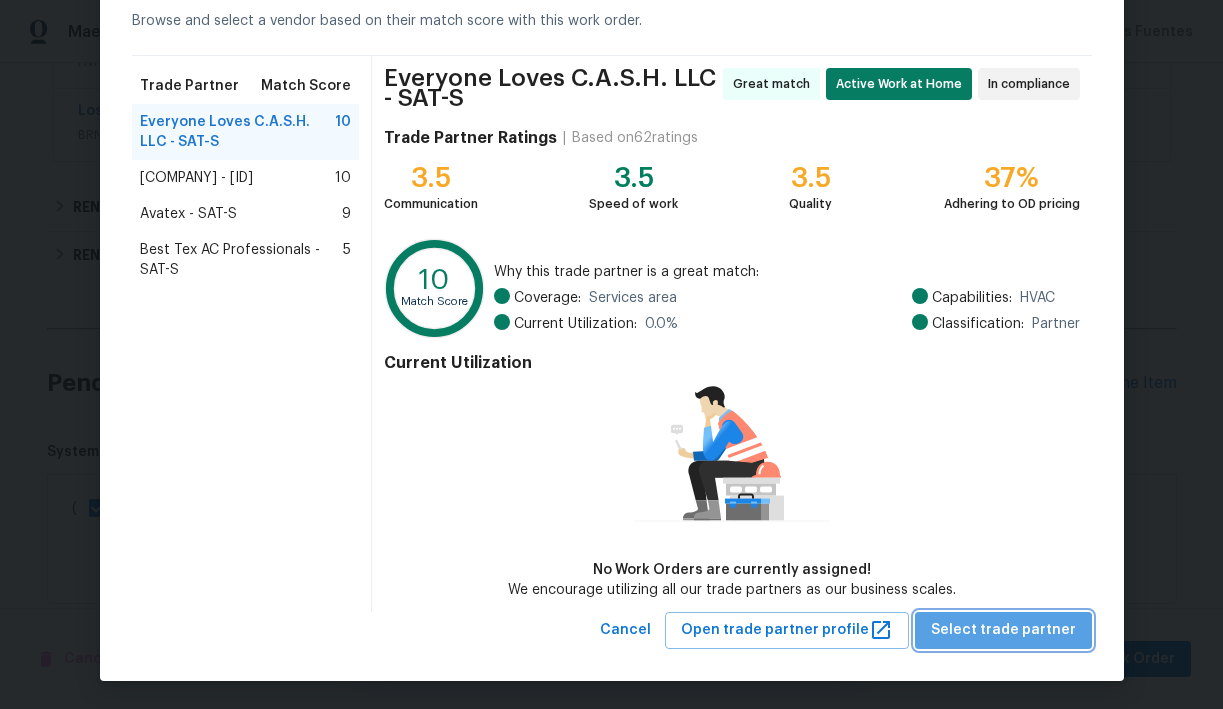 click on "Select trade partner" at bounding box center [1003, 630] 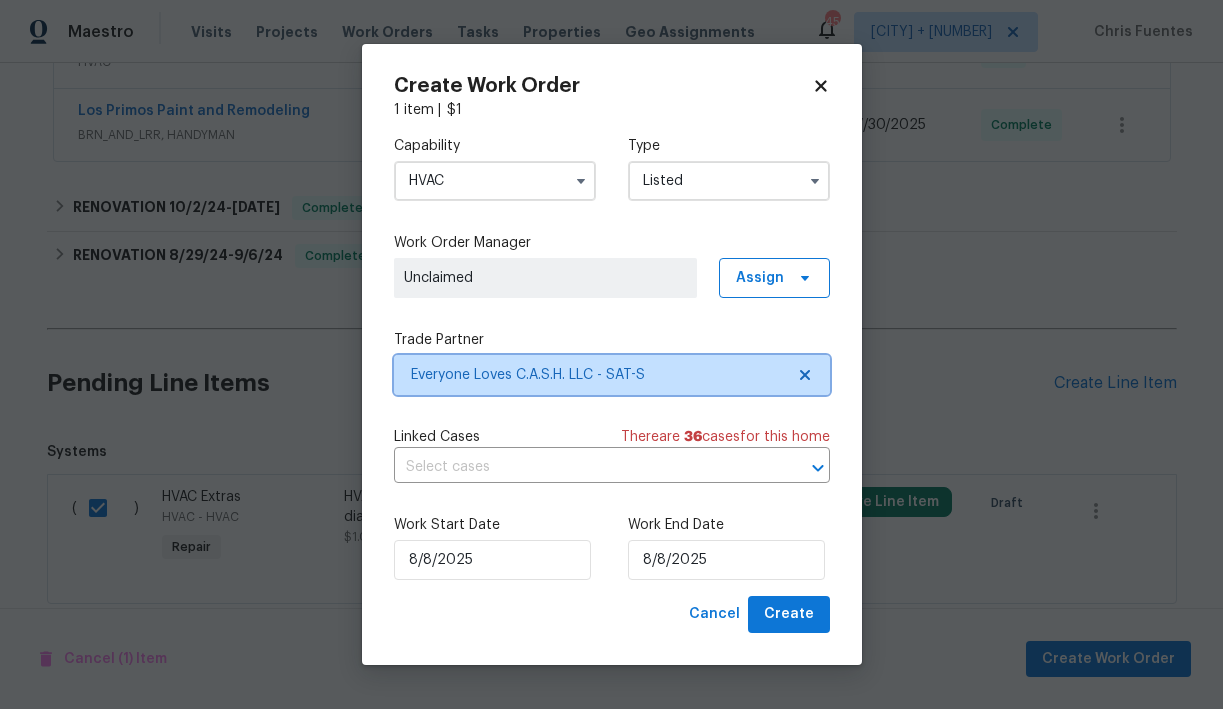 scroll, scrollTop: 0, scrollLeft: 0, axis: both 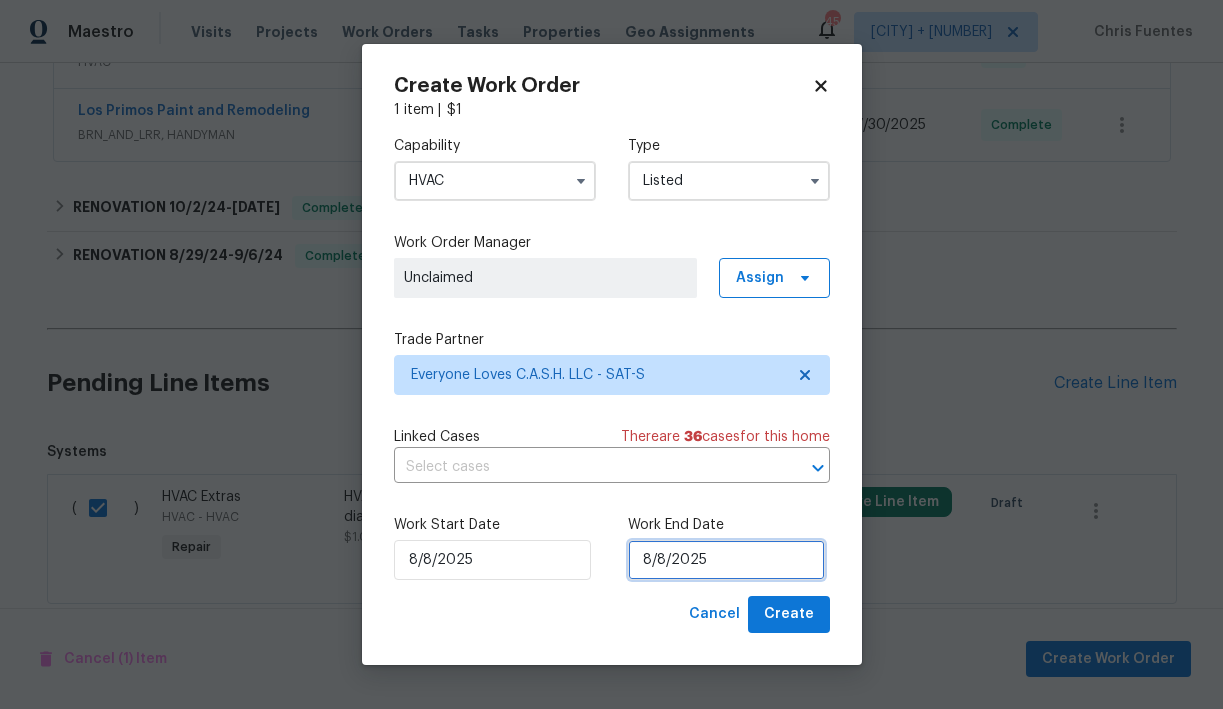 click on "8/8/2025" at bounding box center (726, 560) 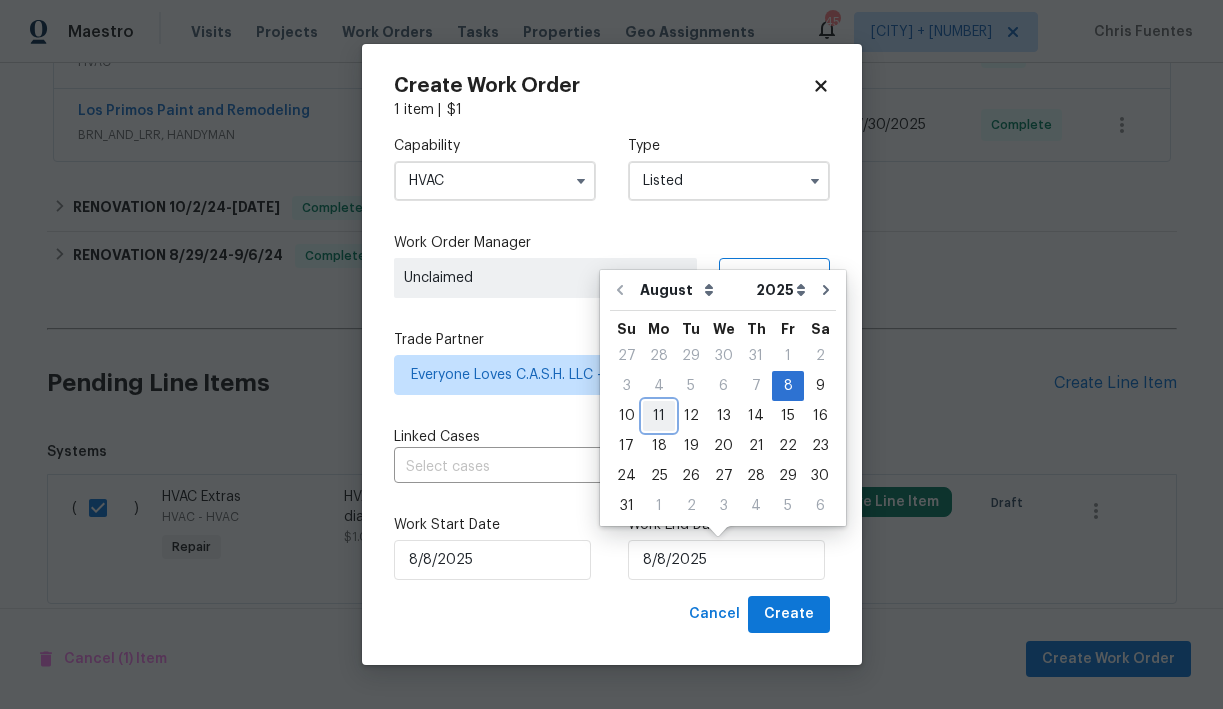 click on "11" at bounding box center (659, 416) 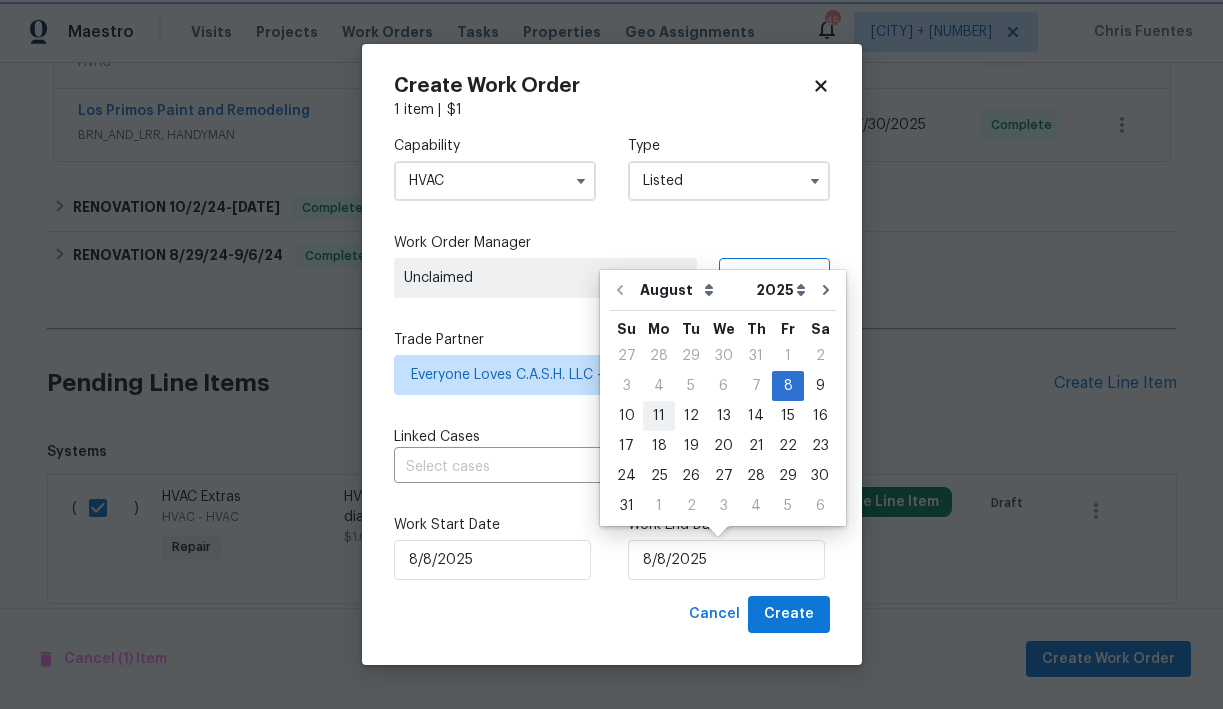 type on "8/11/2025" 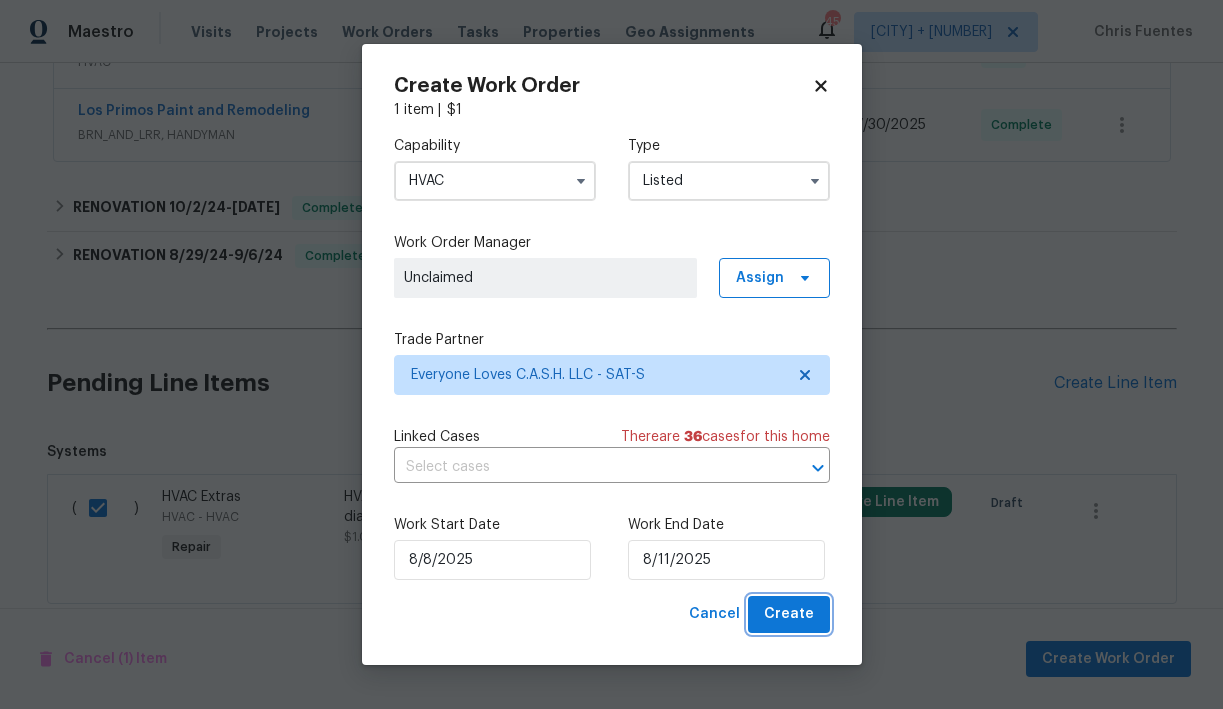 click on "Create" at bounding box center (789, 614) 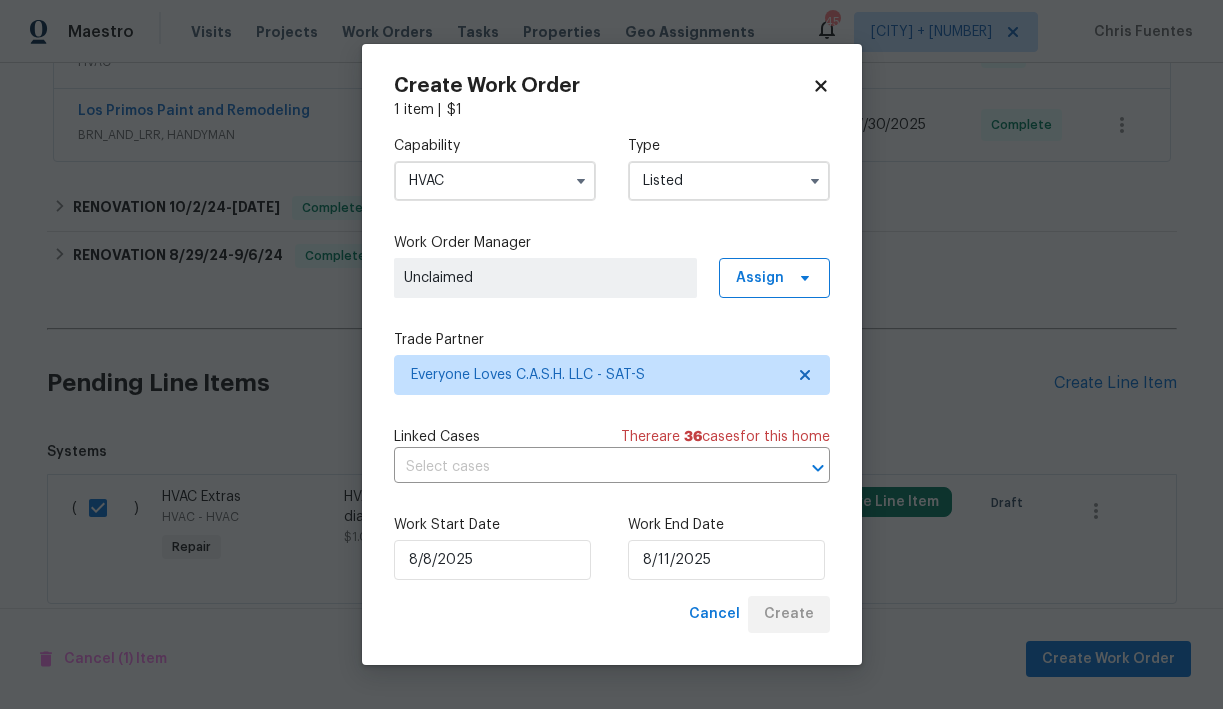 checkbox on "false" 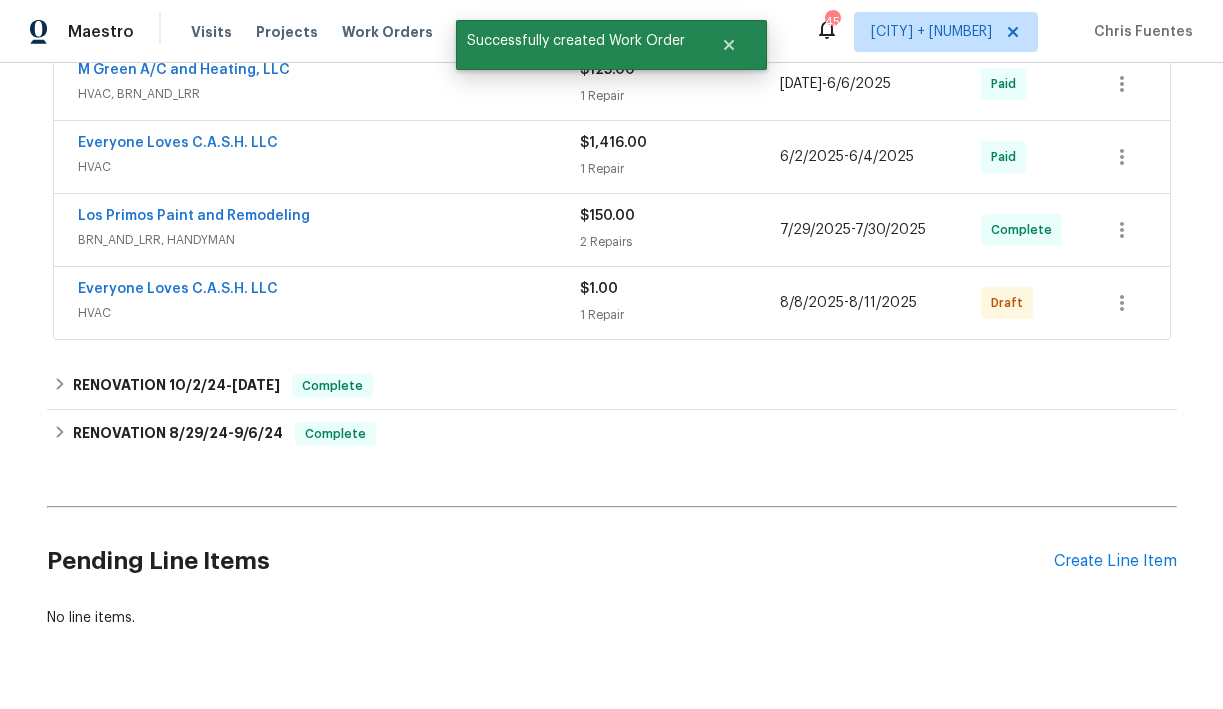 scroll, scrollTop: 758, scrollLeft: 0, axis: vertical 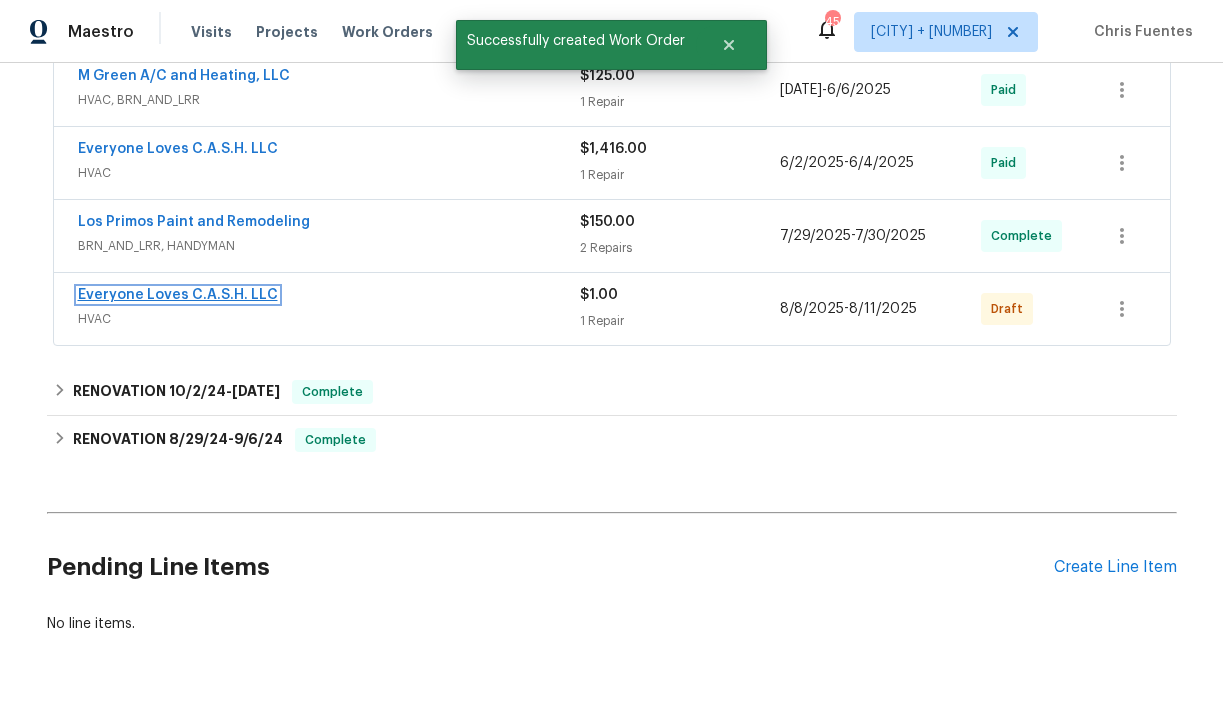 click on "Everyone Loves C.A.S.H. LLC" at bounding box center (178, 295) 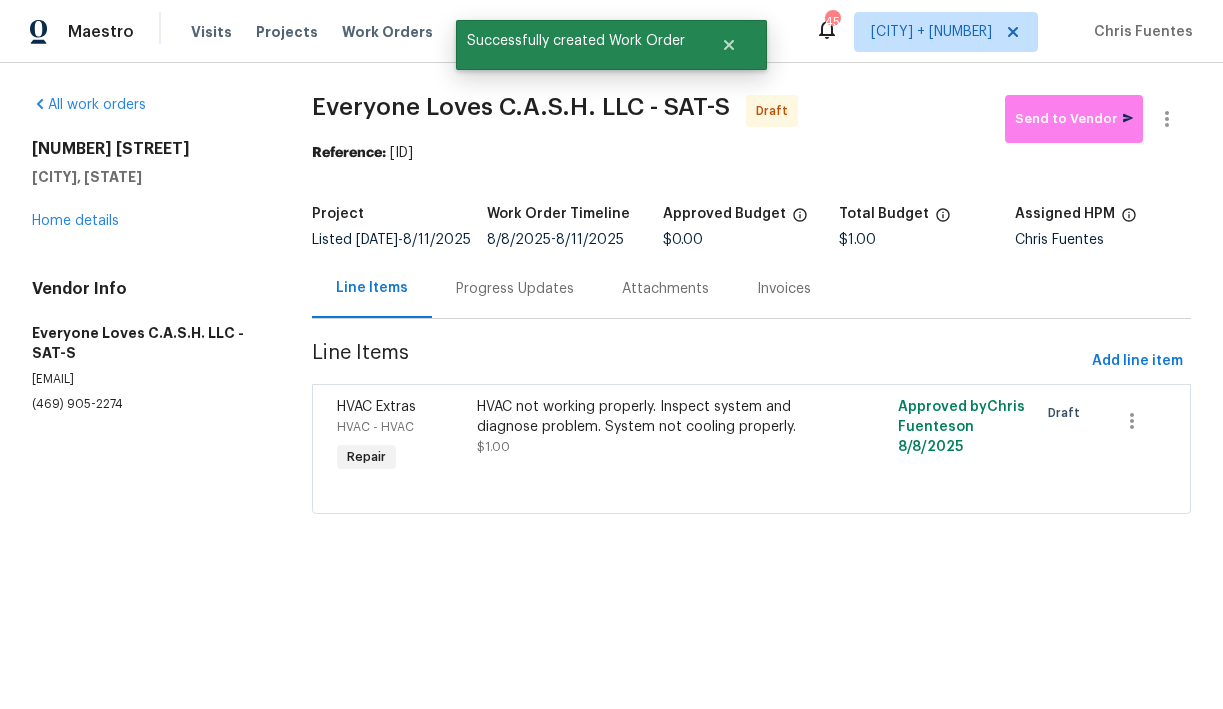 click on "HVAC not working properly. Inspect system and diagnose problem. System not cooling properly." at bounding box center [646, 417] 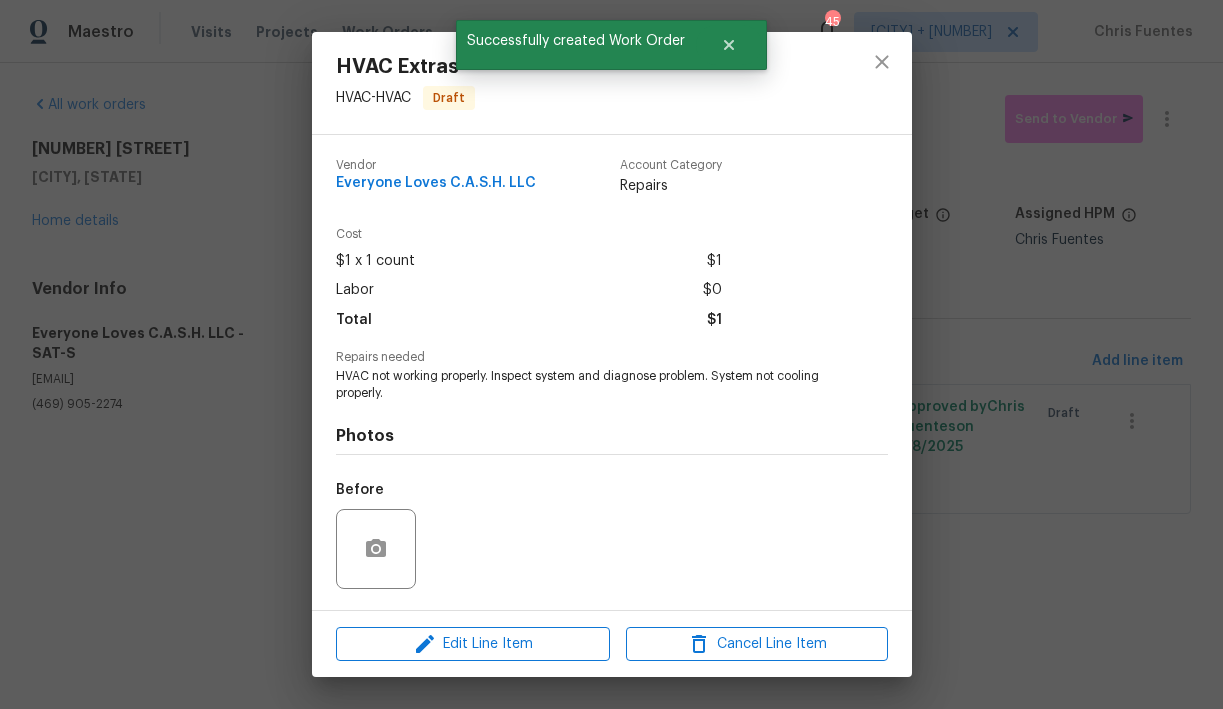 scroll, scrollTop: 129, scrollLeft: 0, axis: vertical 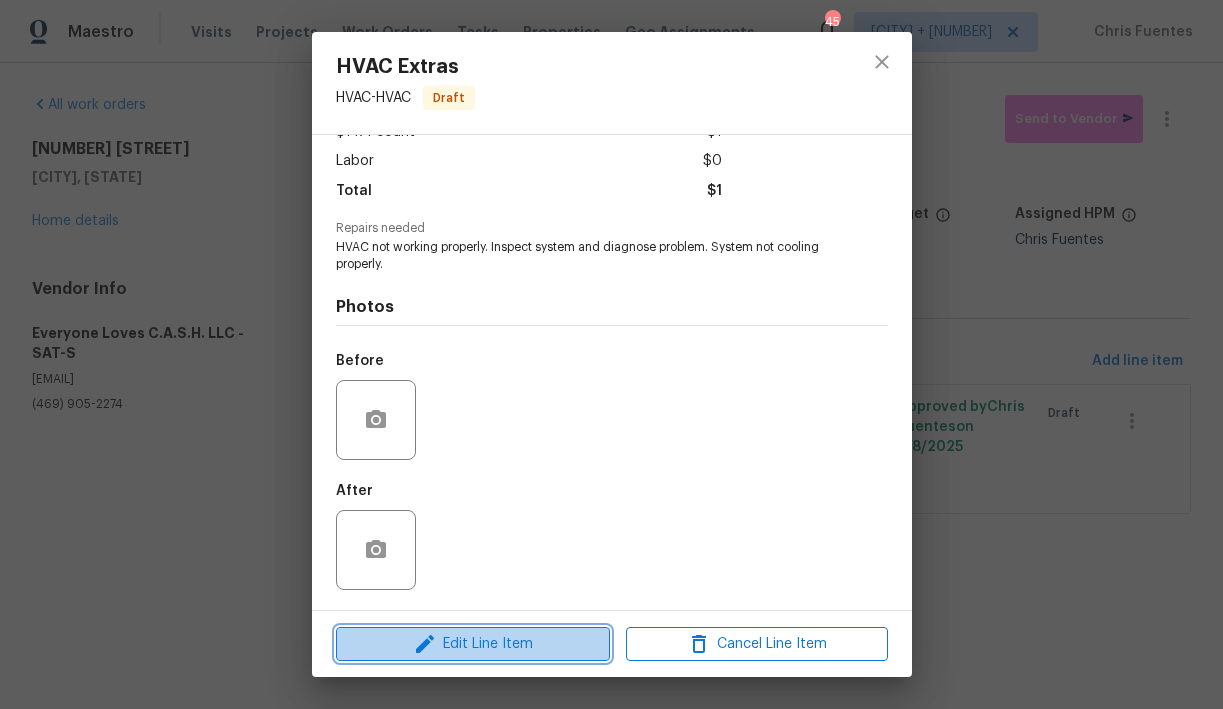 click on "Edit Line Item" at bounding box center (473, 644) 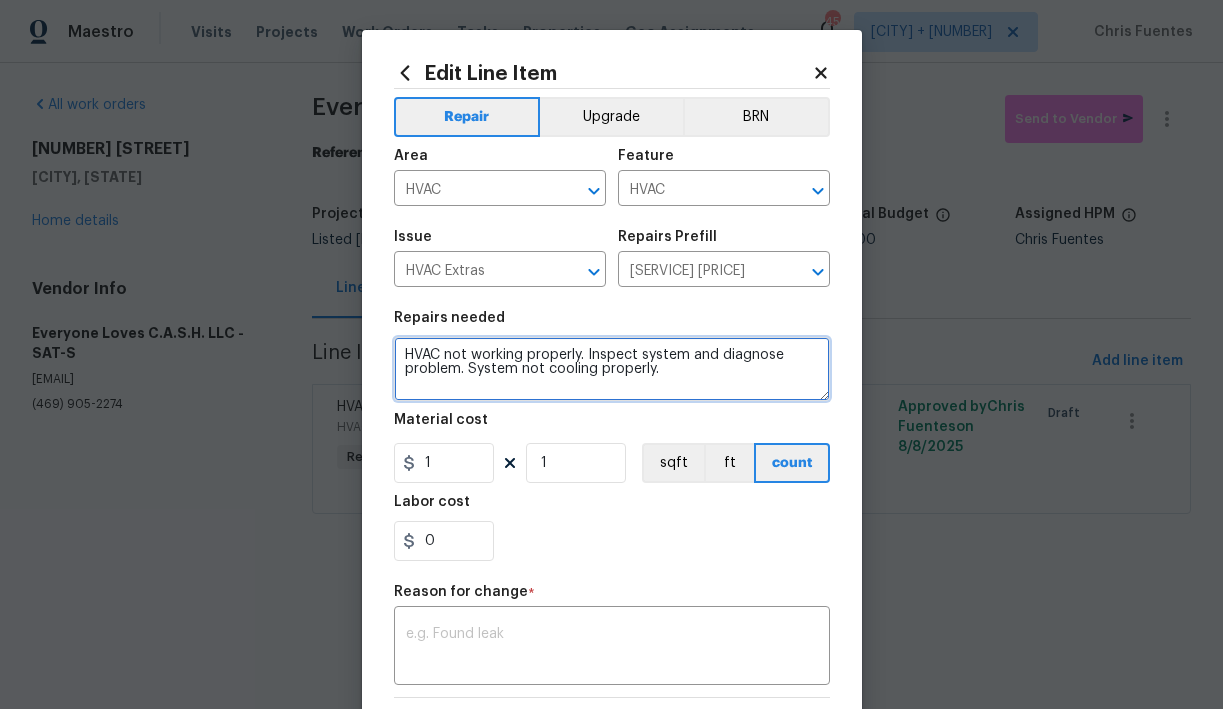 click on "HVAC not working properly. Inspect system and diagnose problem. System not cooling properly." at bounding box center [612, 369] 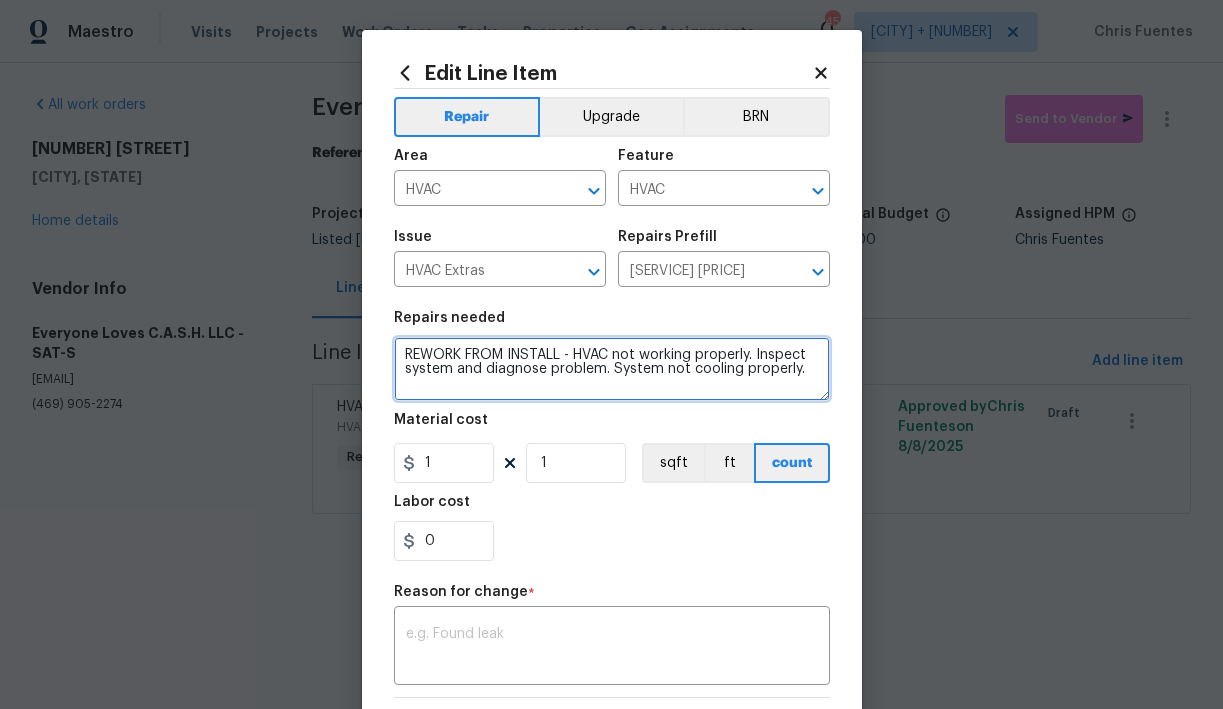 type on "REWORK FROM INSTALL - HVAC not working properly. Inspect system and diagnose problem. System not cooling properly." 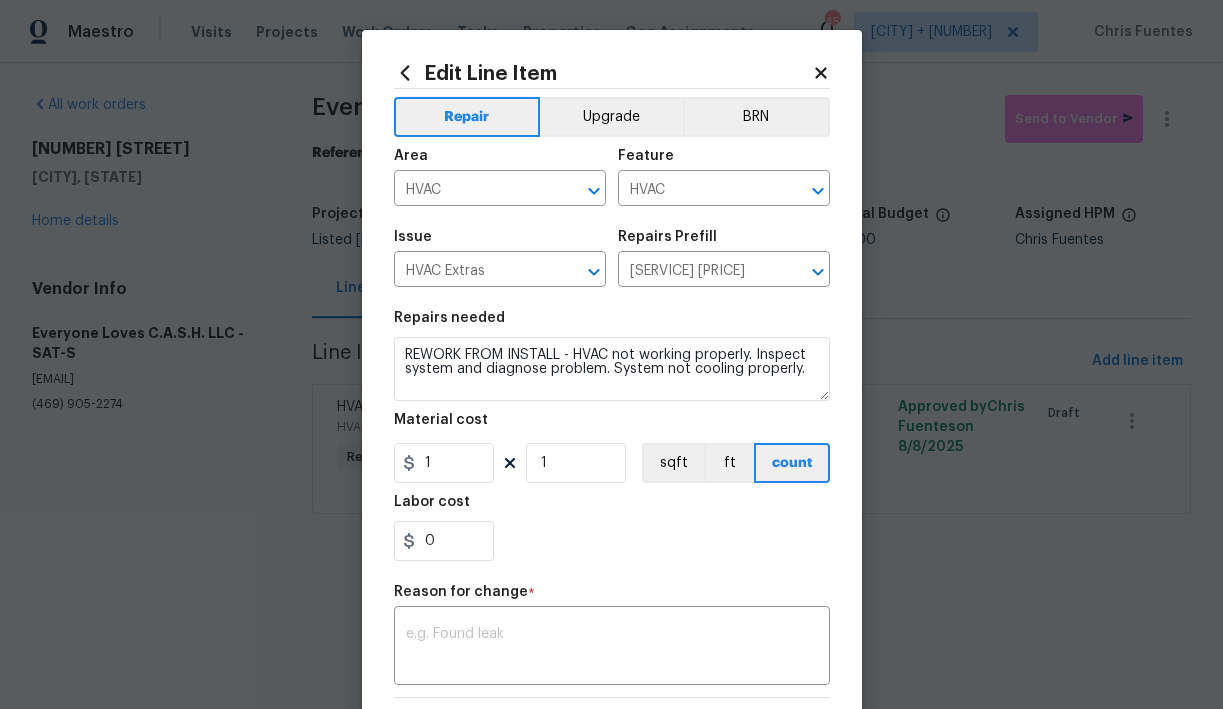 click on "0" at bounding box center [612, 541] 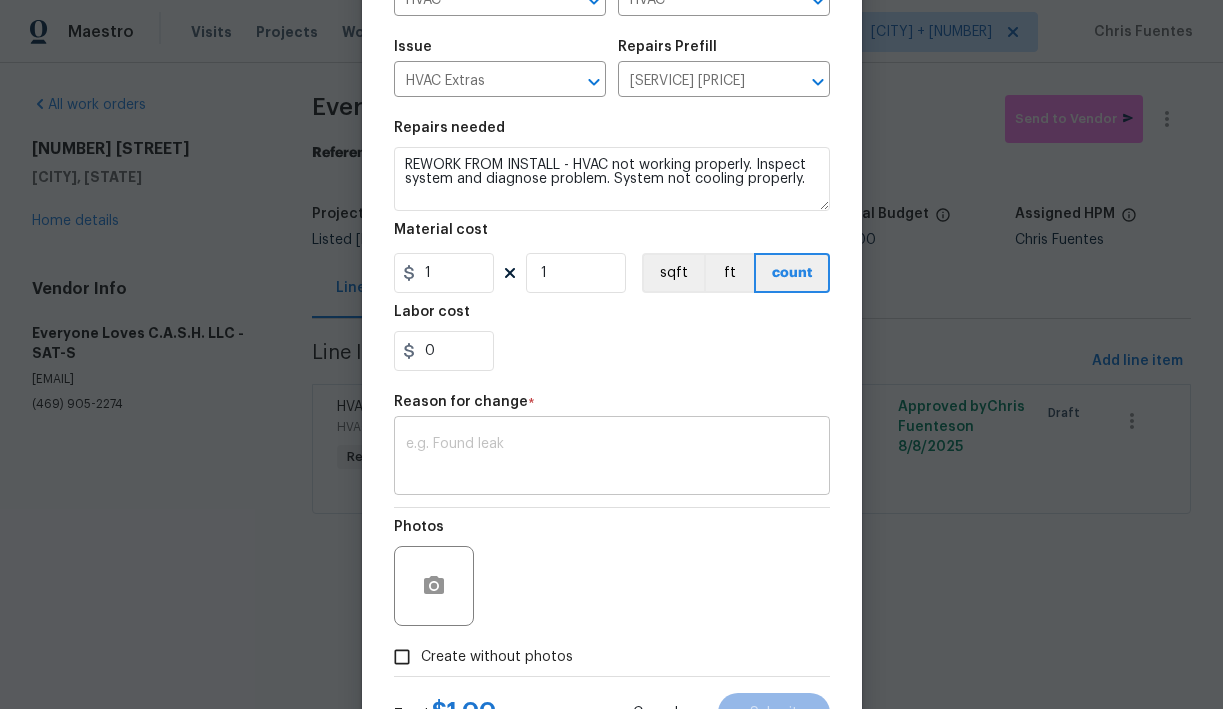 click at bounding box center [612, 458] 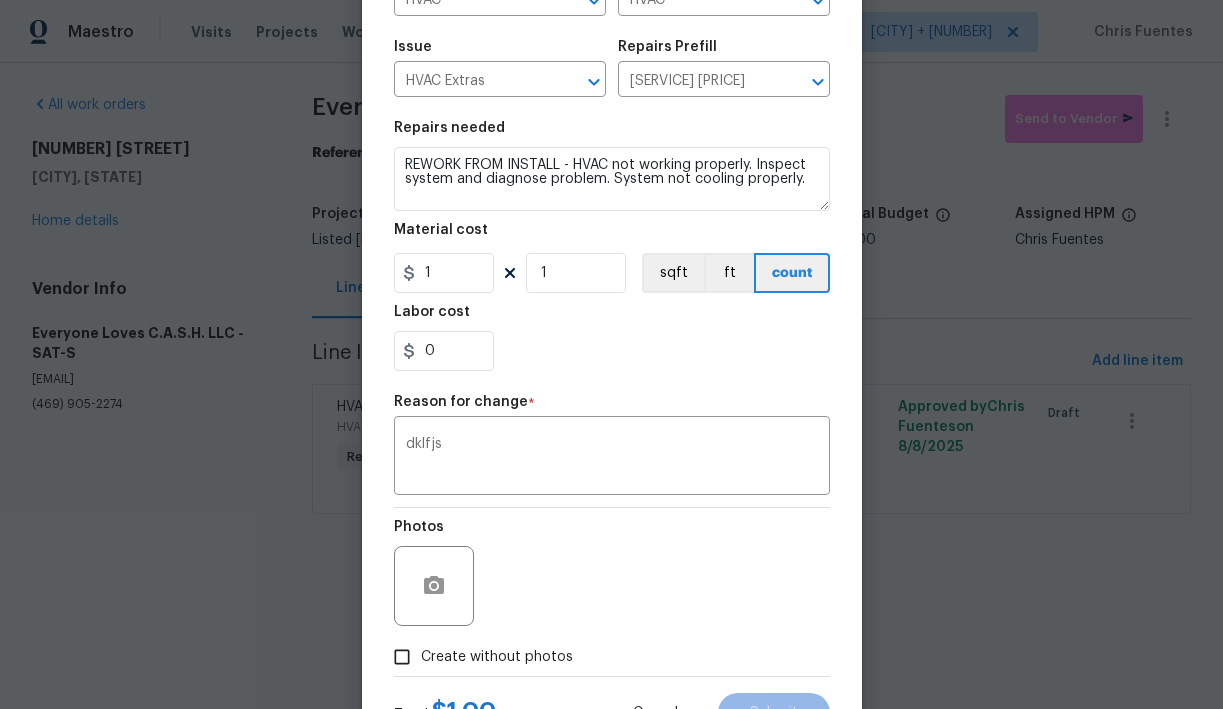 click on "Photos" at bounding box center [612, 573] 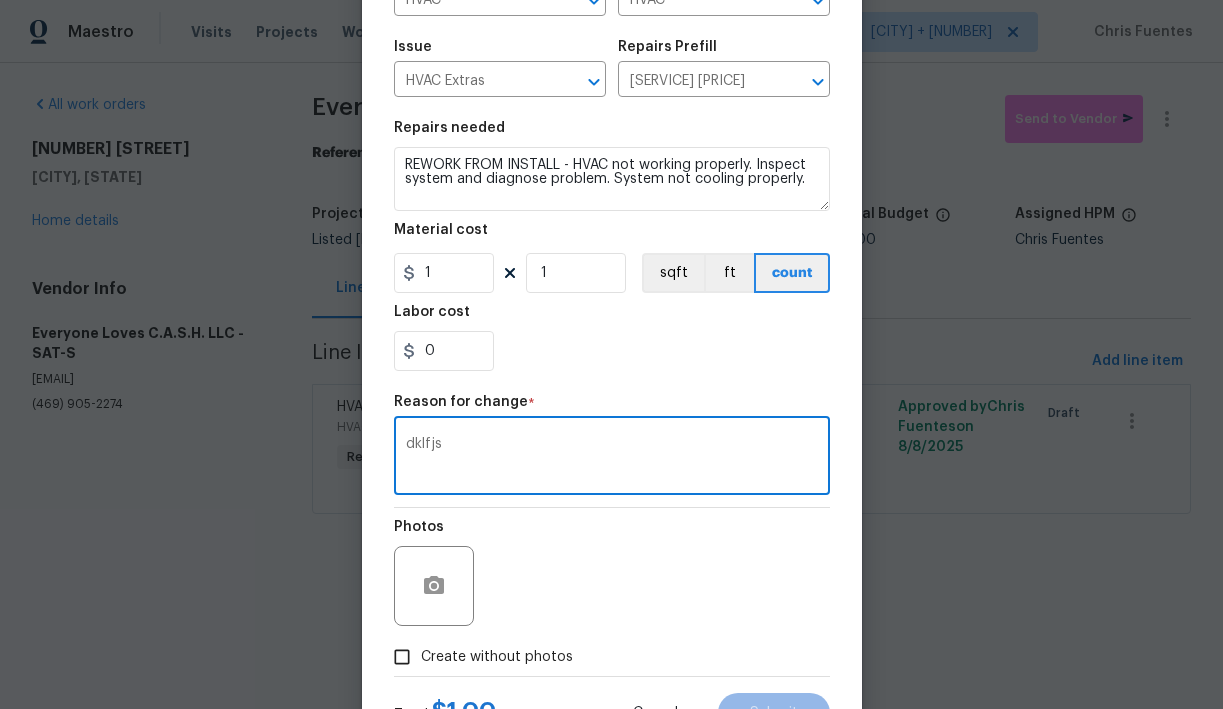click on "dklfjs" at bounding box center (612, 458) 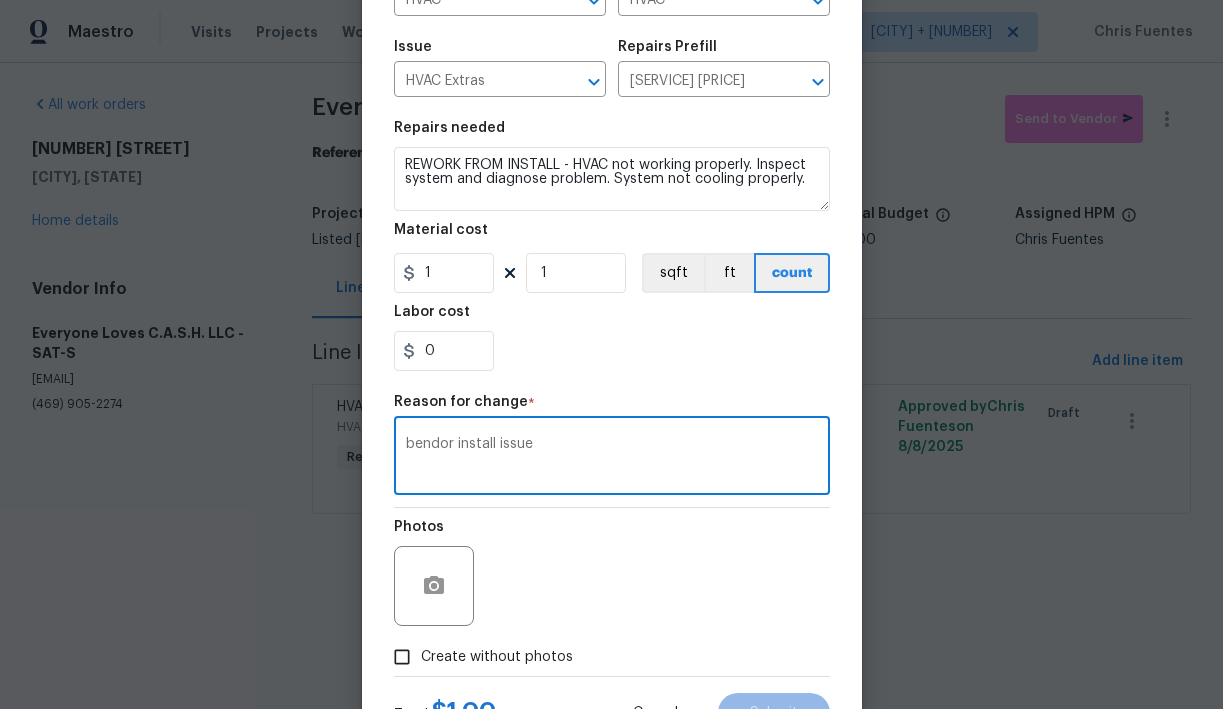 click on "Photos" at bounding box center [612, 573] 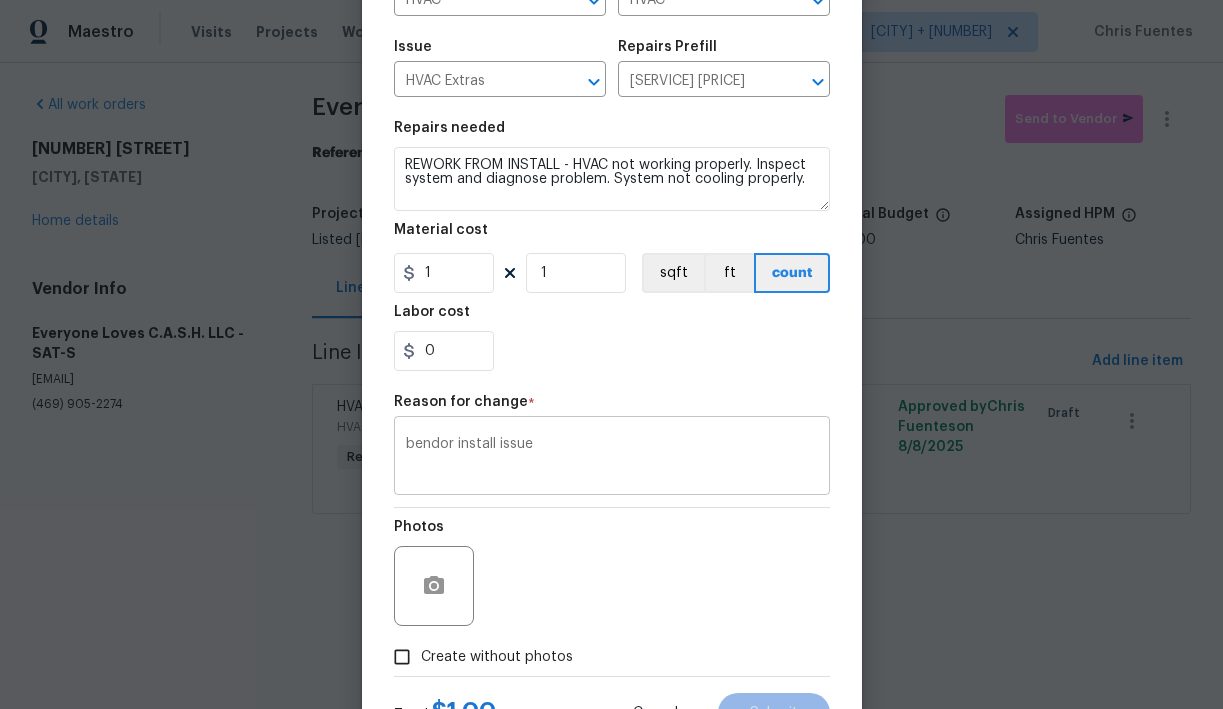 click on "bendor install issue" at bounding box center [612, 458] 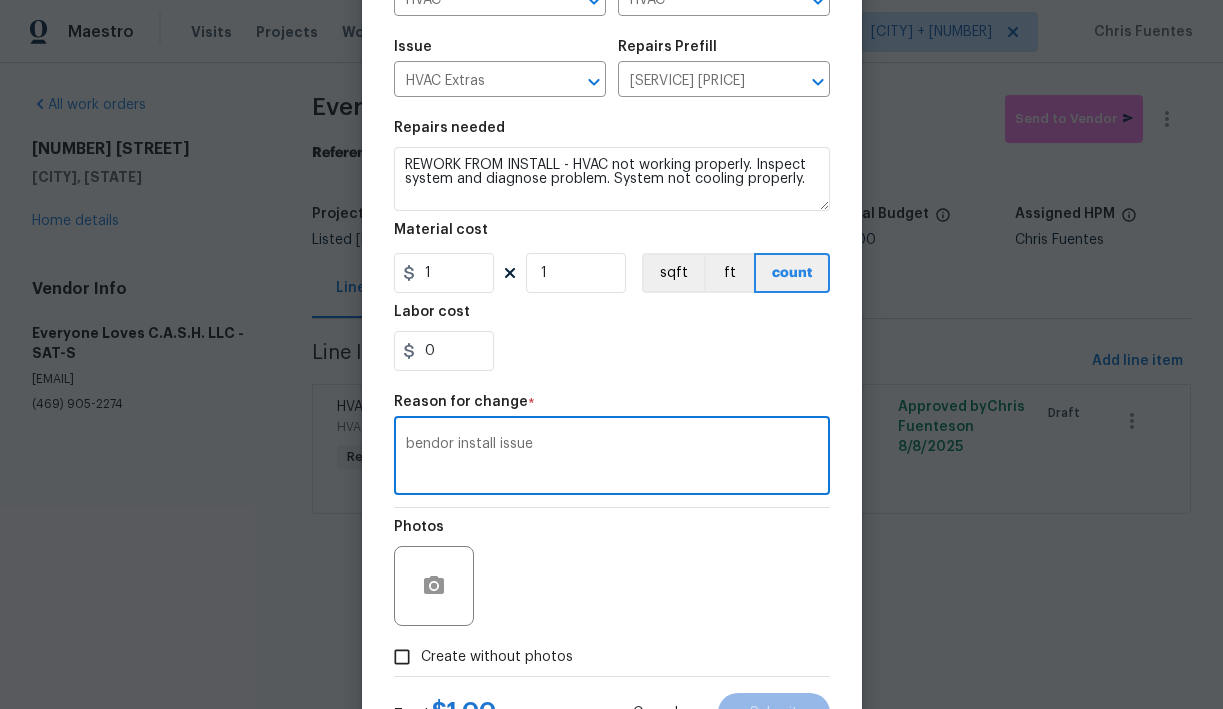 click on "bendor install issue" at bounding box center [612, 458] 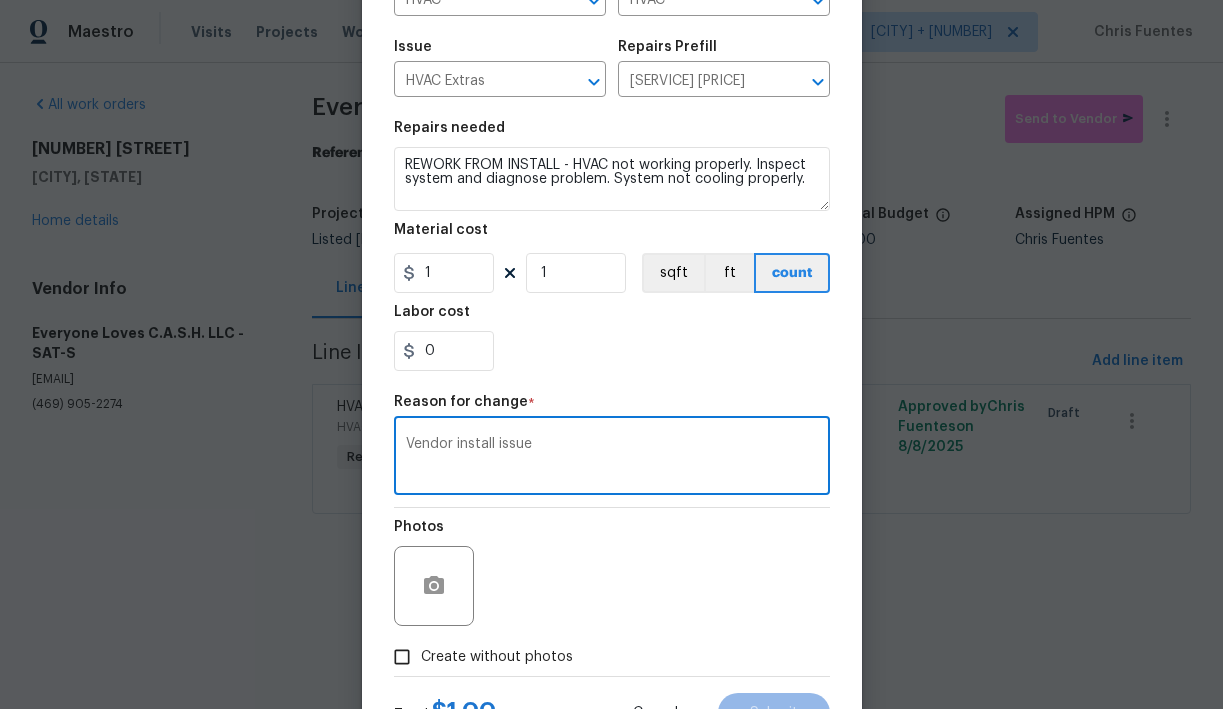 type on "Vendor install issue" 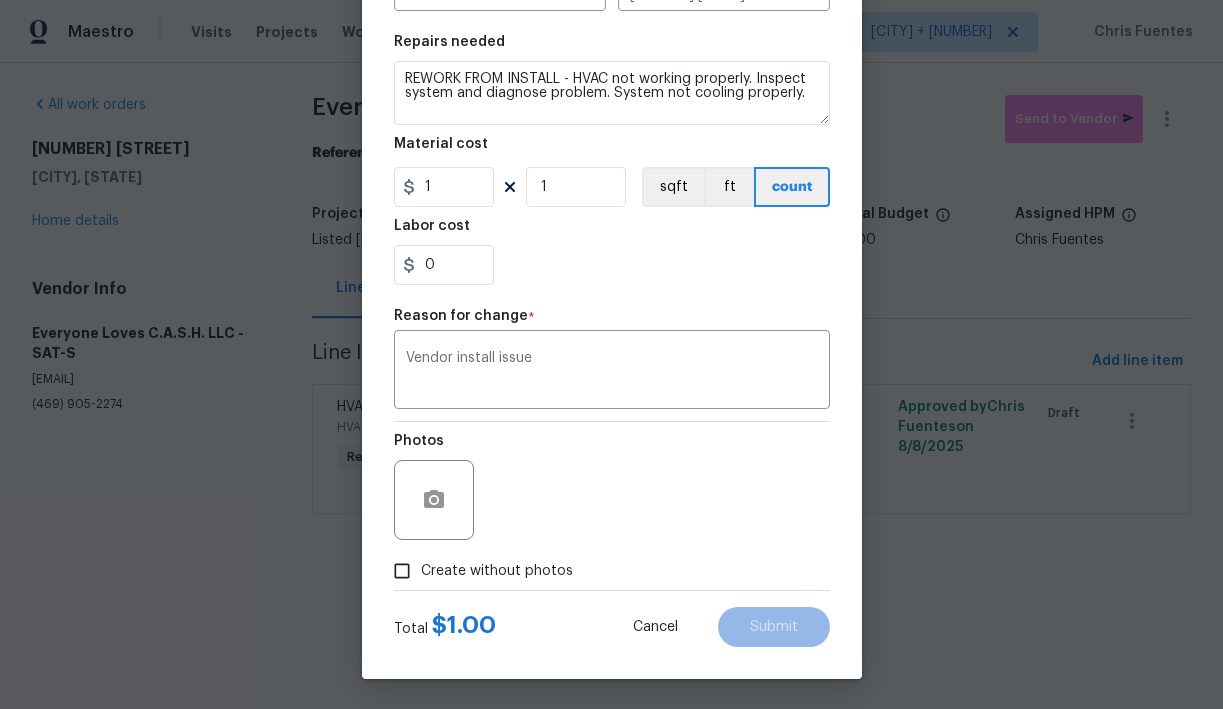 scroll, scrollTop: 277, scrollLeft: 0, axis: vertical 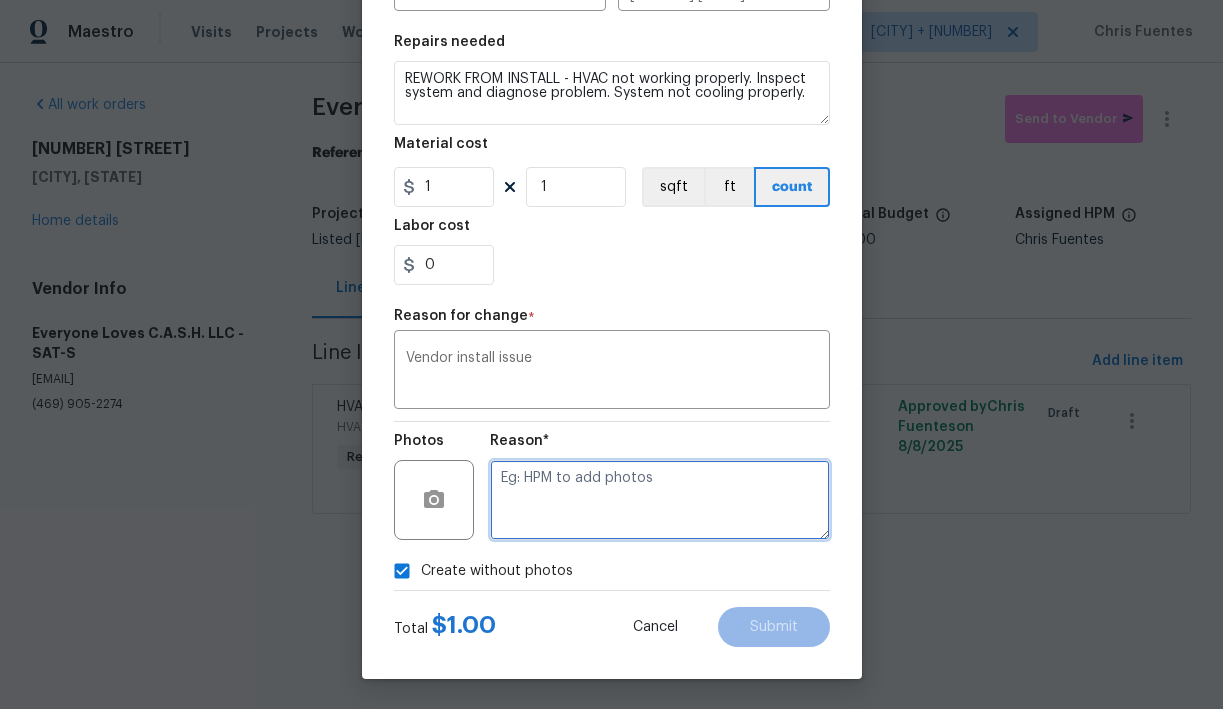 click at bounding box center [660, 500] 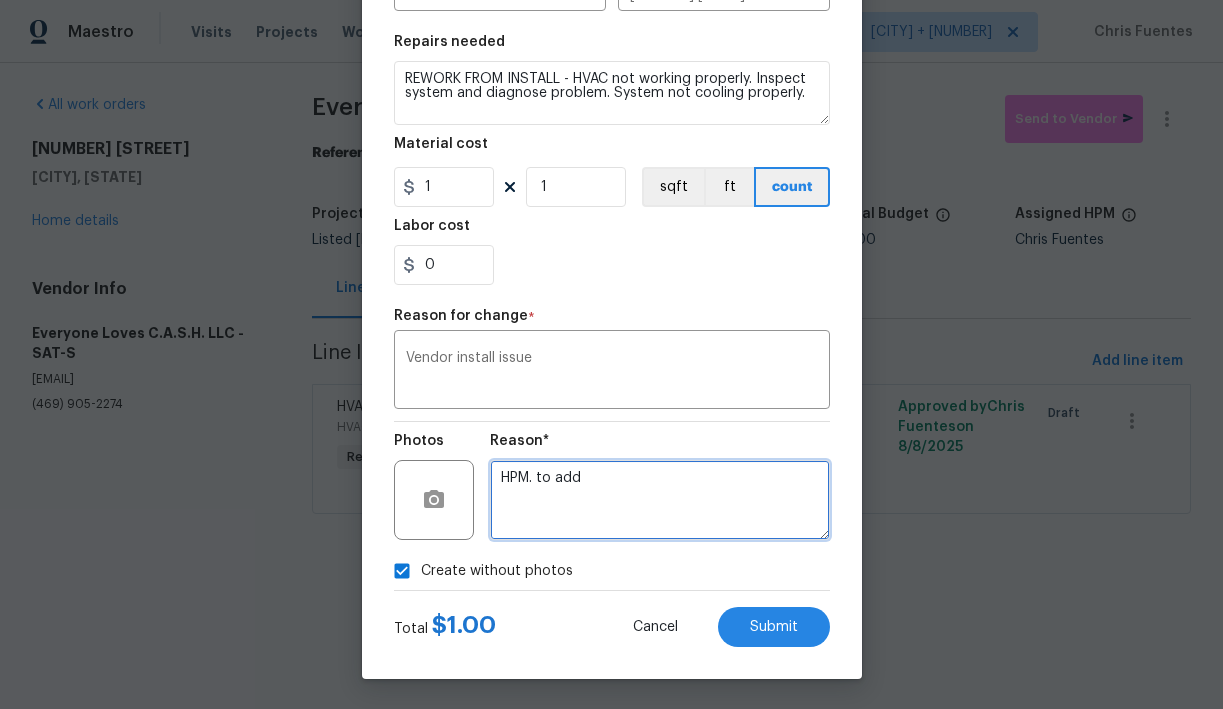 type on "HPM. to add" 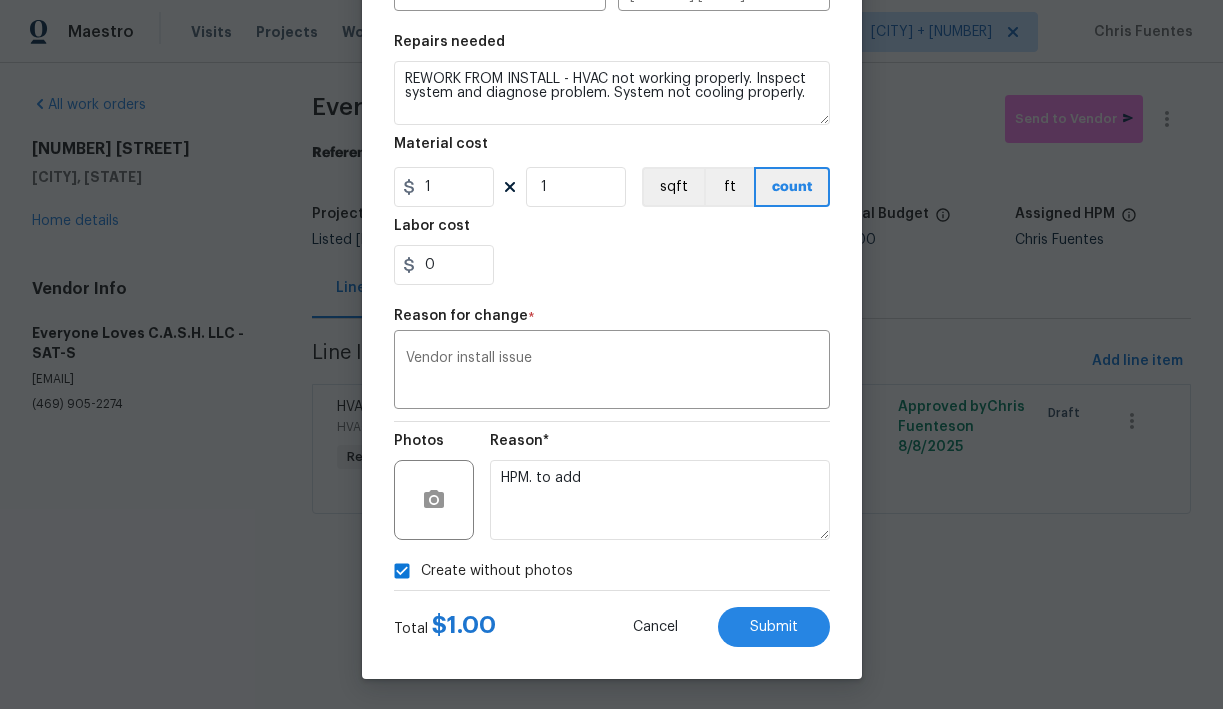 click on "Create without photos" at bounding box center [612, 571] 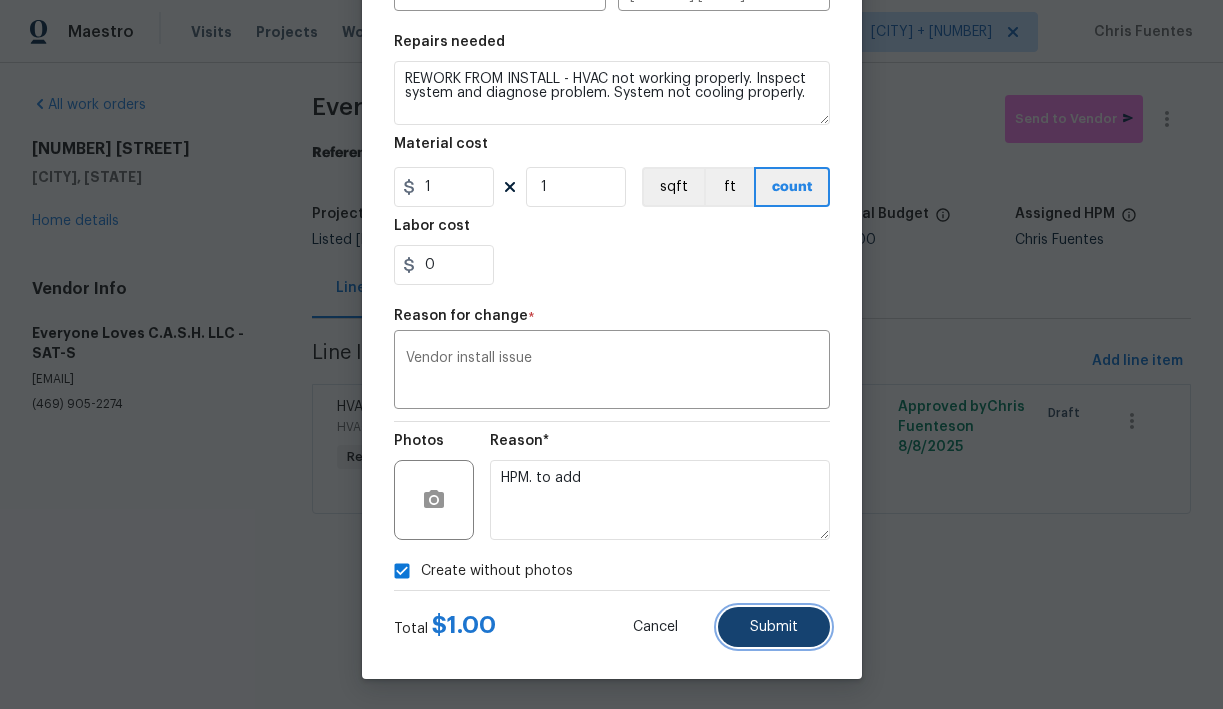 click on "Submit" at bounding box center (774, 627) 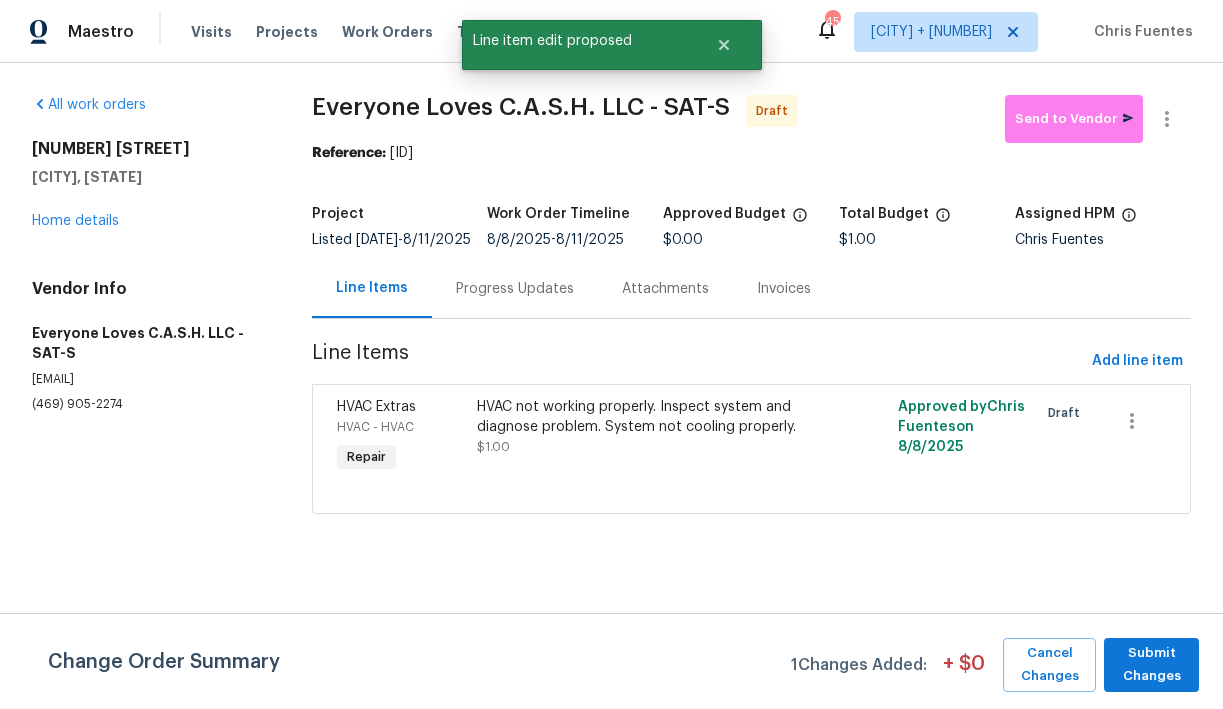 scroll, scrollTop: 0, scrollLeft: 0, axis: both 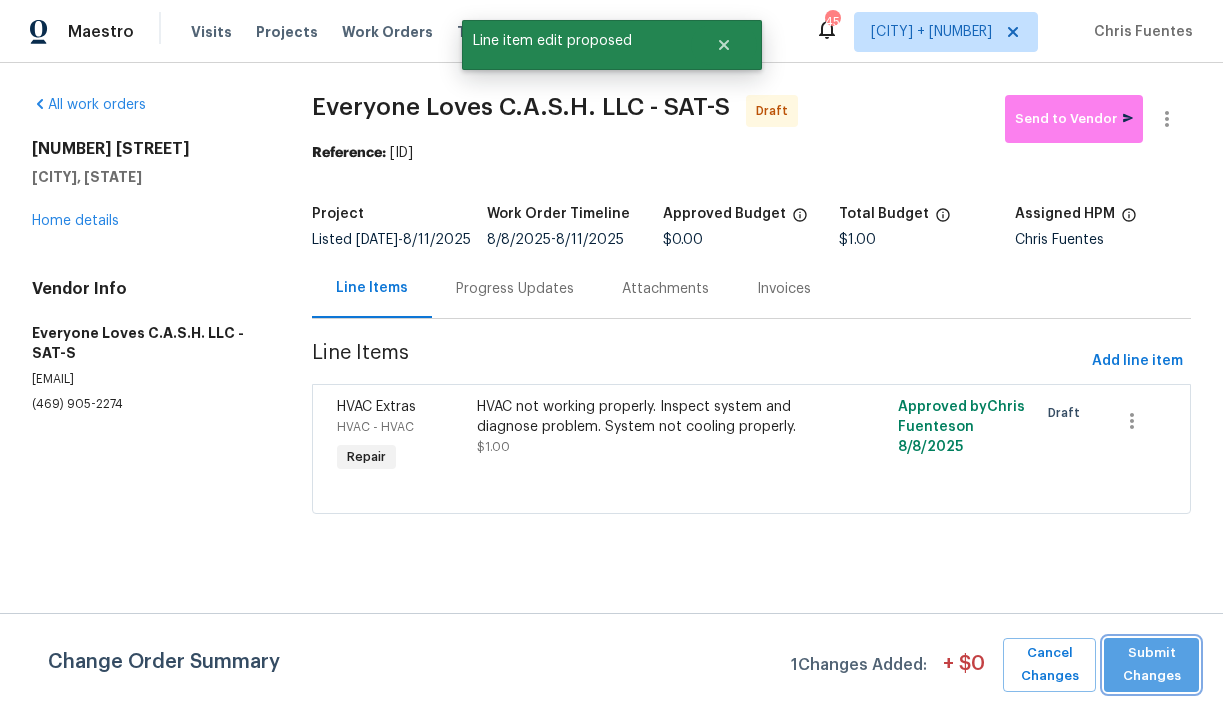 click on "Submit Changes" at bounding box center (1151, 665) 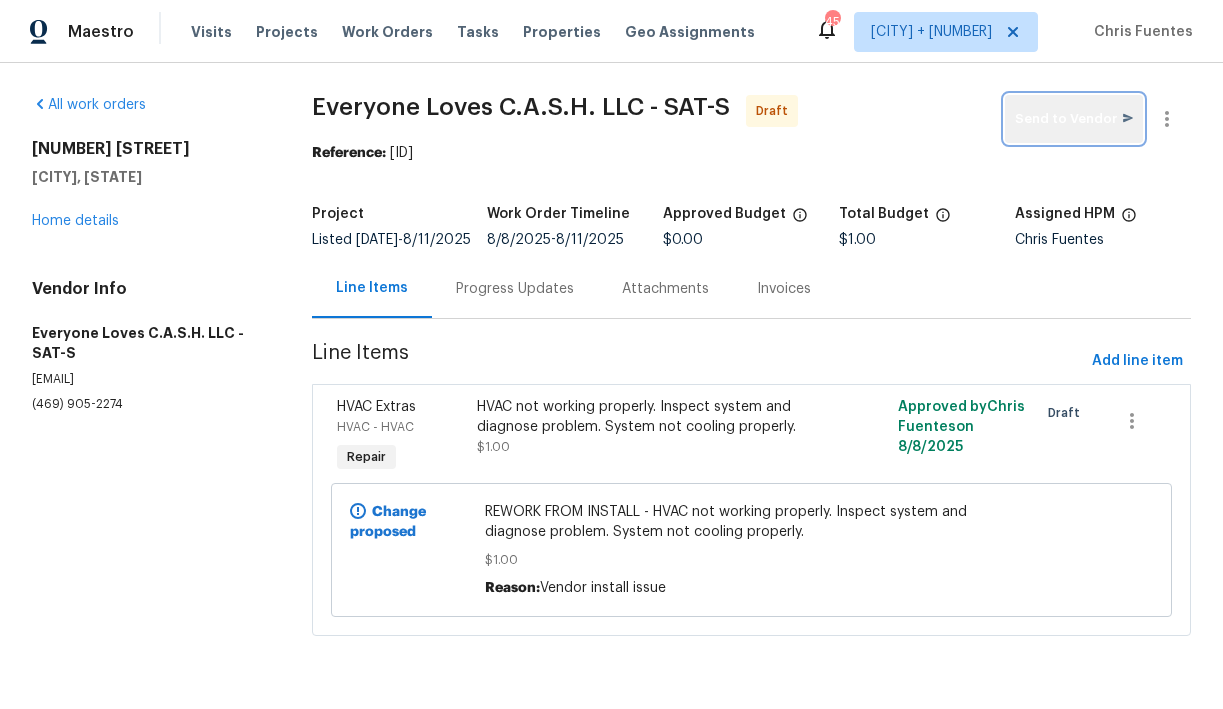 click on "Send to Vendor" at bounding box center (1074, 119) 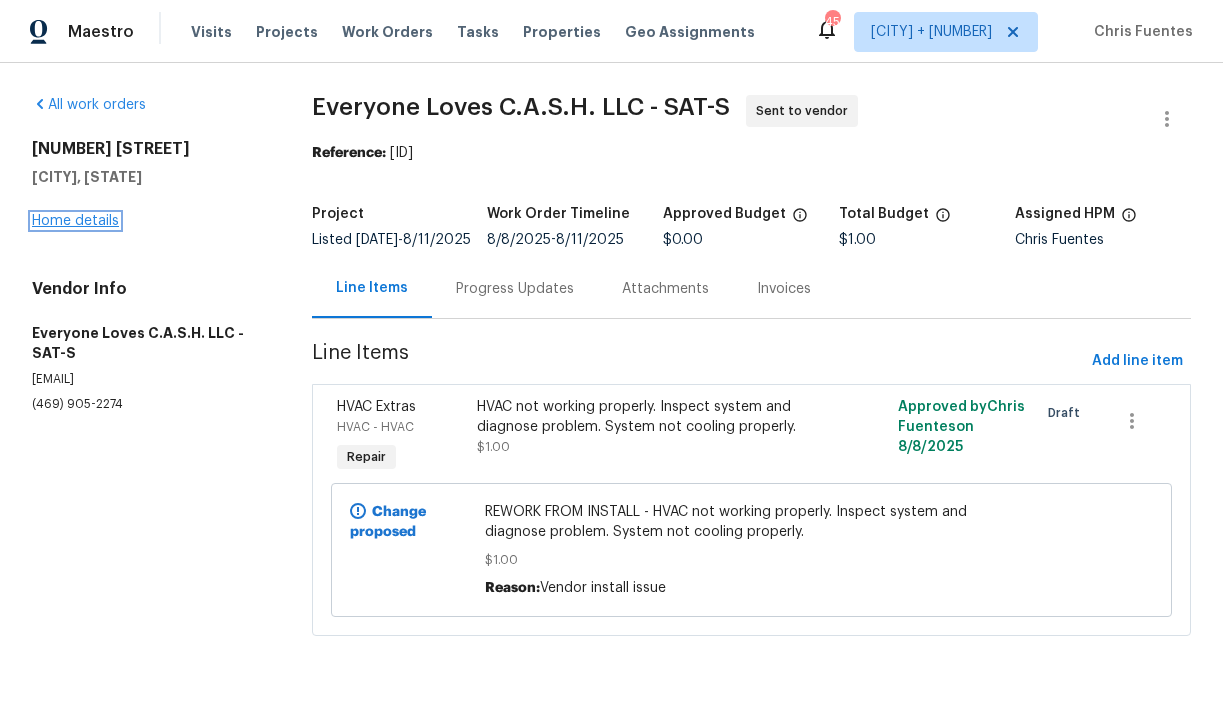 click on "Home details" at bounding box center [75, 221] 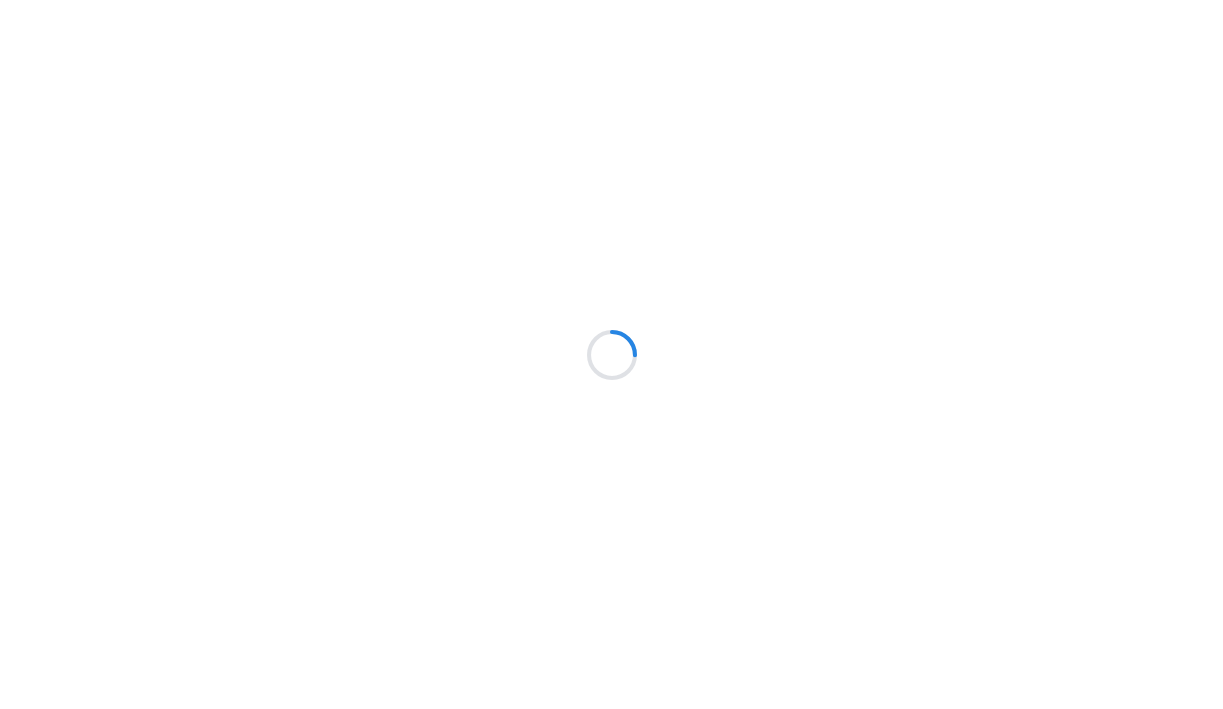 scroll, scrollTop: 0, scrollLeft: 0, axis: both 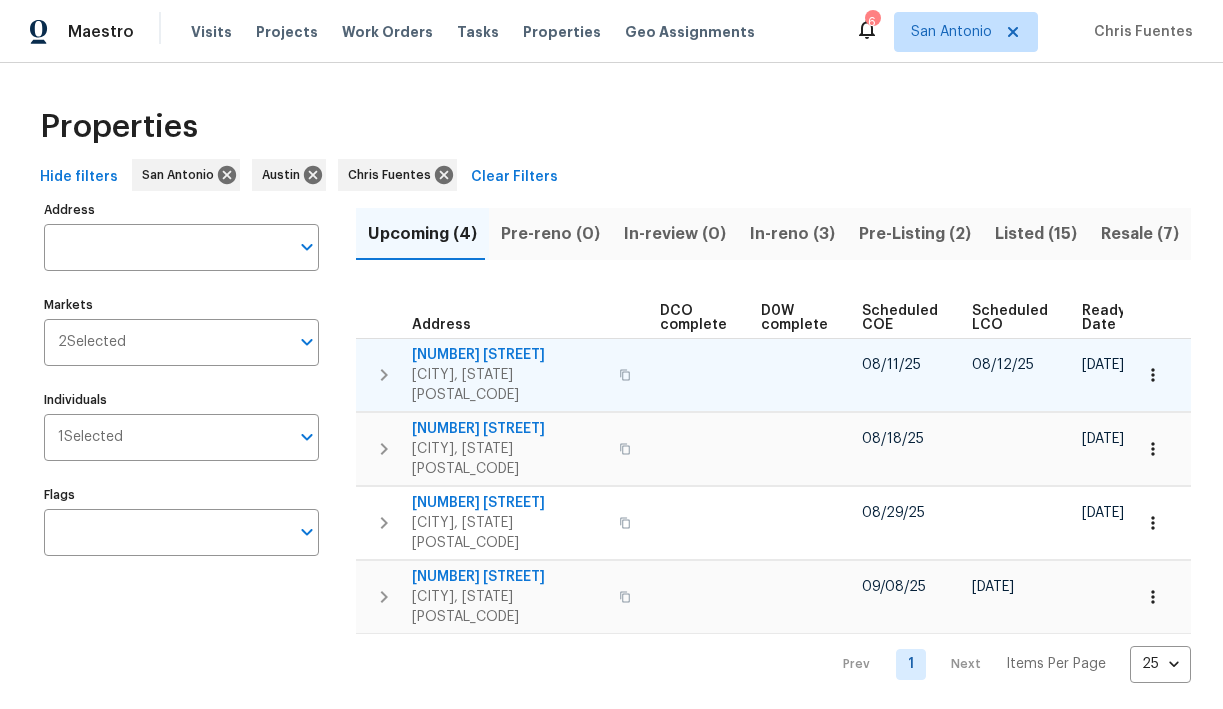 click on "[NUMBER] [STREET]" at bounding box center (509, 355) 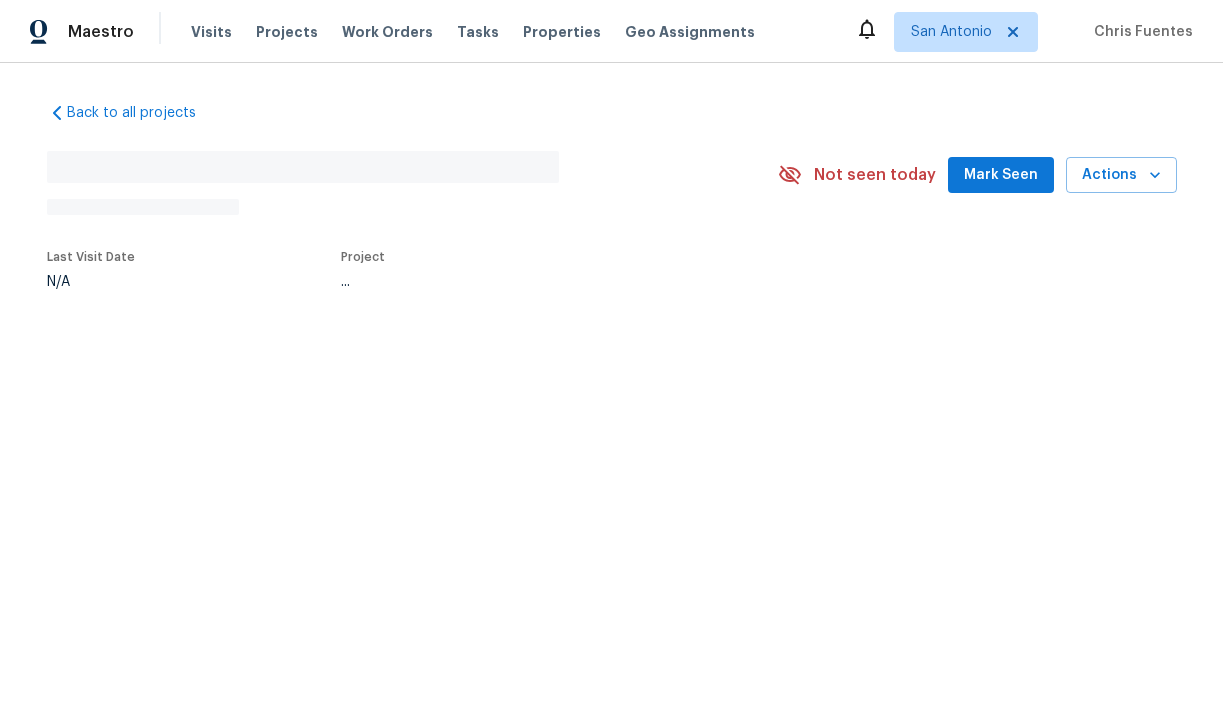 scroll, scrollTop: 0, scrollLeft: 0, axis: both 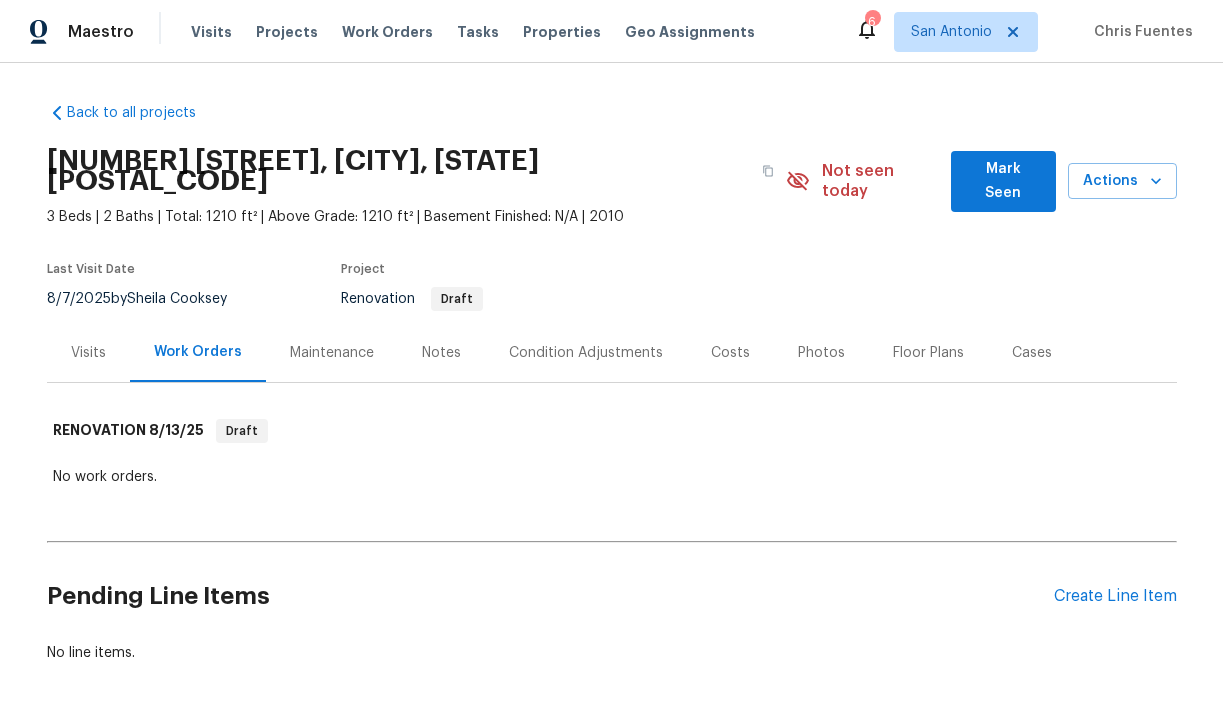click on "Mark Seen" at bounding box center [1003, 181] 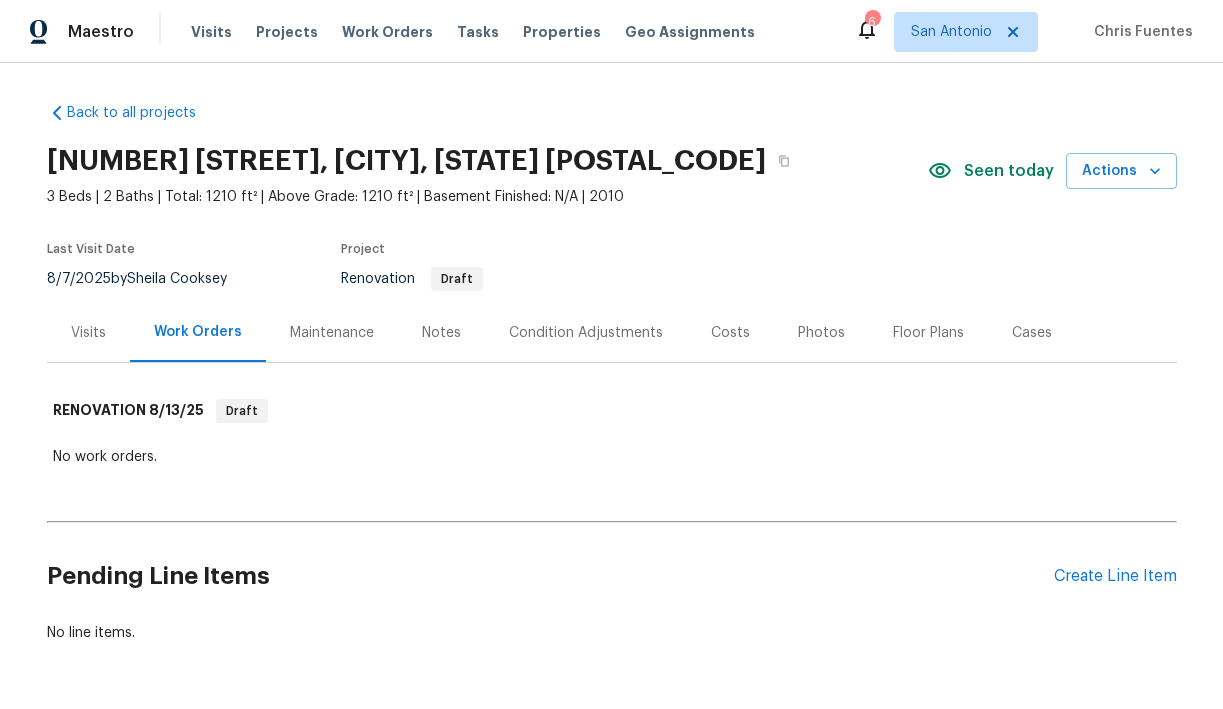 click on "Costs" at bounding box center (730, 333) 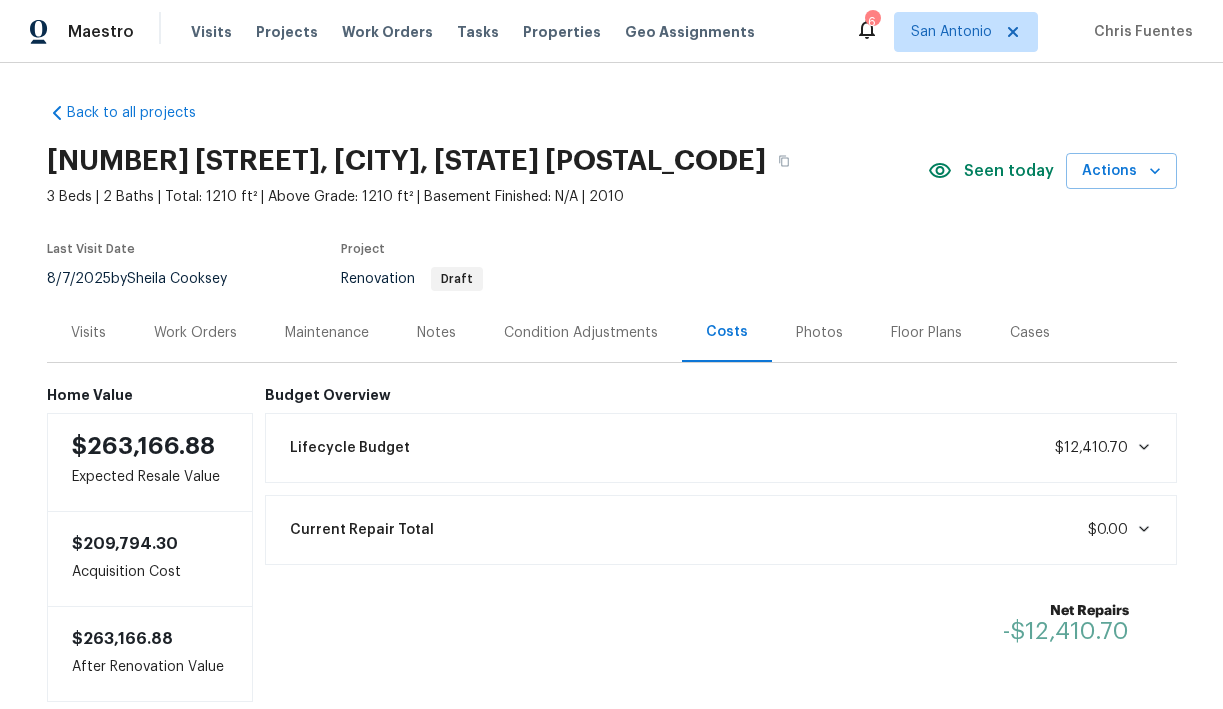 click 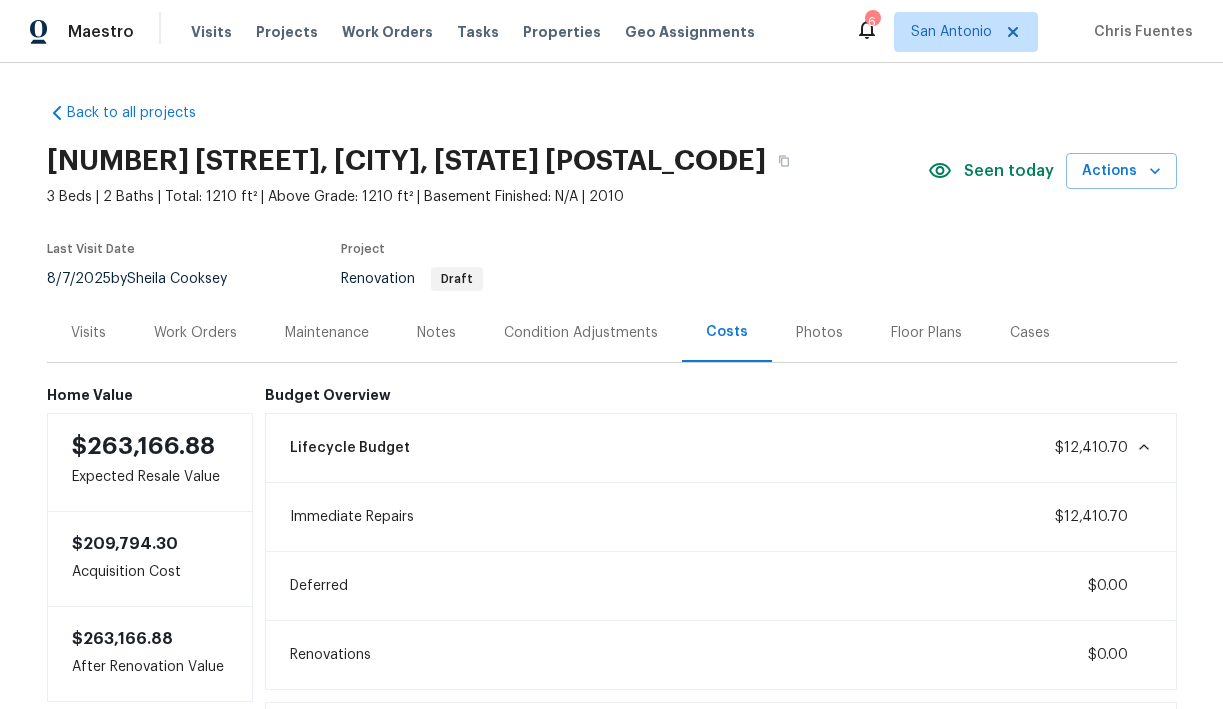 click on "Condition Adjustments" at bounding box center [581, 333] 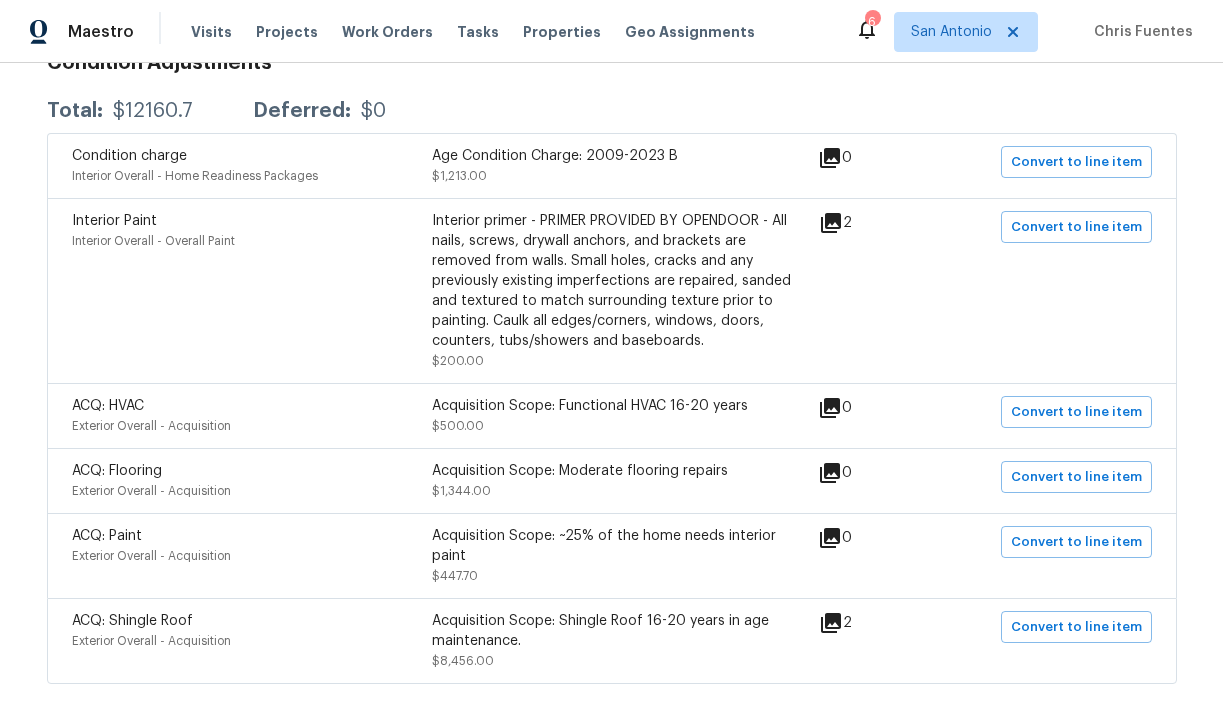 scroll, scrollTop: 372, scrollLeft: 0, axis: vertical 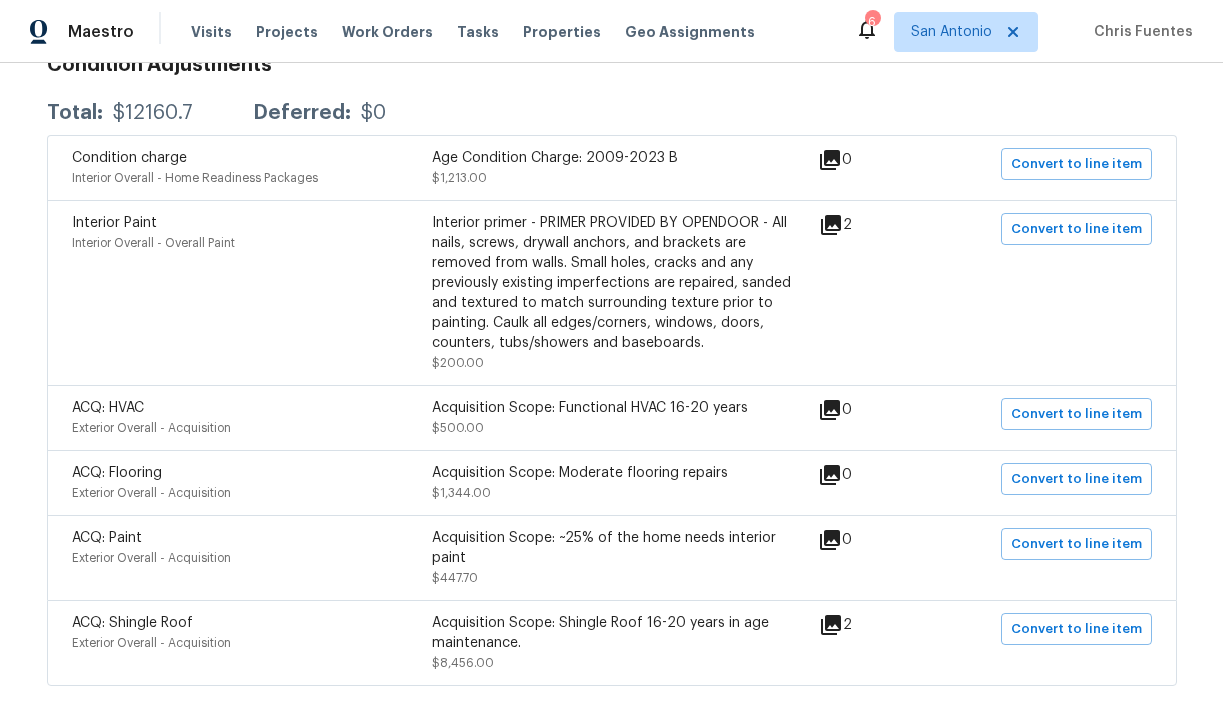 click 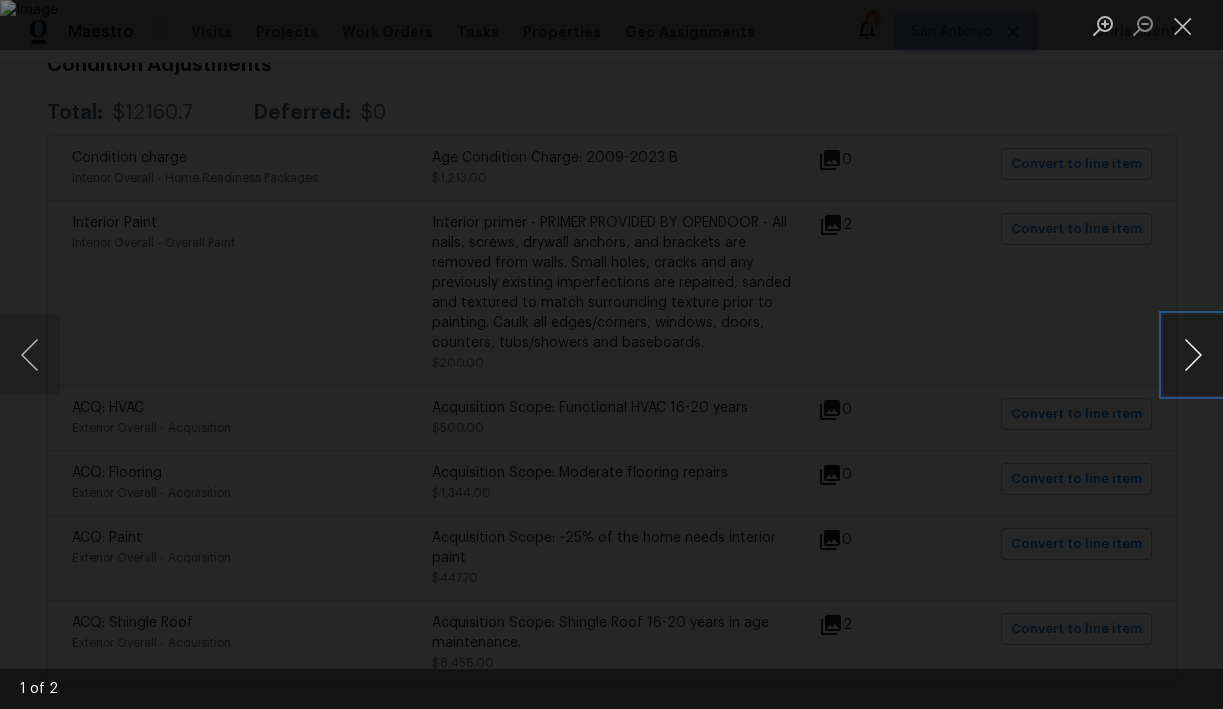 click at bounding box center (1193, 355) 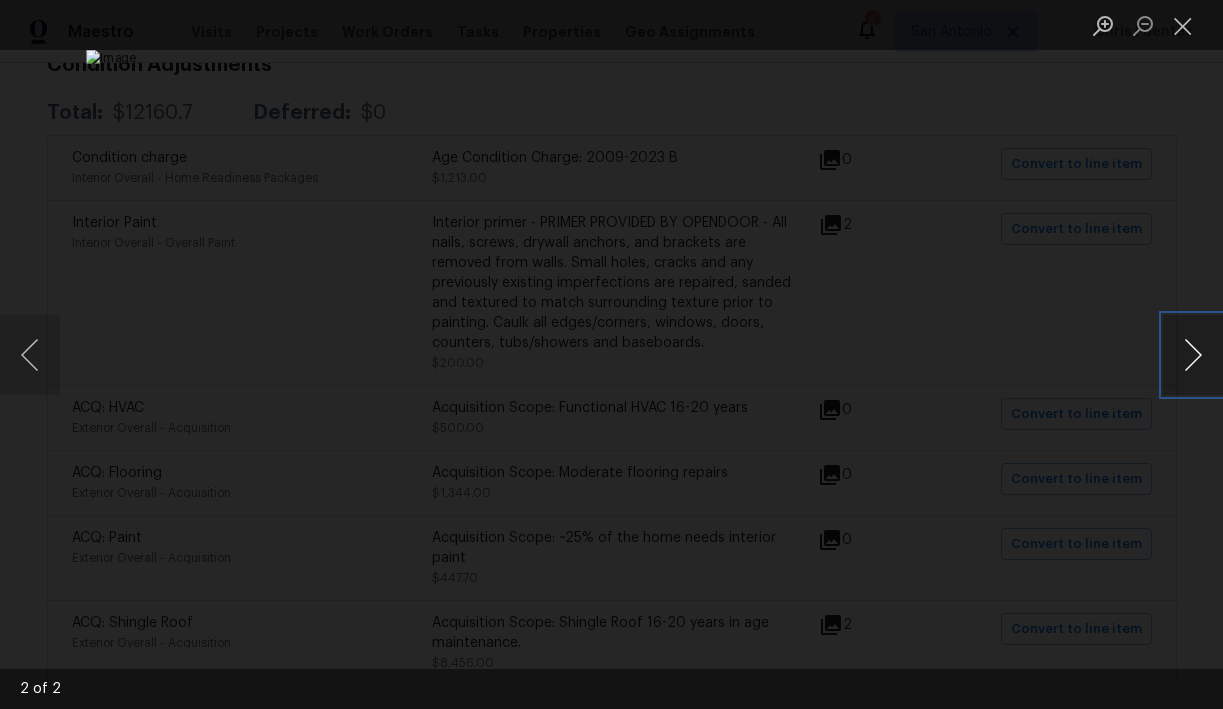 click at bounding box center [1193, 355] 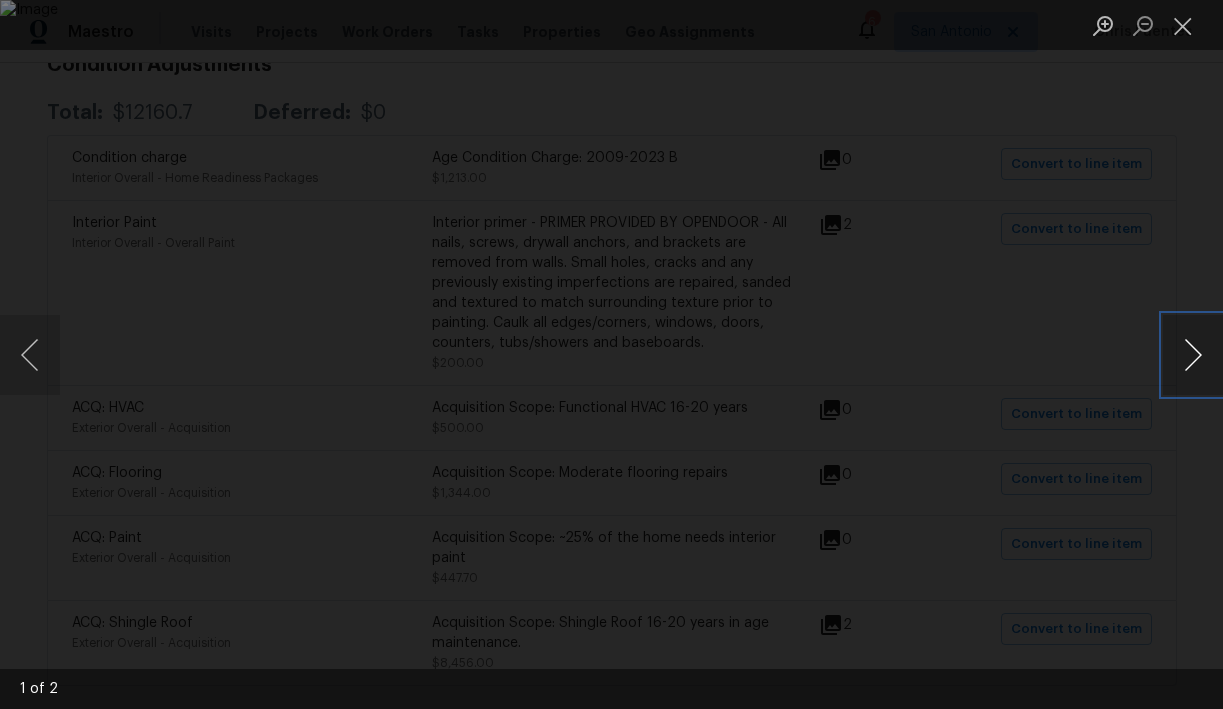 click at bounding box center [1193, 355] 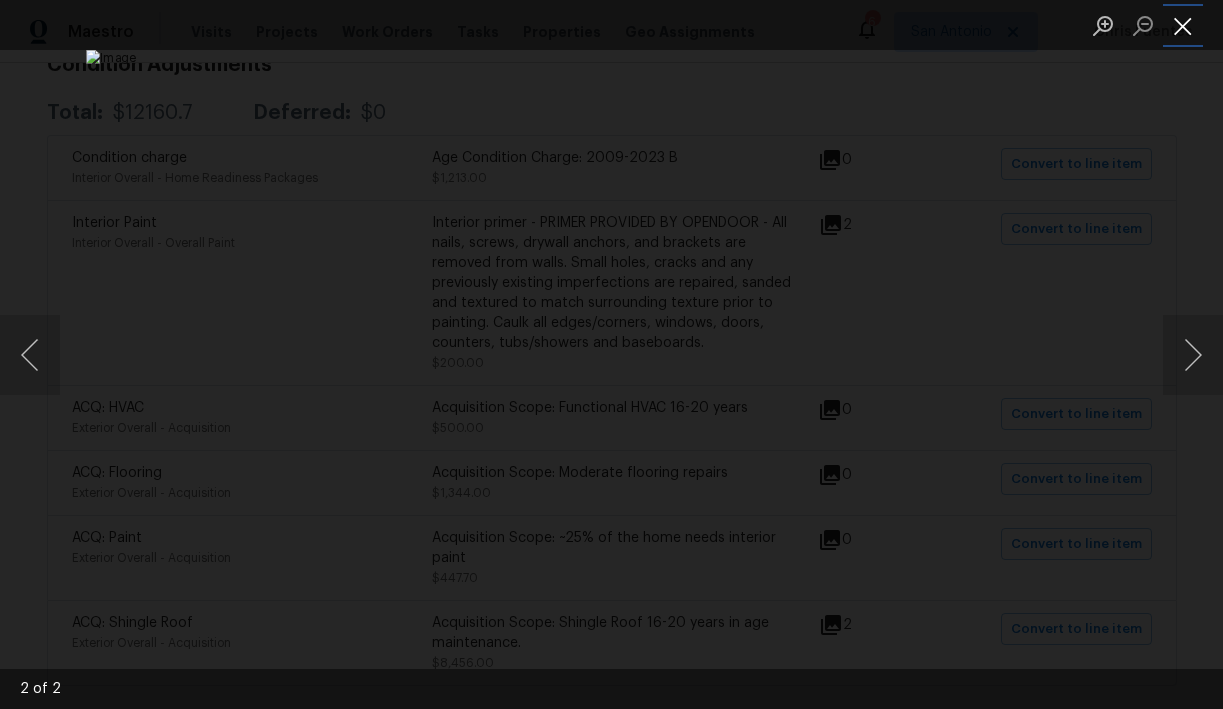 click at bounding box center (1183, 25) 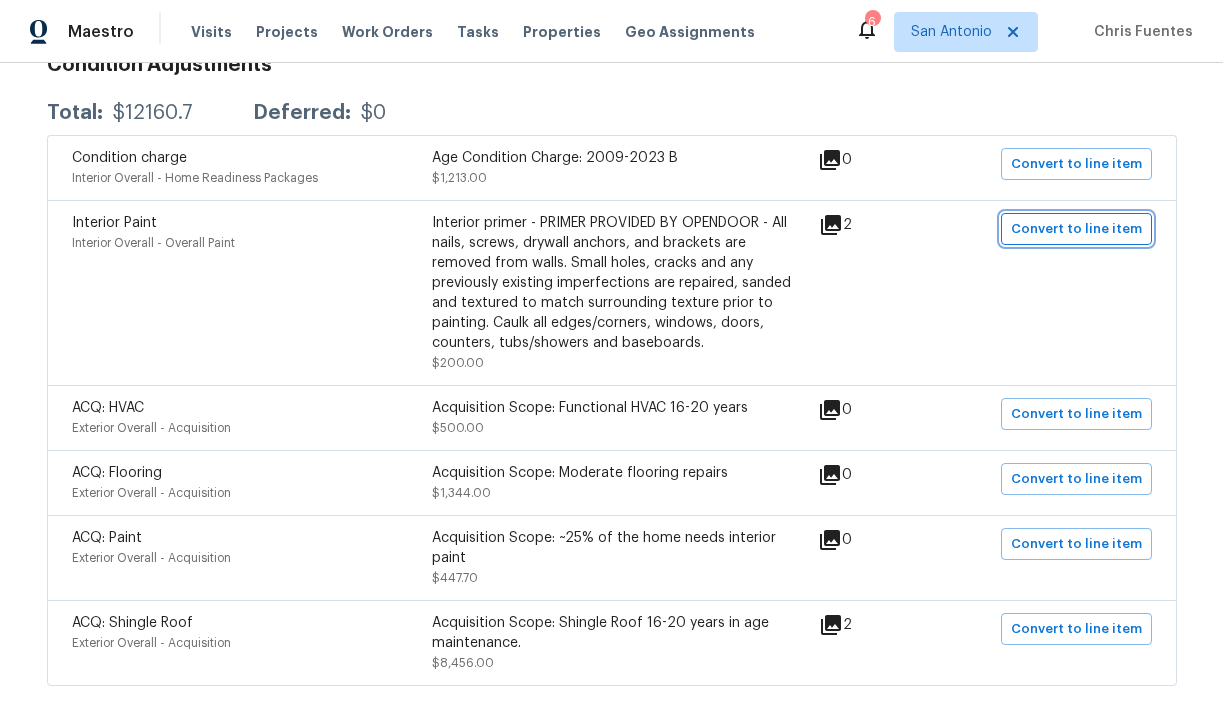 click on "Convert to line item" at bounding box center [1076, 229] 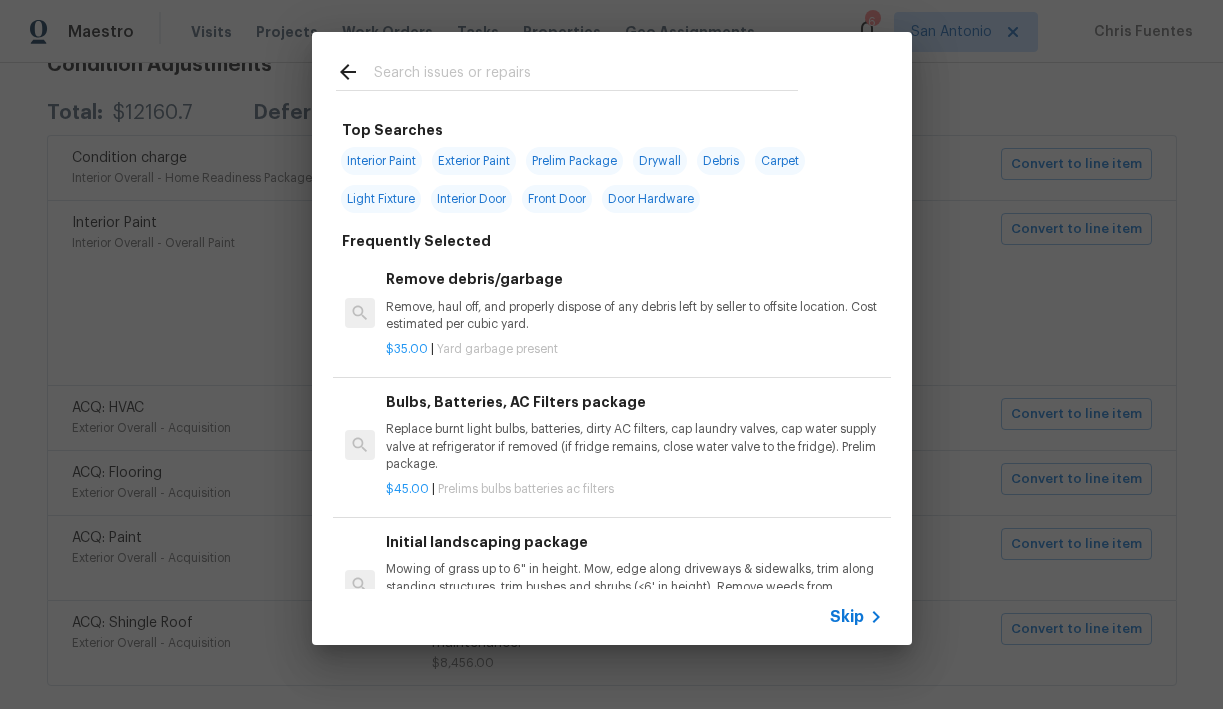 click at bounding box center [586, 75] 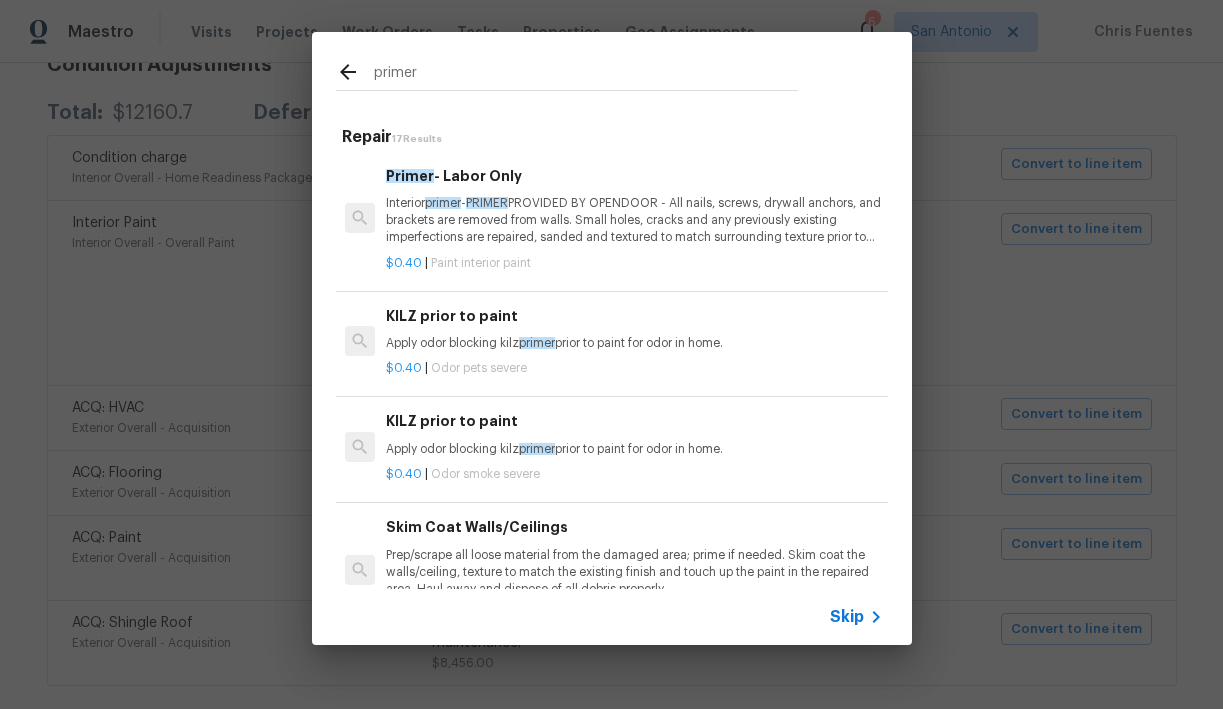 type on "primer" 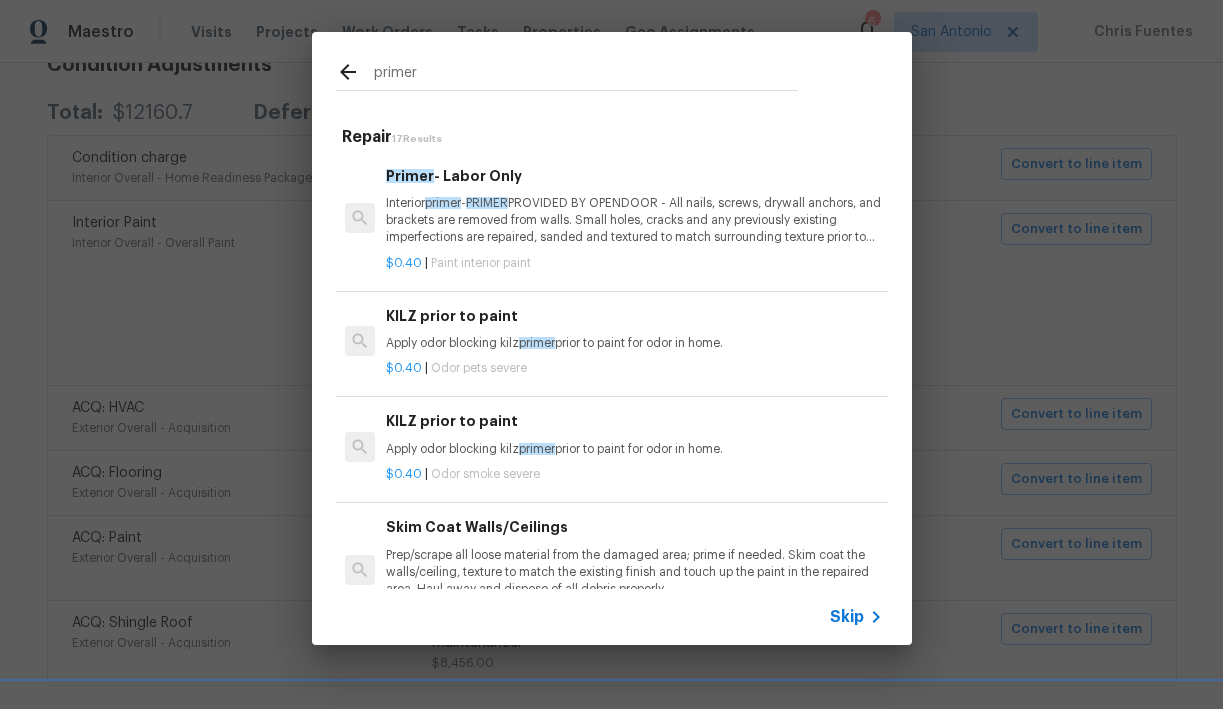 click on "Interior  primer  -  PRIMER  PROVIDED BY OPENDOOR - All nails, screws, drywall anchors, and brackets are removed from walls. Small holes, cracks and any previously existing imperfections are repaired, sanded and textured to match surrounding texture prior to painting. Caulk all edges/corners, windows, doors, counters, tubs/showers and baseboards." at bounding box center [634, 220] 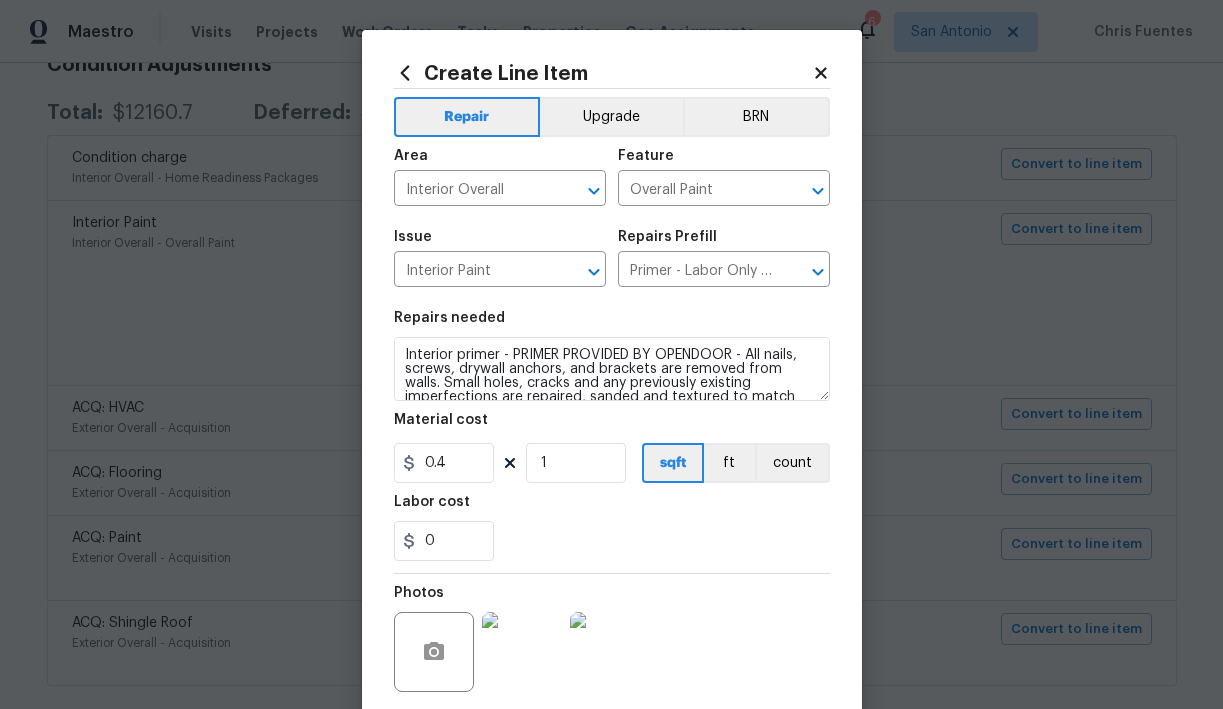 scroll, scrollTop: 64, scrollLeft: 0, axis: vertical 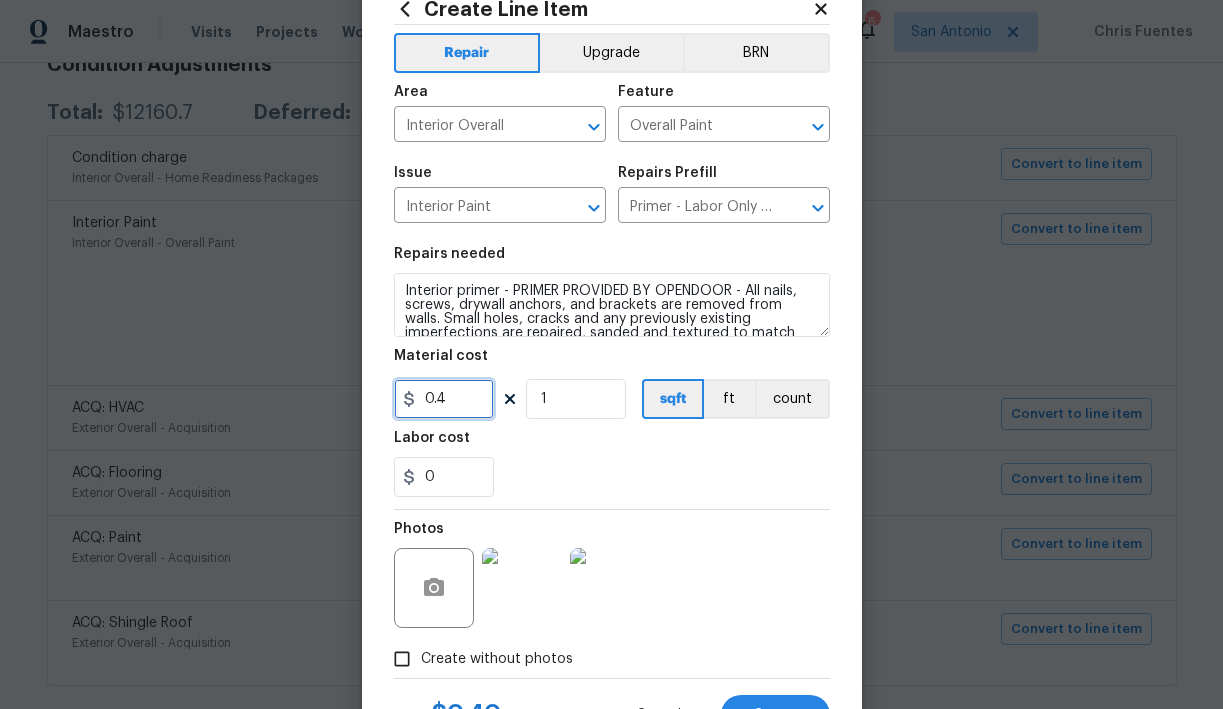 click on "0.4" at bounding box center [444, 399] 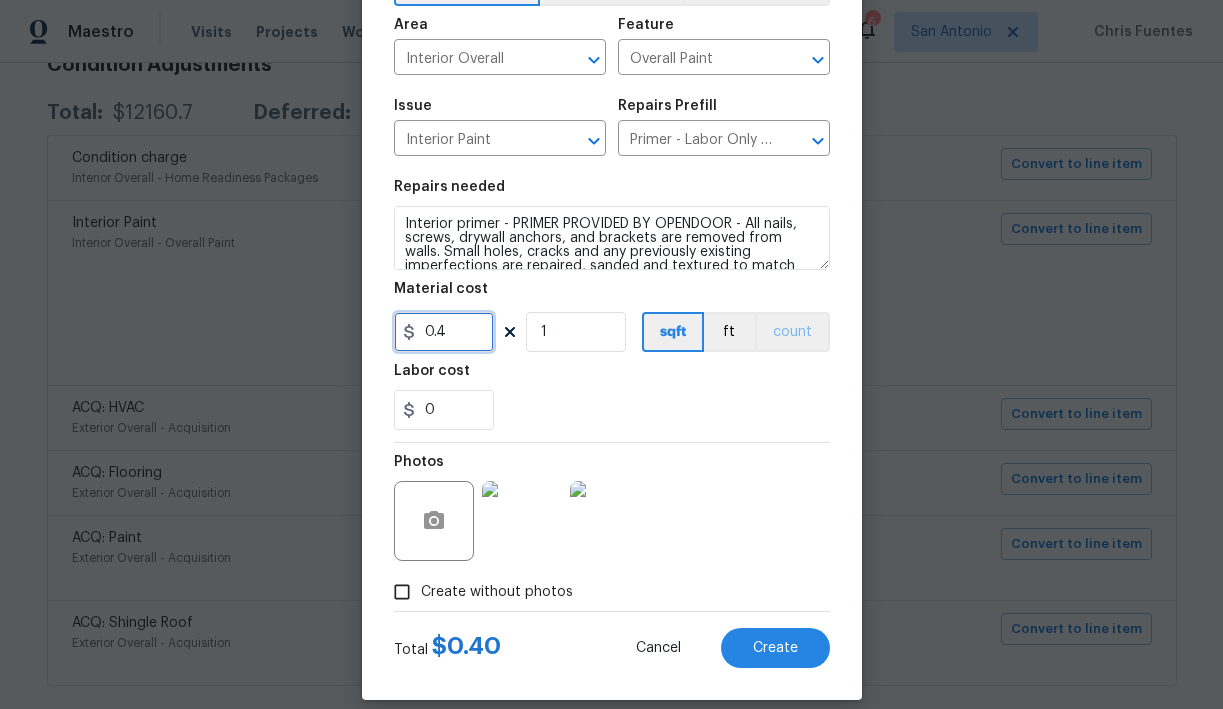 scroll, scrollTop: 0, scrollLeft: 0, axis: both 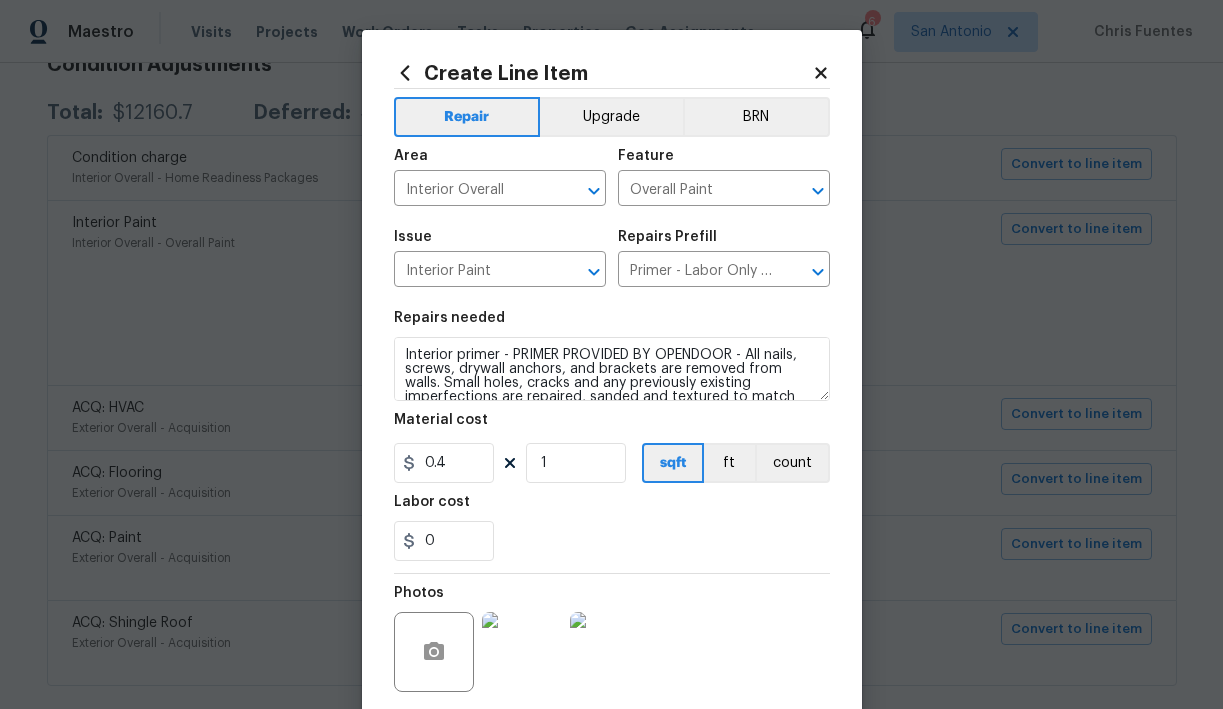 click 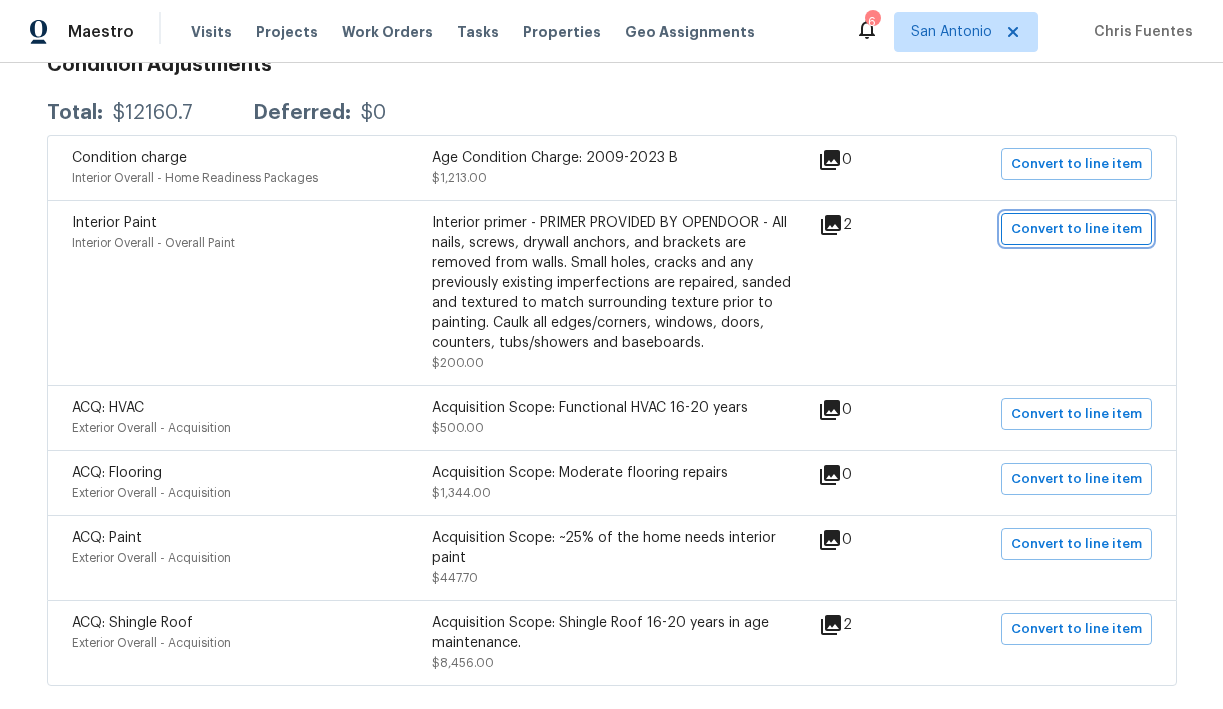 click on "Convert to line item" at bounding box center [1076, 229] 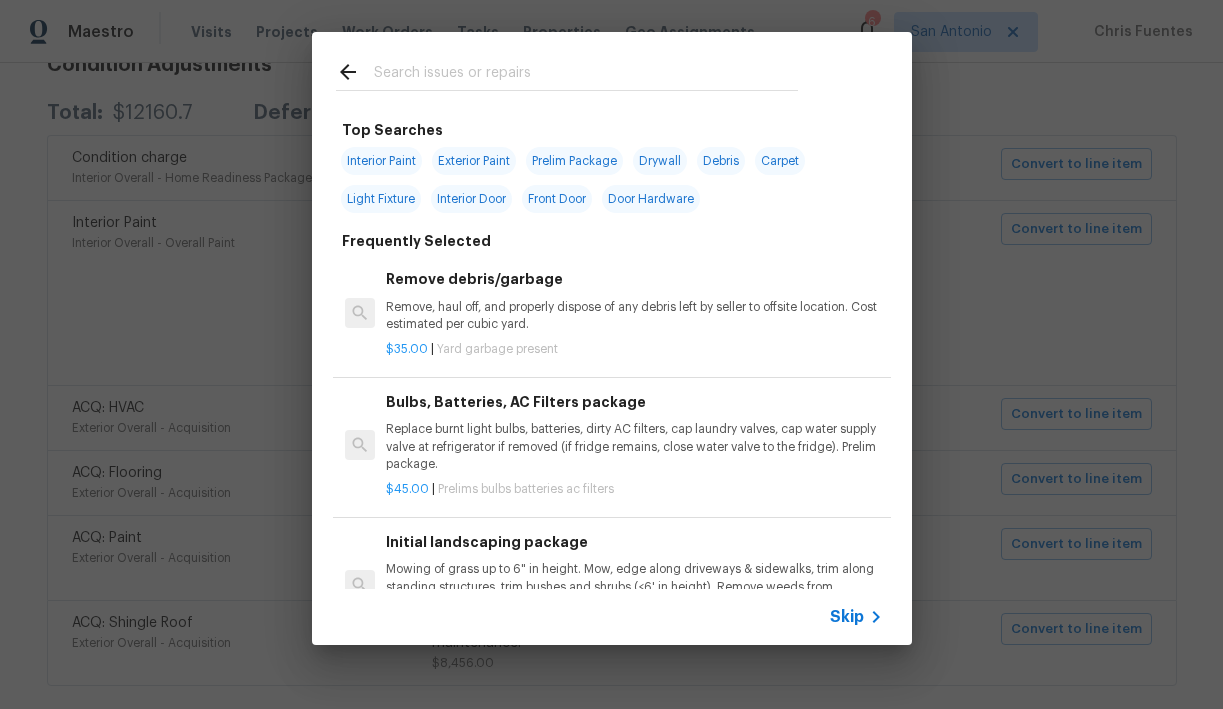 click at bounding box center [586, 75] 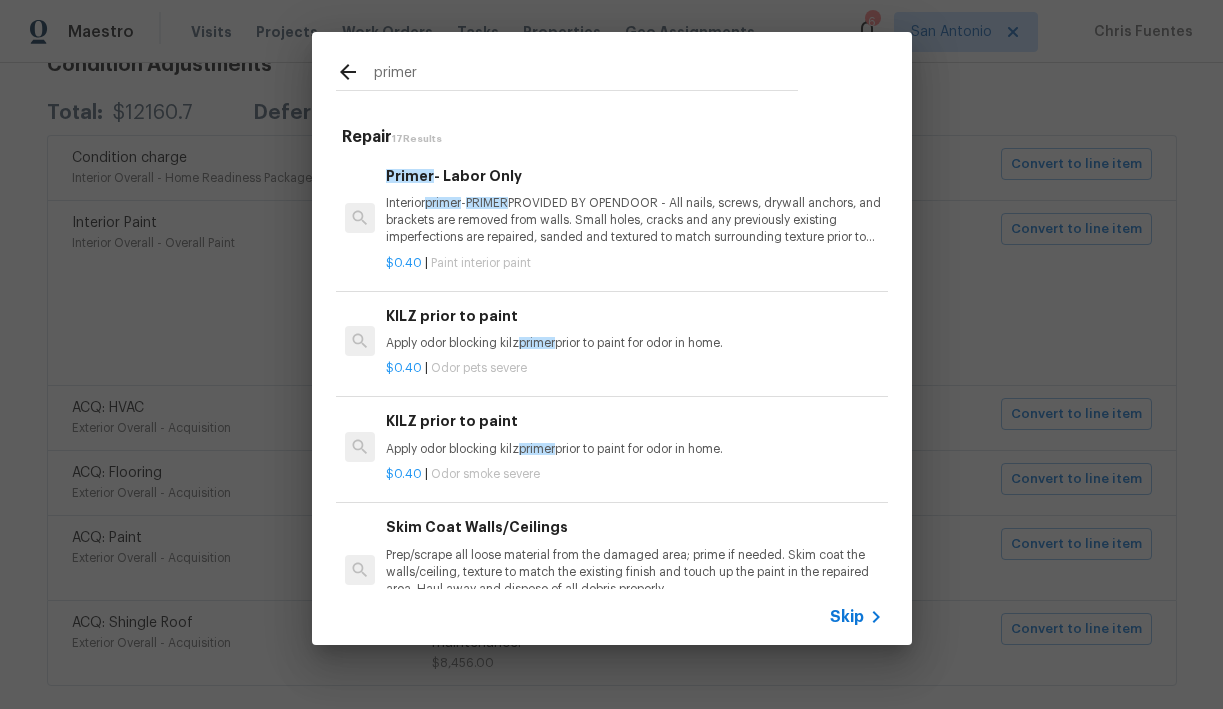 type on "primer" 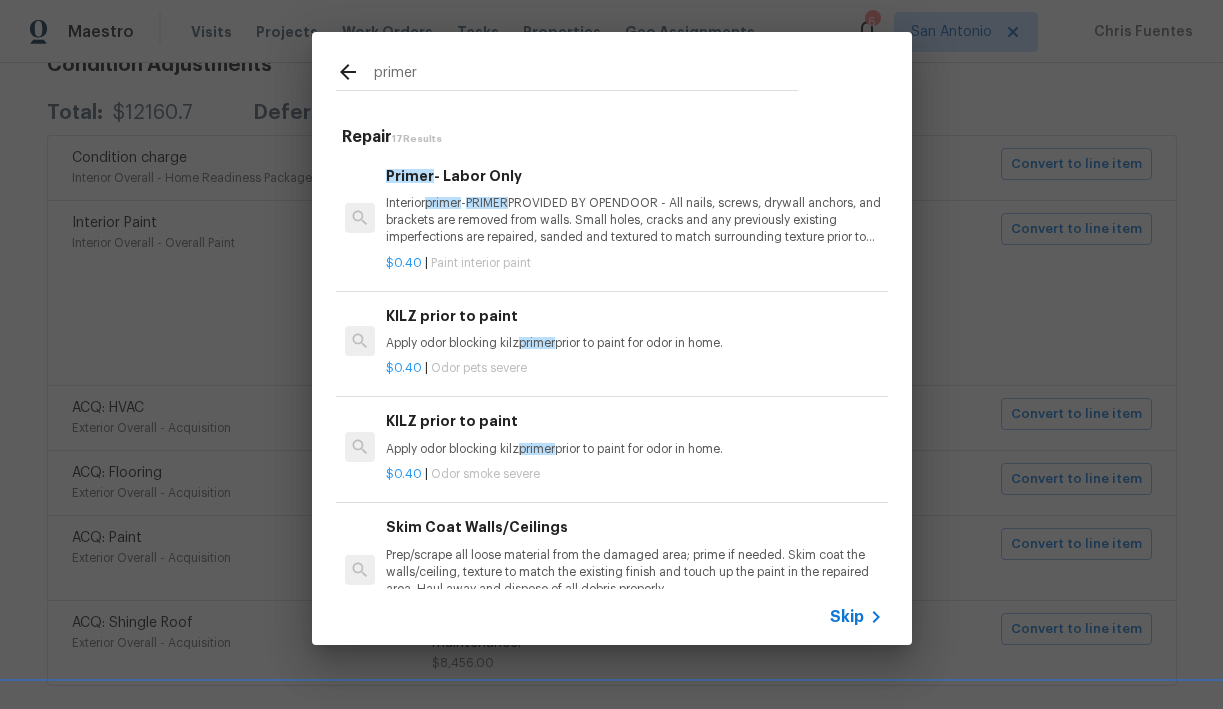 click on "Interior  primer  -  PRIMER  PROVIDED BY OPENDOOR - All nails, screws, drywall anchors, and brackets are removed from walls. Small holes, cracks and any previously existing imperfections are repaired, sanded and textured to match surrounding texture prior to painting. Caulk all edges/corners, windows, doors, counters, tubs/showers and baseboards." at bounding box center [634, 220] 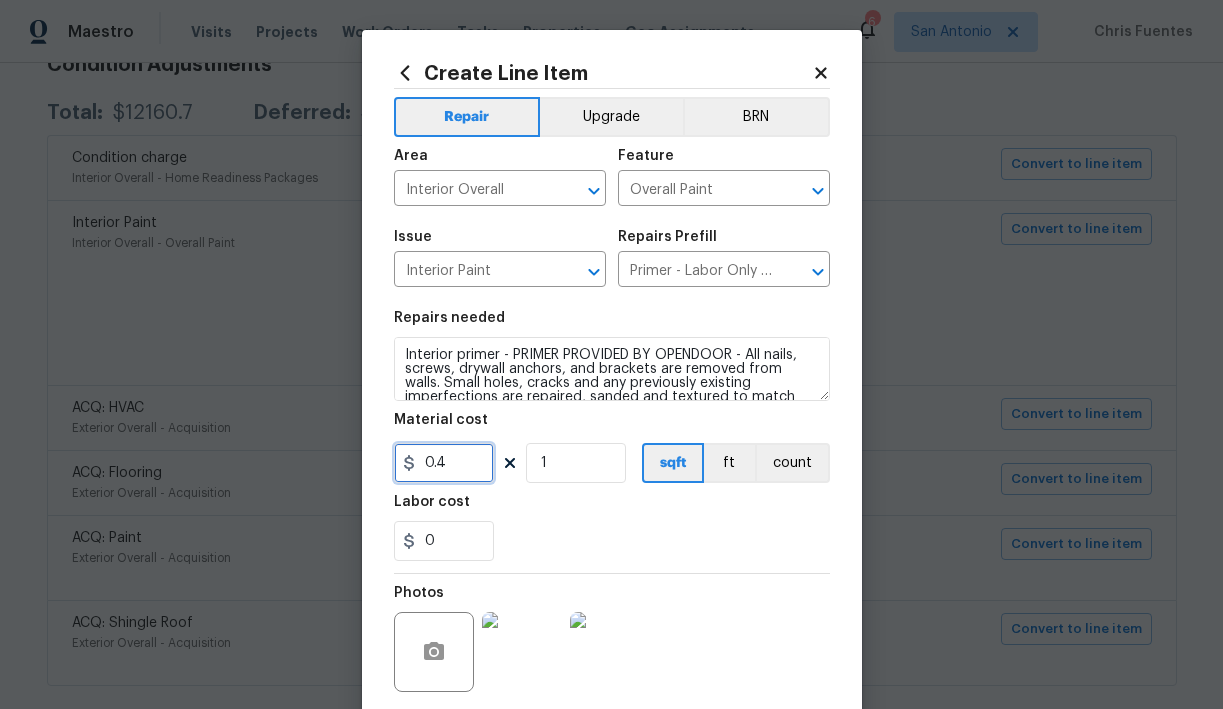 click on "0.4" at bounding box center (444, 463) 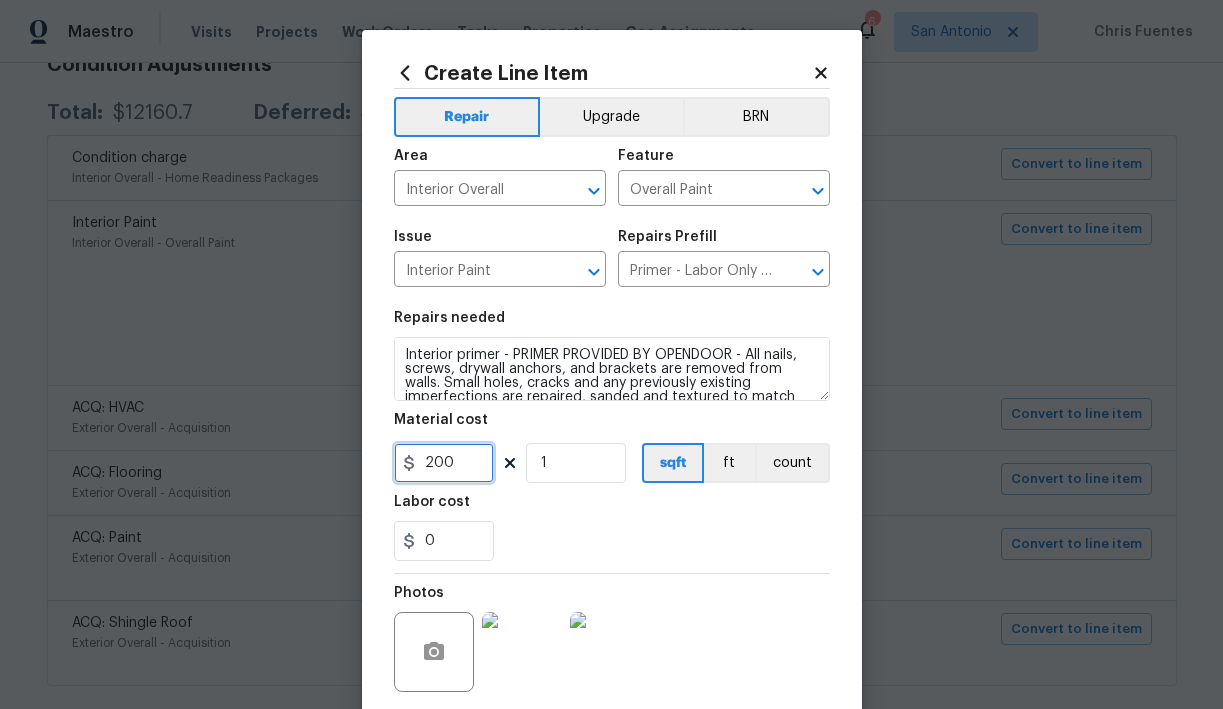 type on "200" 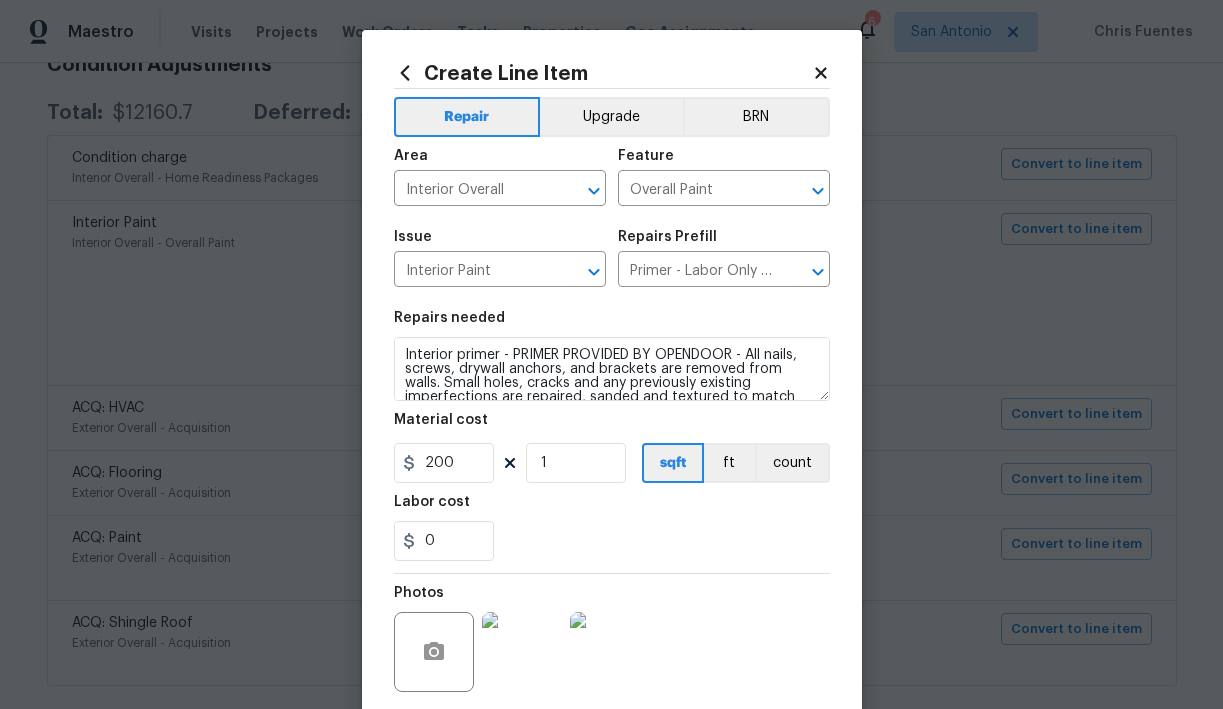 click on "0" at bounding box center [612, 541] 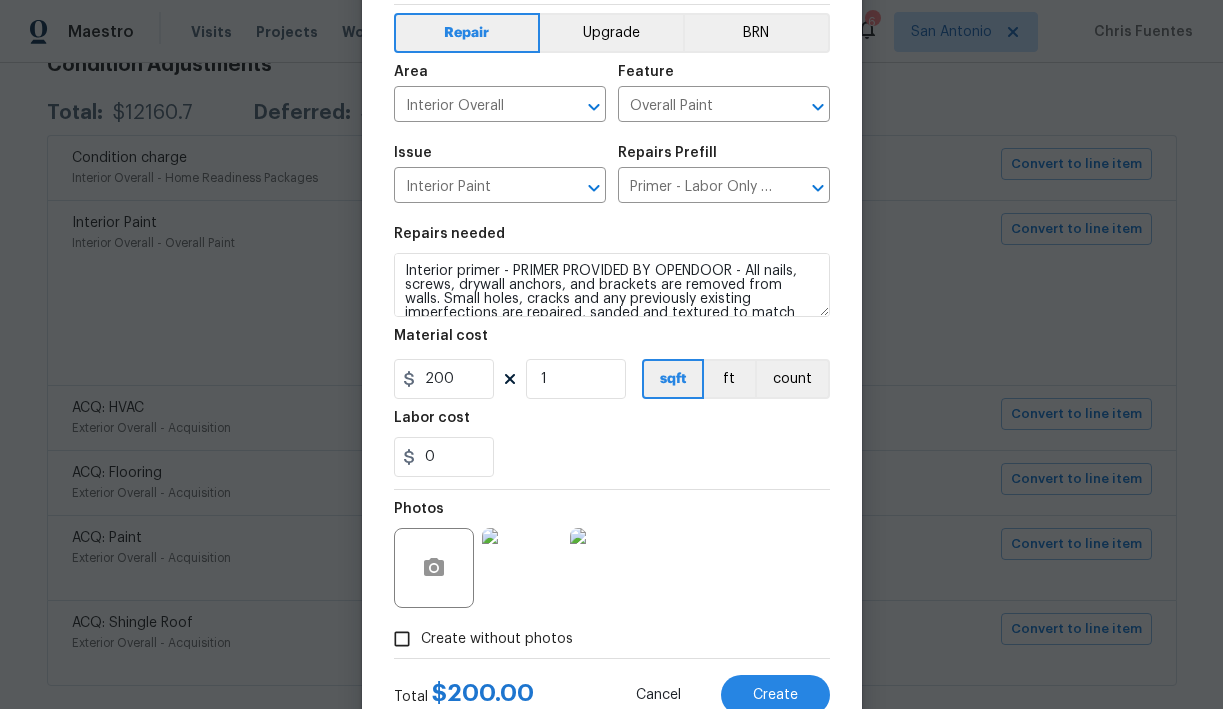 scroll, scrollTop: 153, scrollLeft: 0, axis: vertical 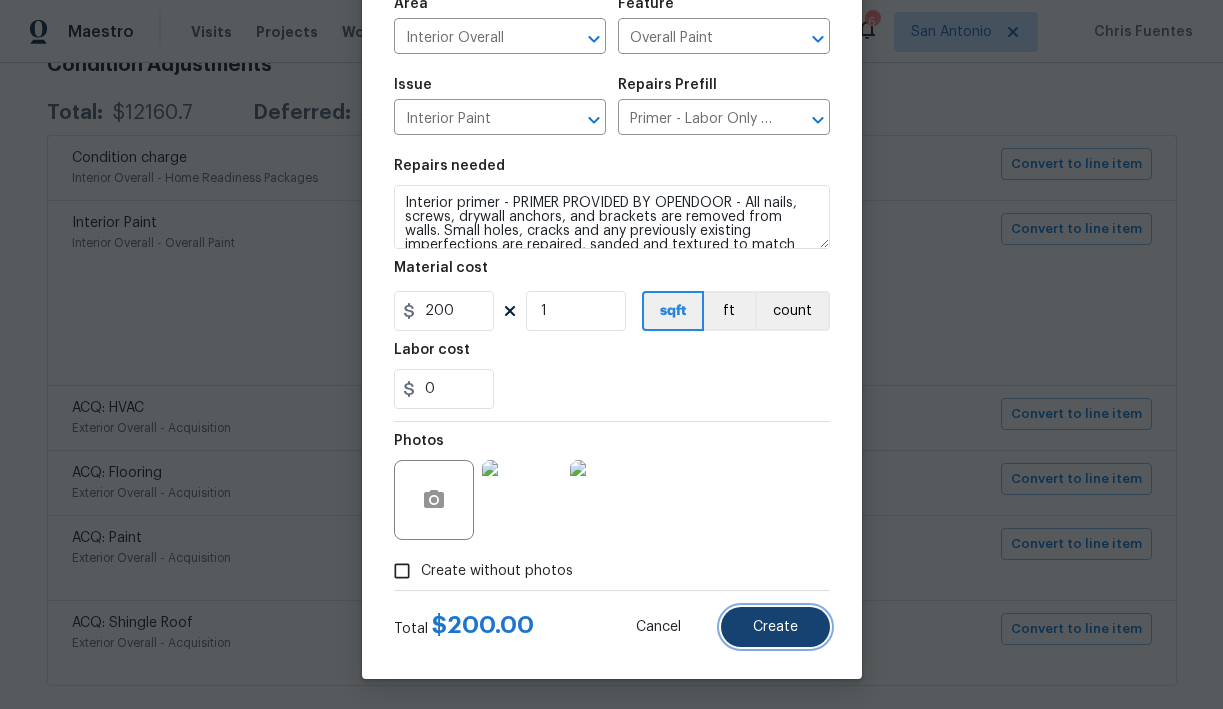 click on "Create" at bounding box center [775, 627] 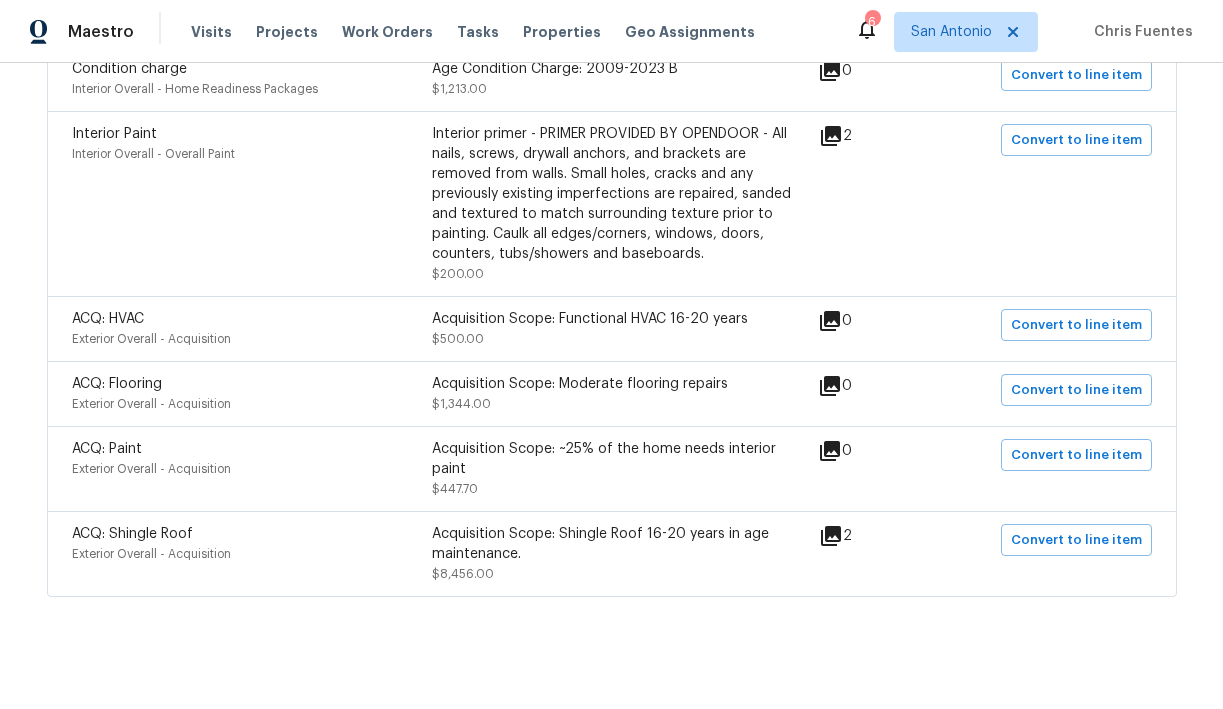 scroll, scrollTop: 472, scrollLeft: 0, axis: vertical 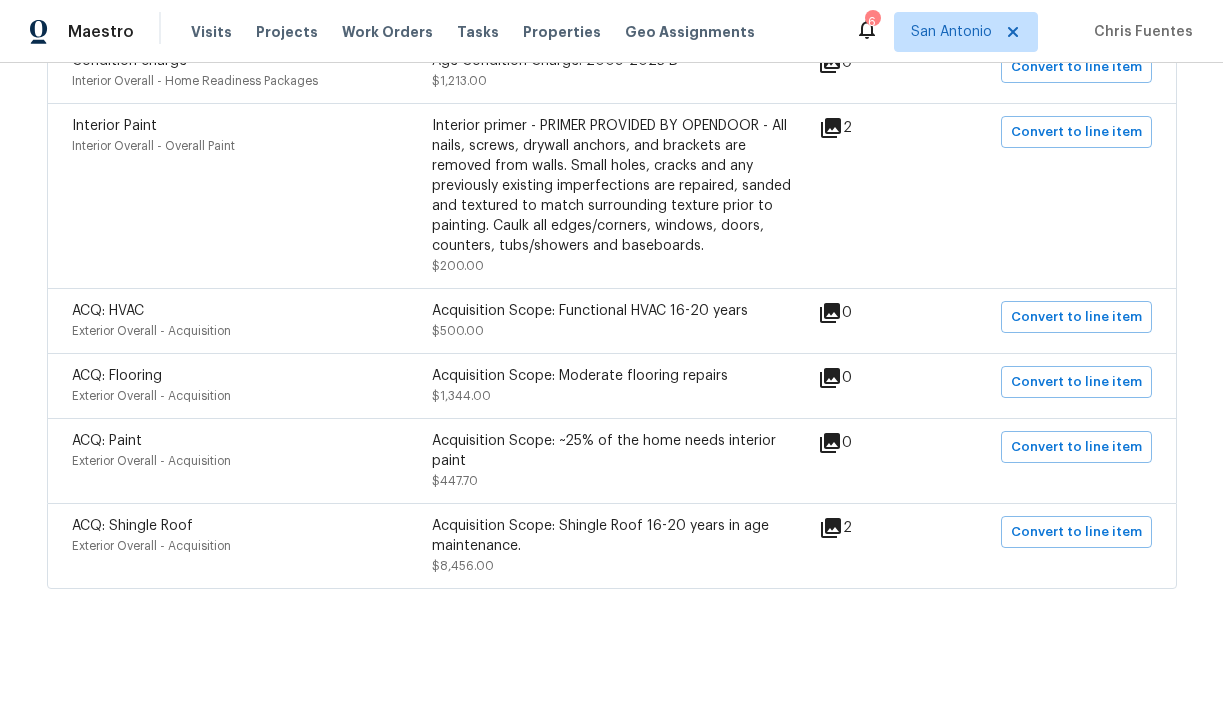 click 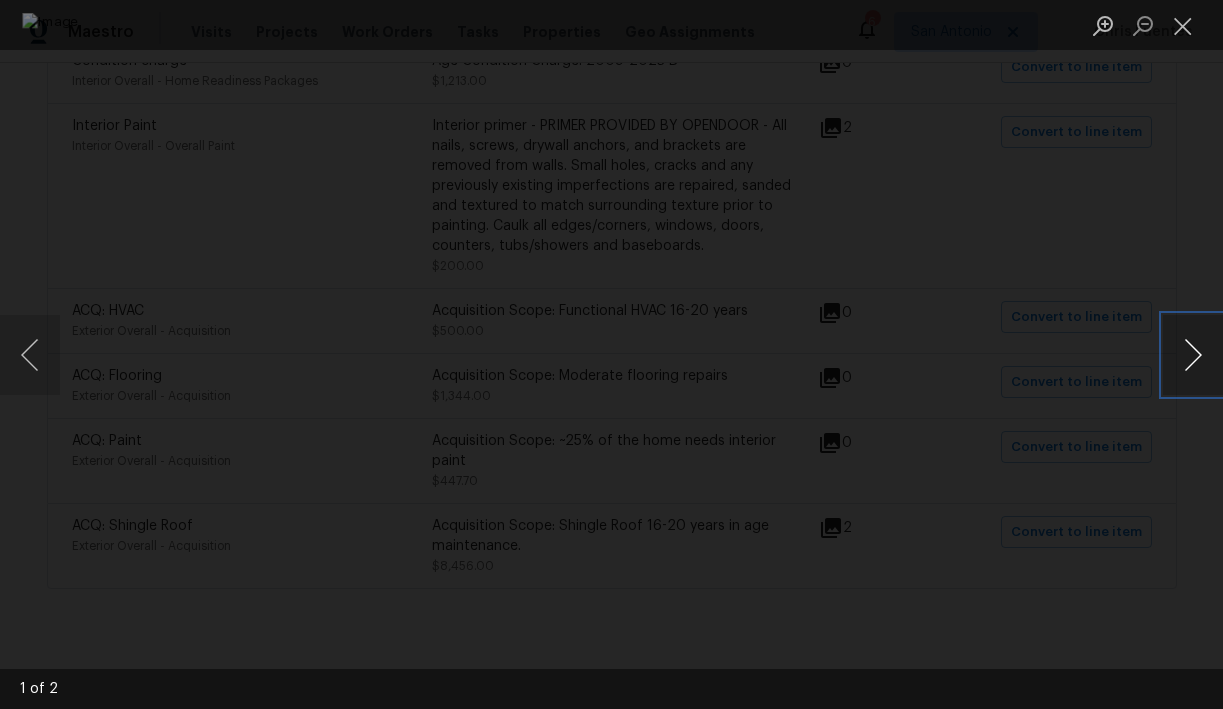 click at bounding box center [1193, 355] 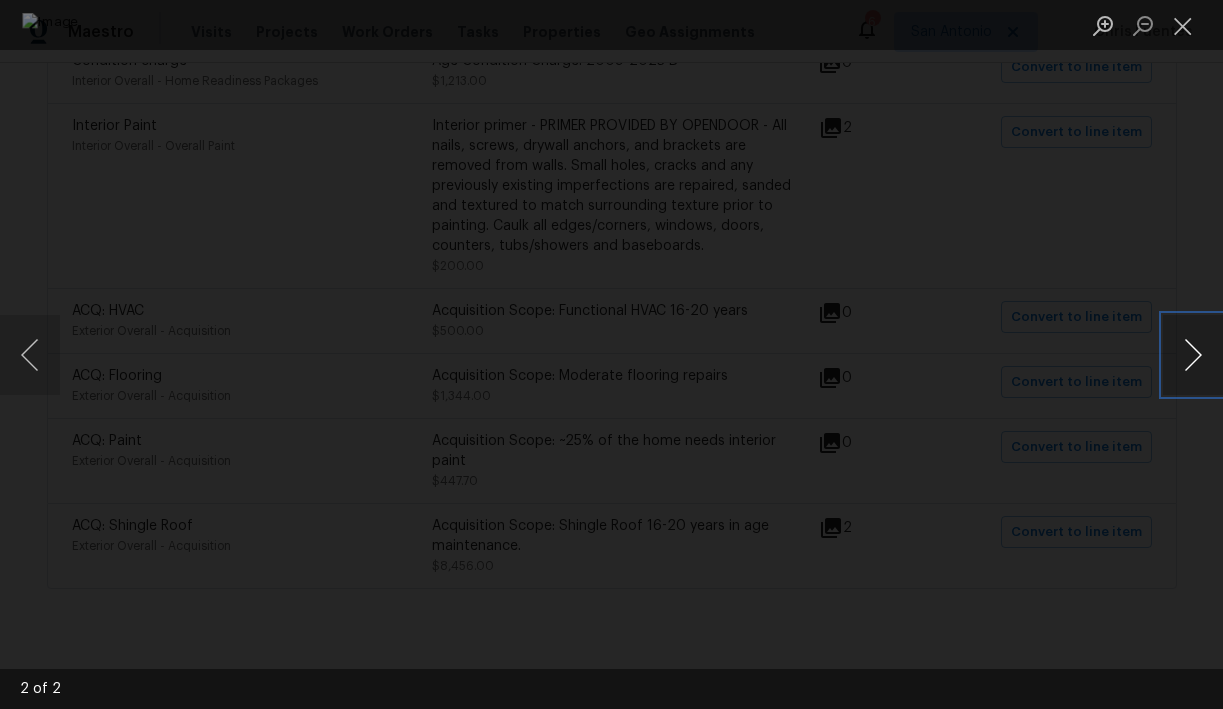 click at bounding box center (1193, 355) 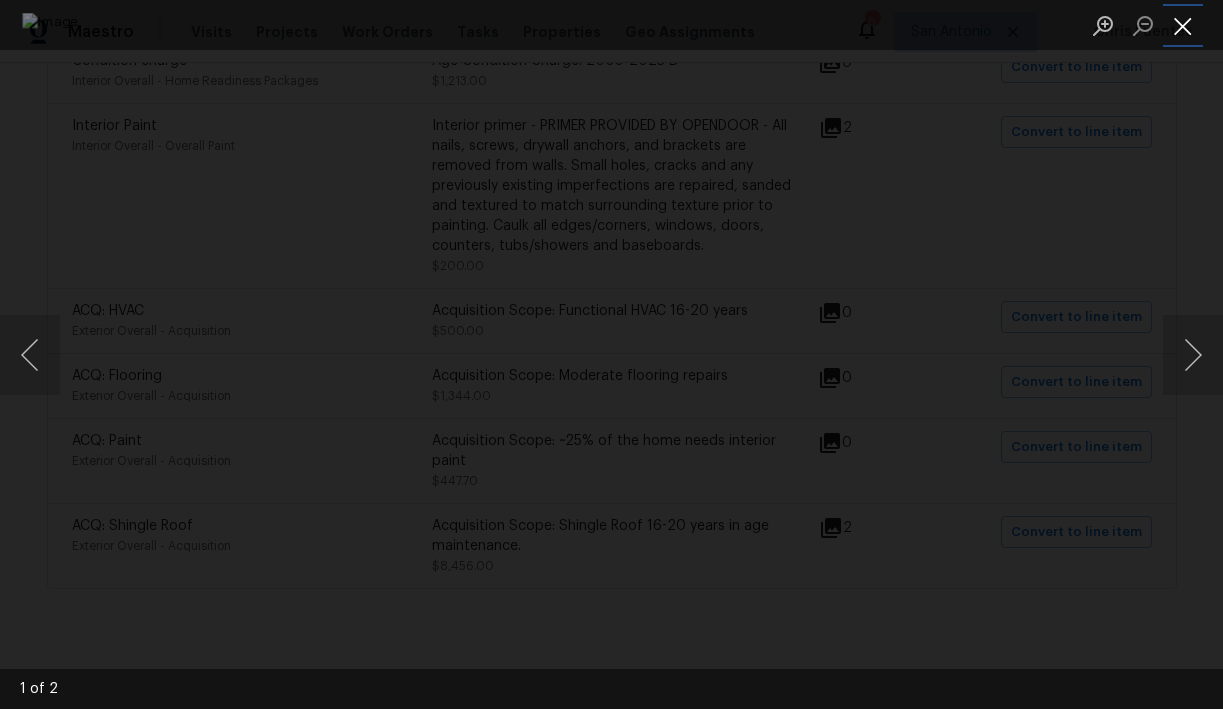 click at bounding box center [1183, 25] 